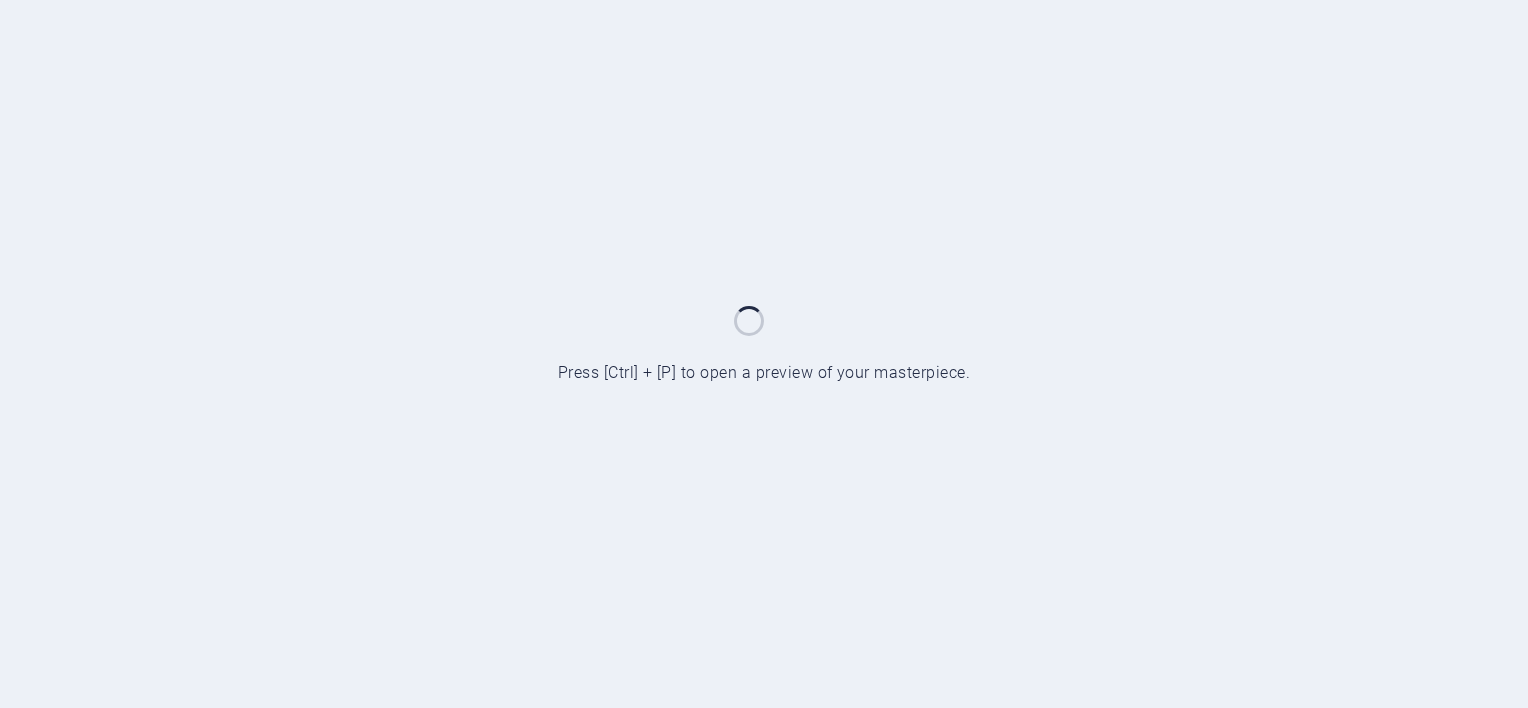 scroll, scrollTop: 0, scrollLeft: 0, axis: both 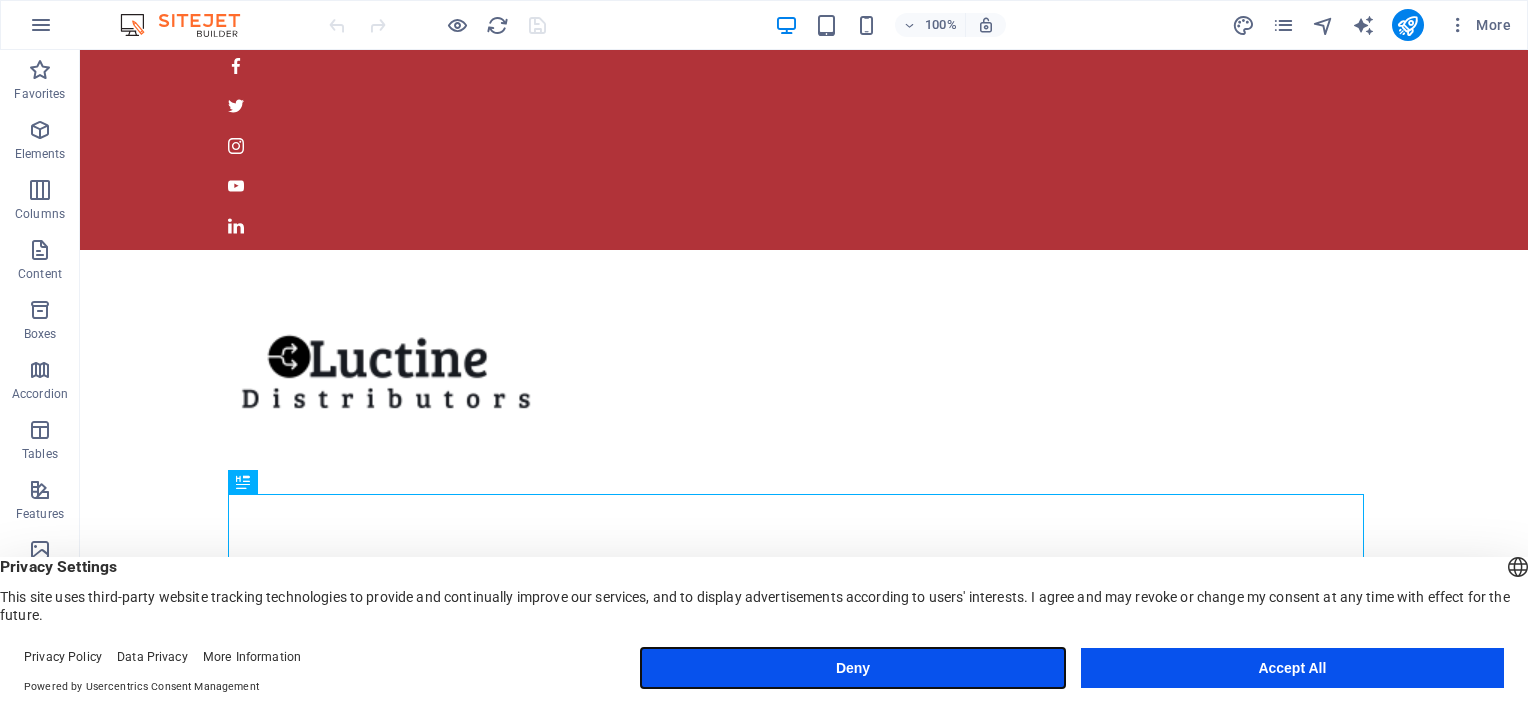 click on "Deny" at bounding box center [852, 668] 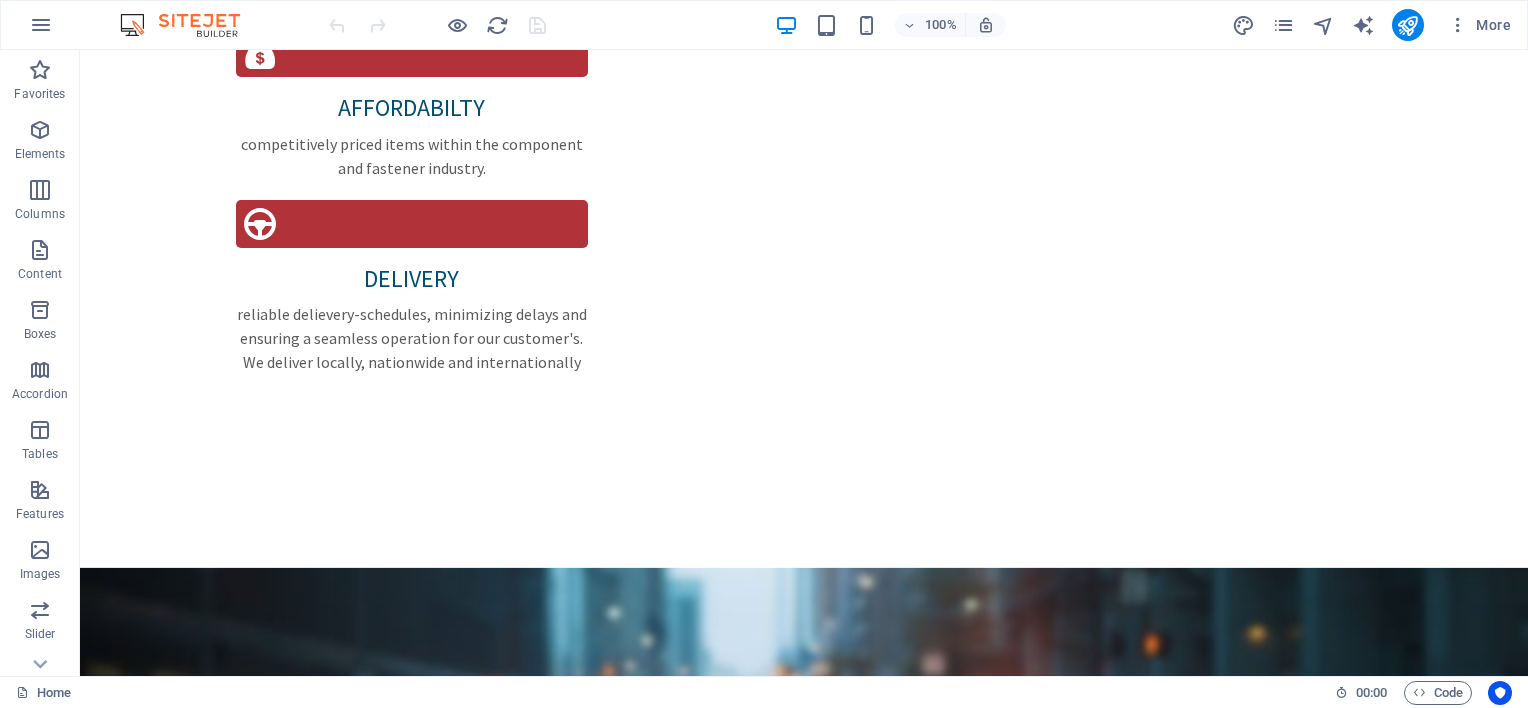 scroll, scrollTop: 3465, scrollLeft: 0, axis: vertical 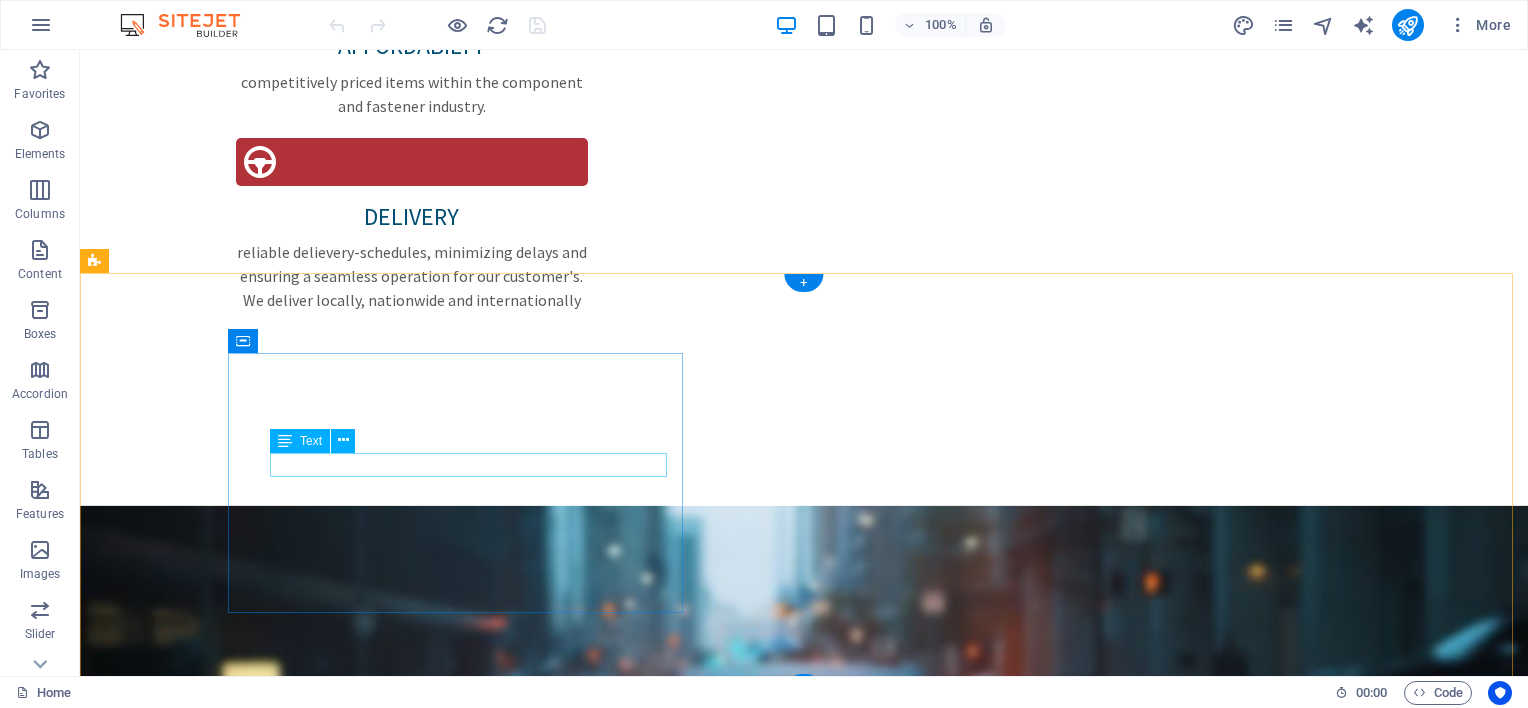 click on "([PHONE])/([PHONE])" at bounding box center (804, 5388) 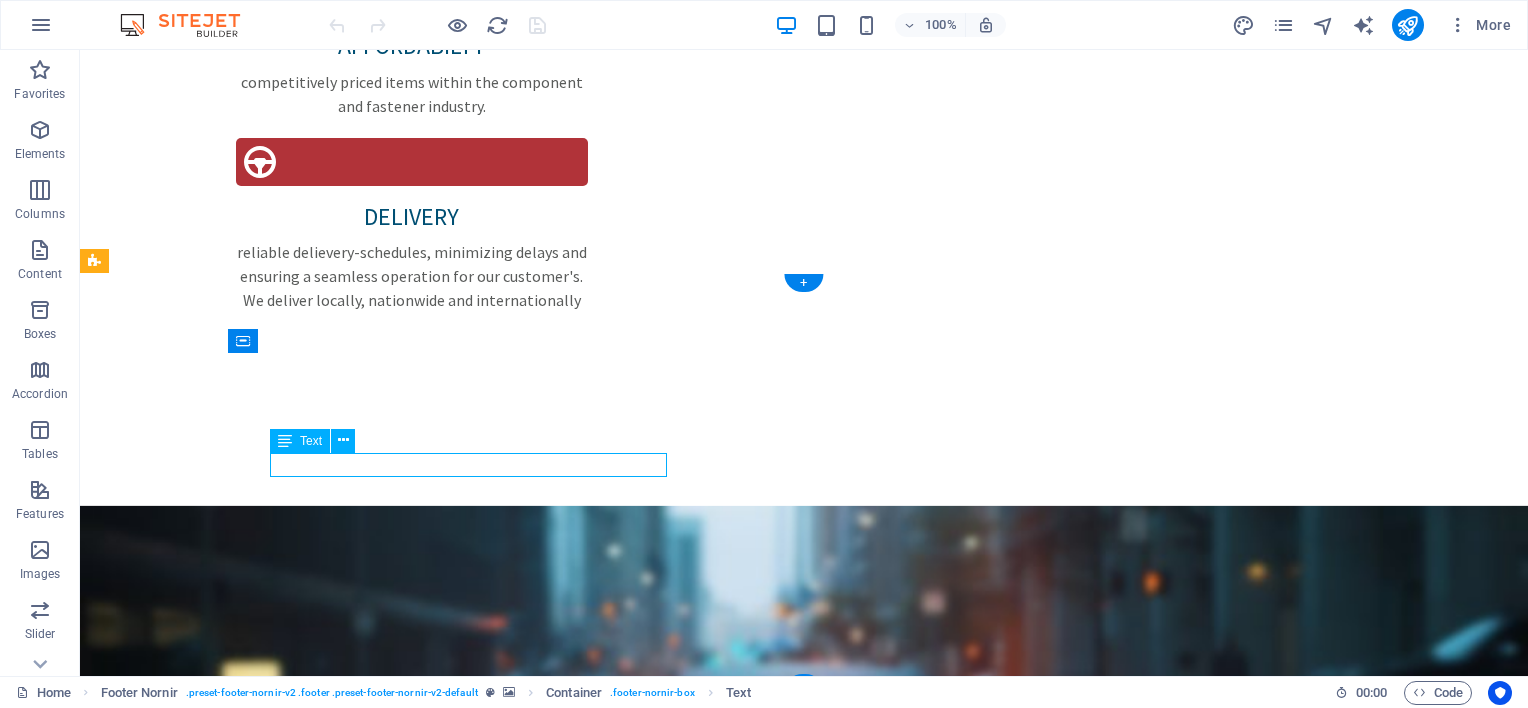 click on "([PHONE])/([PHONE])" at bounding box center (804, 5388) 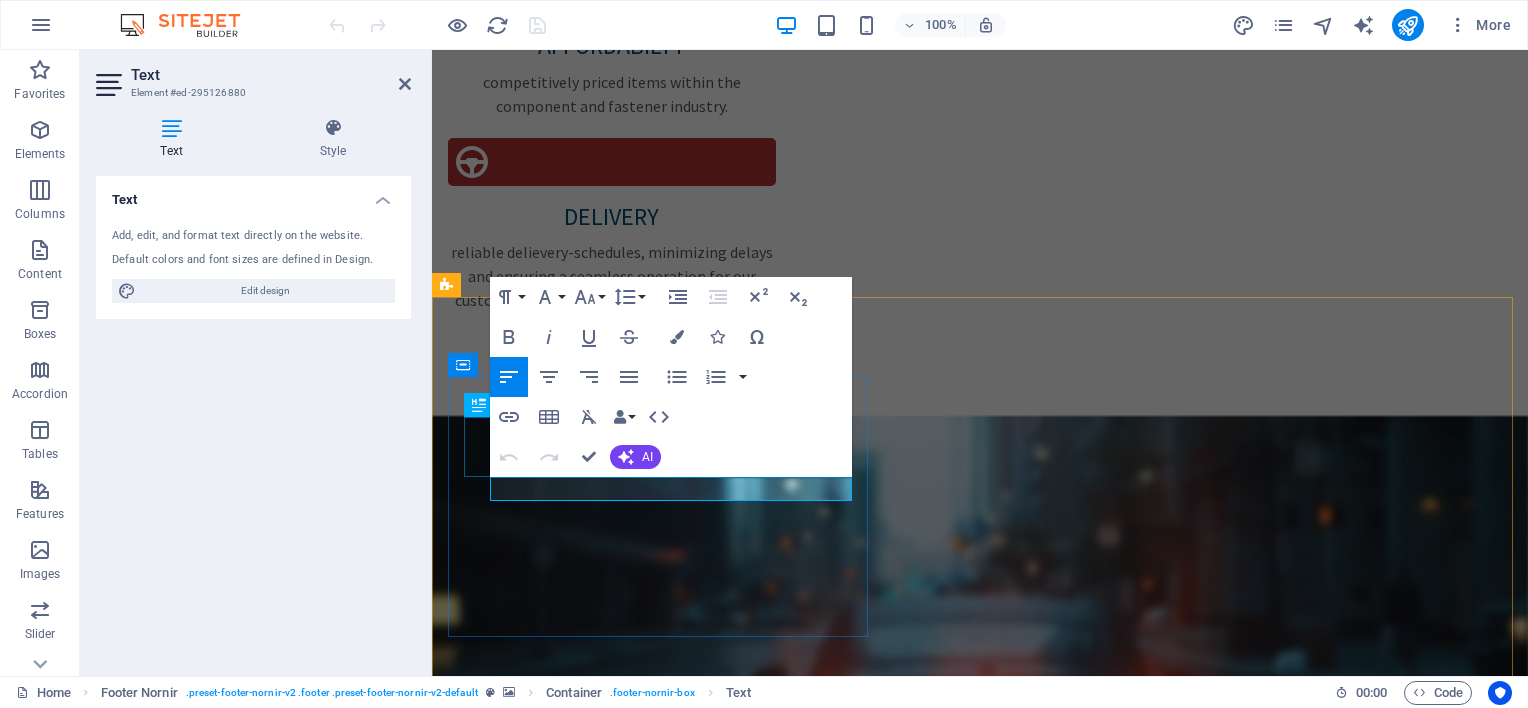 scroll, scrollTop: 3548, scrollLeft: 0, axis: vertical 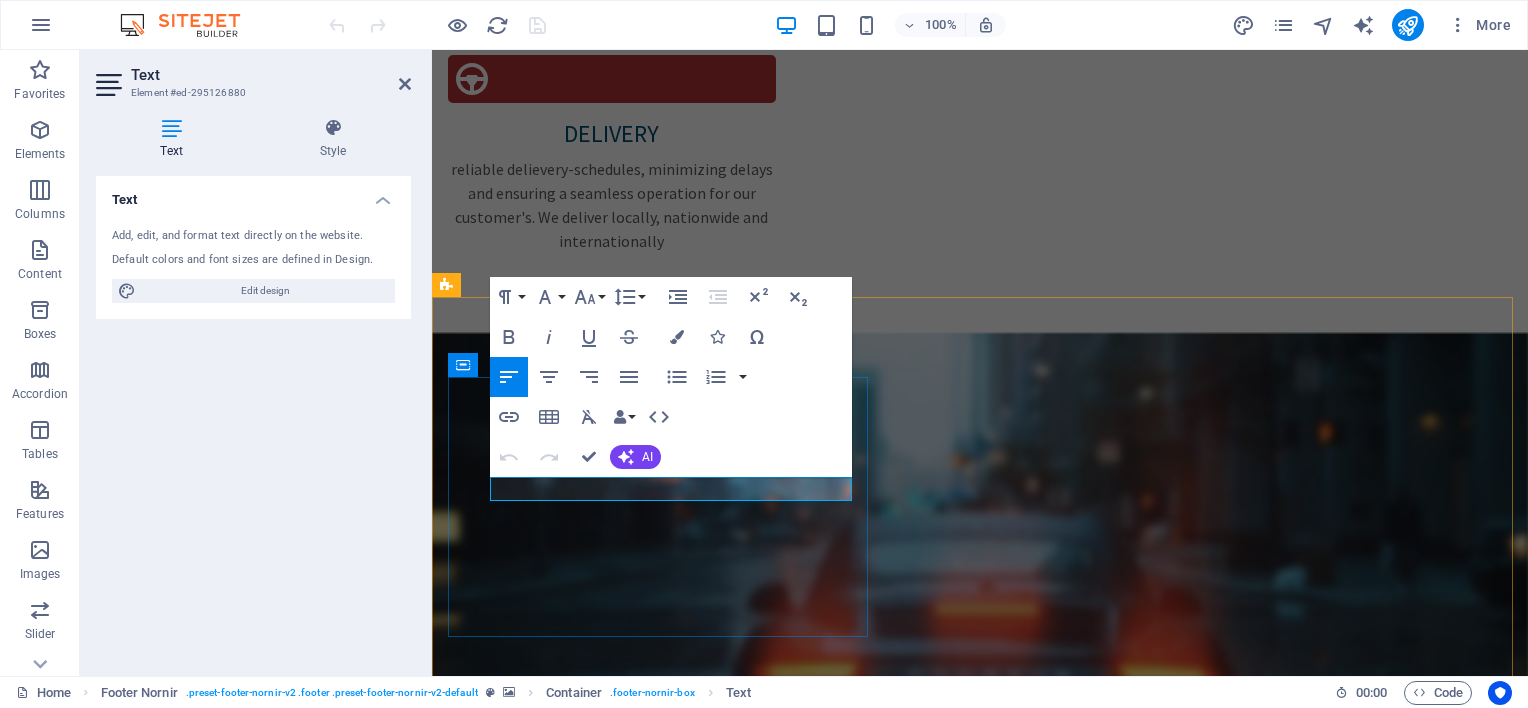 click on "([PHONE])/([PHONE])" at bounding box center (980, 5253) 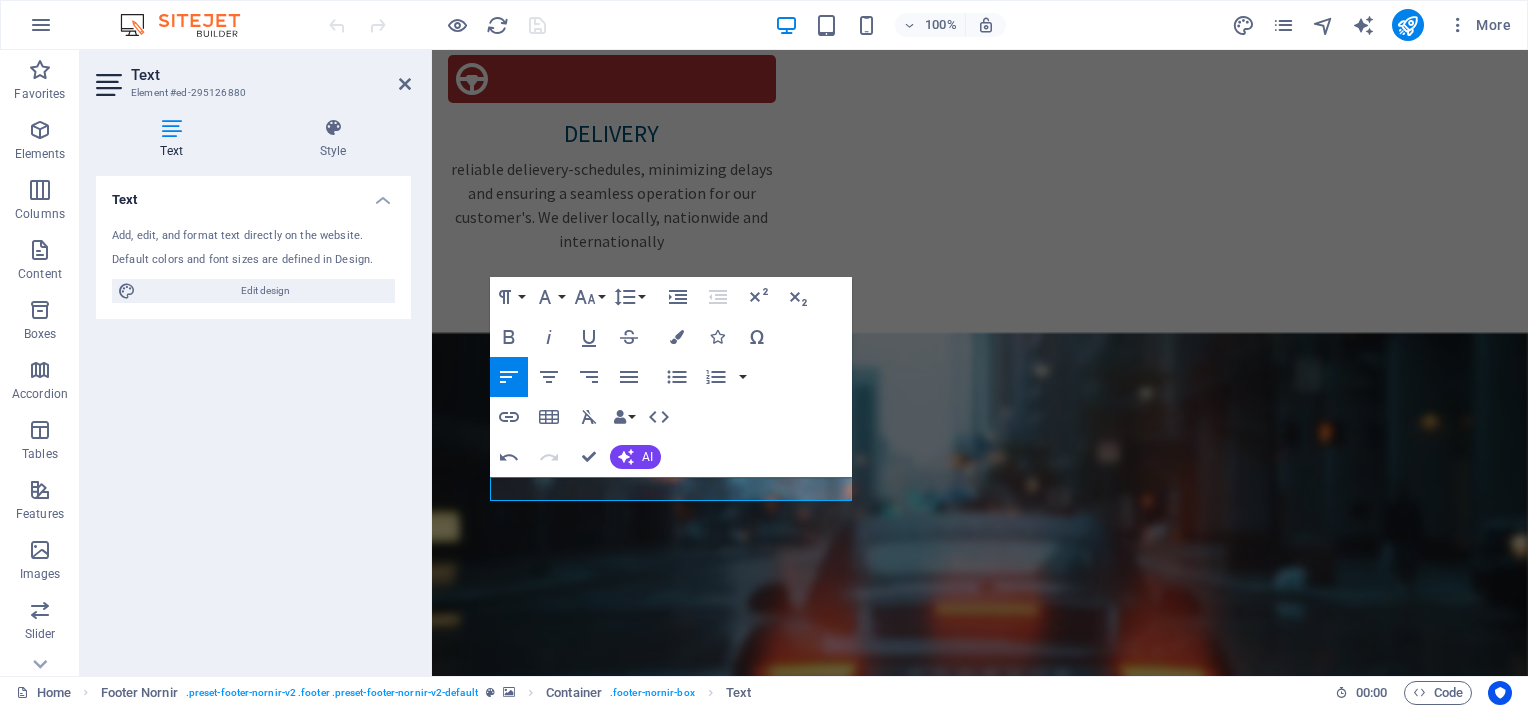 click on "← Move left → Move right ↑ Move up ↓ Move down + Zoom in - Zoom out Home Jump left by 75% End Jump right by 75% Page Up Jump up by 75% Page Down Jump down by 75% Keyboard shortcuts Map Data Map data ©2025 AfriGIS (Pty) Ltd, Google Map data ©2025 AfriGIS (Pty) Ltd, Google 20 m Click to toggle between metric and imperial units Terms Report a map error This page can't load Google Maps correctly. Do you own this website? OK" at bounding box center [980, 4803] 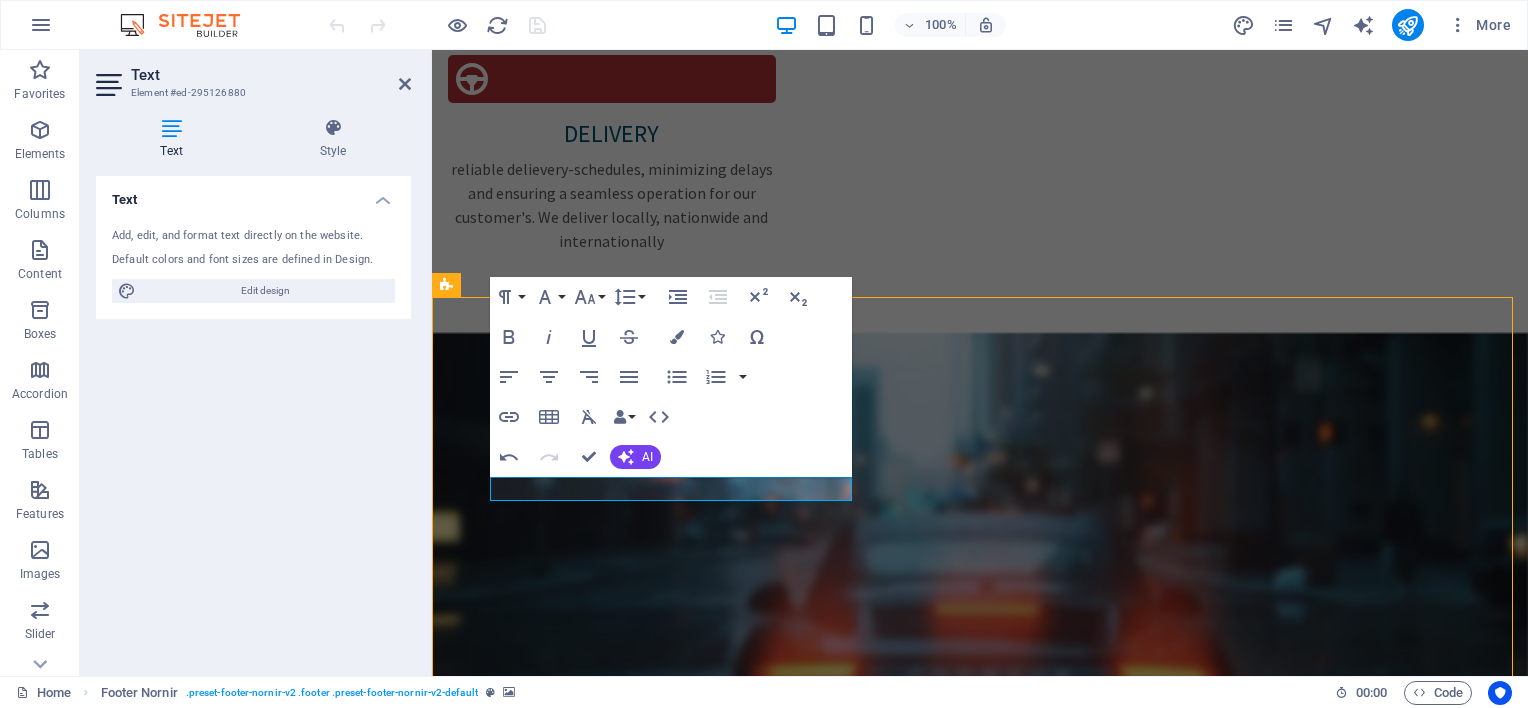 scroll, scrollTop: 3444, scrollLeft: 0, axis: vertical 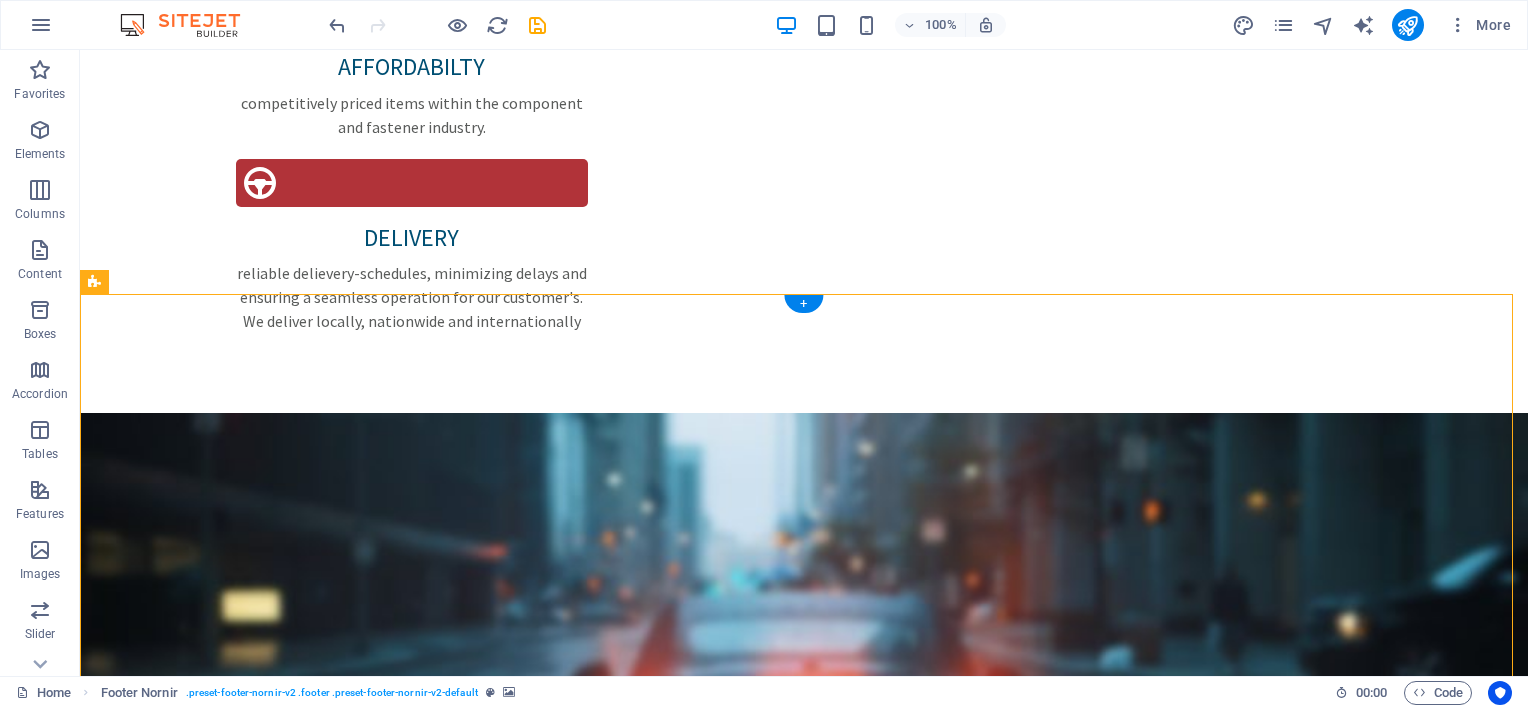 click on "← Move left → Move right ↑ Move up ↓ Move down + Zoom in - Zoom out Home Jump left by 75% End Jump right by 75% Page Up Jump up by 75% Page Down Jump down by 75% Keyboard shortcuts Map Data Map data ©2025 AfriGIS (Pty) Ltd, Google Map data ©2025 AfriGIS (Pty) Ltd, Google 20 m Click to toggle between metric and imperial units Terms Report a map error This page can't load Google Maps correctly. Do you own this website? OK" at bounding box center (804, 4959) 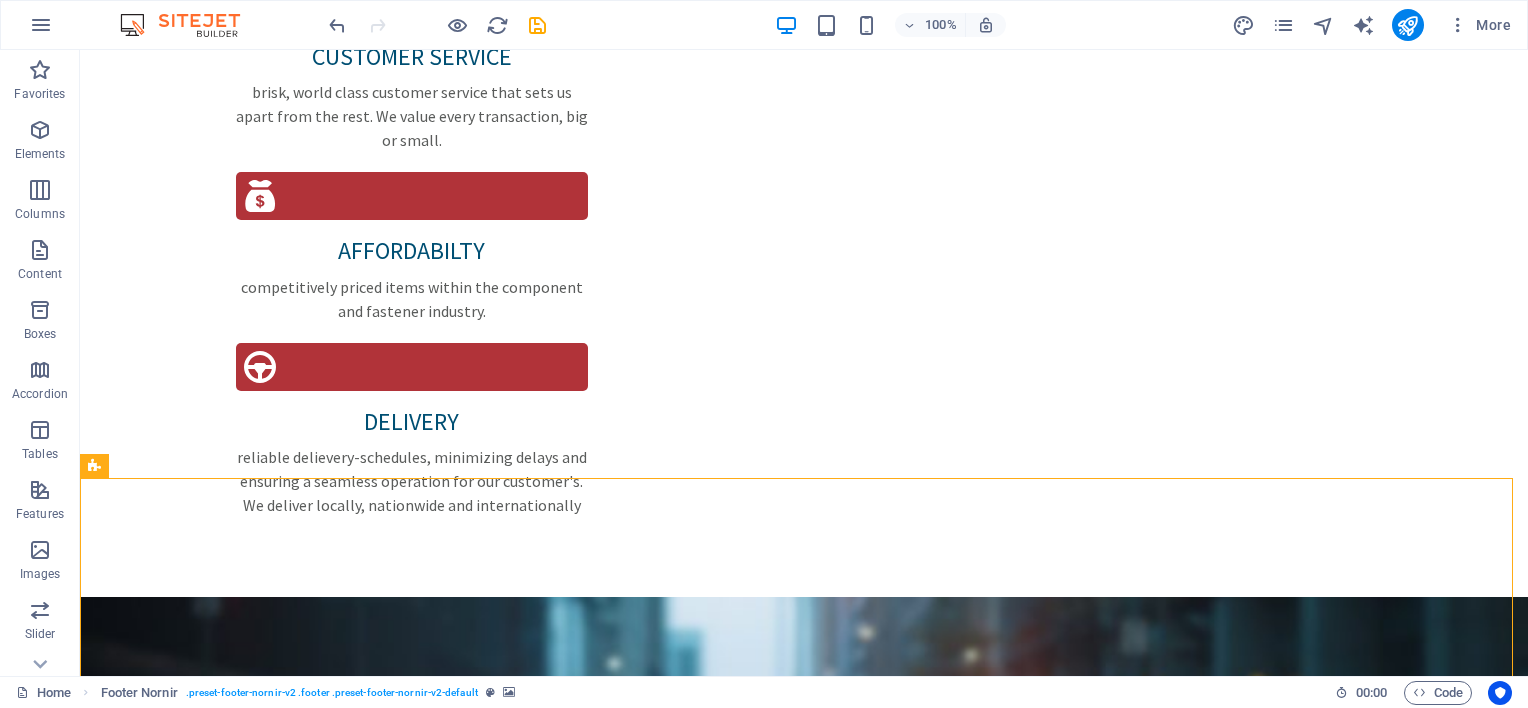 scroll, scrollTop: 3244, scrollLeft: 0, axis: vertical 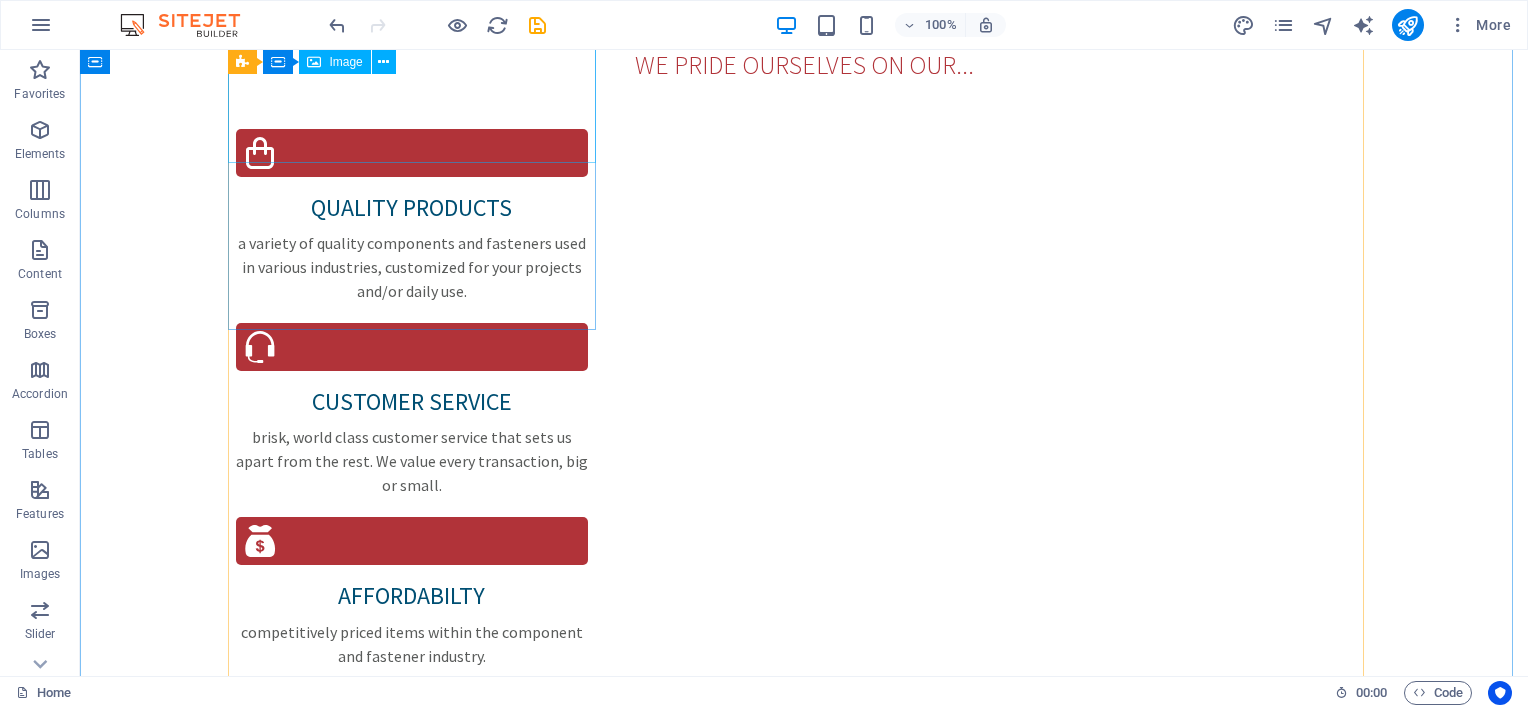 click at bounding box center (420, 2997) 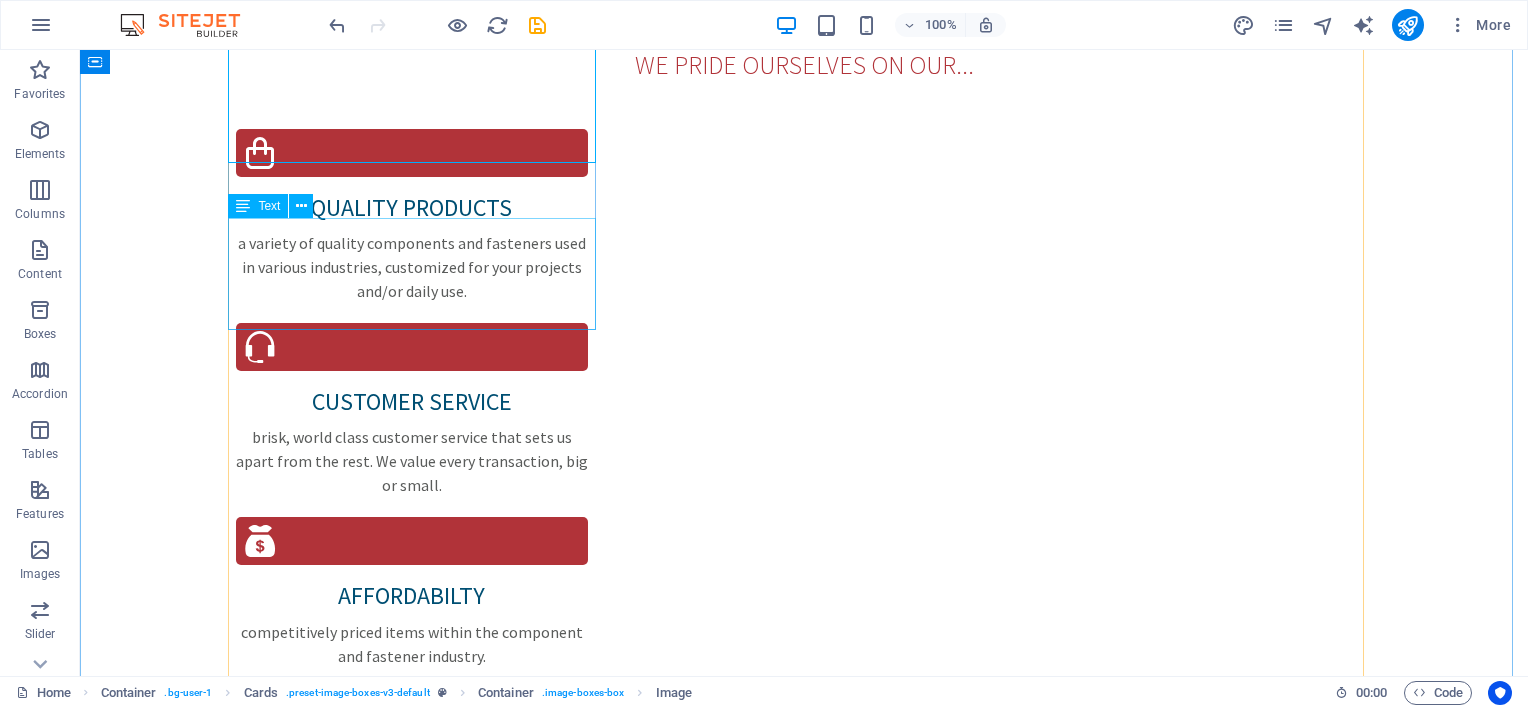 click on "Thin Washers, Think Washers, Spring Washers, Star Lock Washers, Fender Washers, Square Taper Washers, Thru Hardened Washers & Bonded/Roofing Washers" at bounding box center (420, 3235) 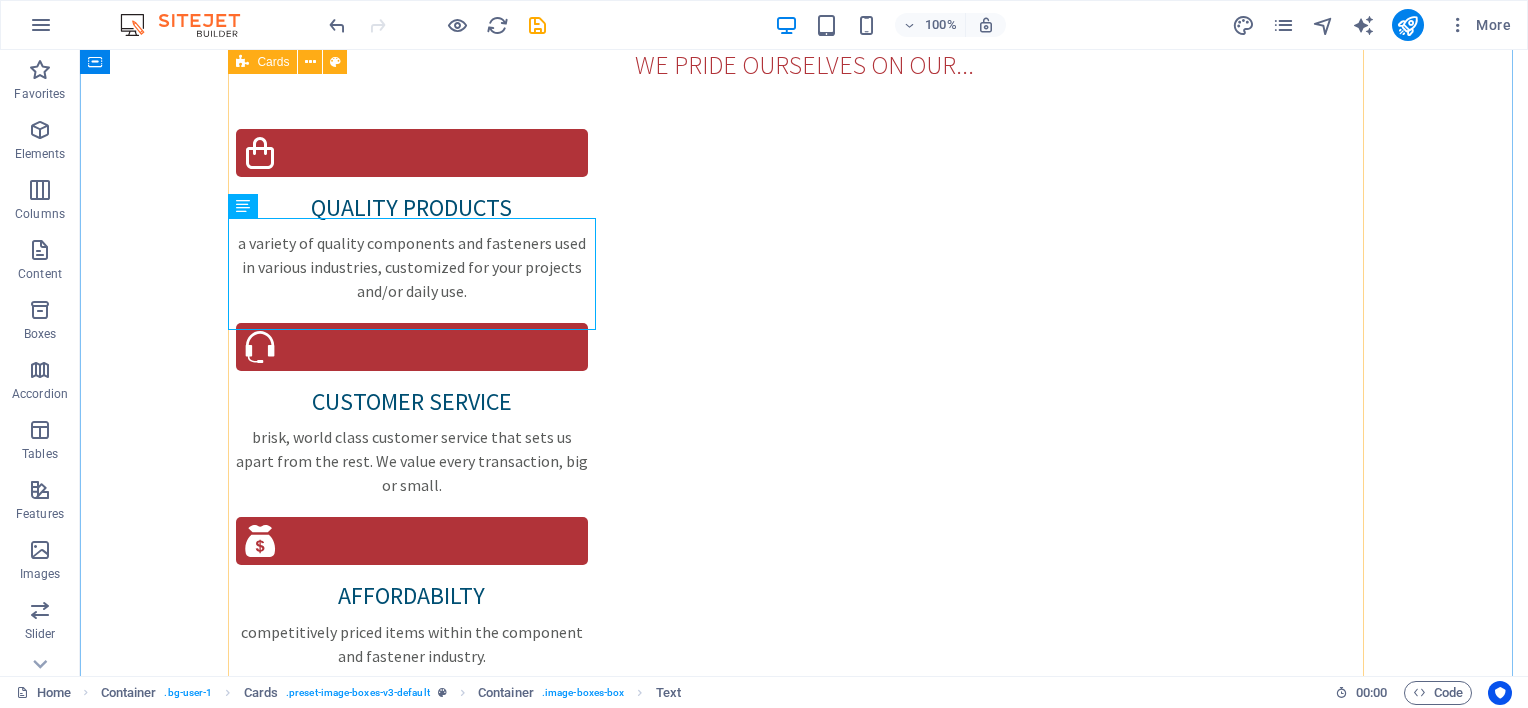 click at bounding box center (242, 62) 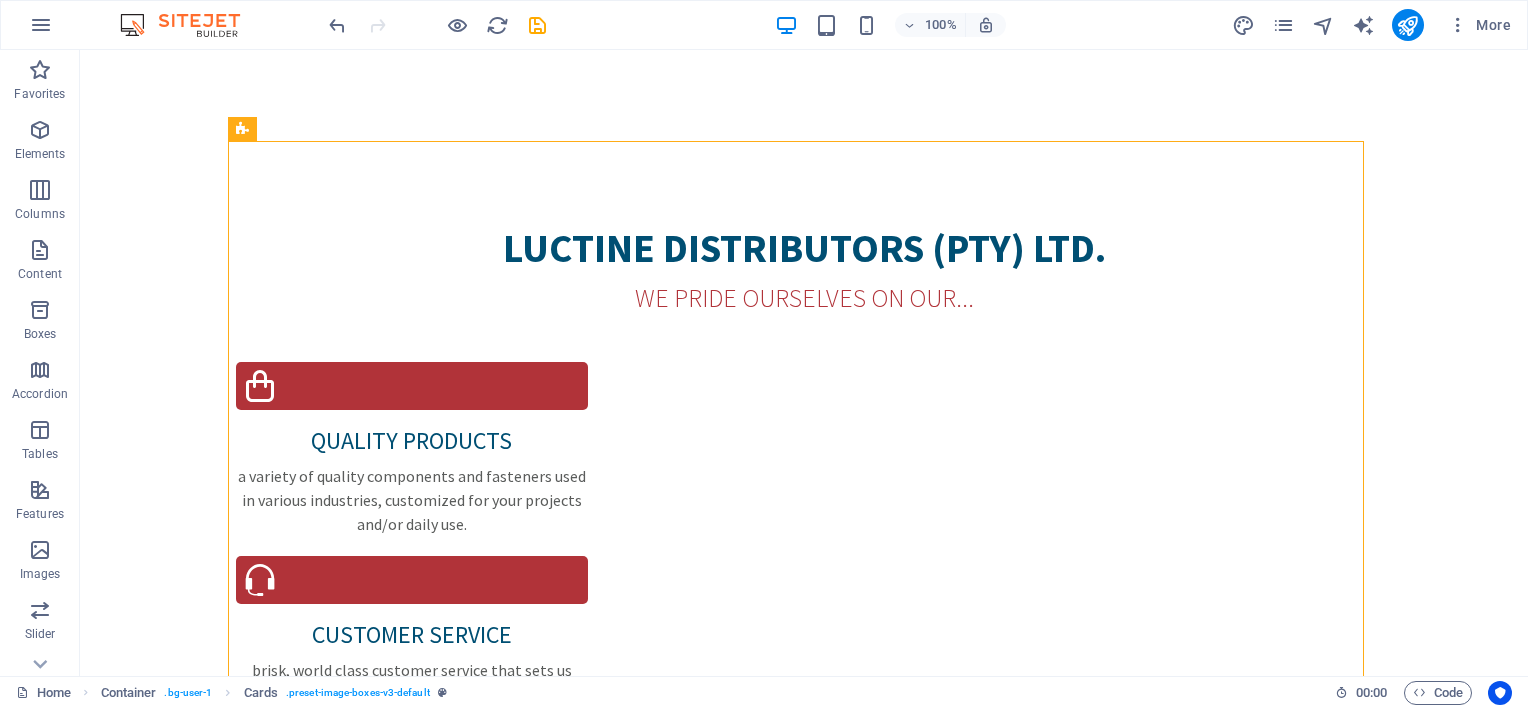 scroll, scrollTop: 2676, scrollLeft: 0, axis: vertical 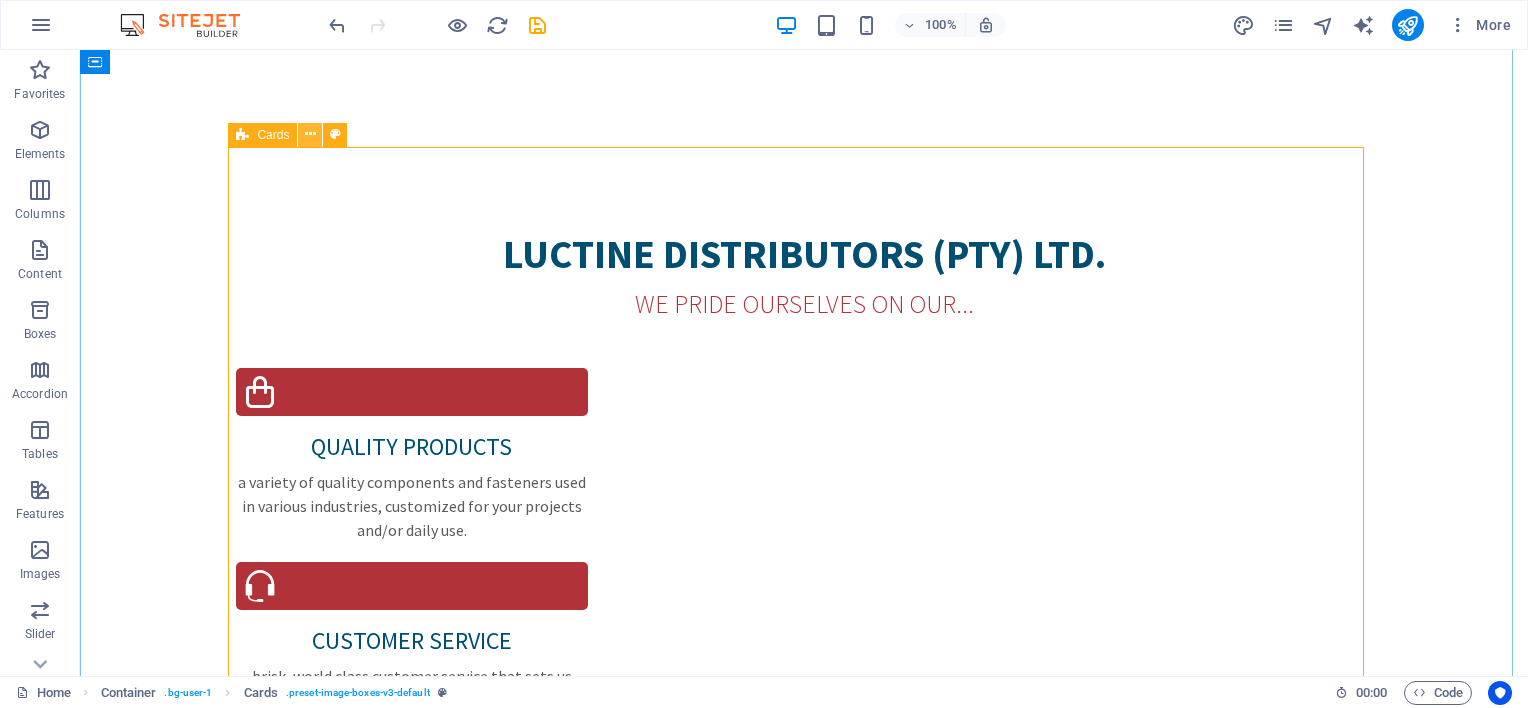 click at bounding box center (310, 134) 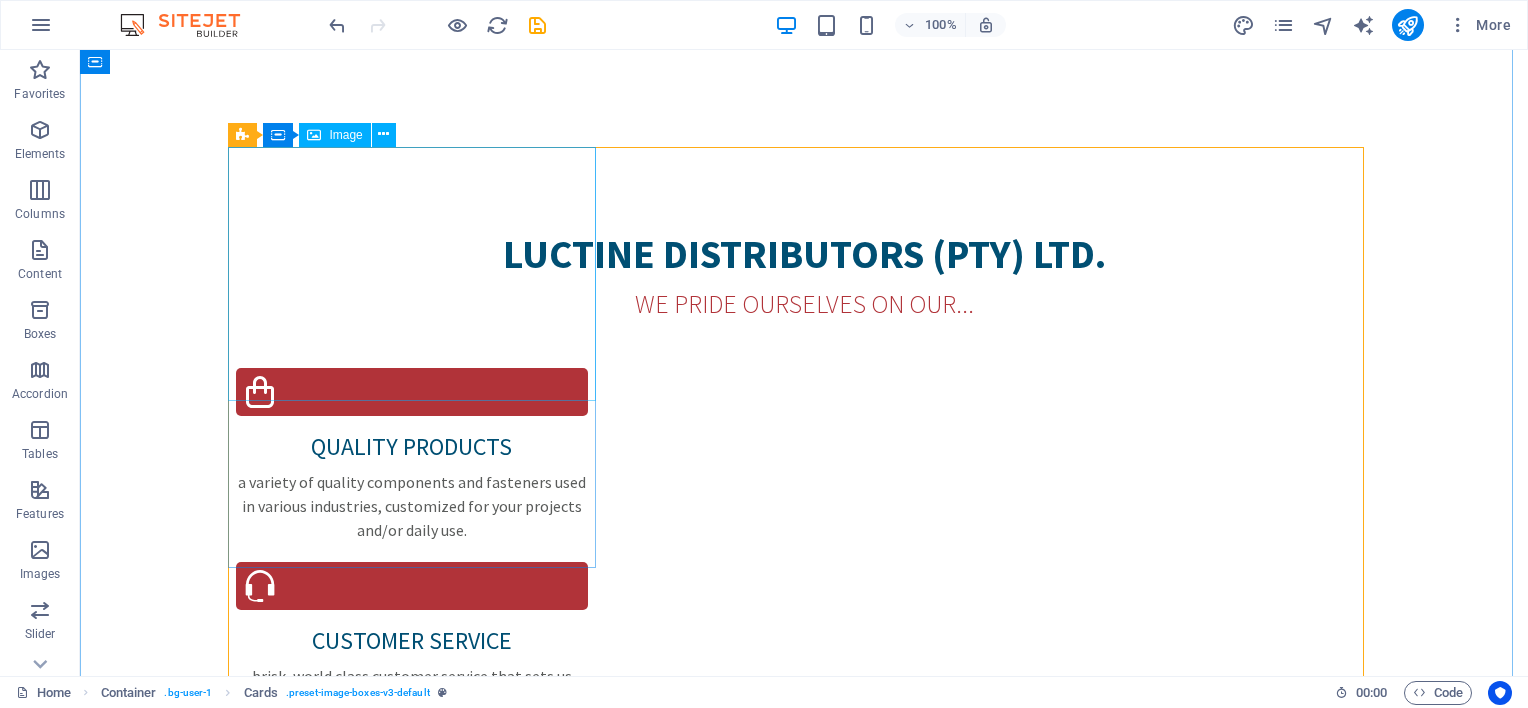 click at bounding box center (420, 3236) 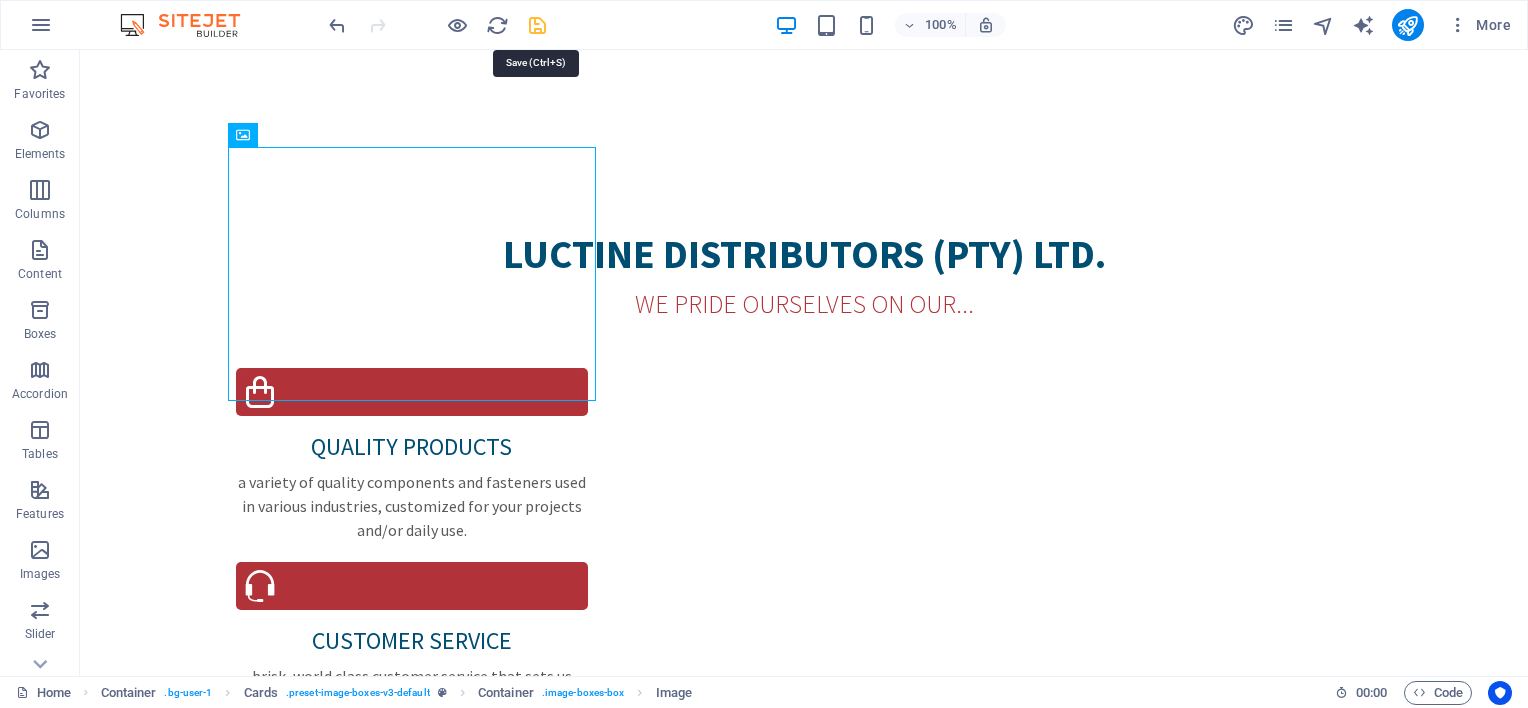 click at bounding box center [537, 25] 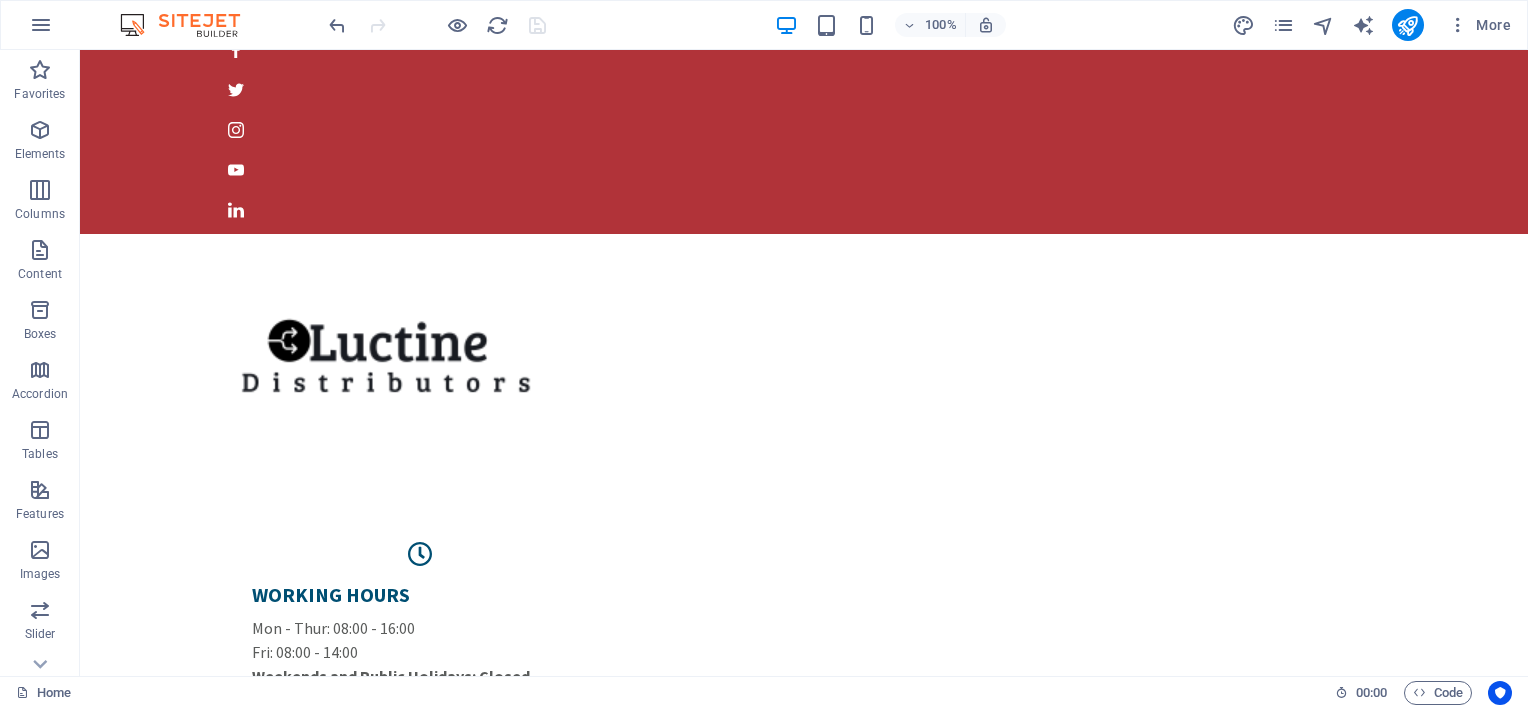 scroll, scrollTop: 0, scrollLeft: 0, axis: both 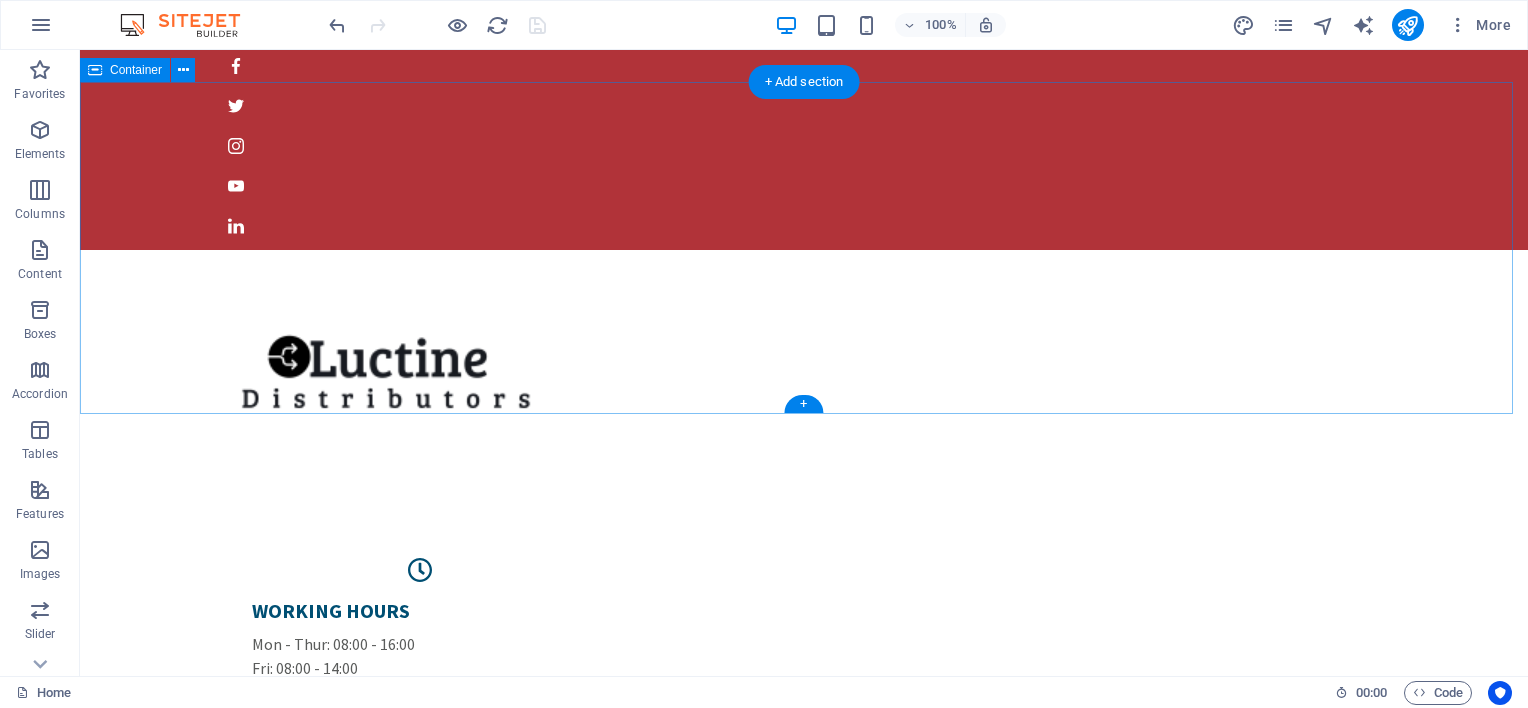 click on "WORKING HOURS Mon - Thur: 08:00 - 16:00 Fri: 08:00 - 14:00 Weekends and Public Holidays: Closed LOCATION Unit 1 02 Mallet Road Knights Ext 3 [CITY] 1401 Contact us Phone Number: ([PHONE])/ ([PHONE]) Email Address: sales@example.com" at bounding box center (804, 695) 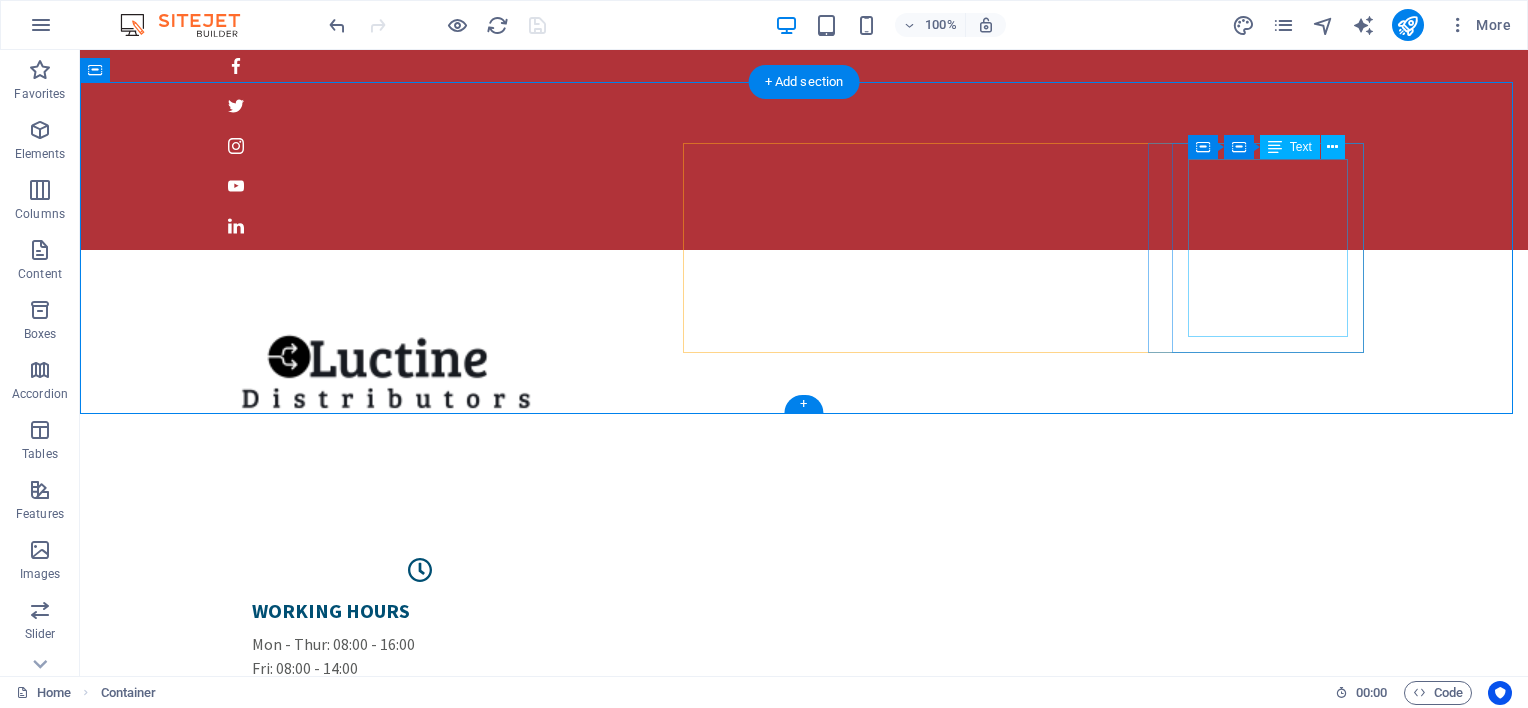 click on "Contact us Phone Number: ([PHONE])/ ([PHONE]) Email Address: sales@example.com" at bounding box center (420, 1039) 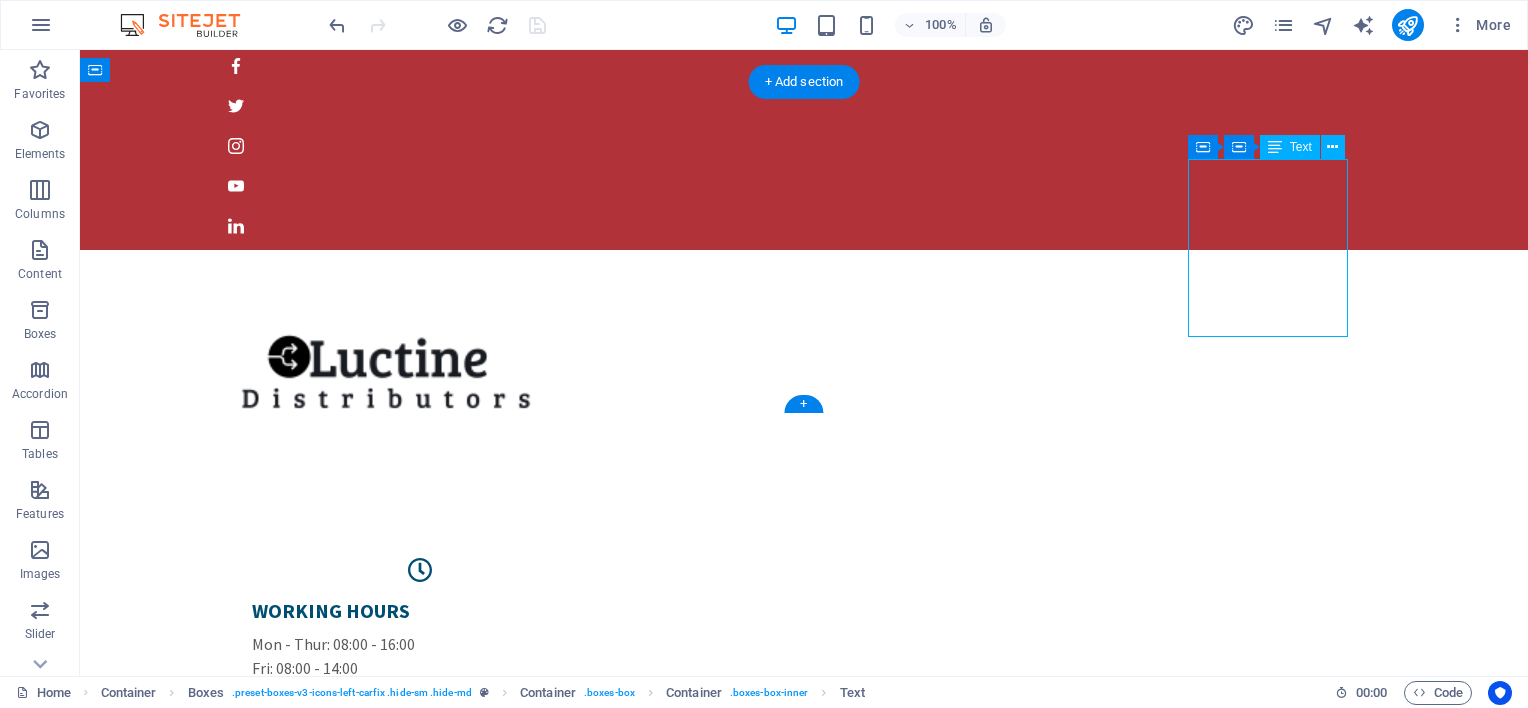 click on "Contact us Phone Number: ([PHONE])/ ([PHONE]) Email Address: sales@example.com" at bounding box center [420, 1039] 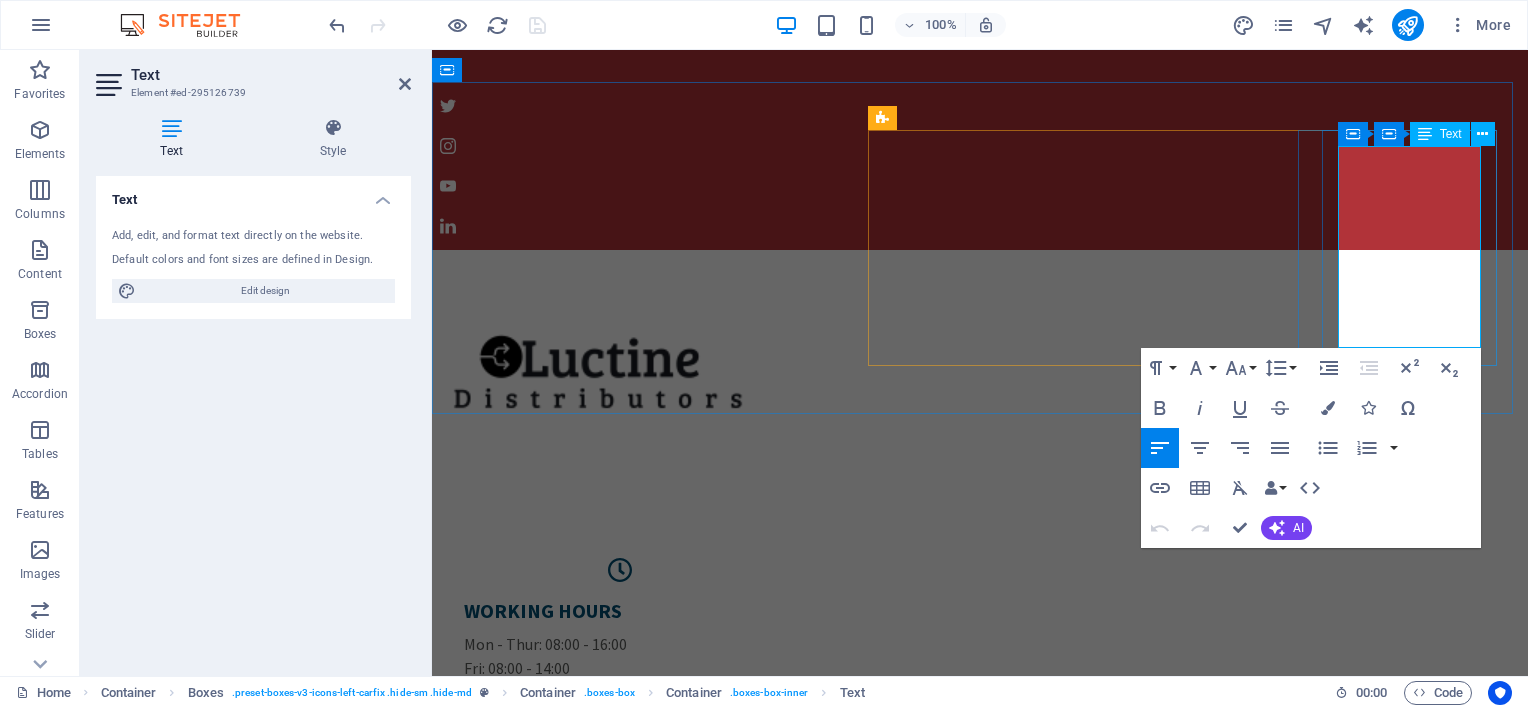 click on "([PHONE])" at bounding box center [620, 1032] 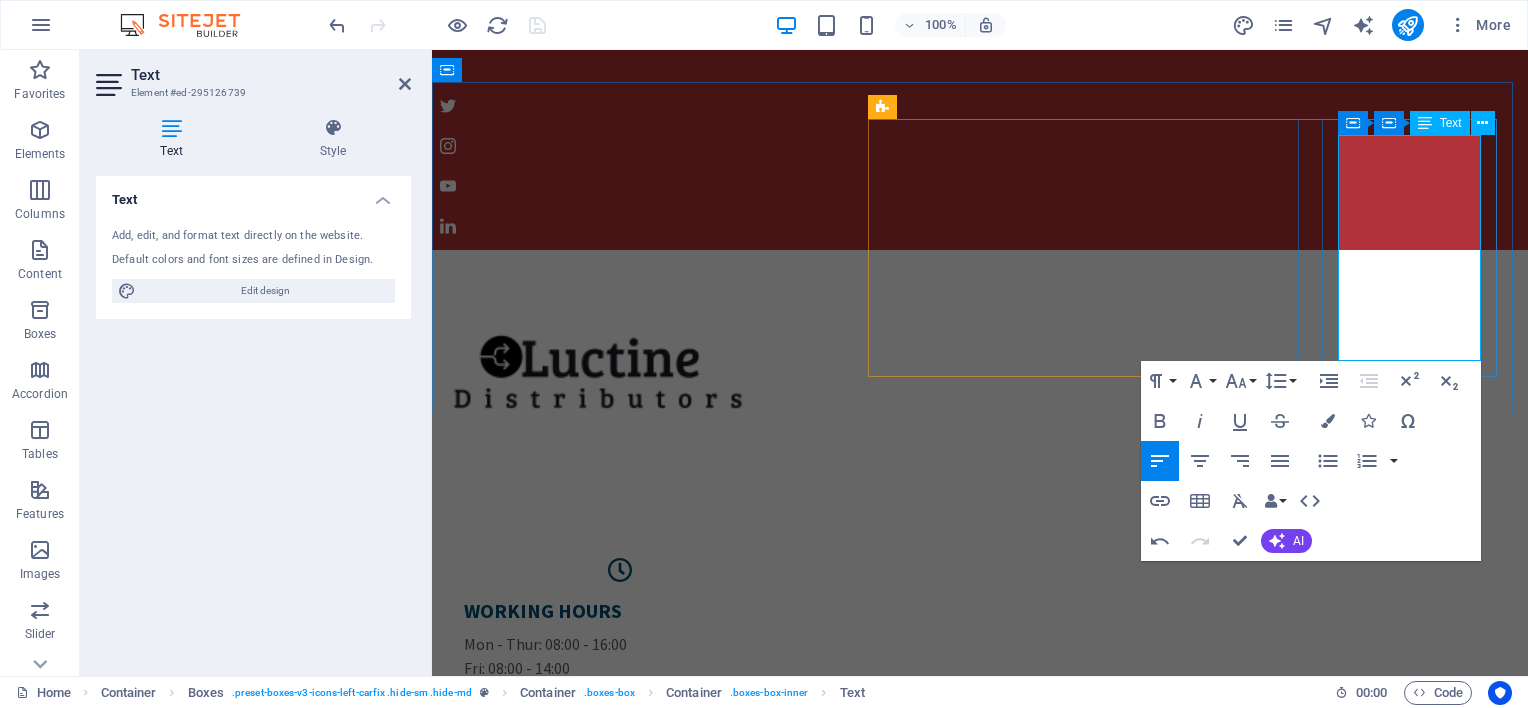 click on "co.za" at bounding box center (620, 1104) 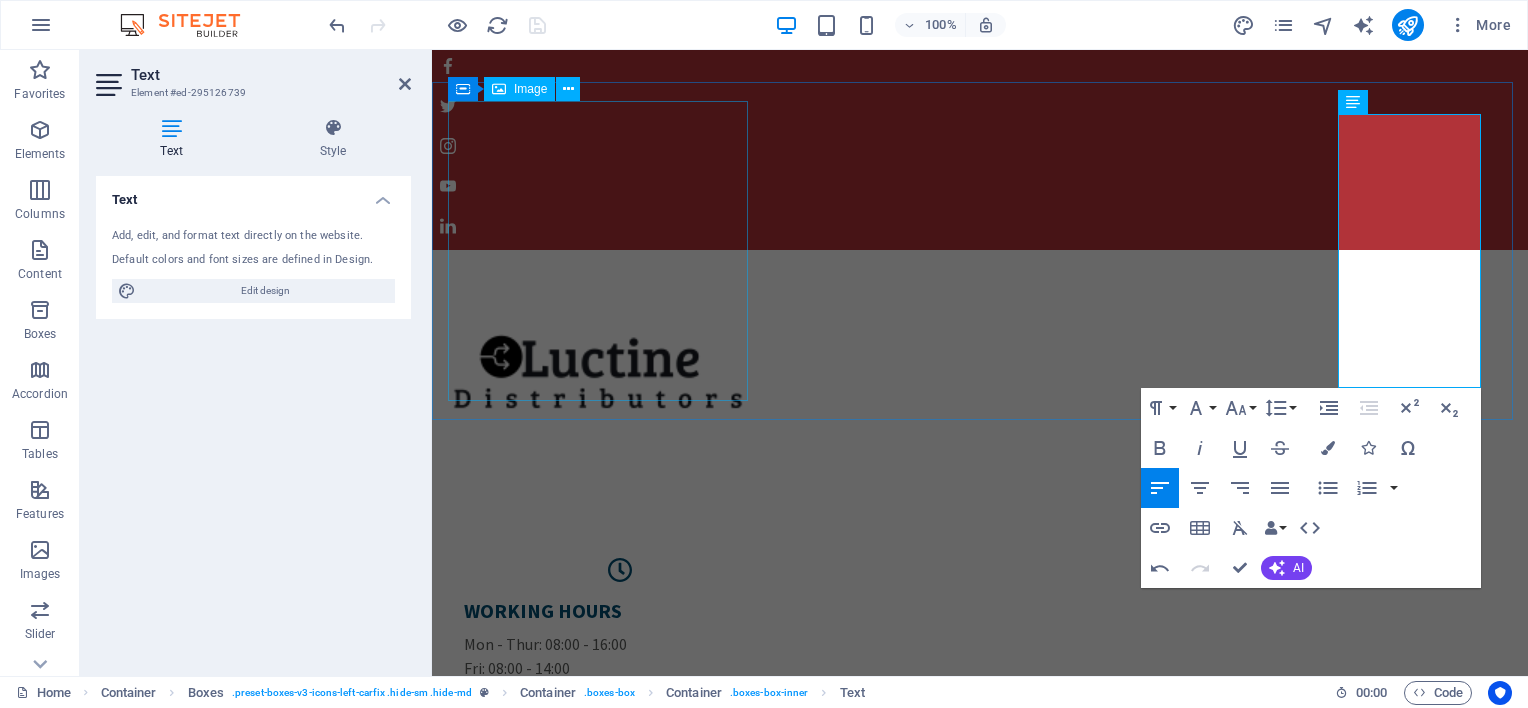click at bounding box center [980, 408] 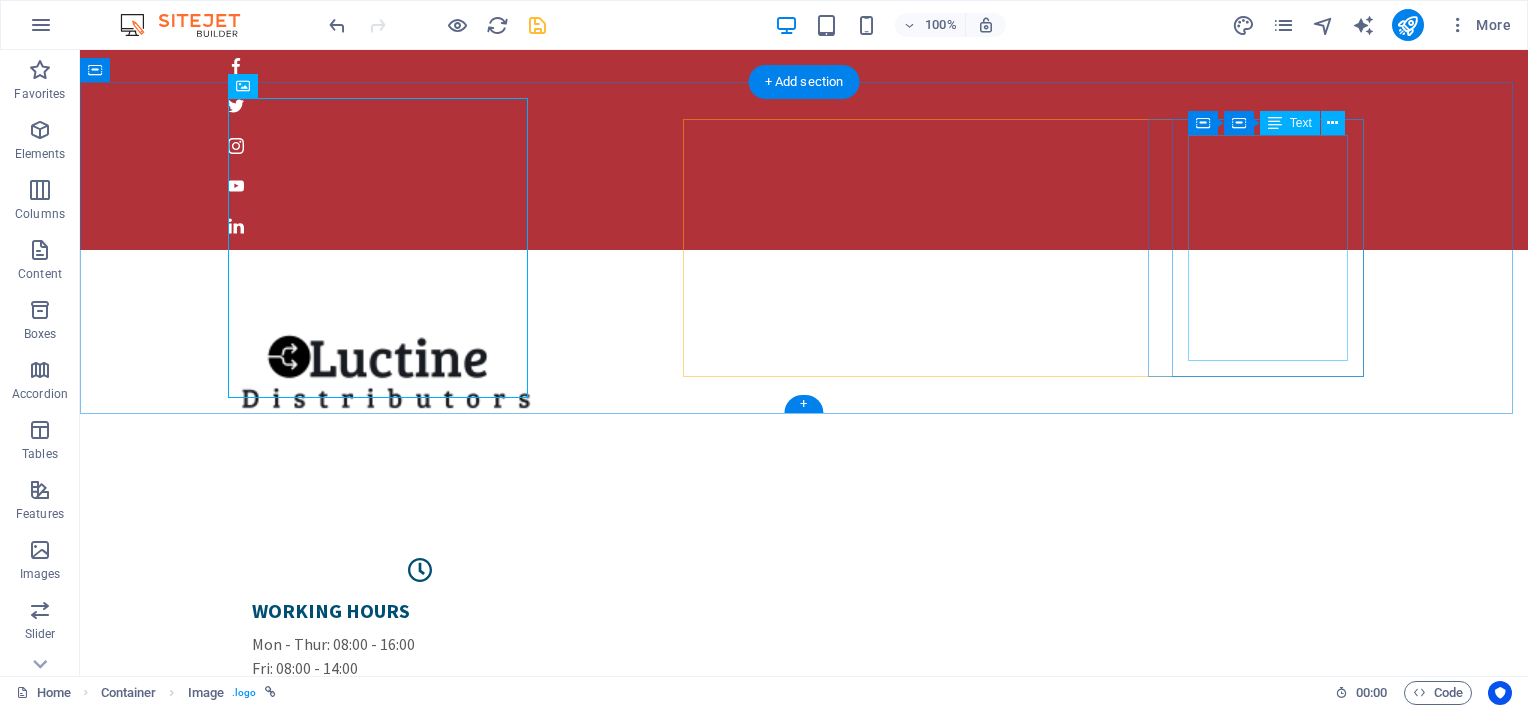click on "Contact us Phone Number: ([PHONE])/ ([PHONE])/([PHONE]) Email Address: sales@example.com &/or admin@example.com" at bounding box center (420, 1039) 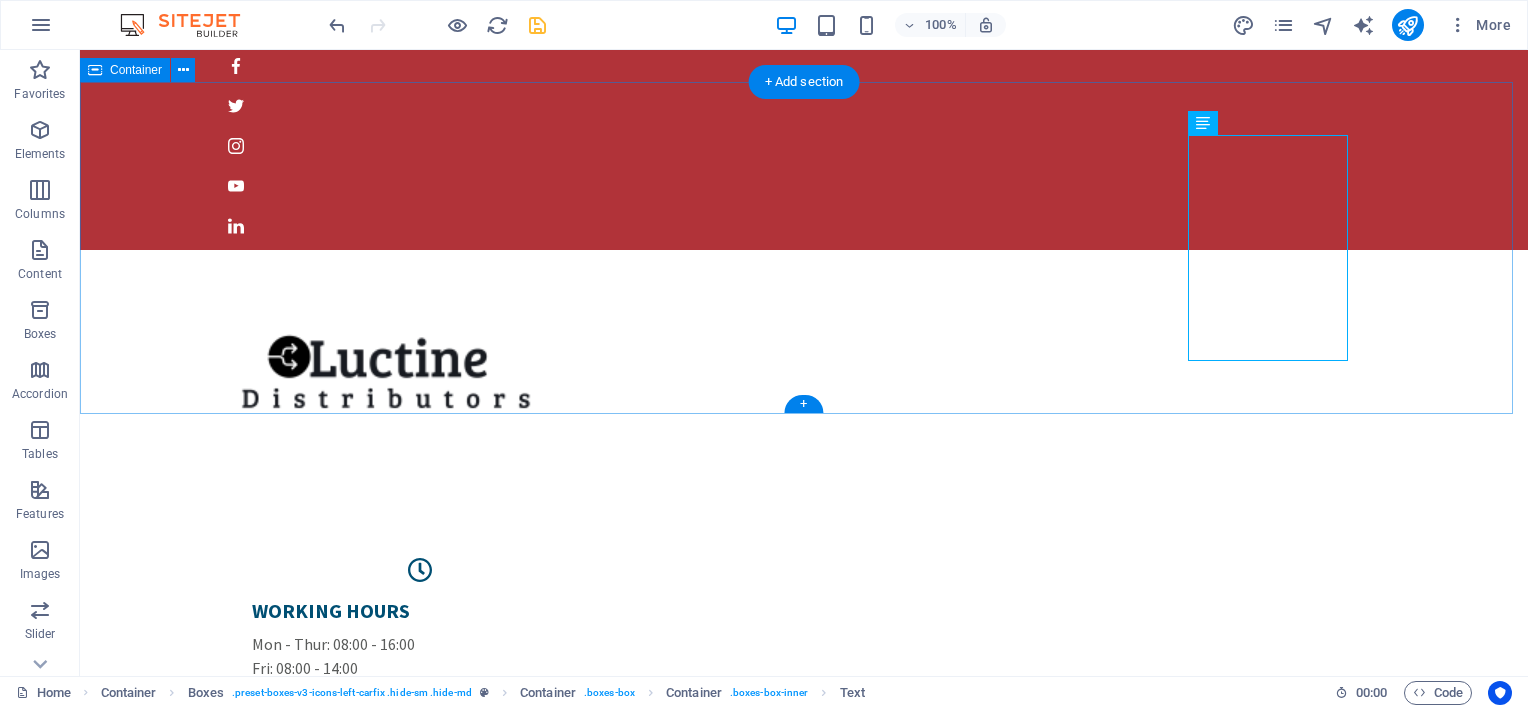 click on "WORKING HOURS Mon - Thur: 08:00 - 16:00 Fri: 08:00 - 14:00 Weekends and Public Holidays: Closed LOCATION Unit 1 02 Mallet Road Knights Ext 3 Germistion 1401 Contact us Phone Number: ([PHONE])/ ([PHONE])/([PHONE]) Email Address: sales@example.com &/or admin@example.com" at bounding box center [804, 695] 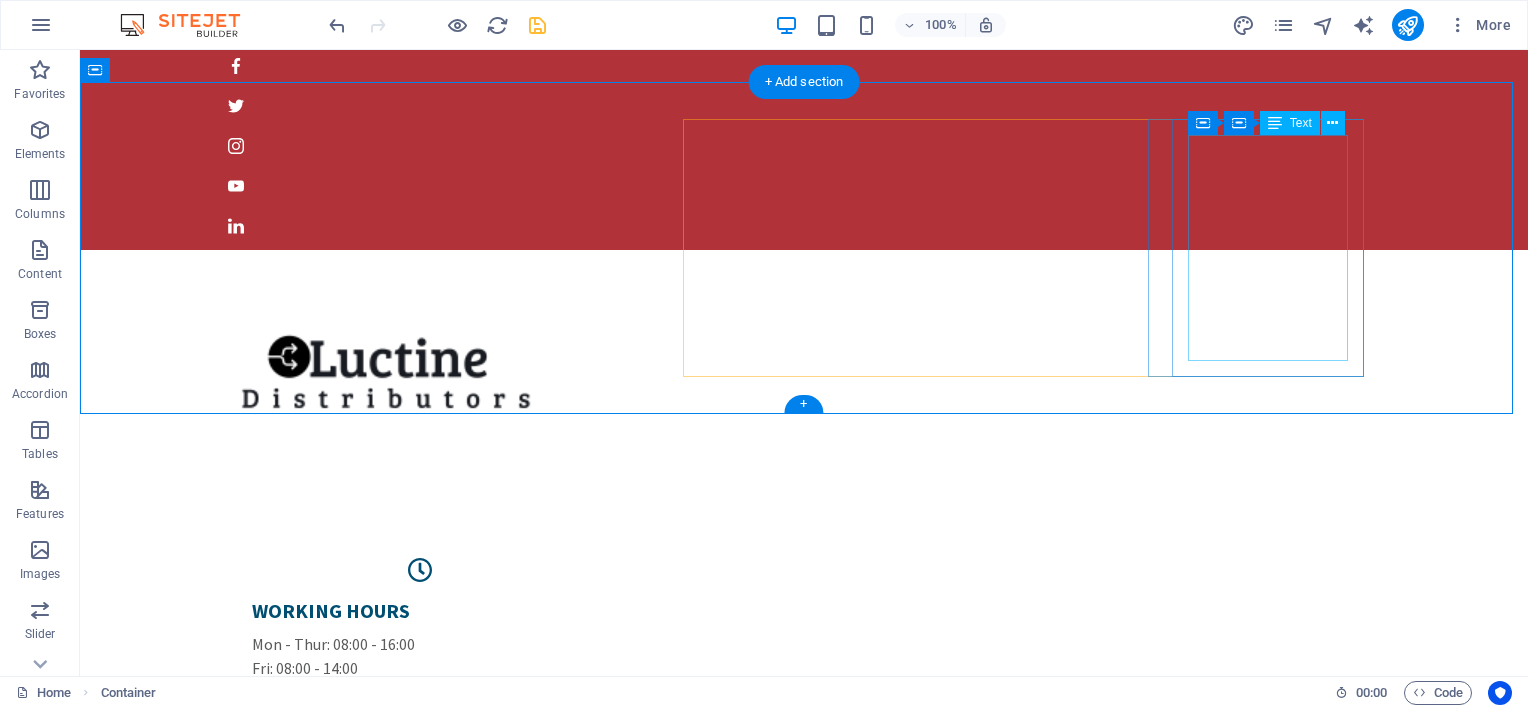 click on "Contact us Phone Number: ([PHONE])/ ([PHONE])/([PHONE]) Email Address: sales@example.com &/or admin@example.com" at bounding box center (420, 1039) 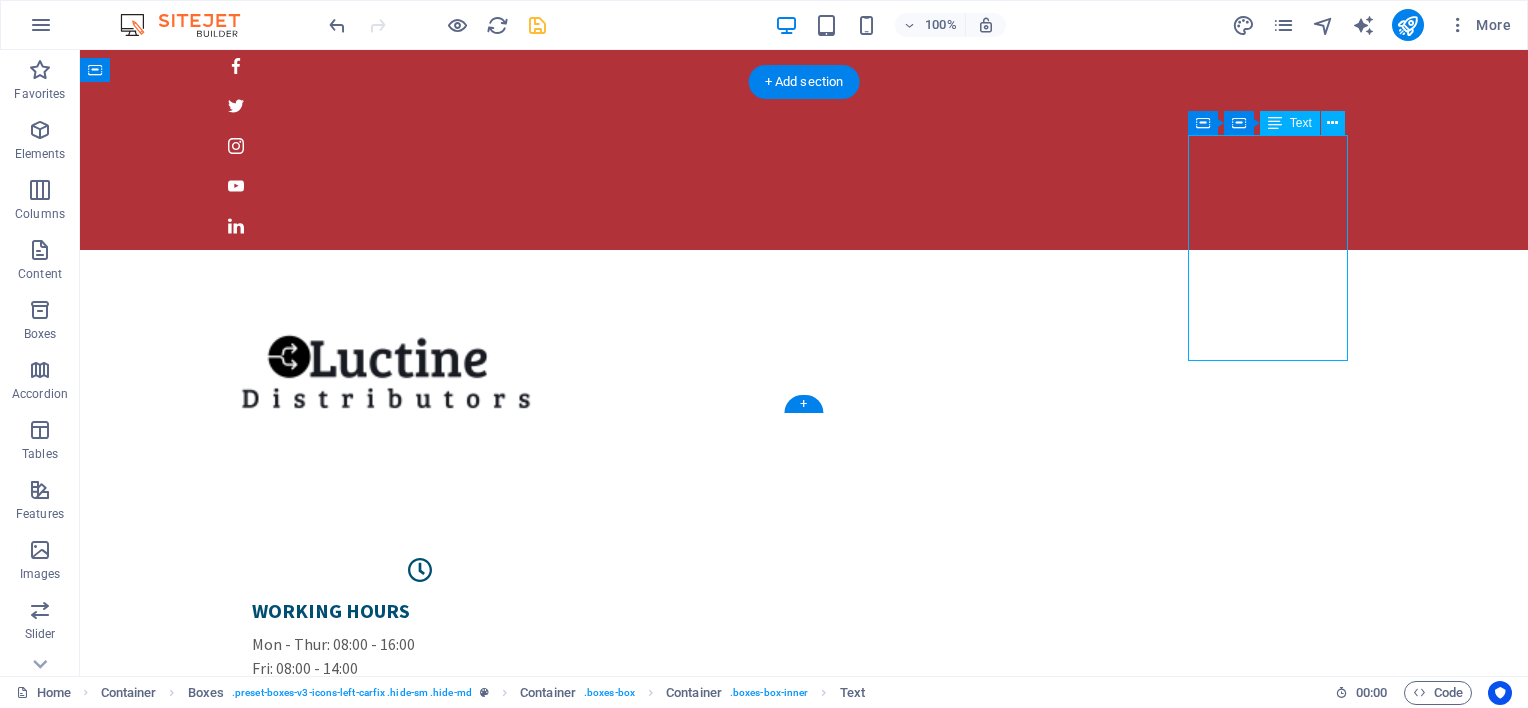 click on "Contact us Phone Number: ([PHONE])/ ([PHONE])/([PHONE]) Email Address: sales@example.com &/or admin@example.com" at bounding box center (420, 1039) 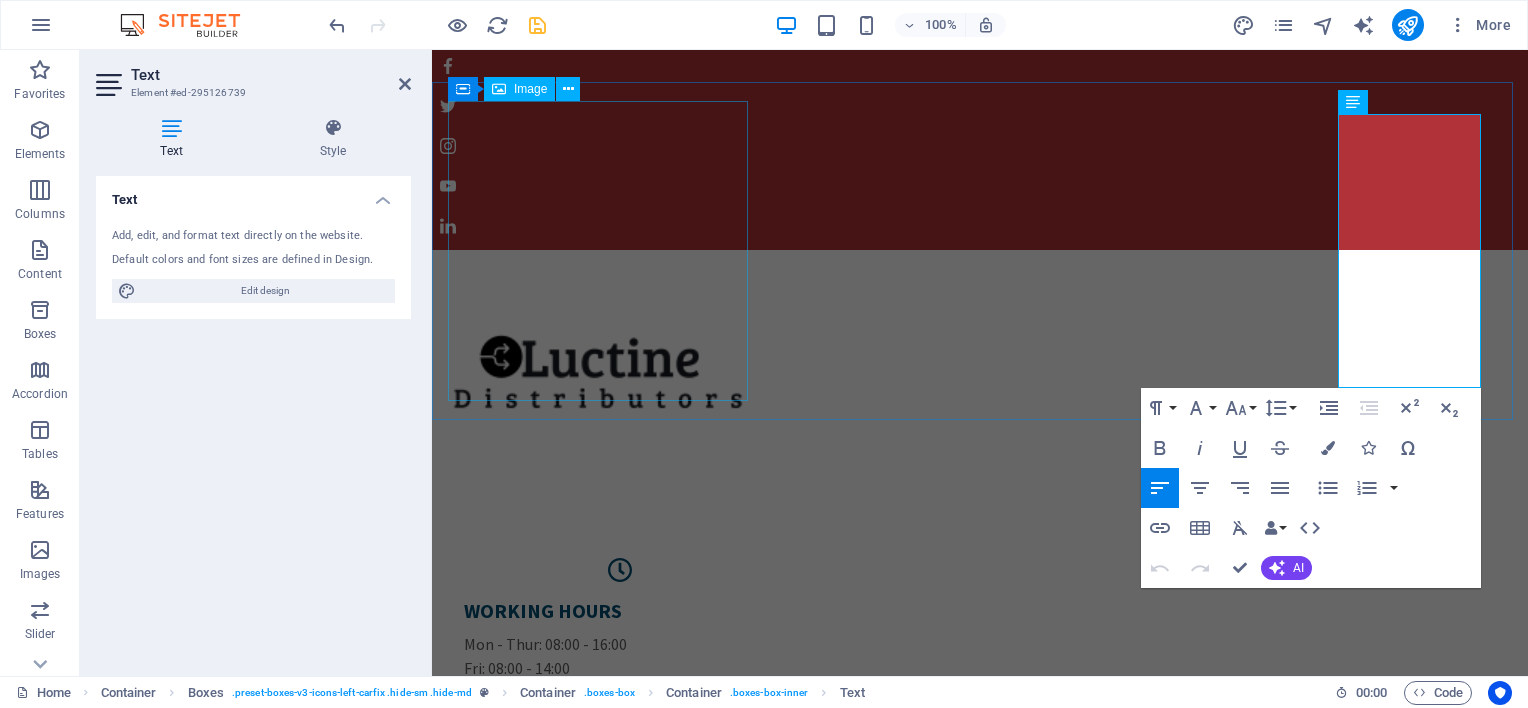 click at bounding box center (980, 408) 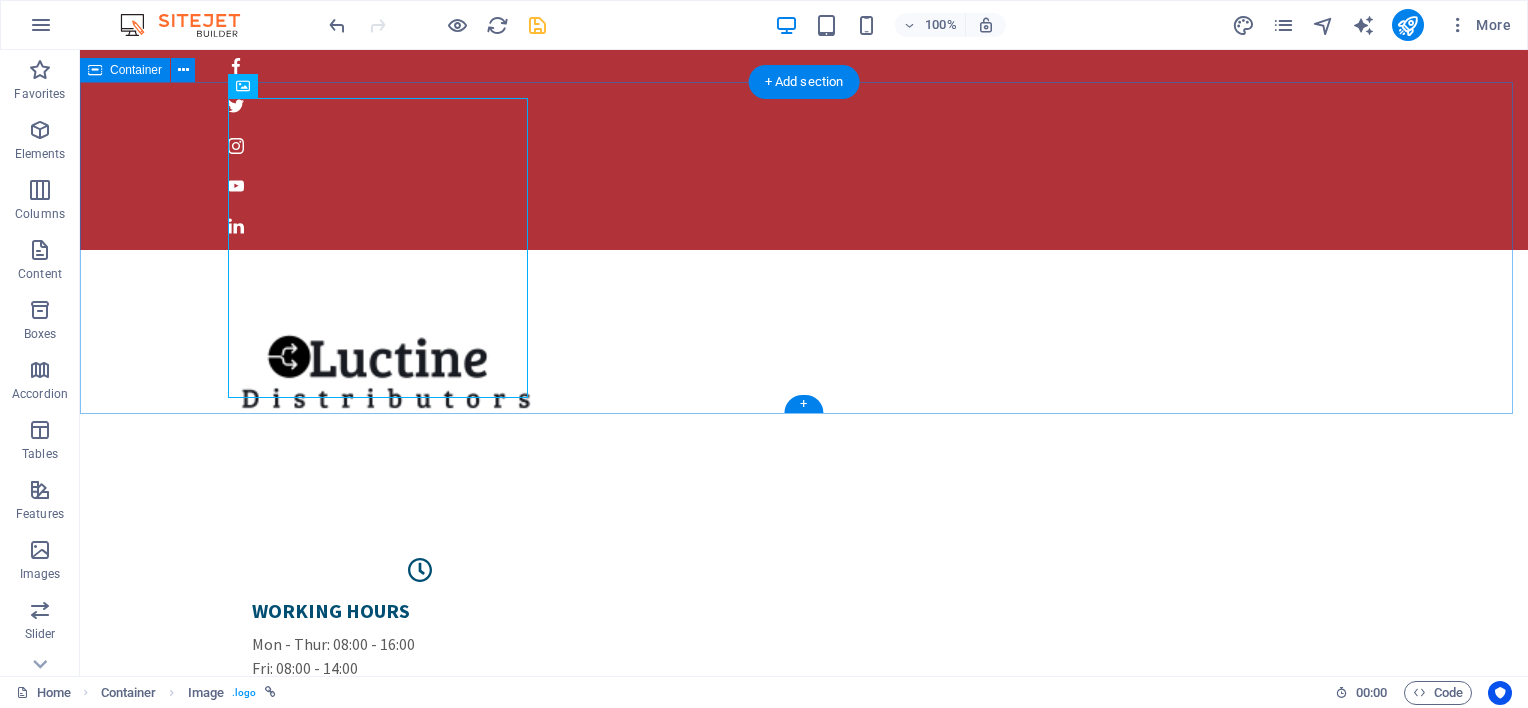 click on "WORKING HOURS Mon - Thur: 08:00 - 16:00 Fri: 08:00 - 14:00 Weekends and Public Holidays: Closed LOCATION Unit 1 02 Mallet Road Knights Ext 3 Germistion 1401 Contact us Phone Number: ([PHONE])/ ([PHONE])/([PHONE]) Email Address: sales@example.com &/or admin@example.com" at bounding box center [804, 695] 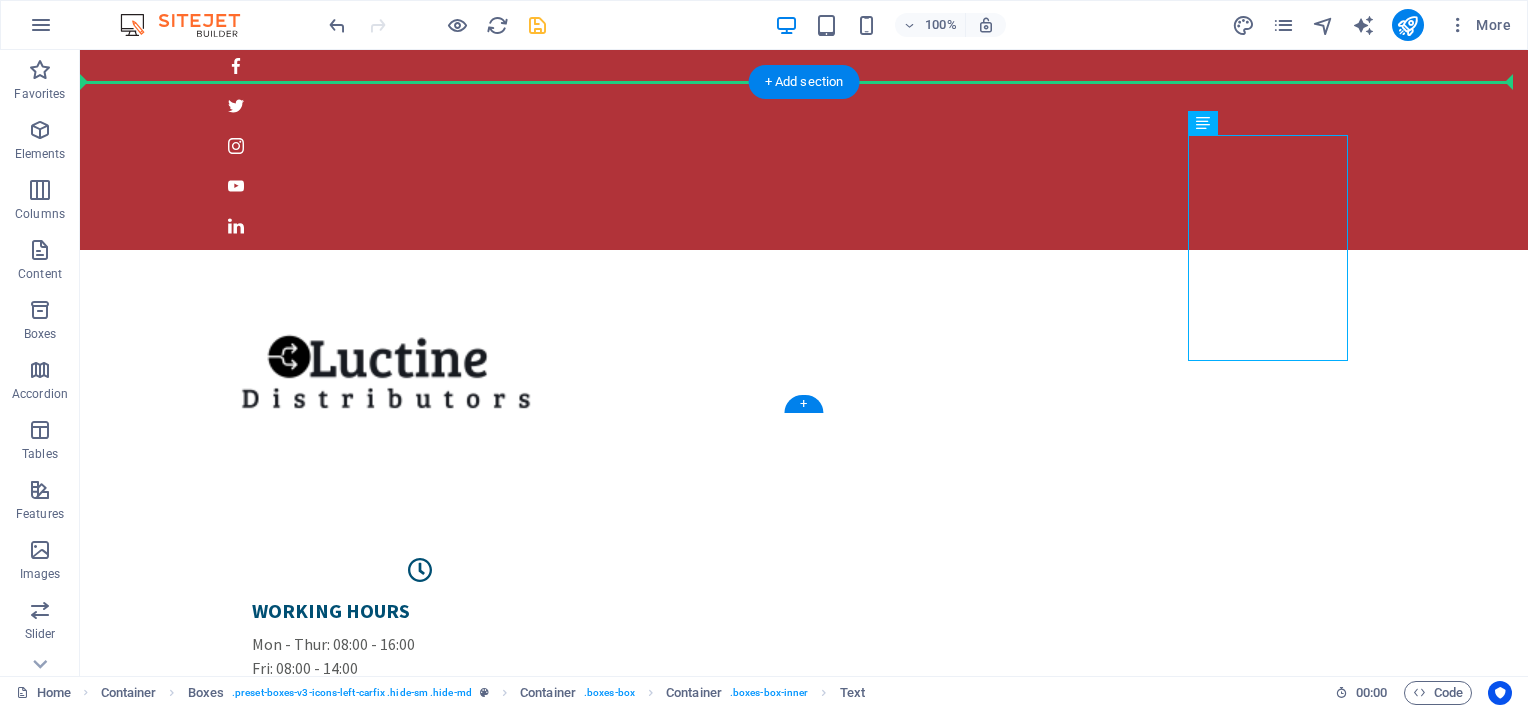 drag, startPoint x: 1359, startPoint y: 175, endPoint x: 1373, endPoint y: 191, distance: 21.260292 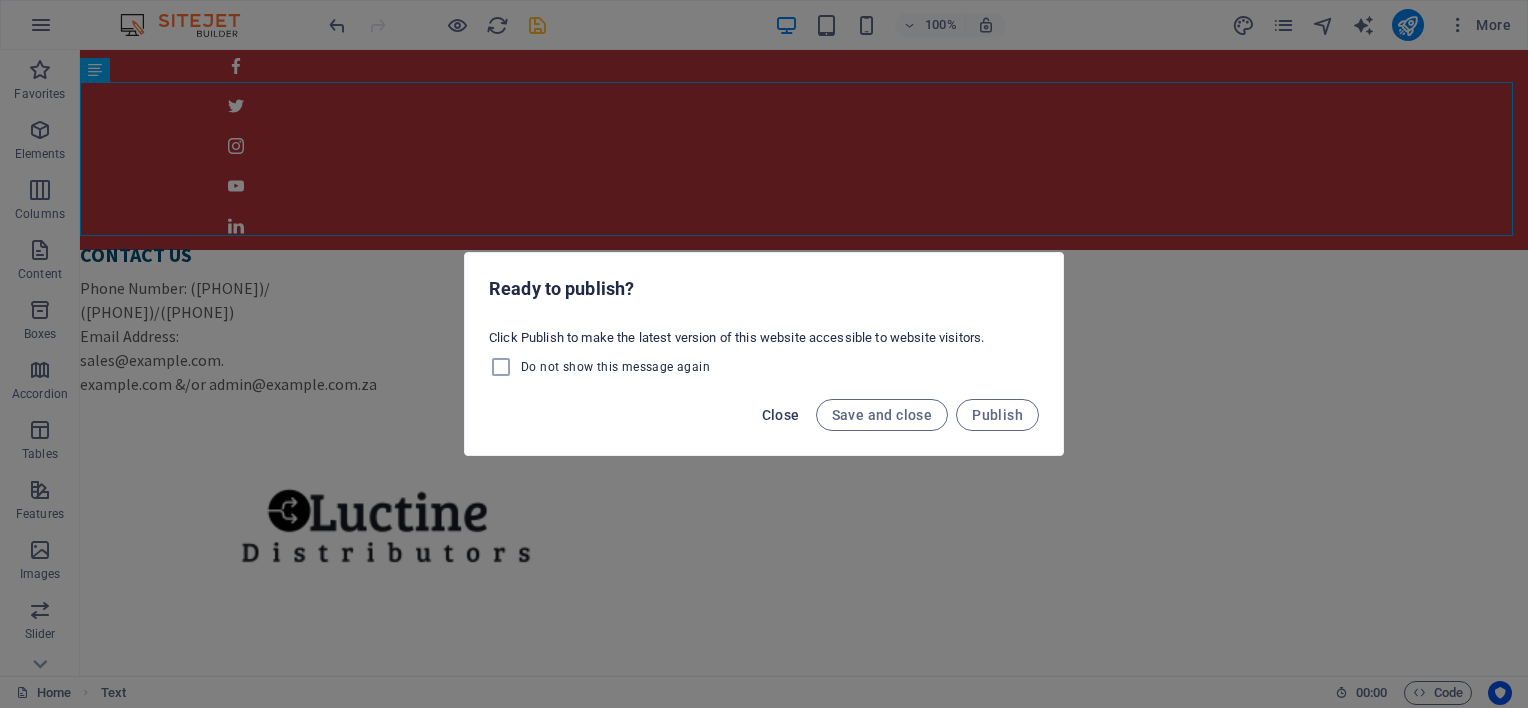 click on "Close" at bounding box center (781, 415) 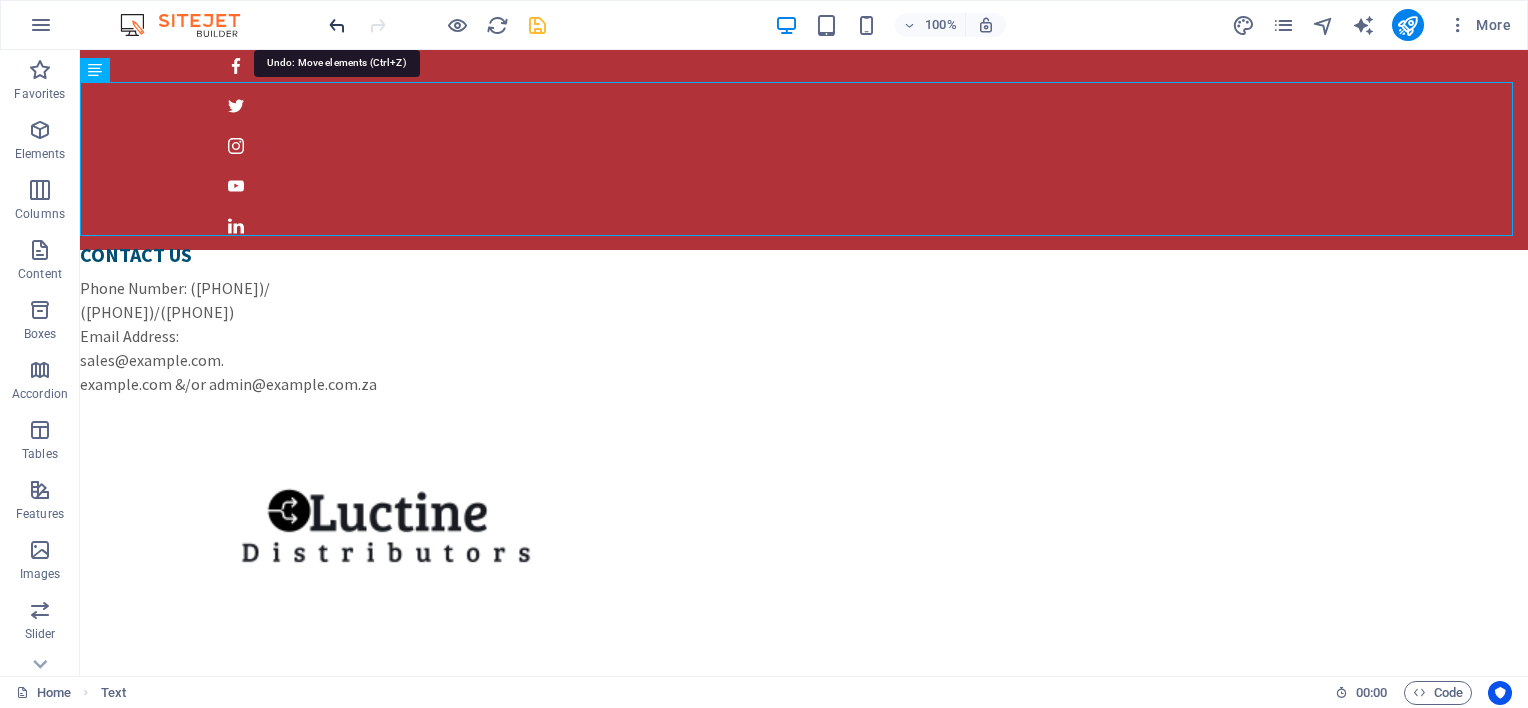 click at bounding box center [337, 25] 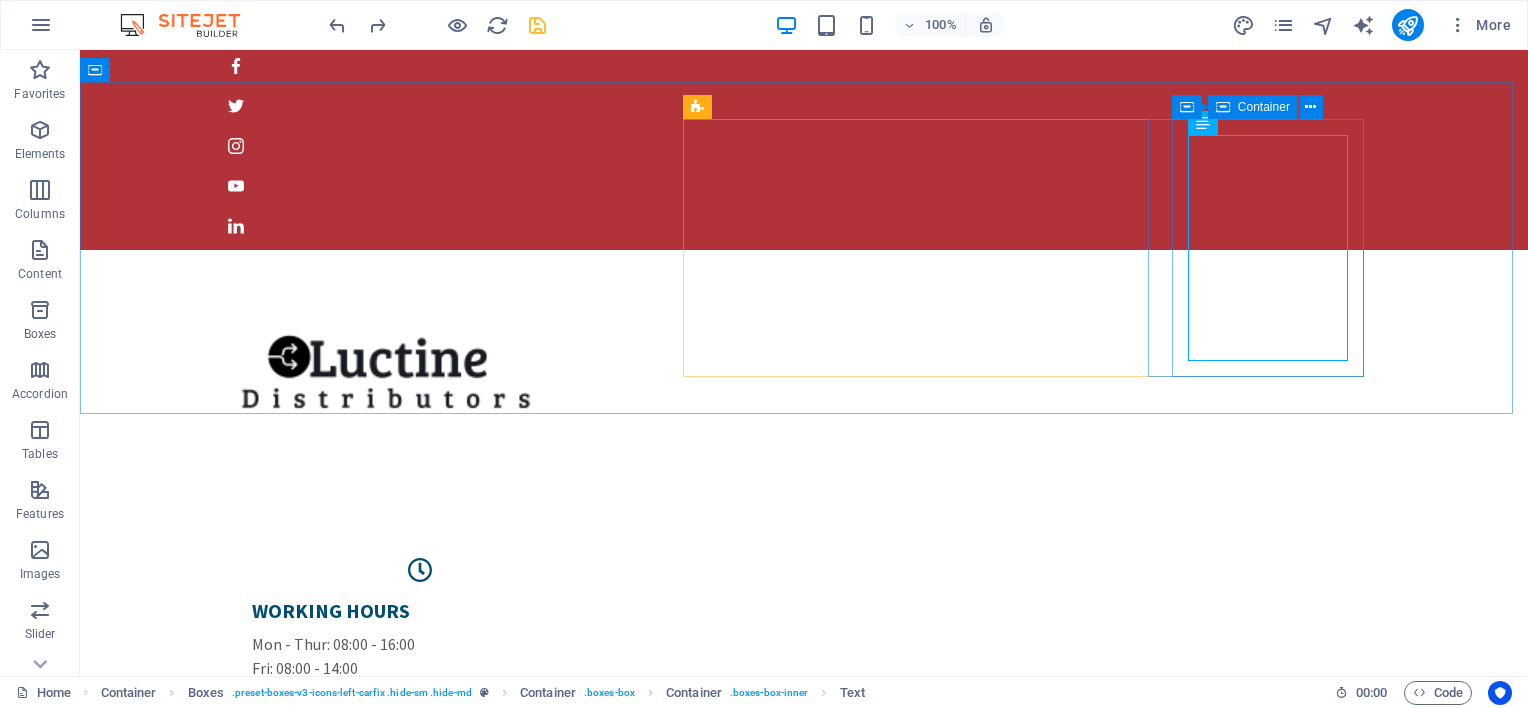 click on "Container" at bounding box center [1264, 107] 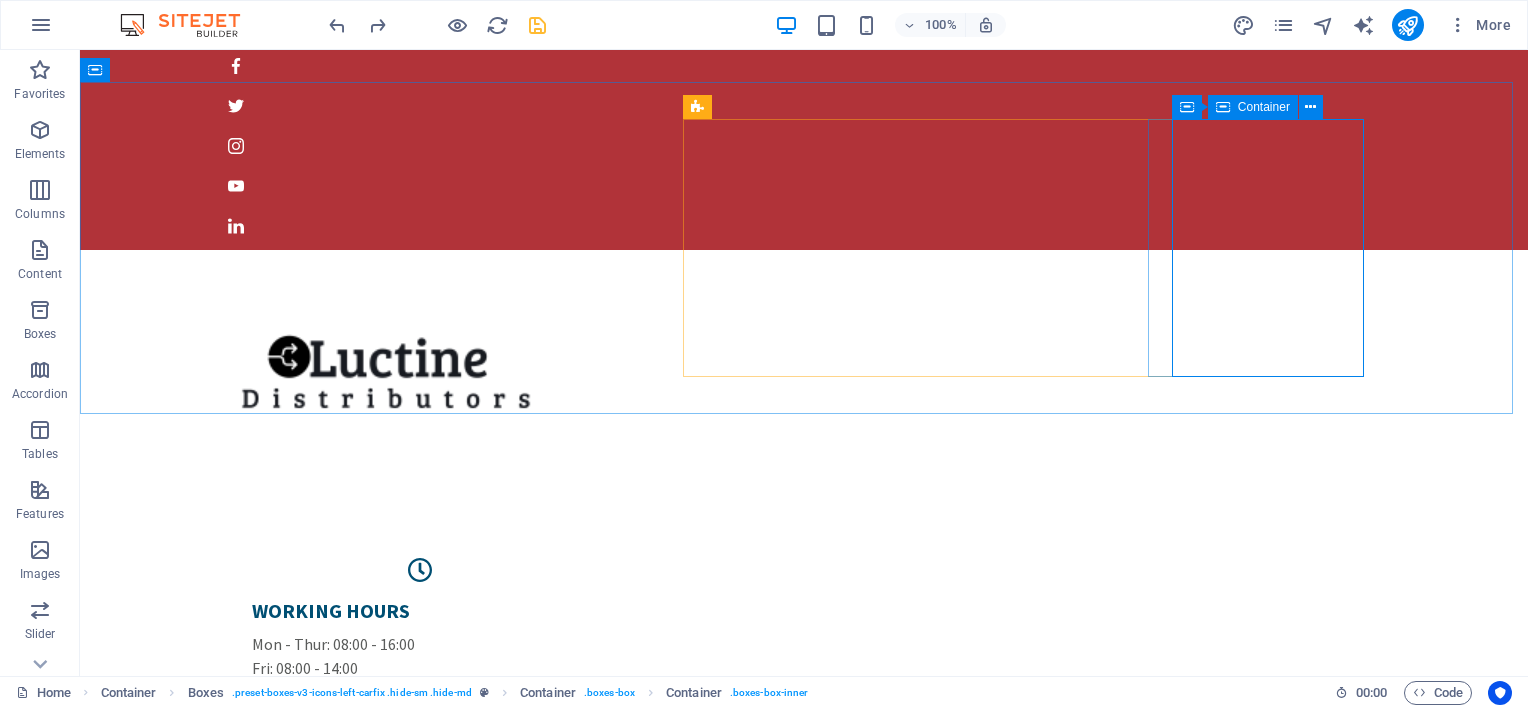 click on "Container" at bounding box center [1264, 107] 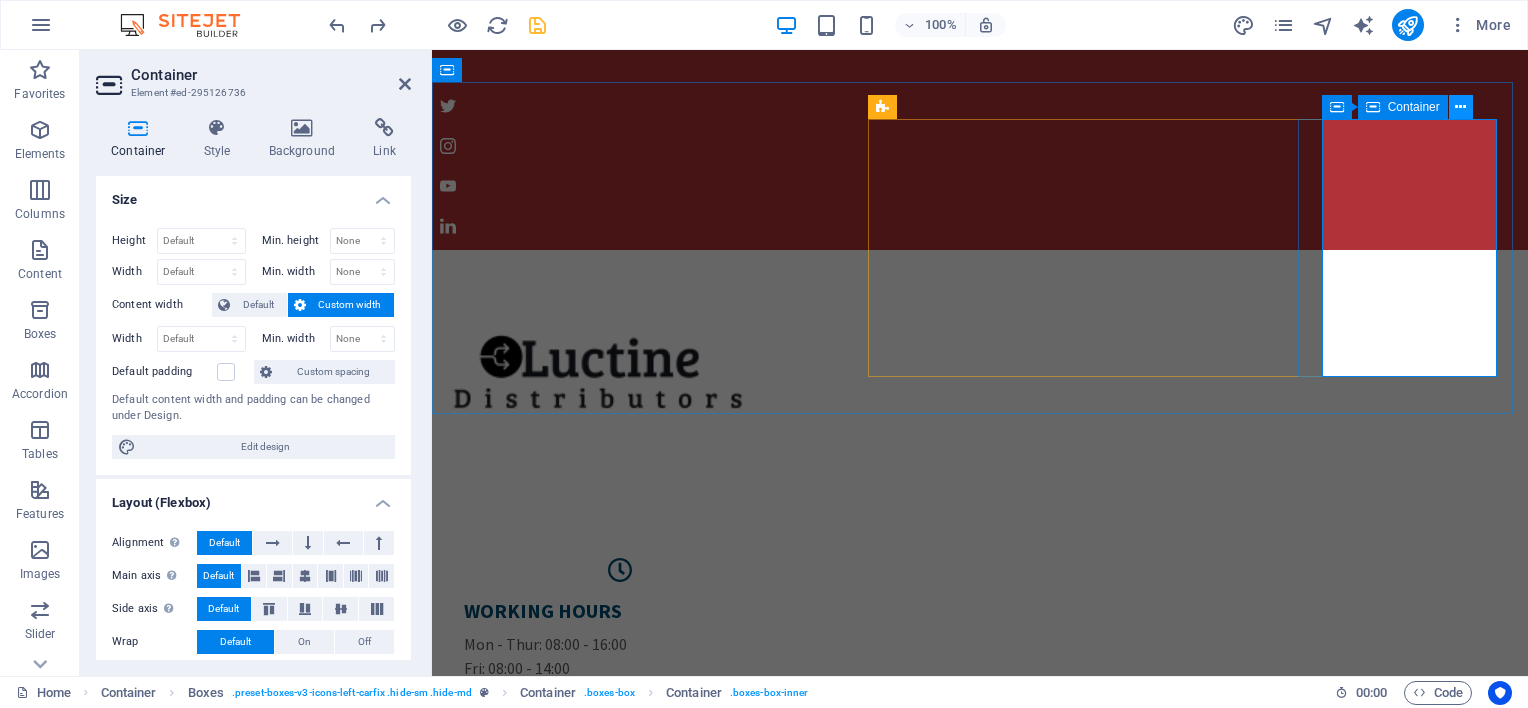 click at bounding box center (1460, 107) 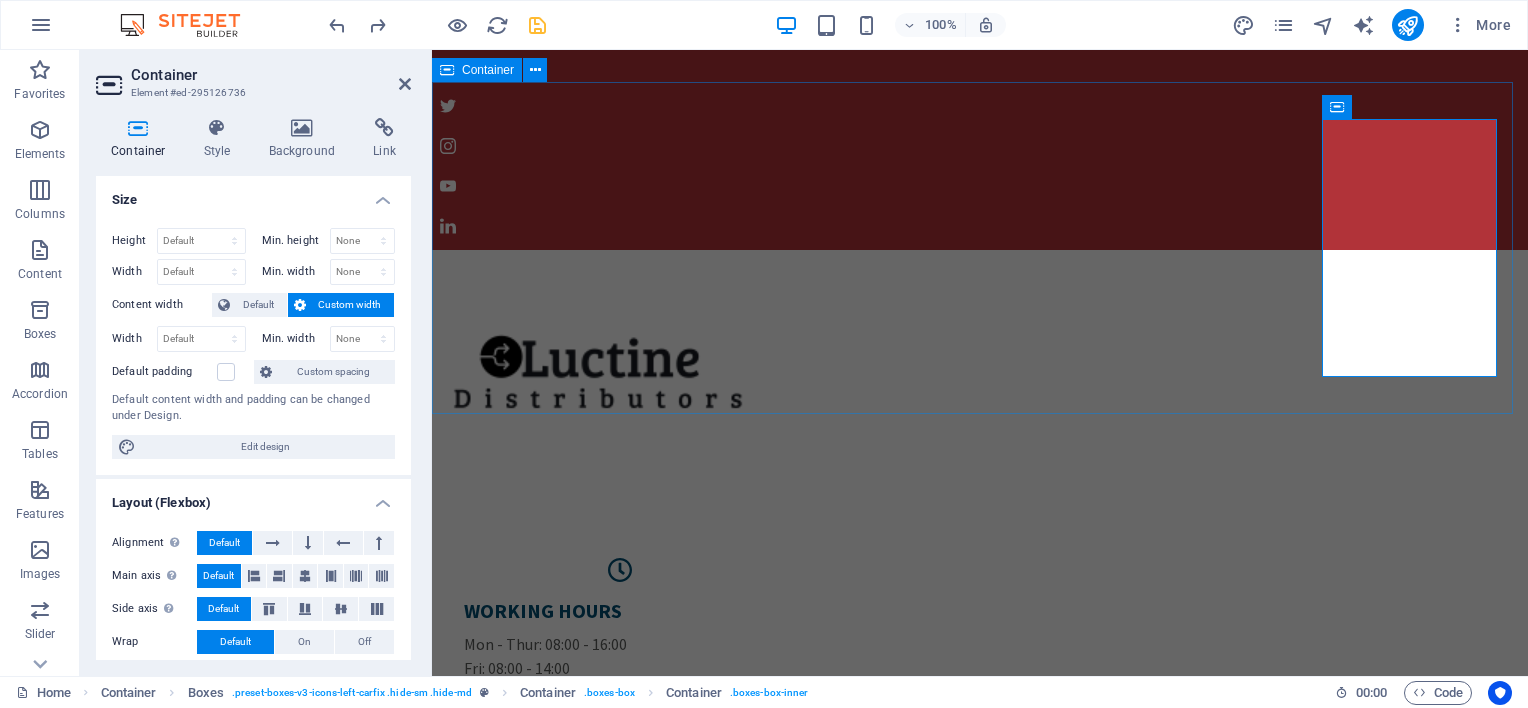 click on "WORKING HOURS Mon - Thur: 08:00 - 16:00 Fri: 08:00 - 14:00 Weekends and Public Holidays: Closed LOCATION Unit 1 02 Mallet Road Knights Ext 3 Germistion 1401 Contact us Phone Number: ([PHONE])/ ([PHONE])/([PHONE]) Email Address: sales@example.com &/or admin@example.com" at bounding box center (980, 695) 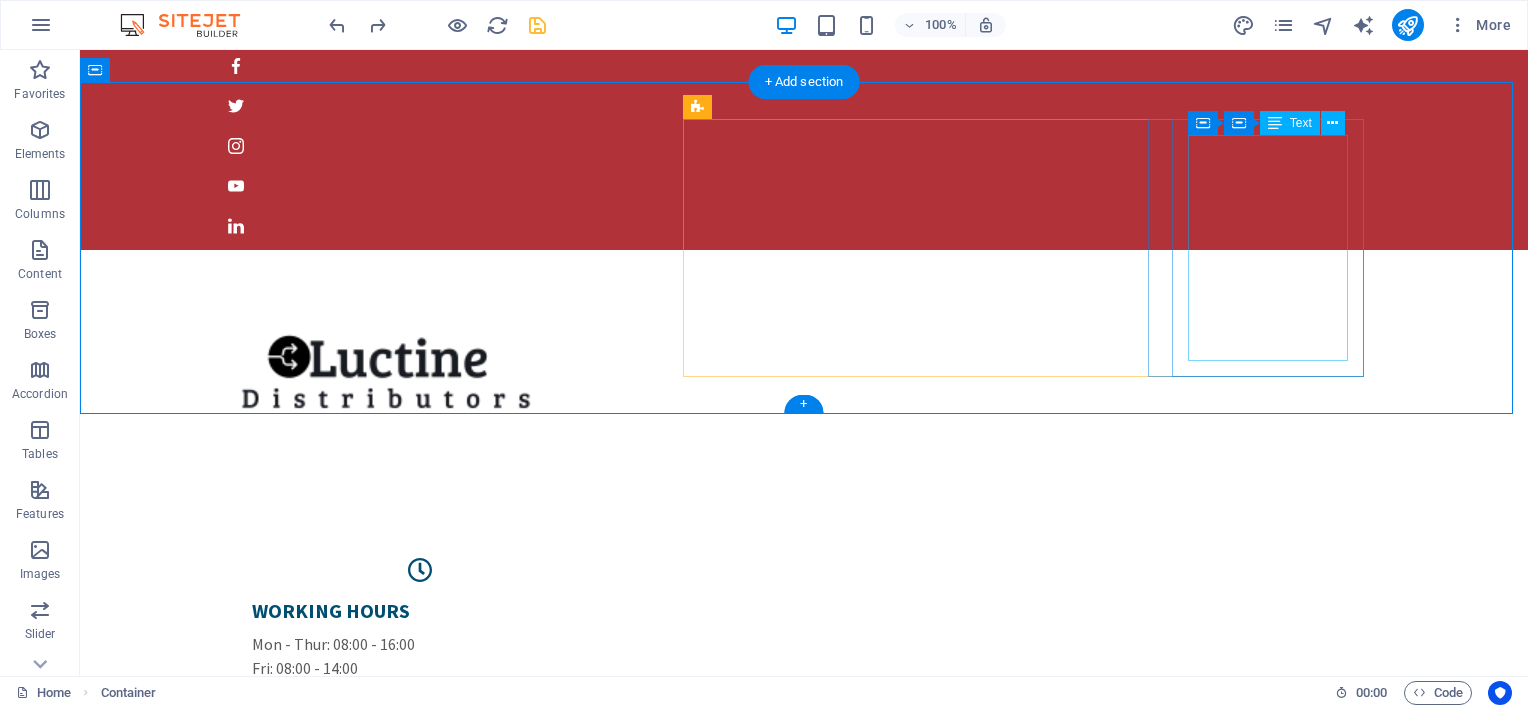 click on "Contact us Phone Number: ([PHONE])/ ([PHONE])/([PHONE]) Email Address: sales@example.com &/or admin@example.com" at bounding box center (420, 1039) 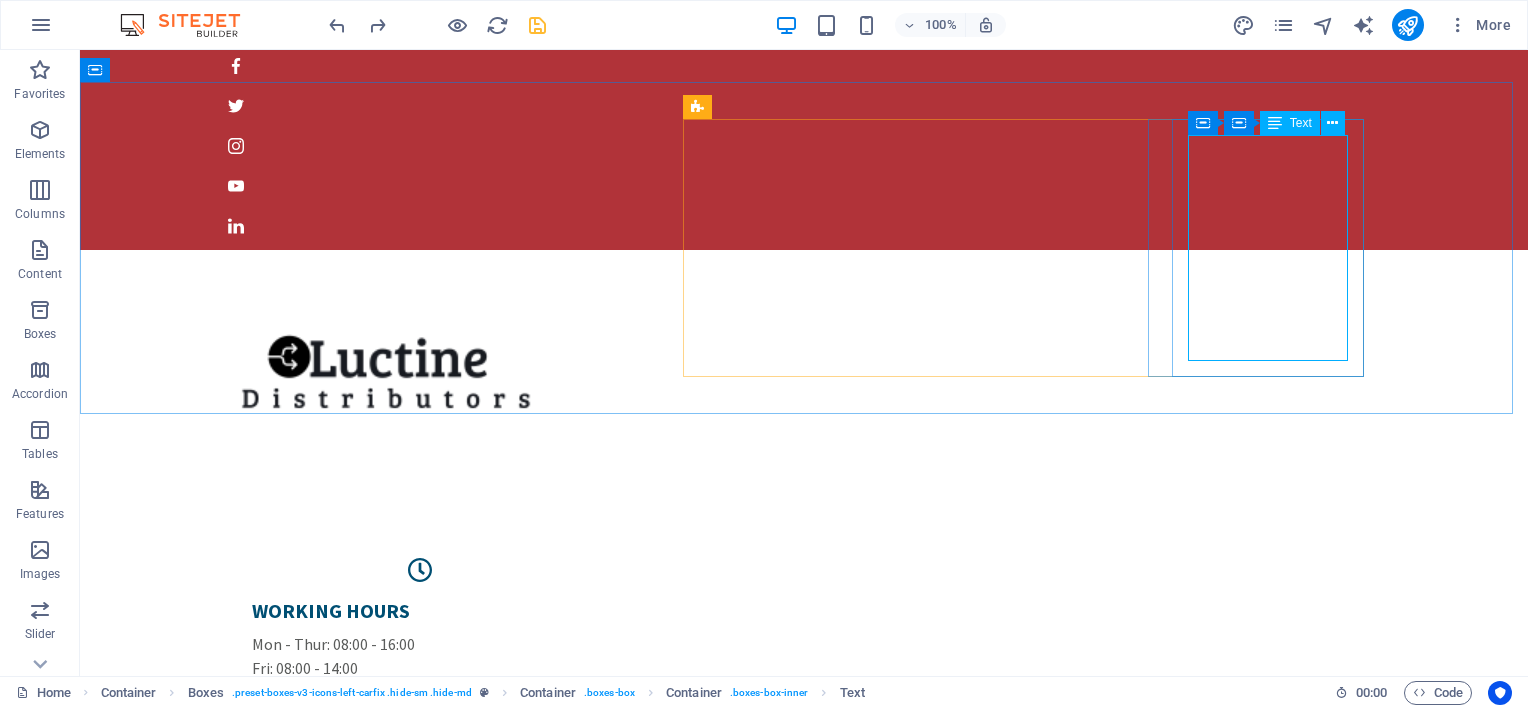 click on "Text" at bounding box center (1301, 123) 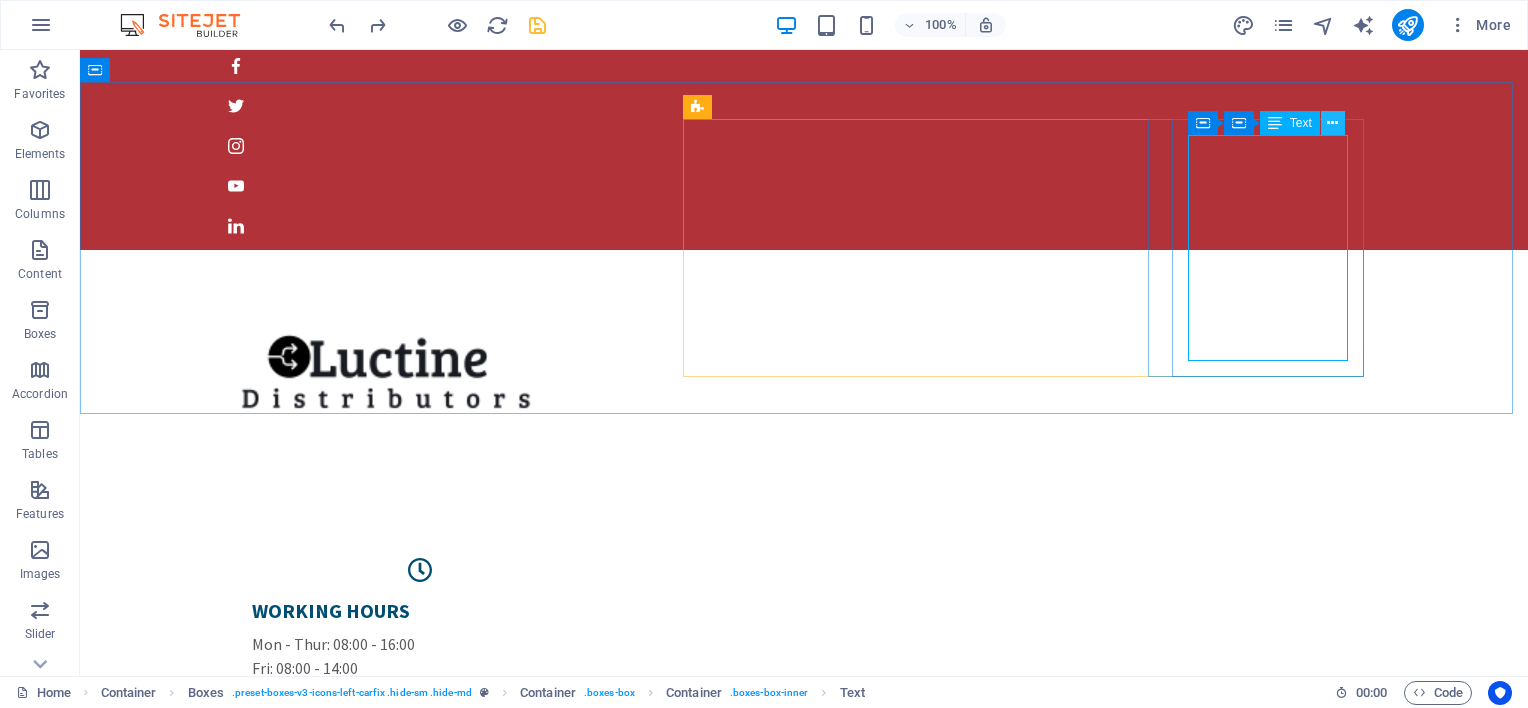 click at bounding box center [1332, 123] 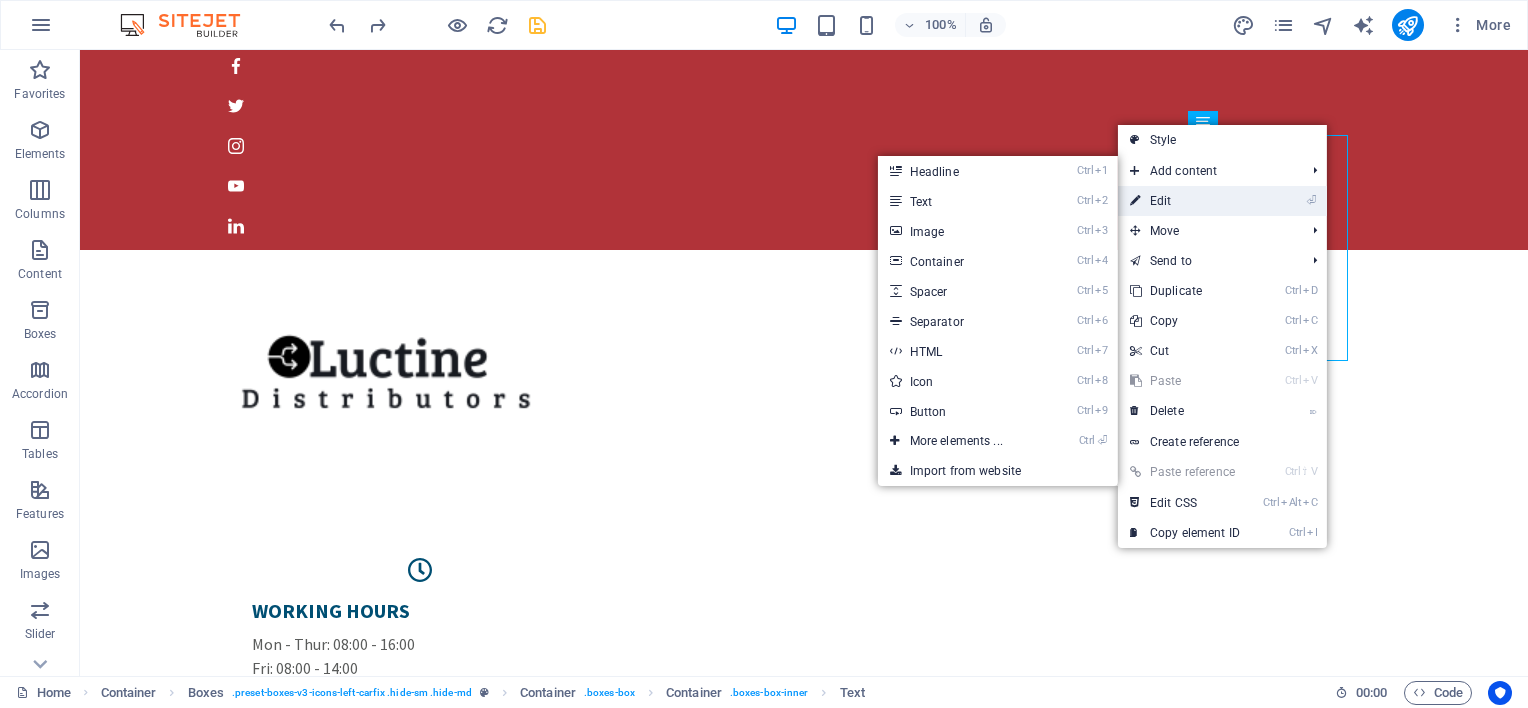 click on "⏎  Edit" at bounding box center (1222, 201) 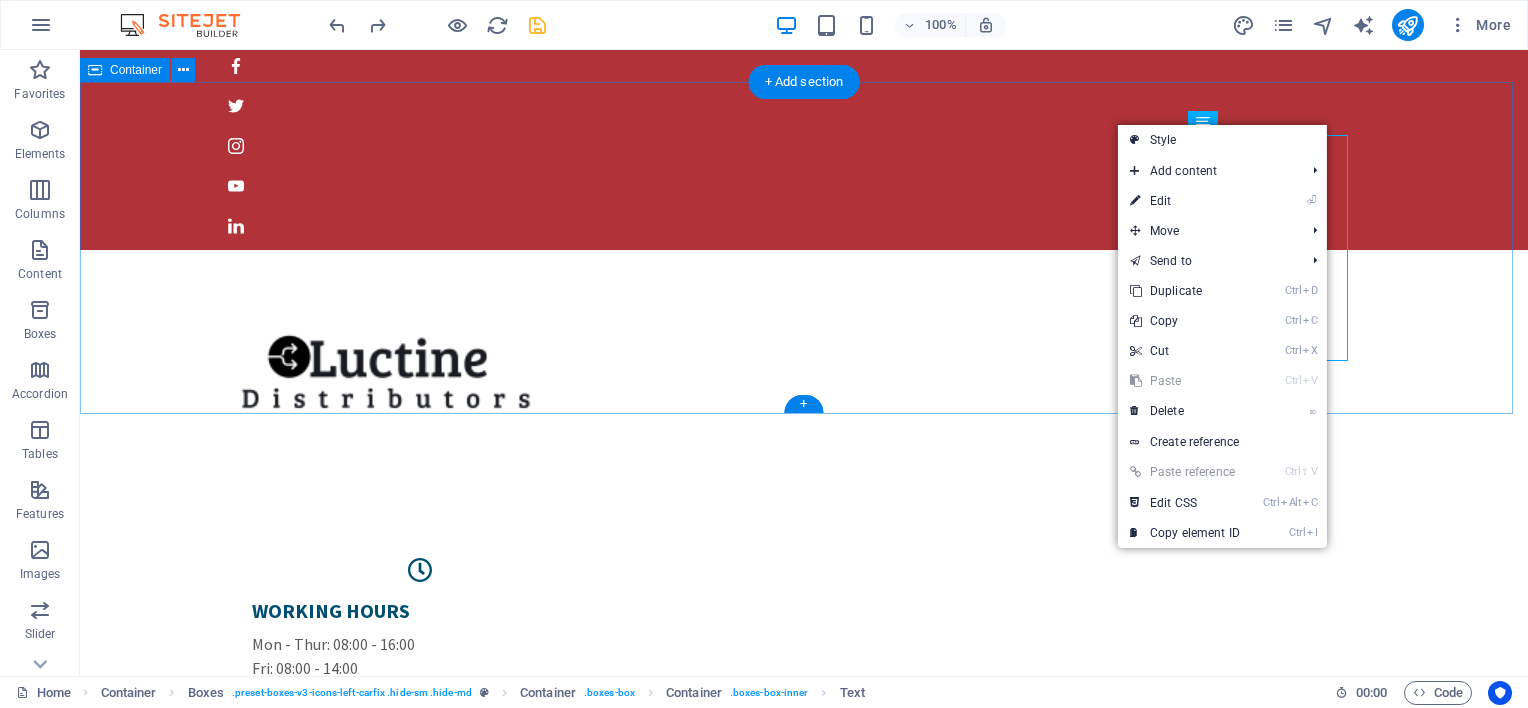 click on "WORKING HOURS Mon - Thur: 08:00 - 16:00 Fri: 08:00 - 14:00 Weekends and Public Holidays: Closed LOCATION Unit 1 02 Mallet Road Knights Ext 3 Germistion 1401 Contact us Phone Number: ([PHONE])/ ([PHONE])/([PHONE]) Email Address: sales@example.com &/or admin@example.com" at bounding box center [804, 695] 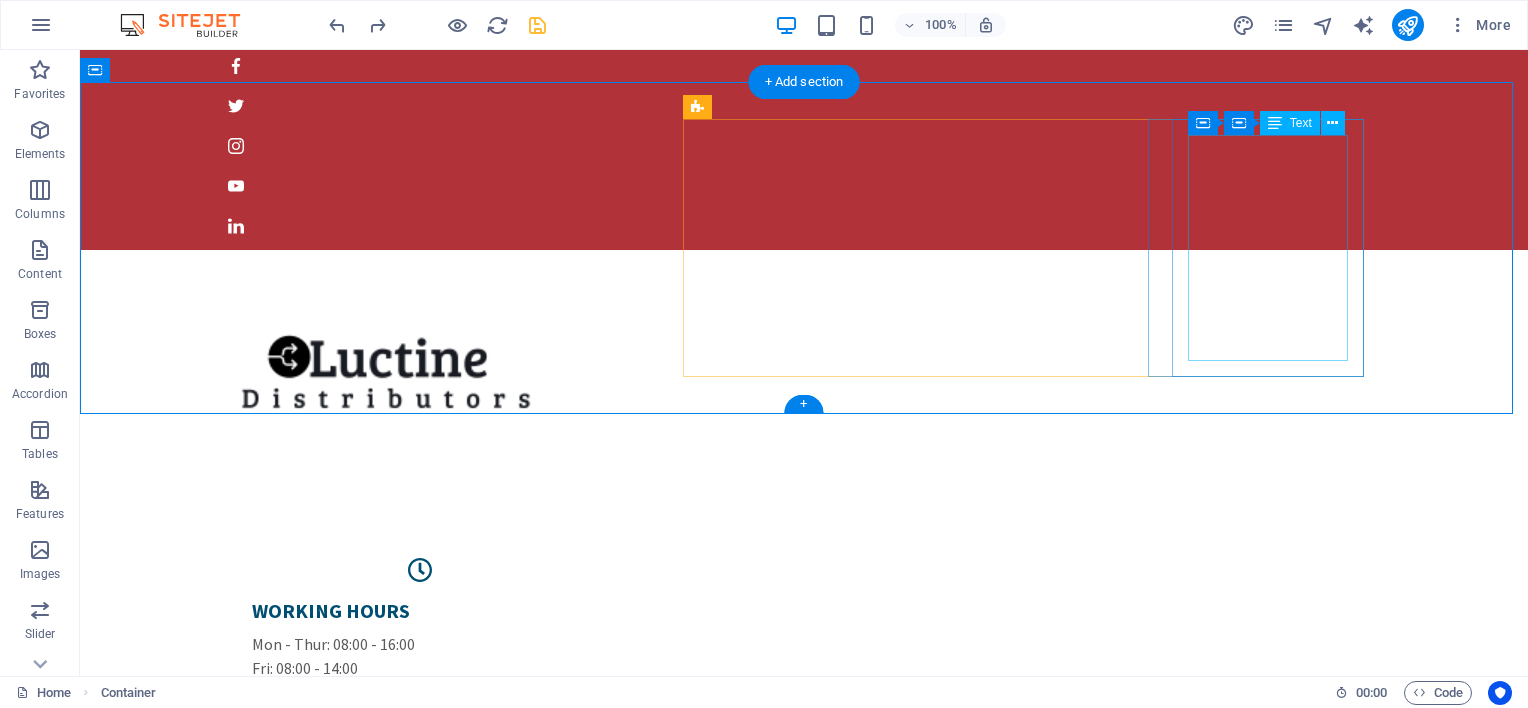 click on "Contact us Phone Number: ([PHONE])/ ([PHONE])/([PHONE]) Email Address: sales@example.com &/or admin@example.com" at bounding box center (420, 1039) 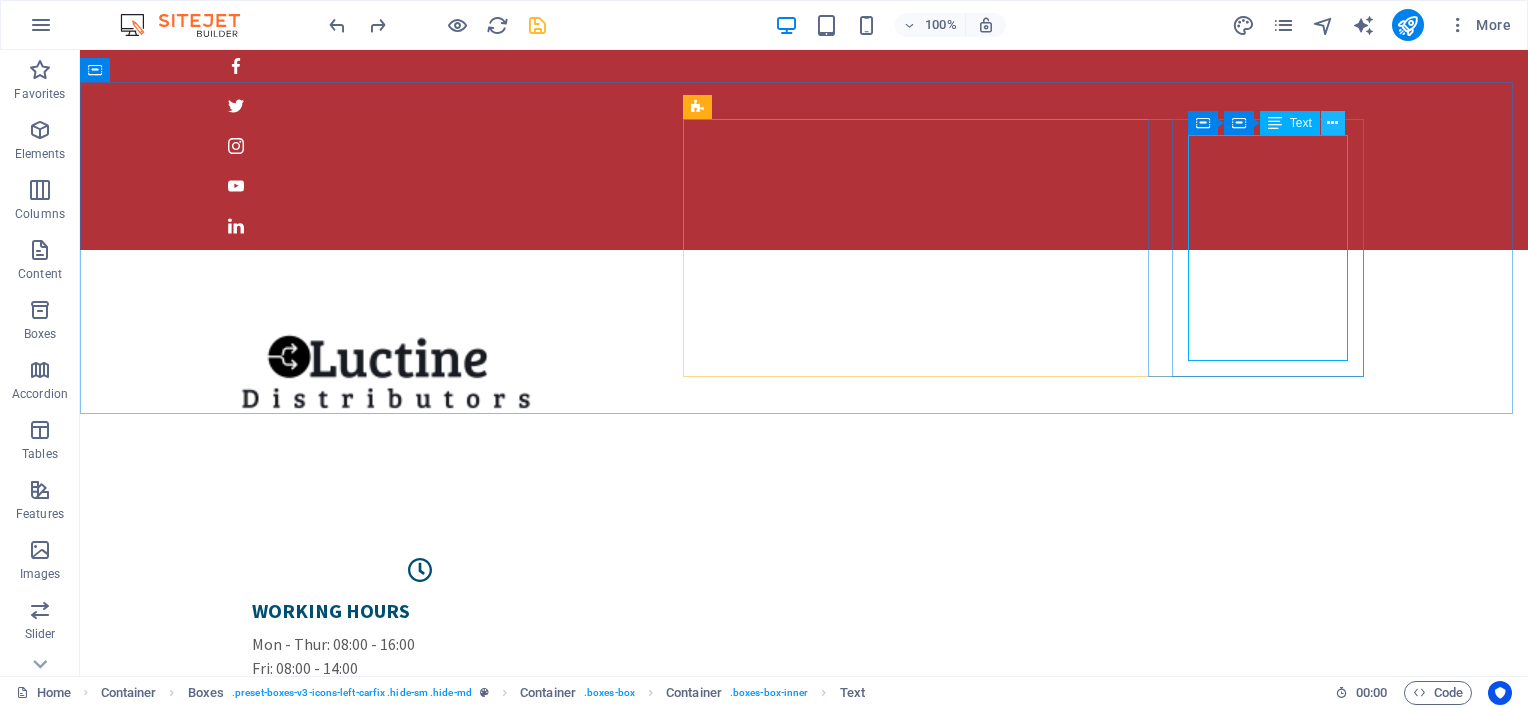 click at bounding box center (1332, 123) 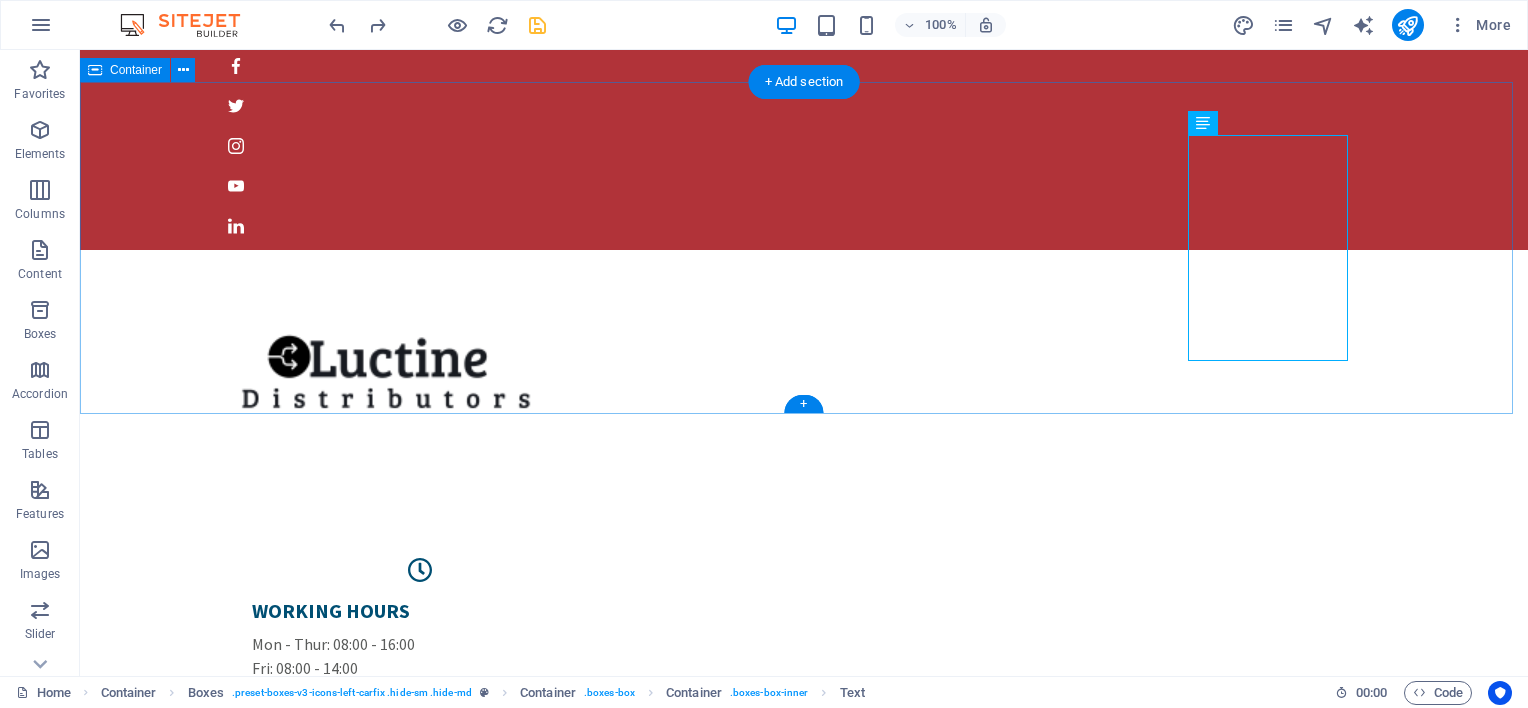 click on "WORKING HOURS Mon - Thur: 08:00 - 16:00 Fri: 08:00 - 14:00 Weekends and Public Holidays: Closed LOCATION Unit 1 02 Mallet Road Knights Ext 3 Germistion 1401 Contact us Phone Number: ([PHONE])/ ([PHONE])/([PHONE]) Email Address: sales@example.com &/or admin@example.com" at bounding box center [804, 695] 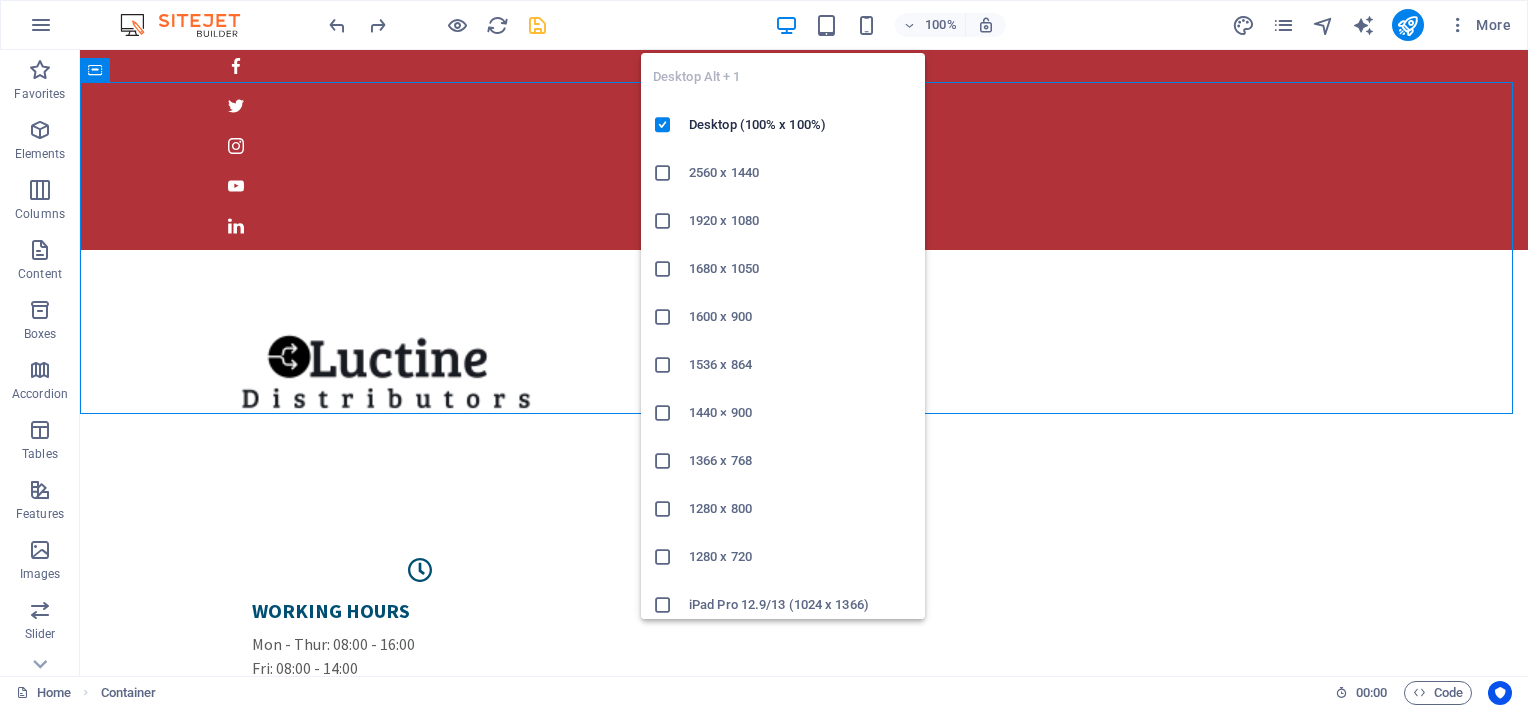 click at bounding box center (786, 25) 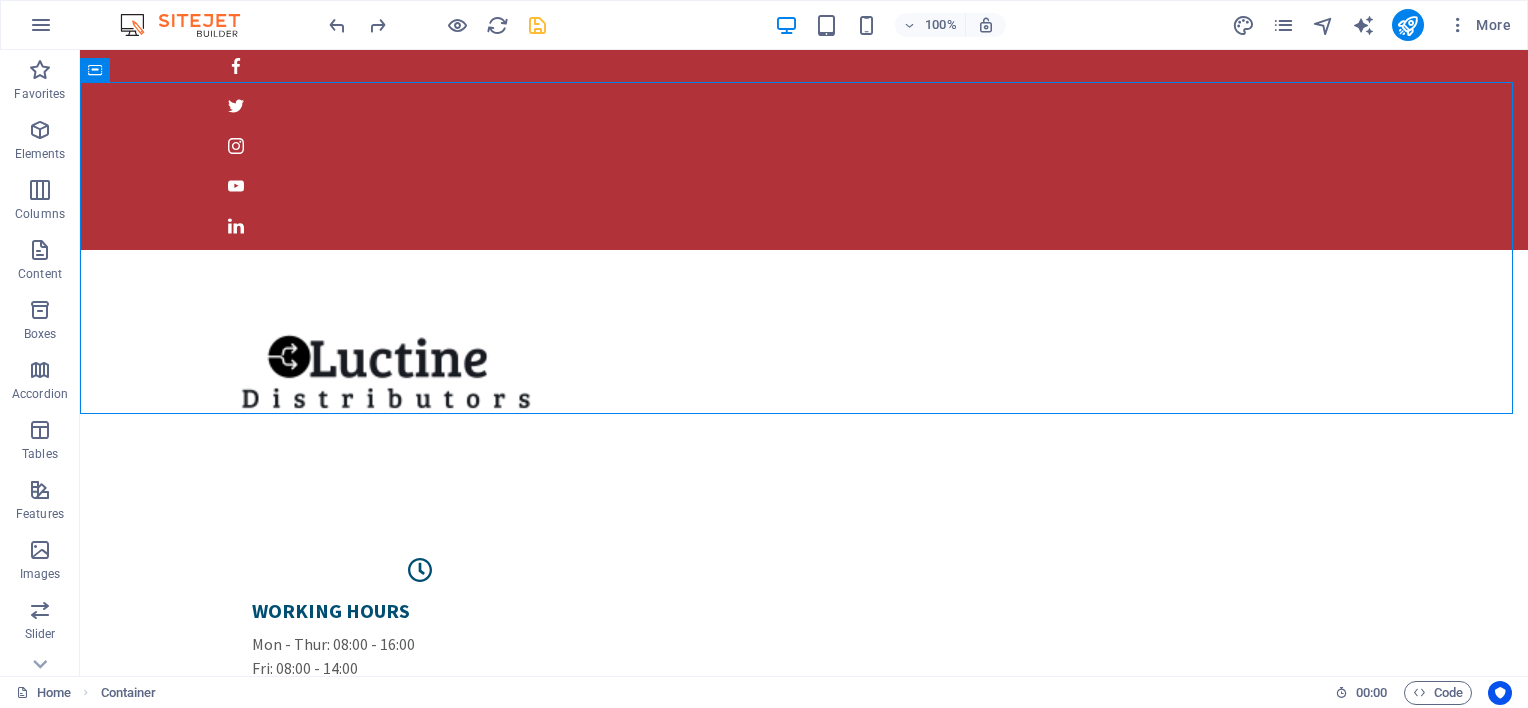click on "100% More" at bounding box center (922, 25) 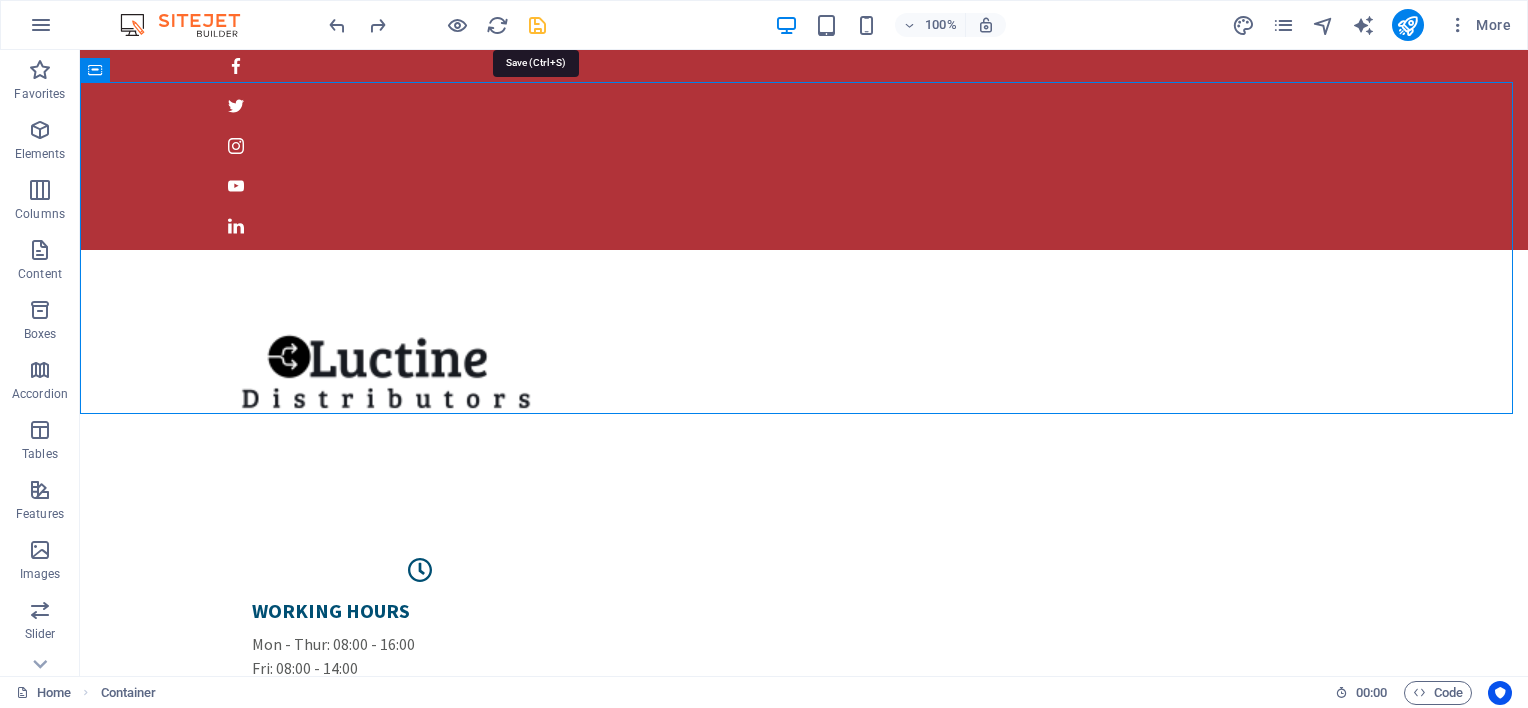 click at bounding box center [537, 25] 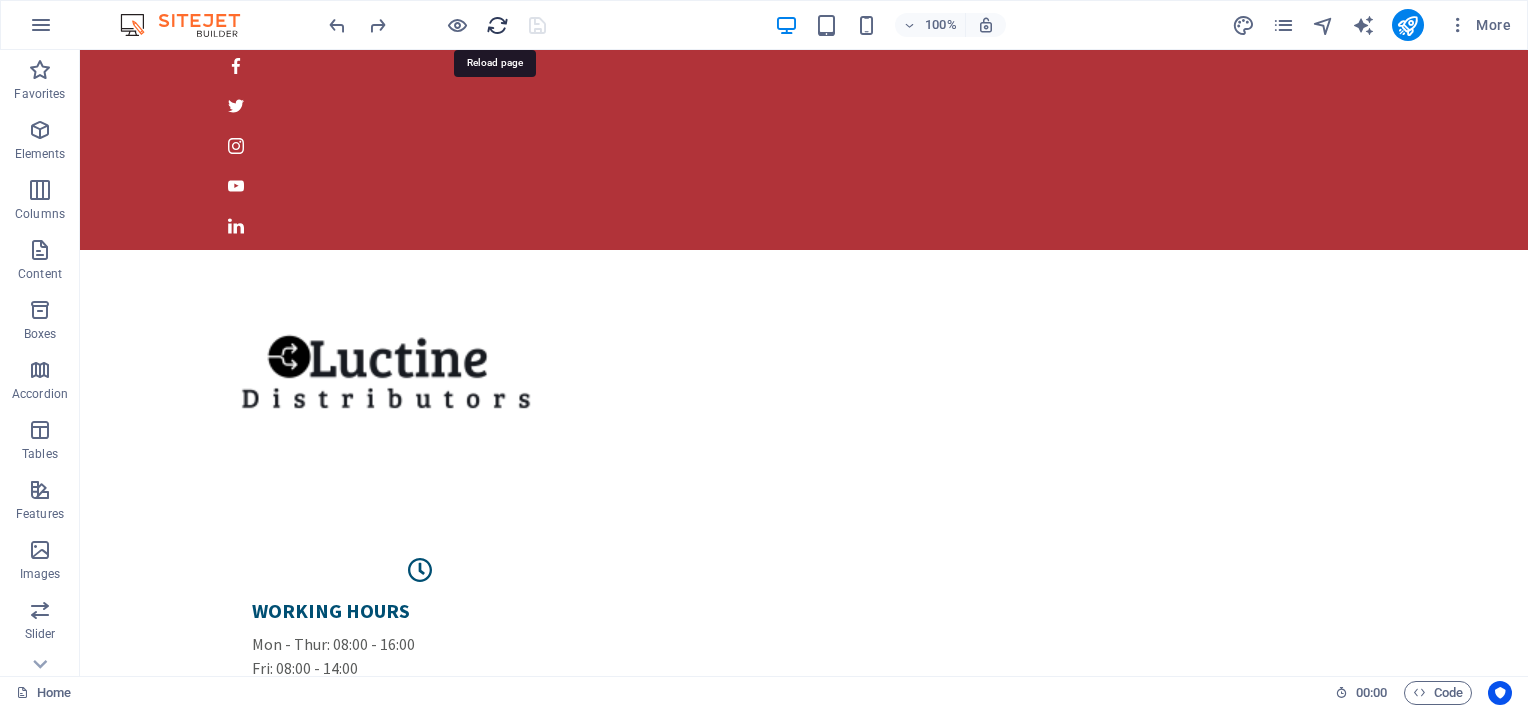 click at bounding box center (497, 25) 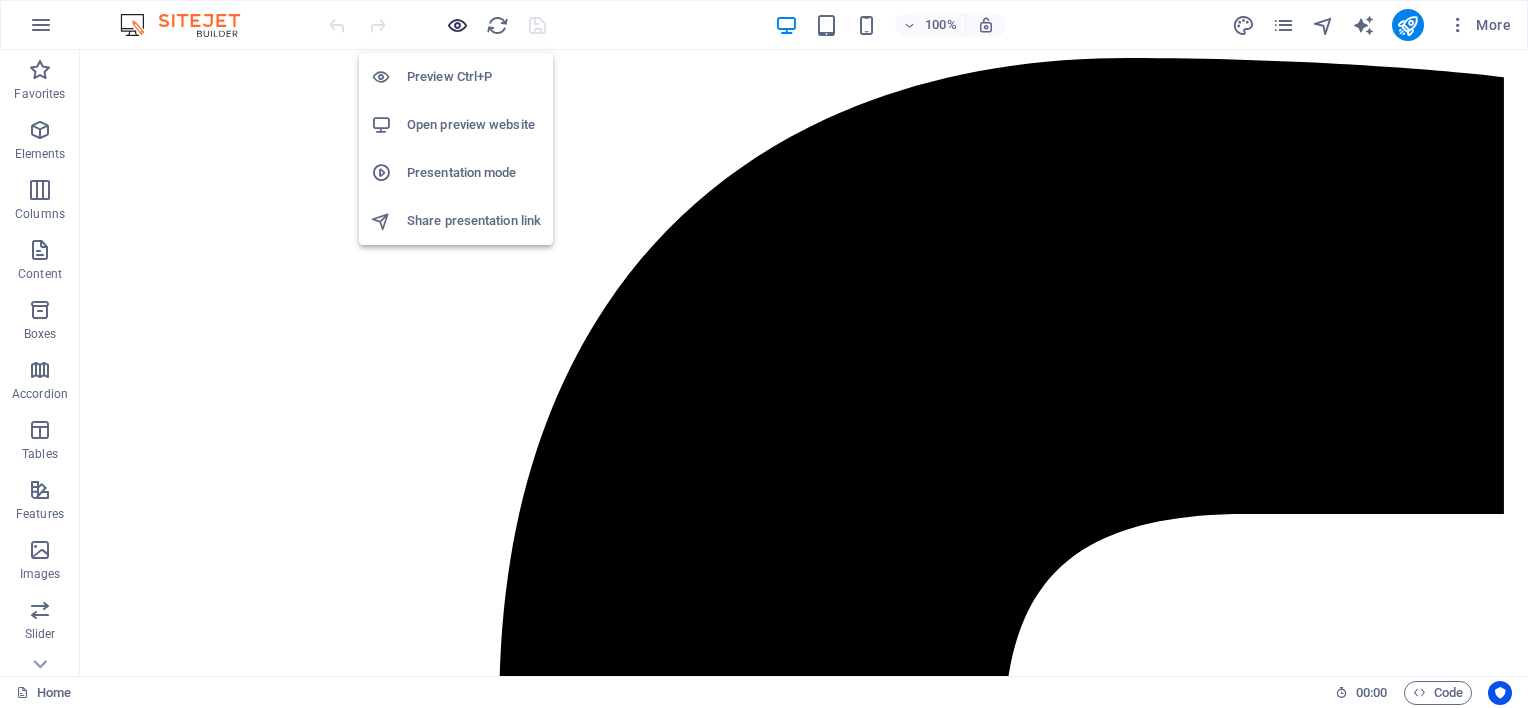 scroll, scrollTop: 0, scrollLeft: 0, axis: both 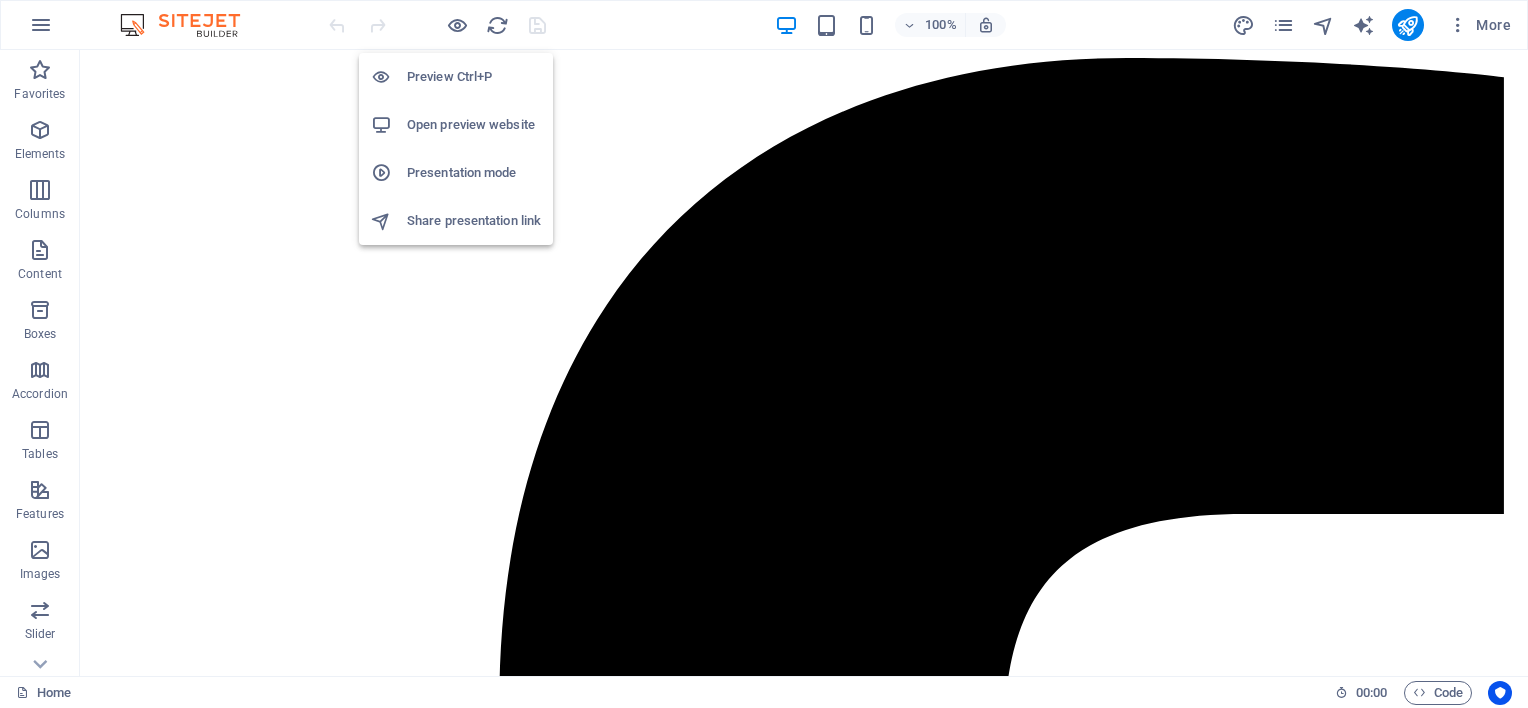 click on "Preview Ctrl+P" at bounding box center [474, 77] 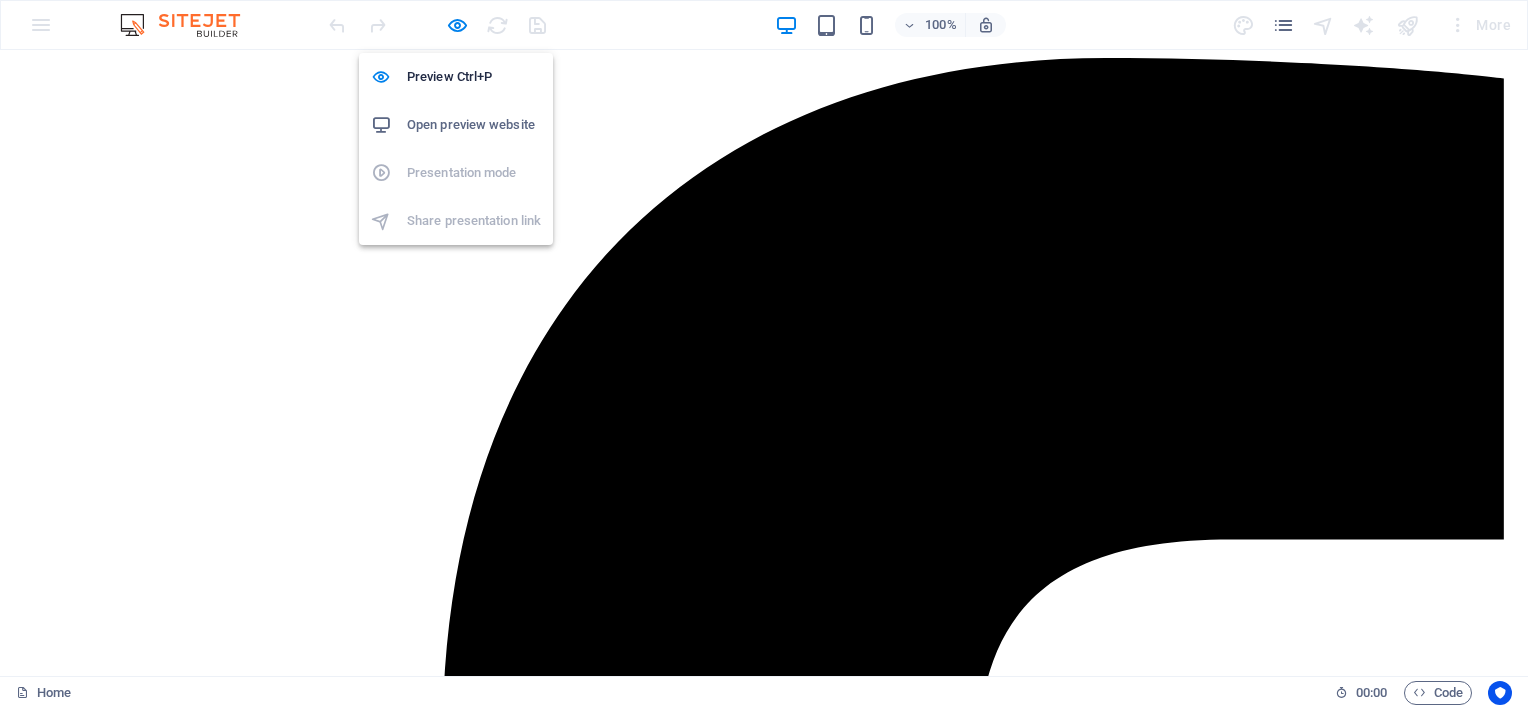 click on "Open preview website" at bounding box center [474, 125] 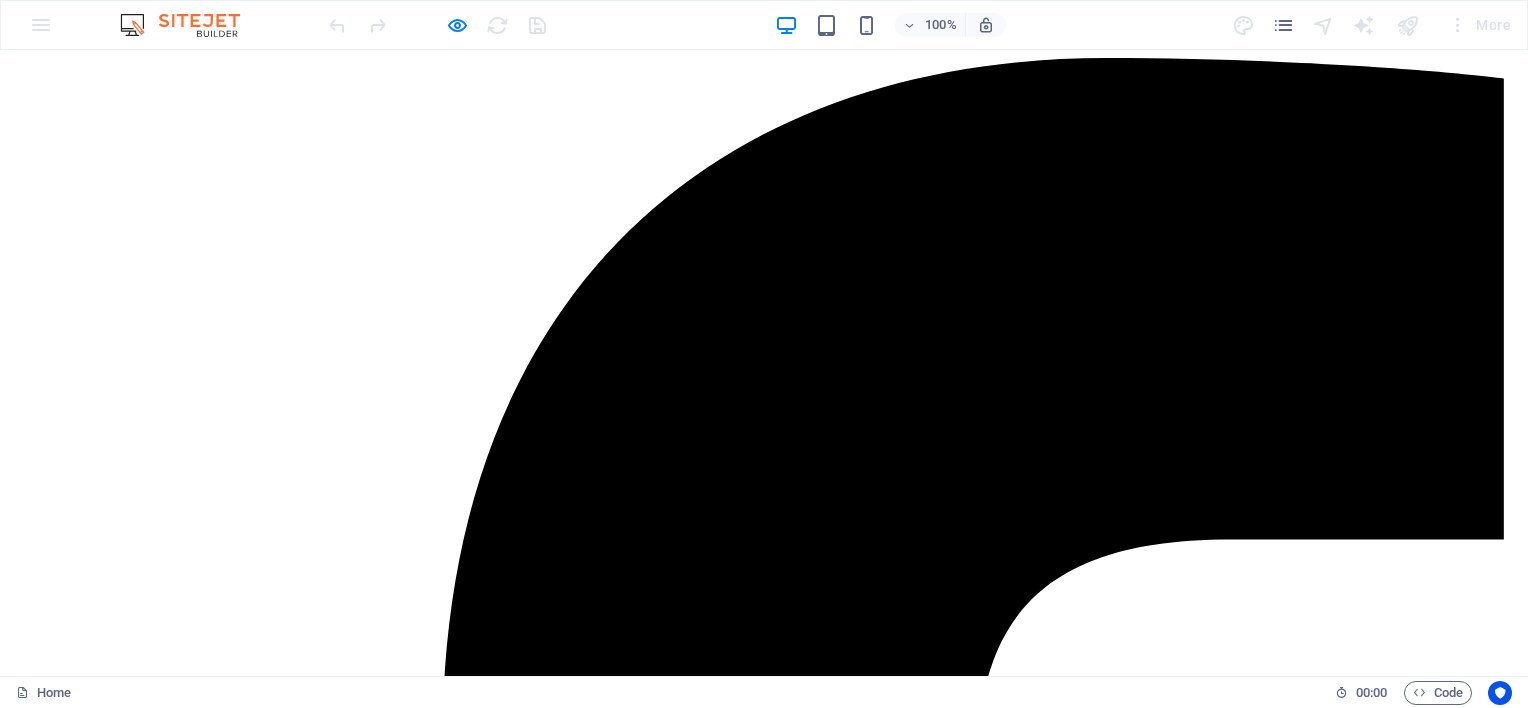 click 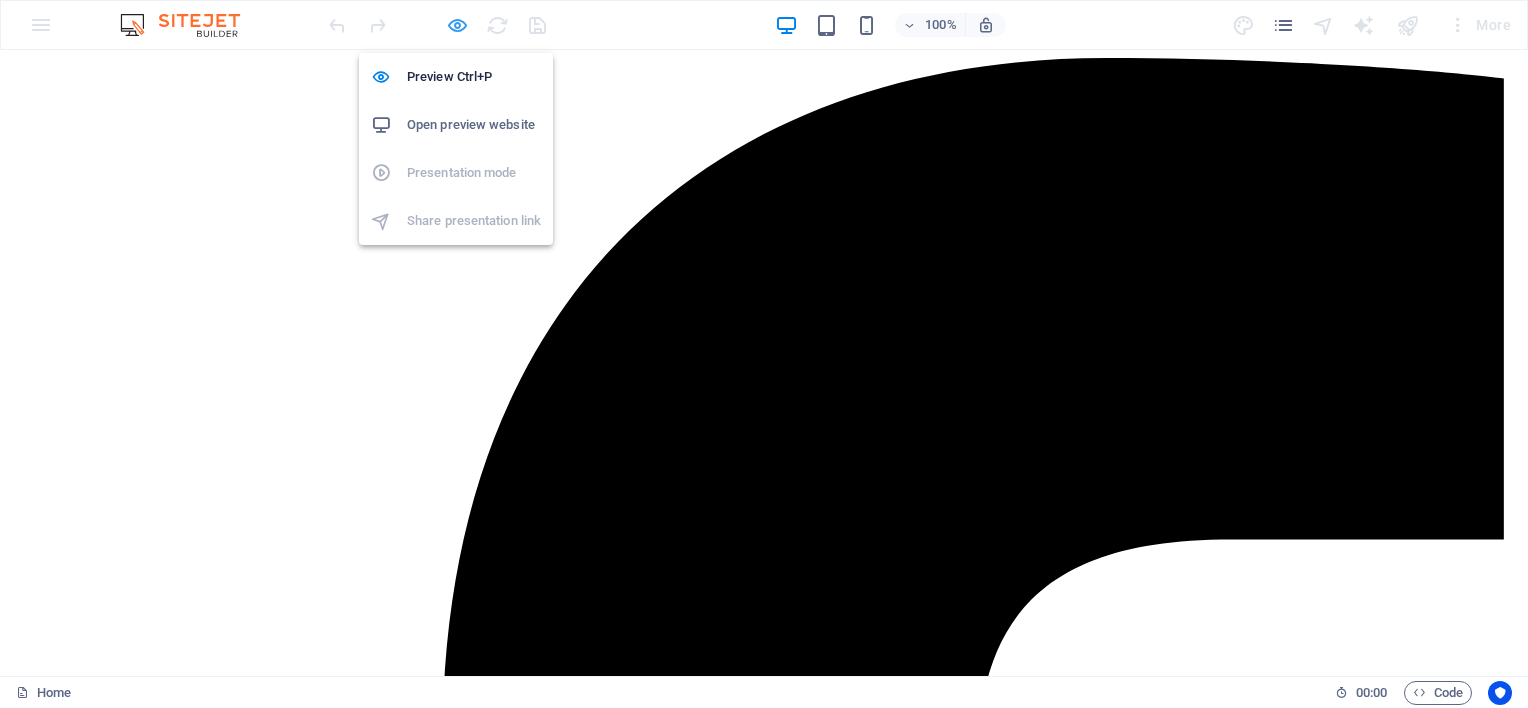 click at bounding box center [457, 25] 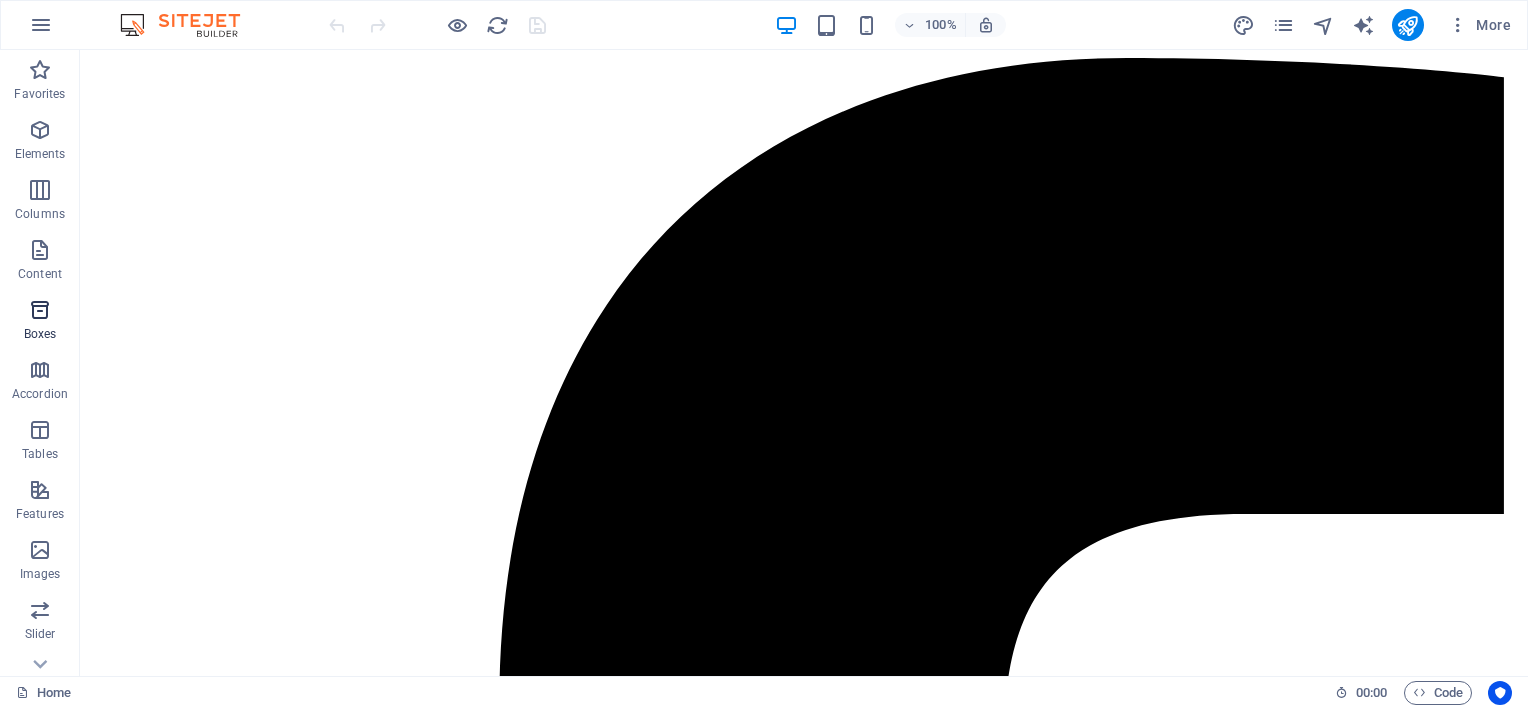 click on "Boxes" at bounding box center (40, 334) 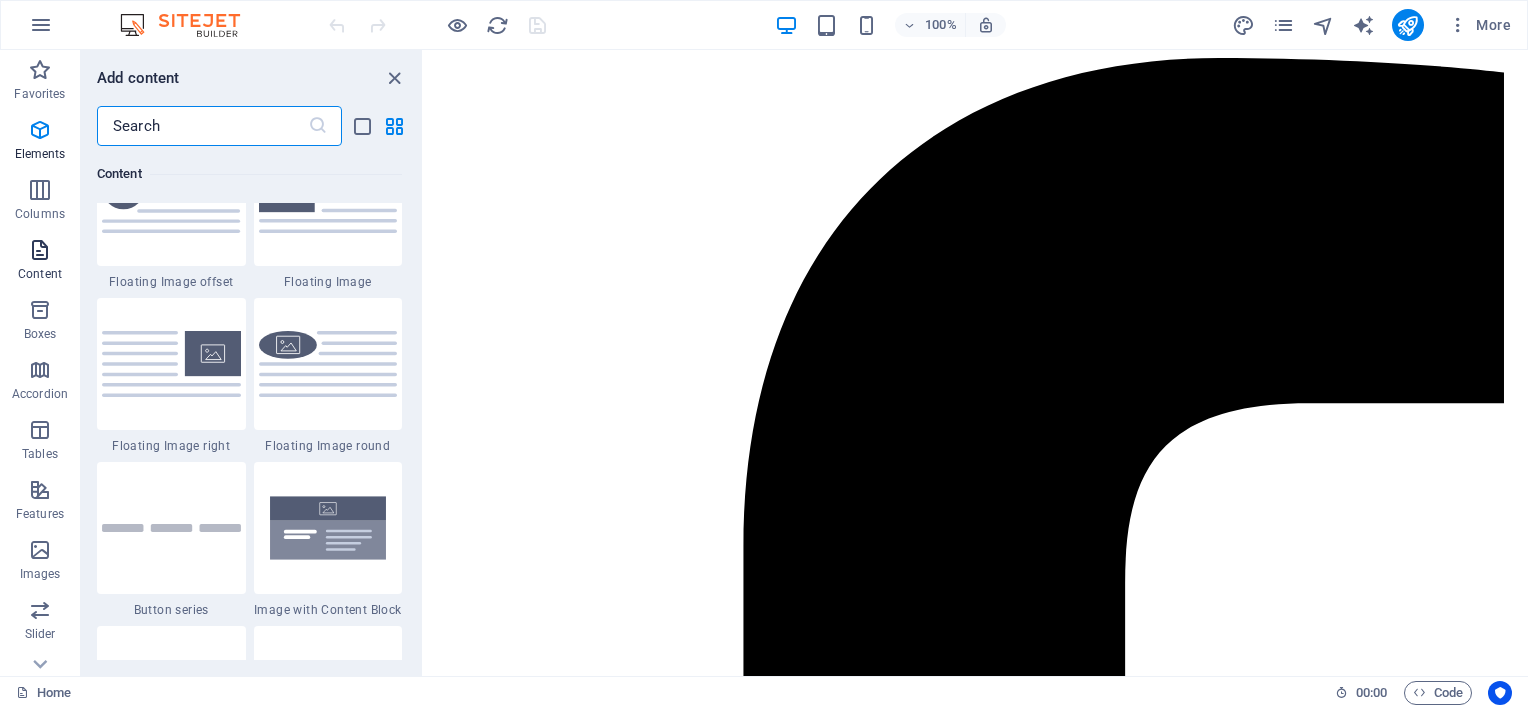 scroll, scrollTop: 5516, scrollLeft: 0, axis: vertical 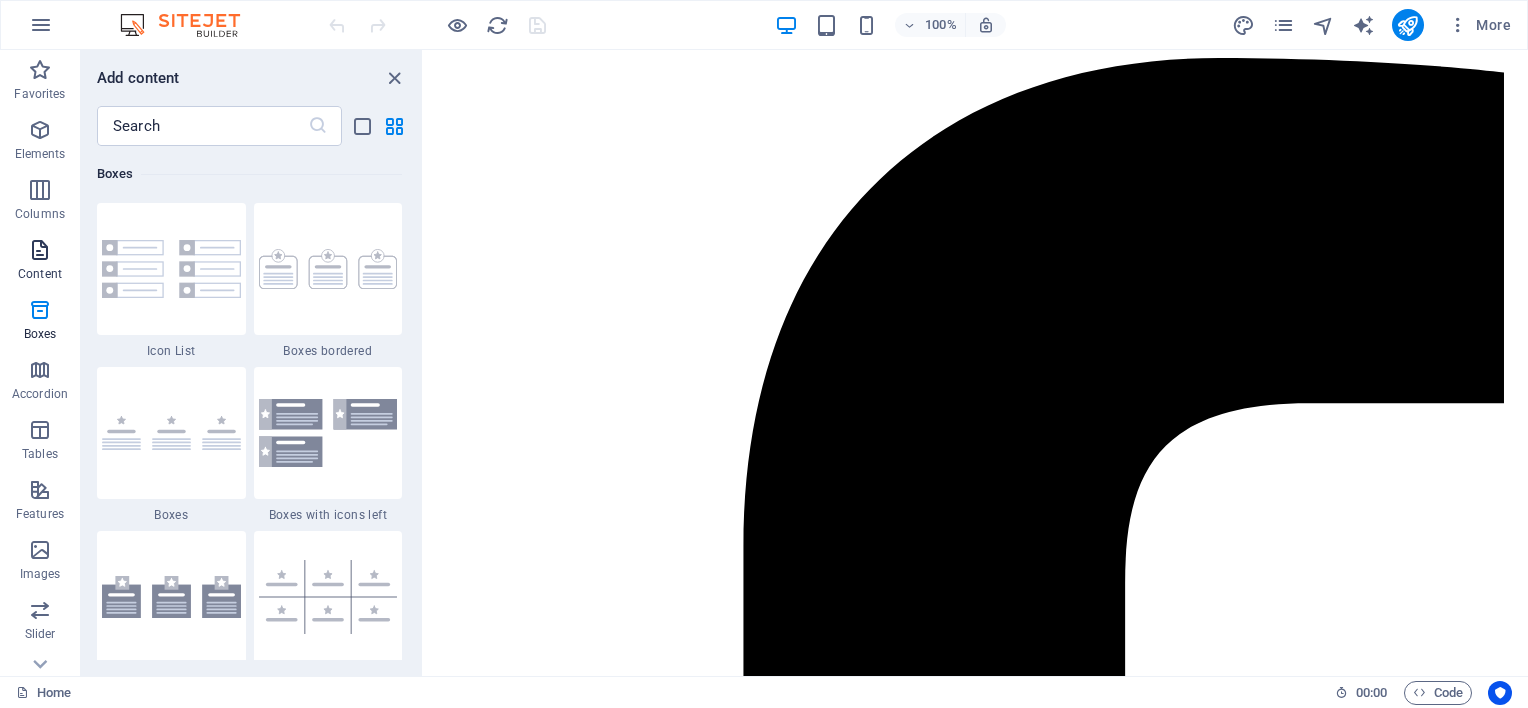 click on "Content" at bounding box center [40, 274] 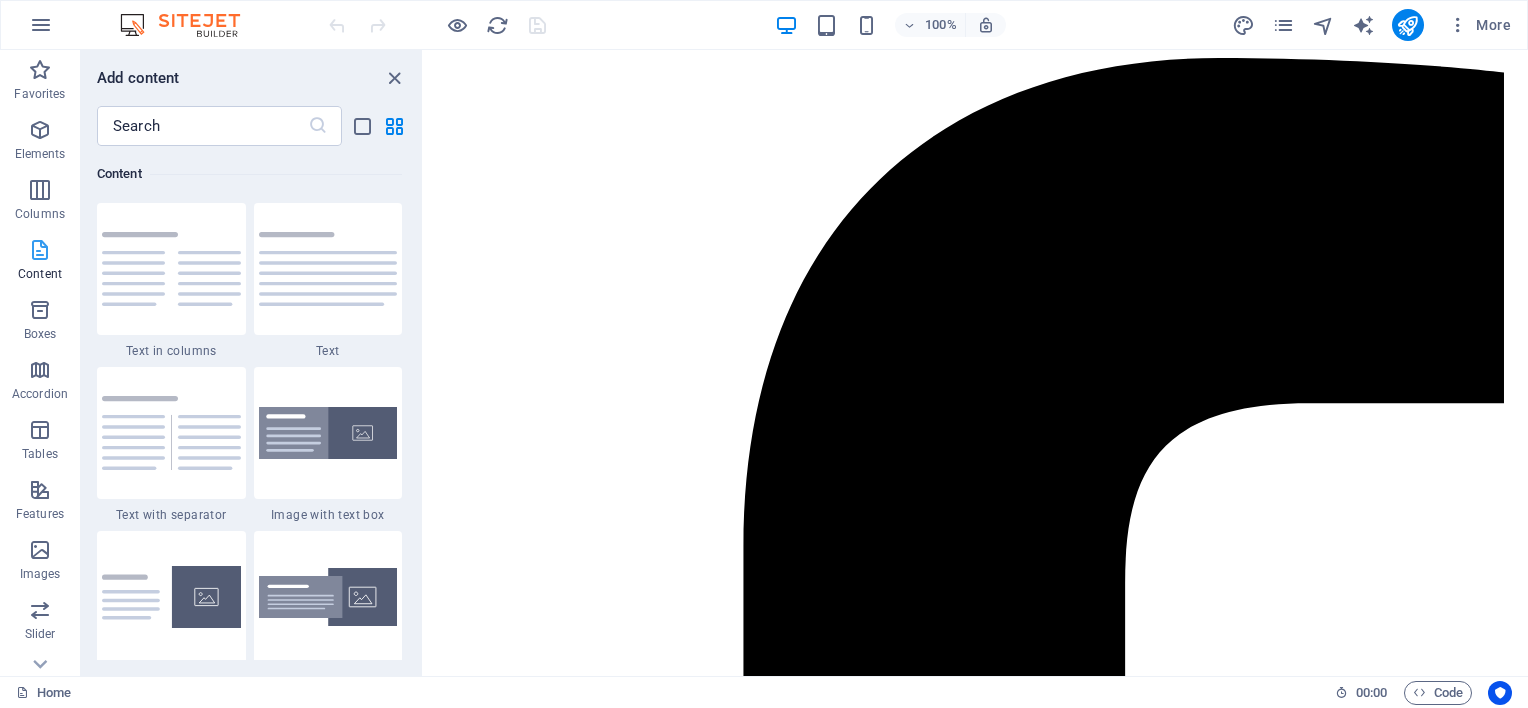 scroll, scrollTop: 3499, scrollLeft: 0, axis: vertical 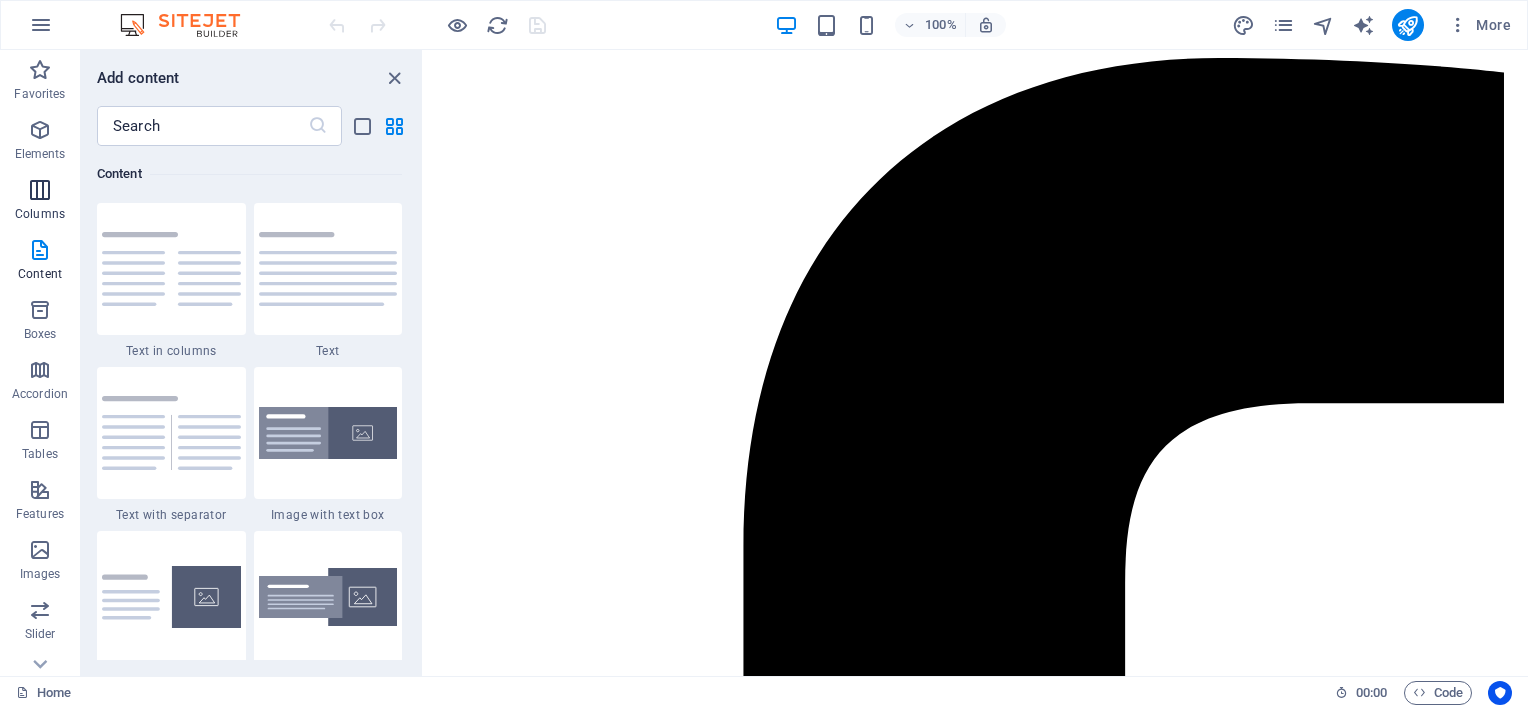 click at bounding box center (40, 190) 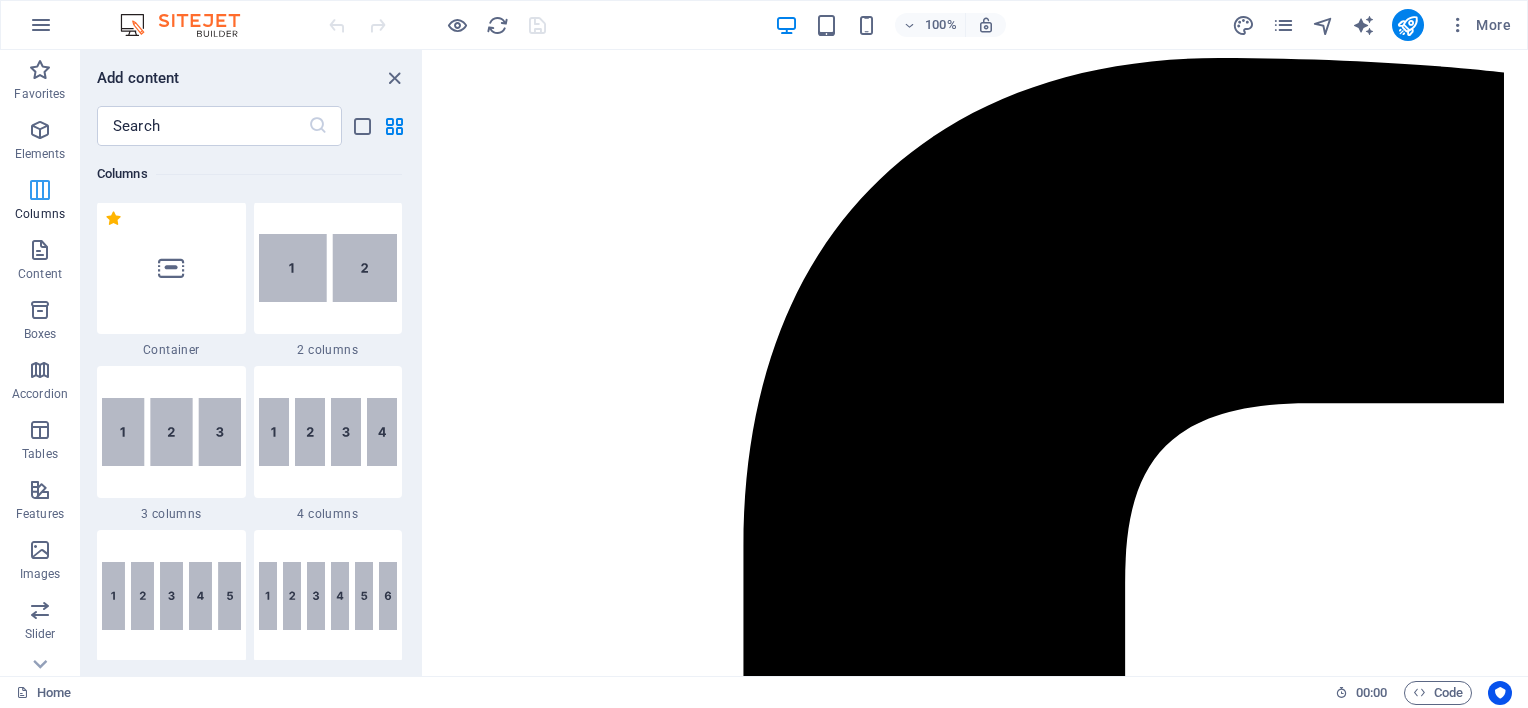 scroll, scrollTop: 990, scrollLeft: 0, axis: vertical 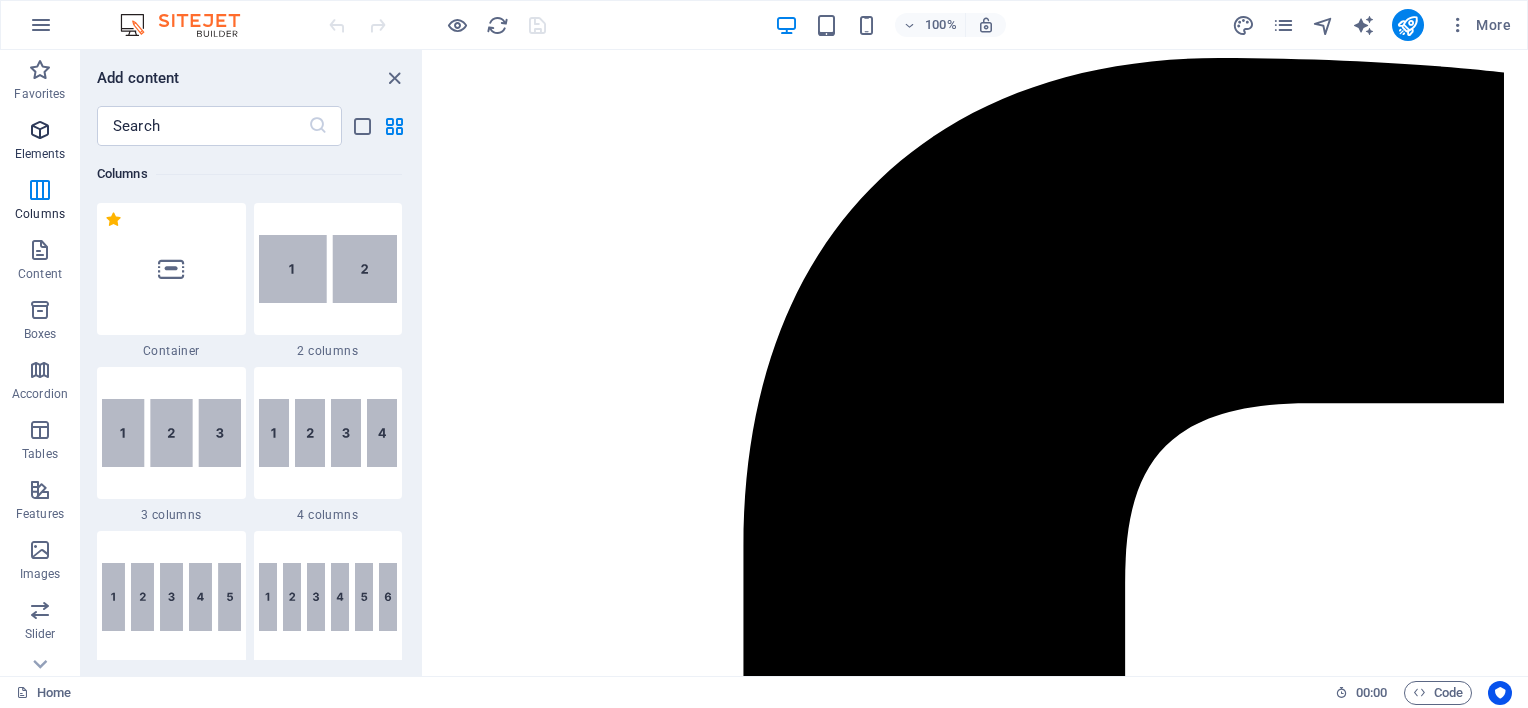 click on "Elements" at bounding box center (40, 154) 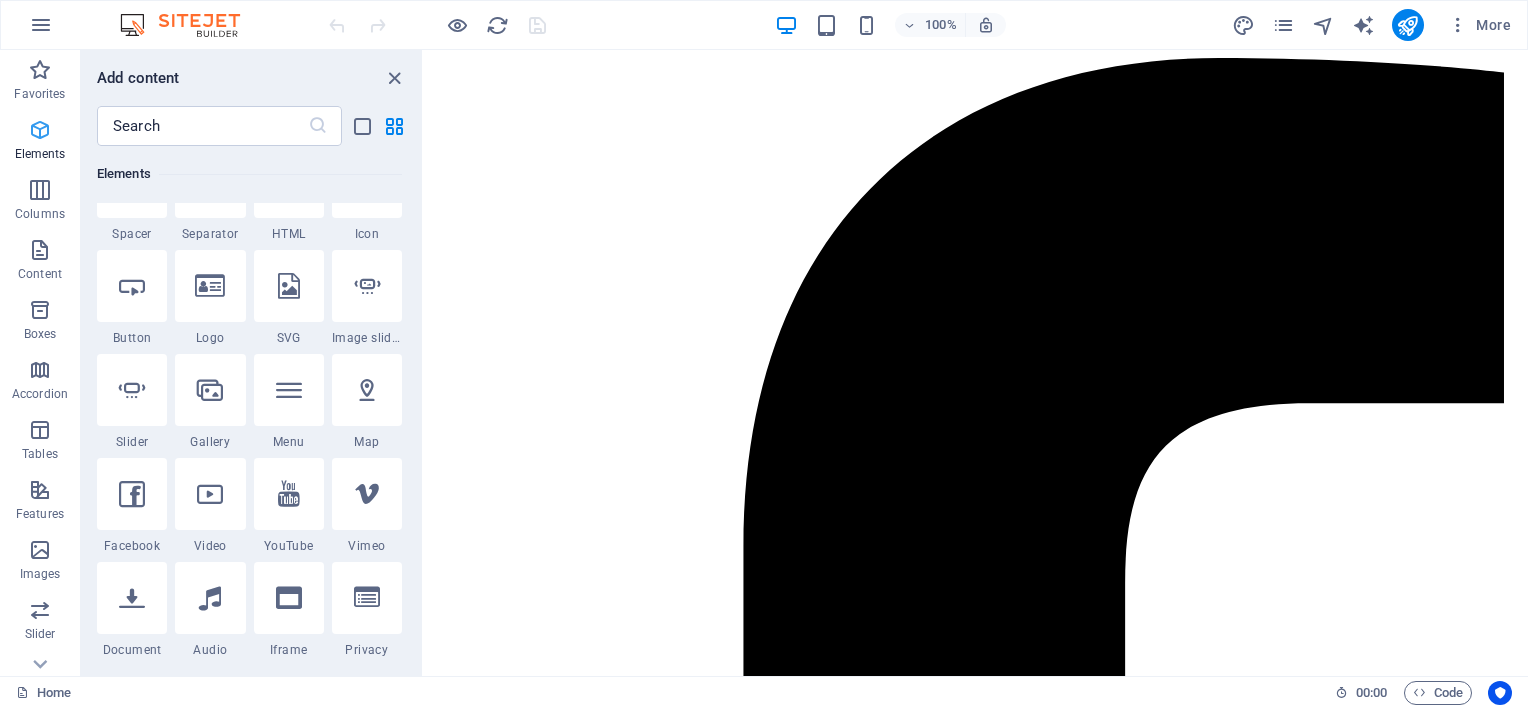 scroll, scrollTop: 213, scrollLeft: 0, axis: vertical 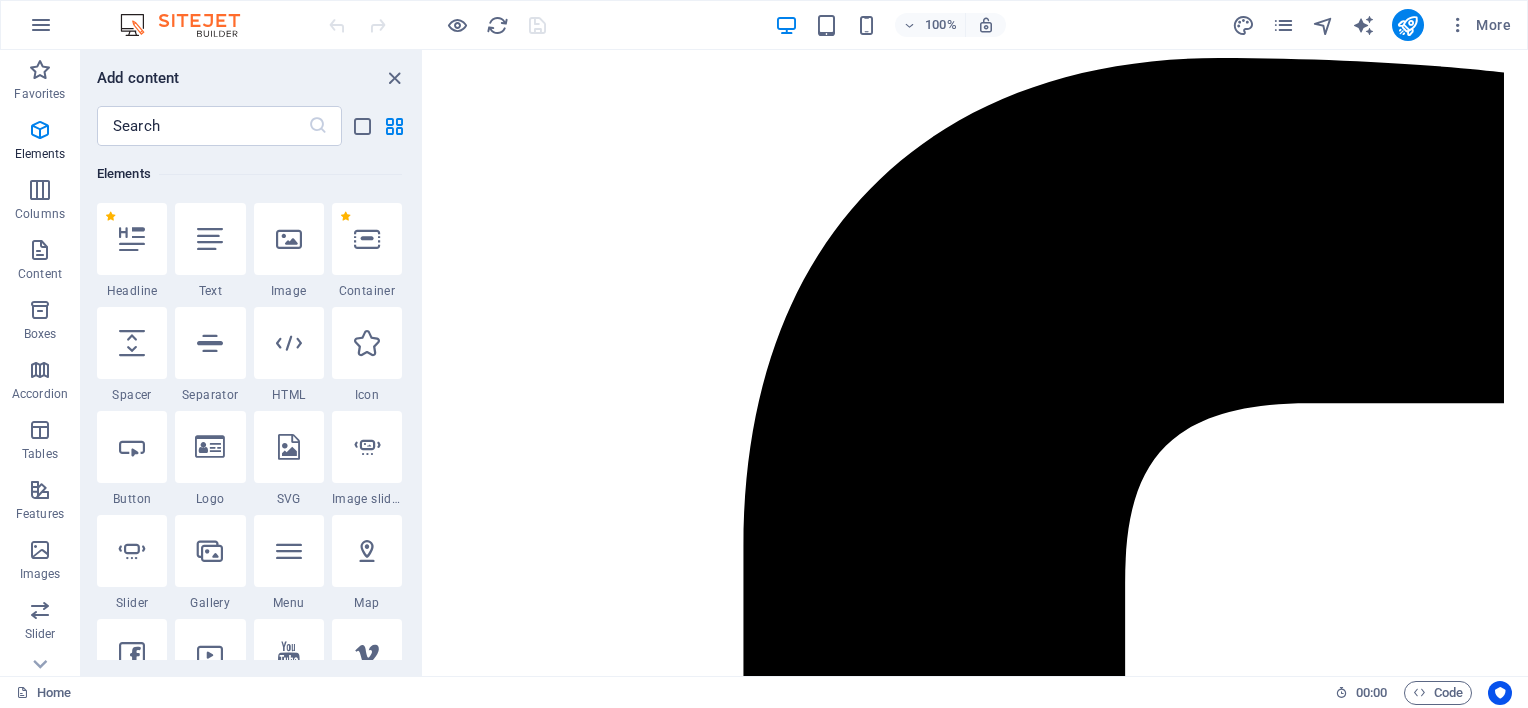 click at bounding box center [976, 13851] 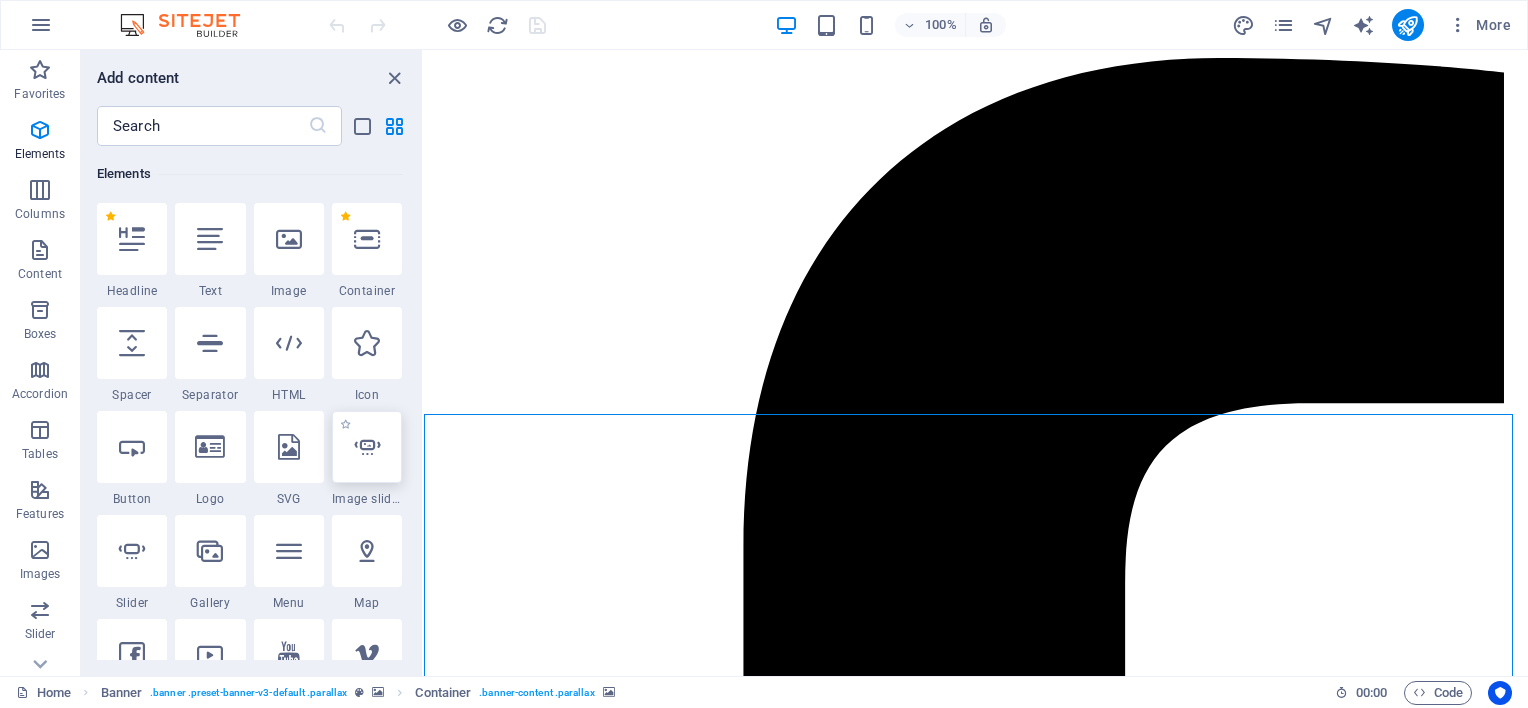 click at bounding box center [367, 447] 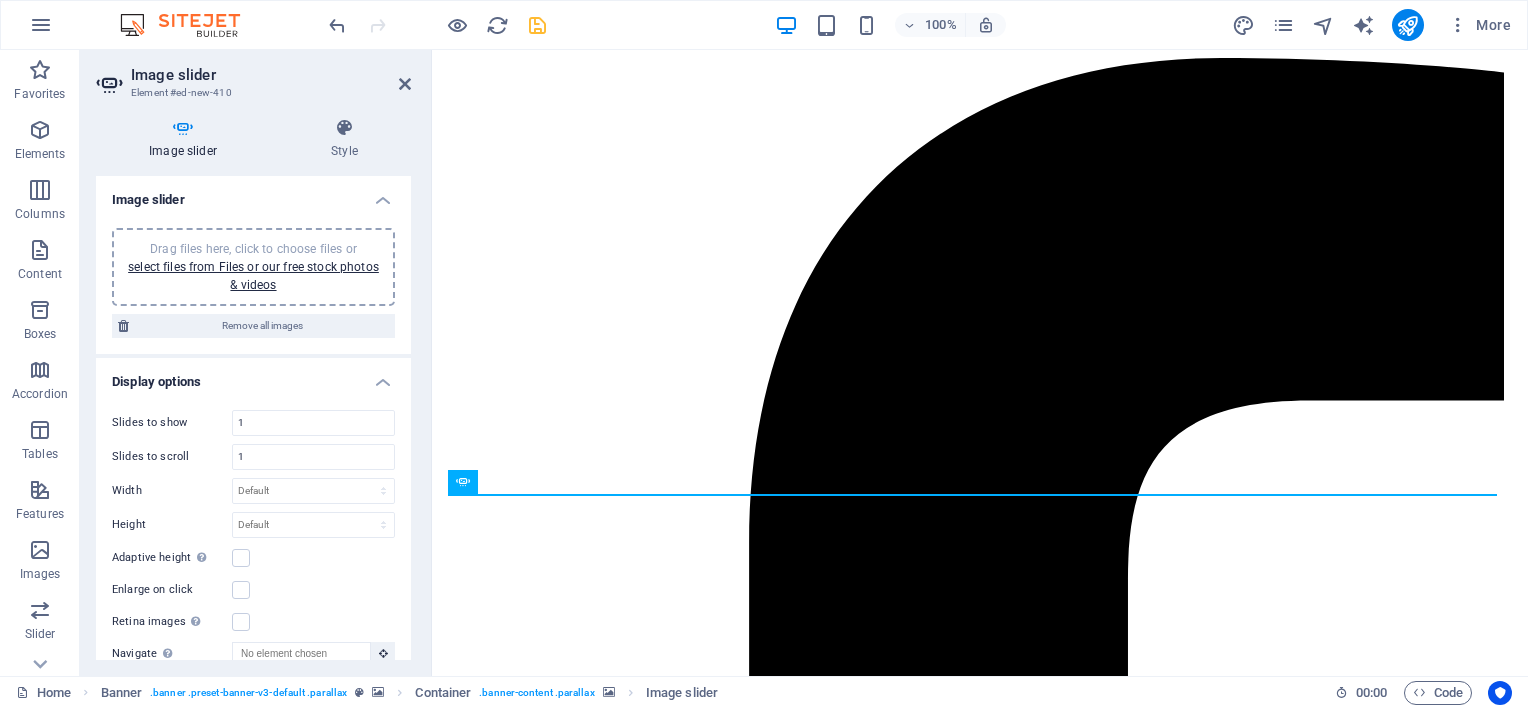 click at bounding box center (980, 13758) 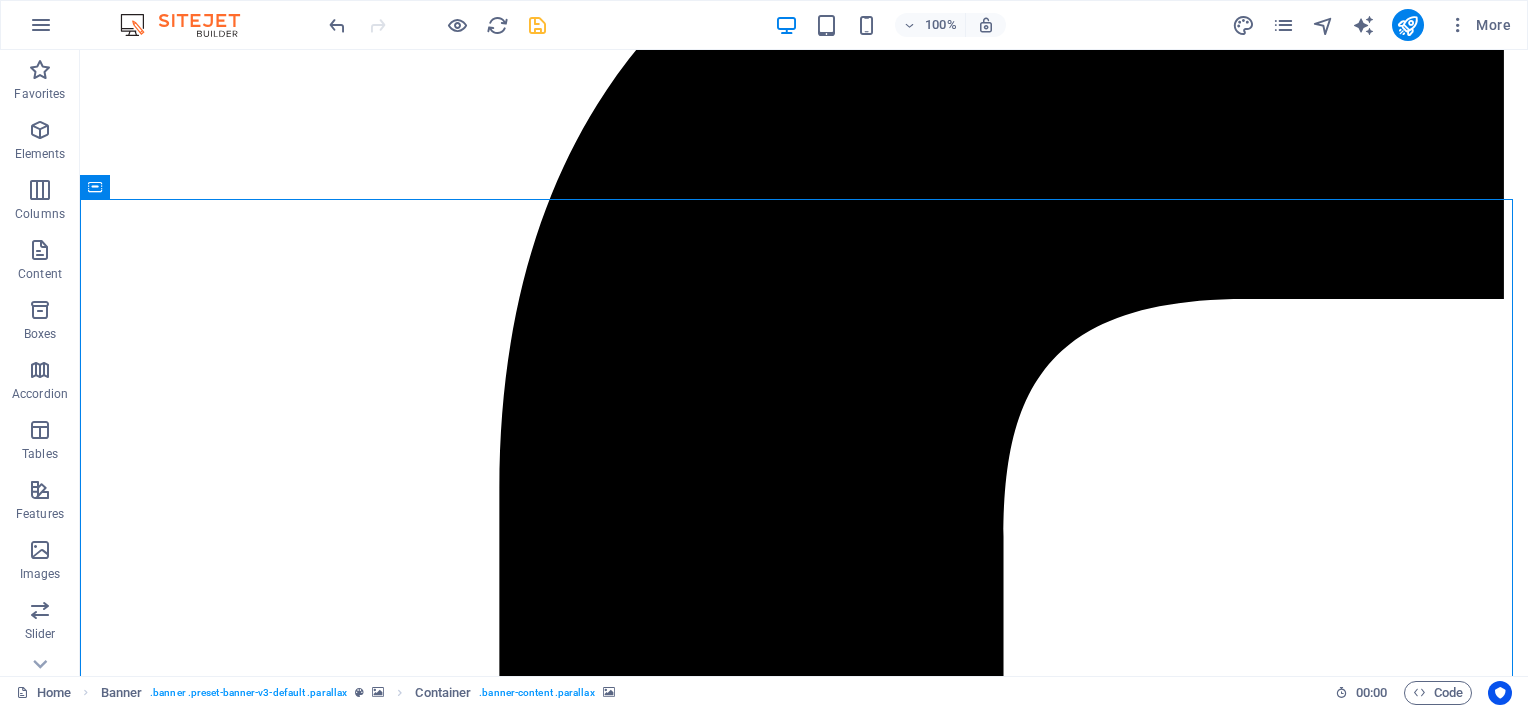 scroll, scrollTop: 204, scrollLeft: 0, axis: vertical 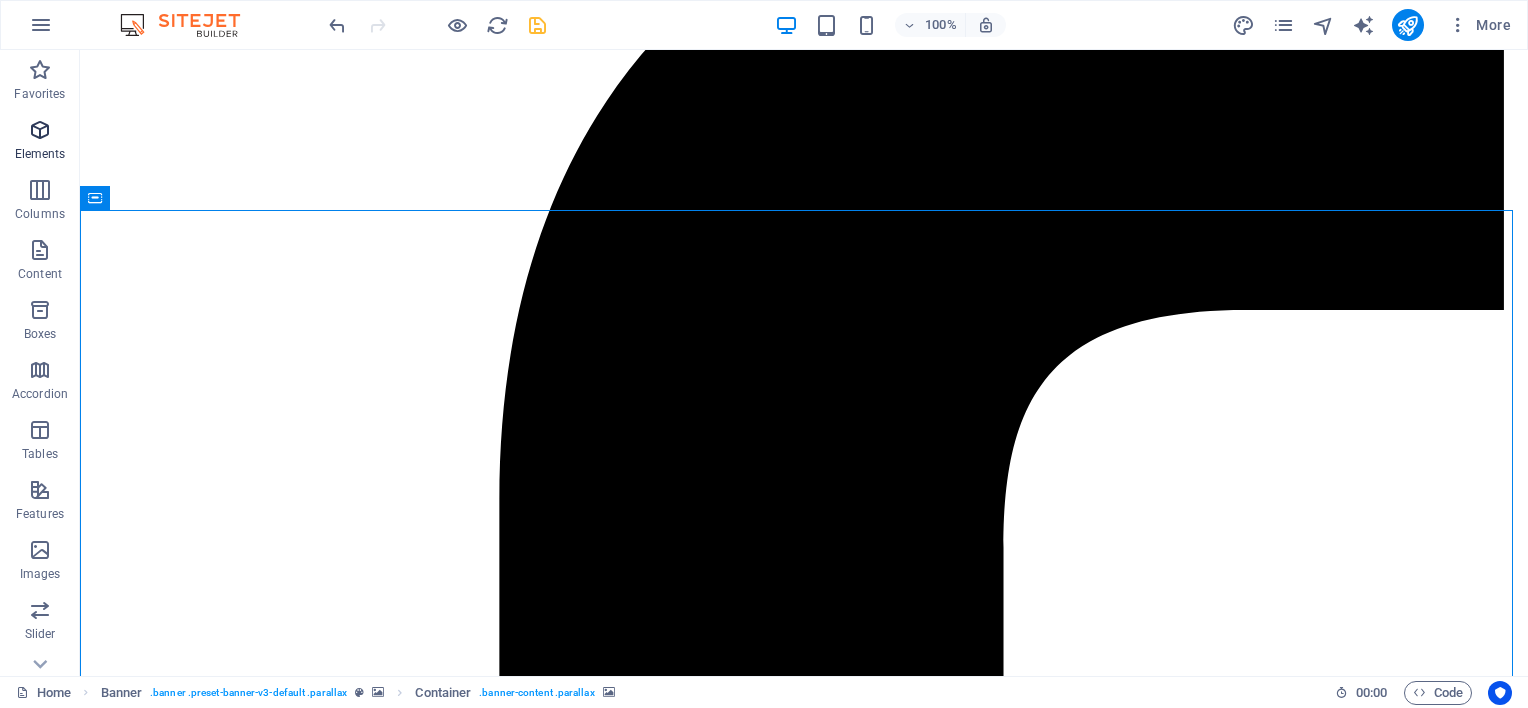 click on "Elements" at bounding box center [40, 142] 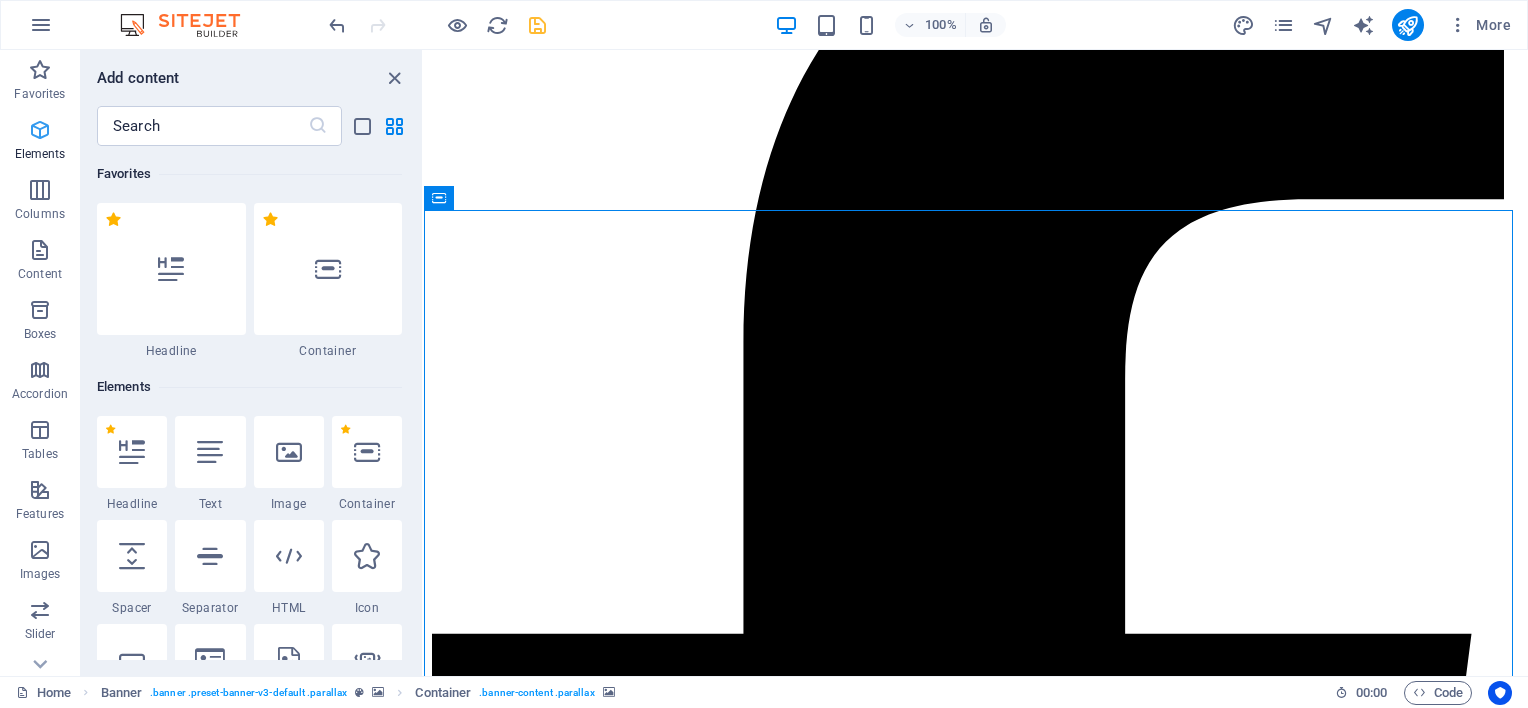 click on "Elements" at bounding box center [40, 154] 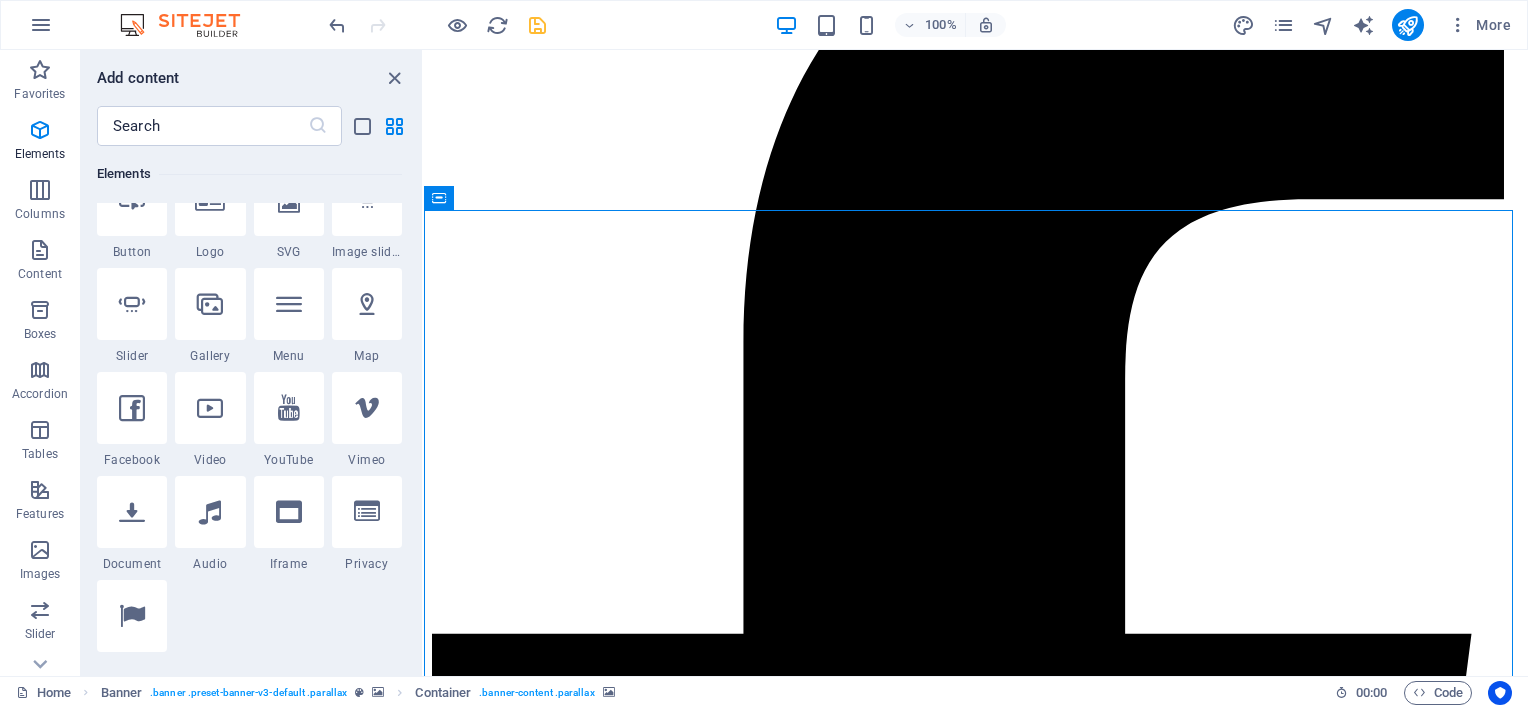 scroll, scrollTop: 400, scrollLeft: 0, axis: vertical 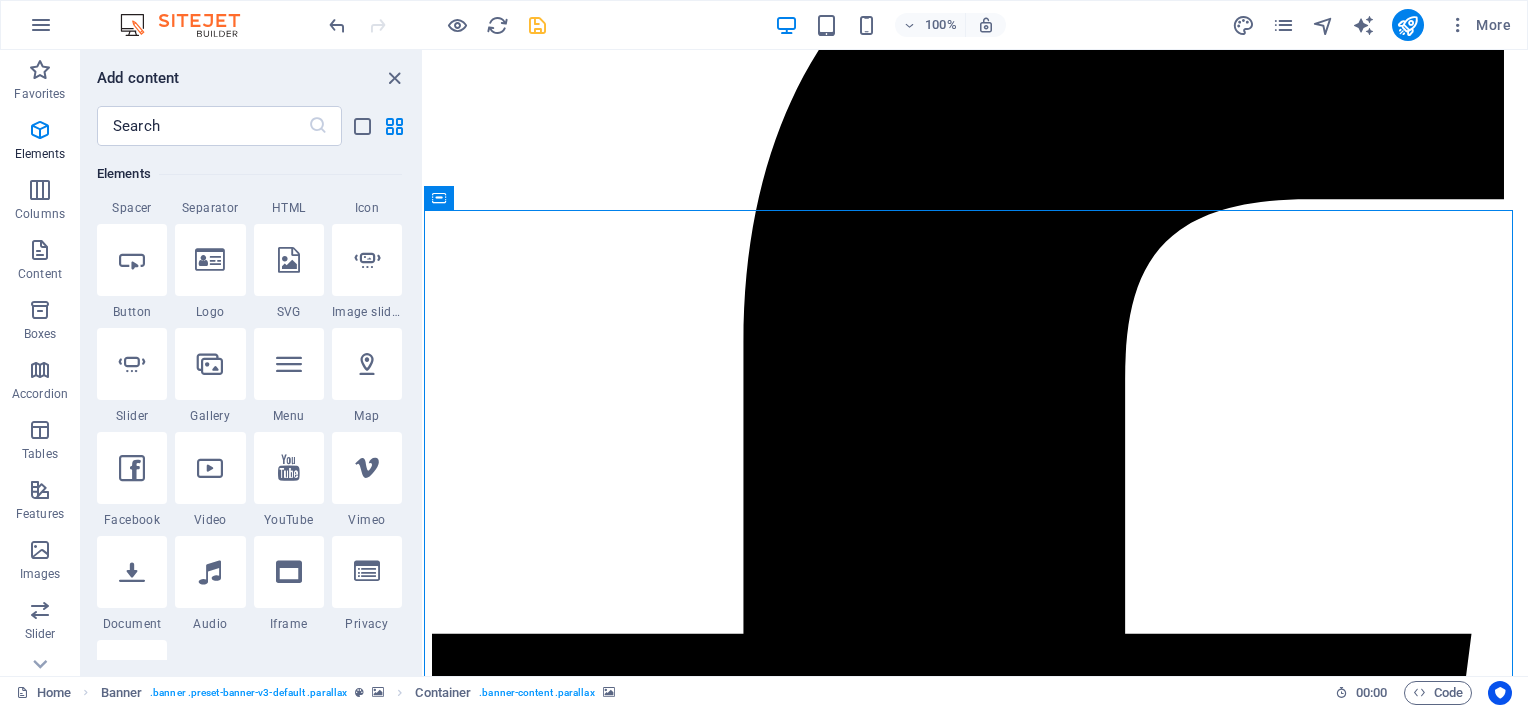 drag, startPoint x: 420, startPoint y: 152, endPoint x: 8, endPoint y: 112, distance: 413.9372 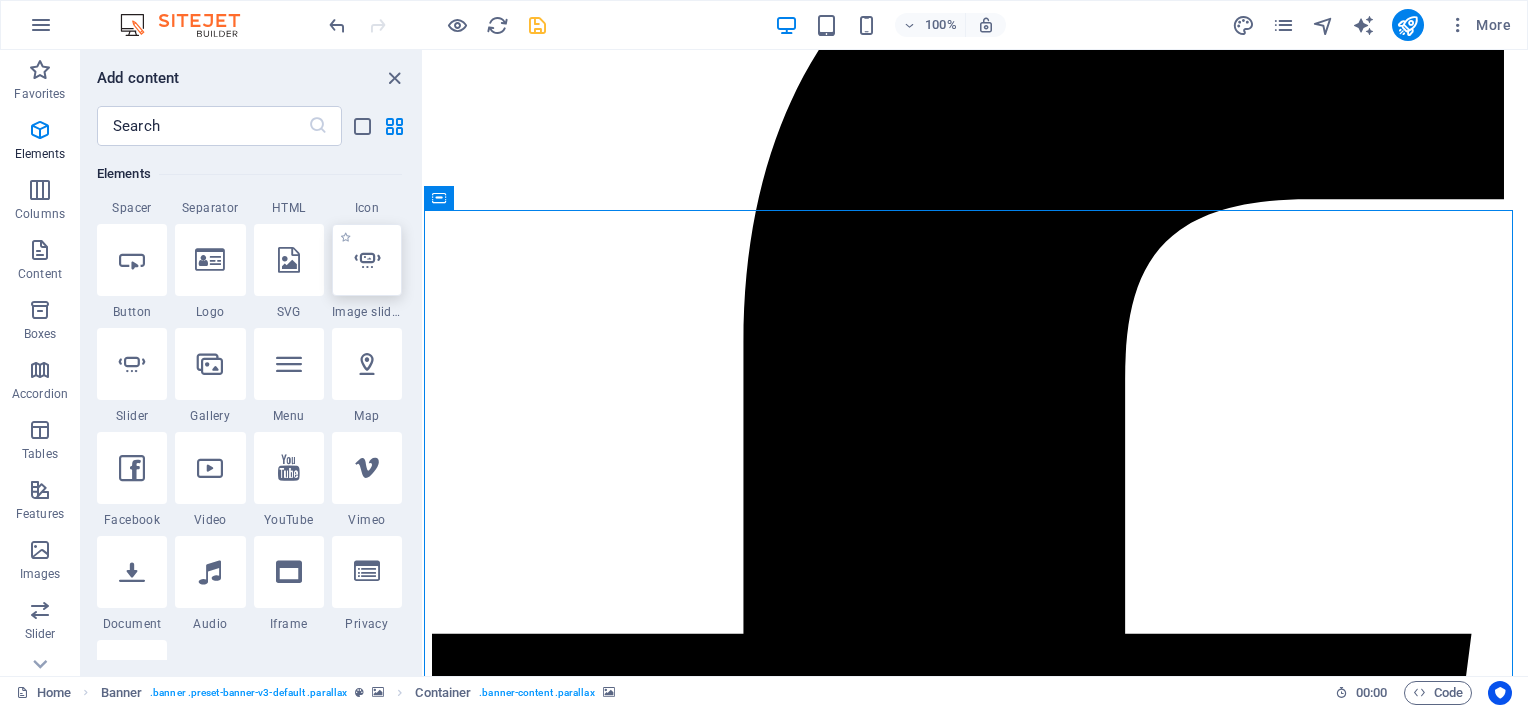 click at bounding box center [367, 260] 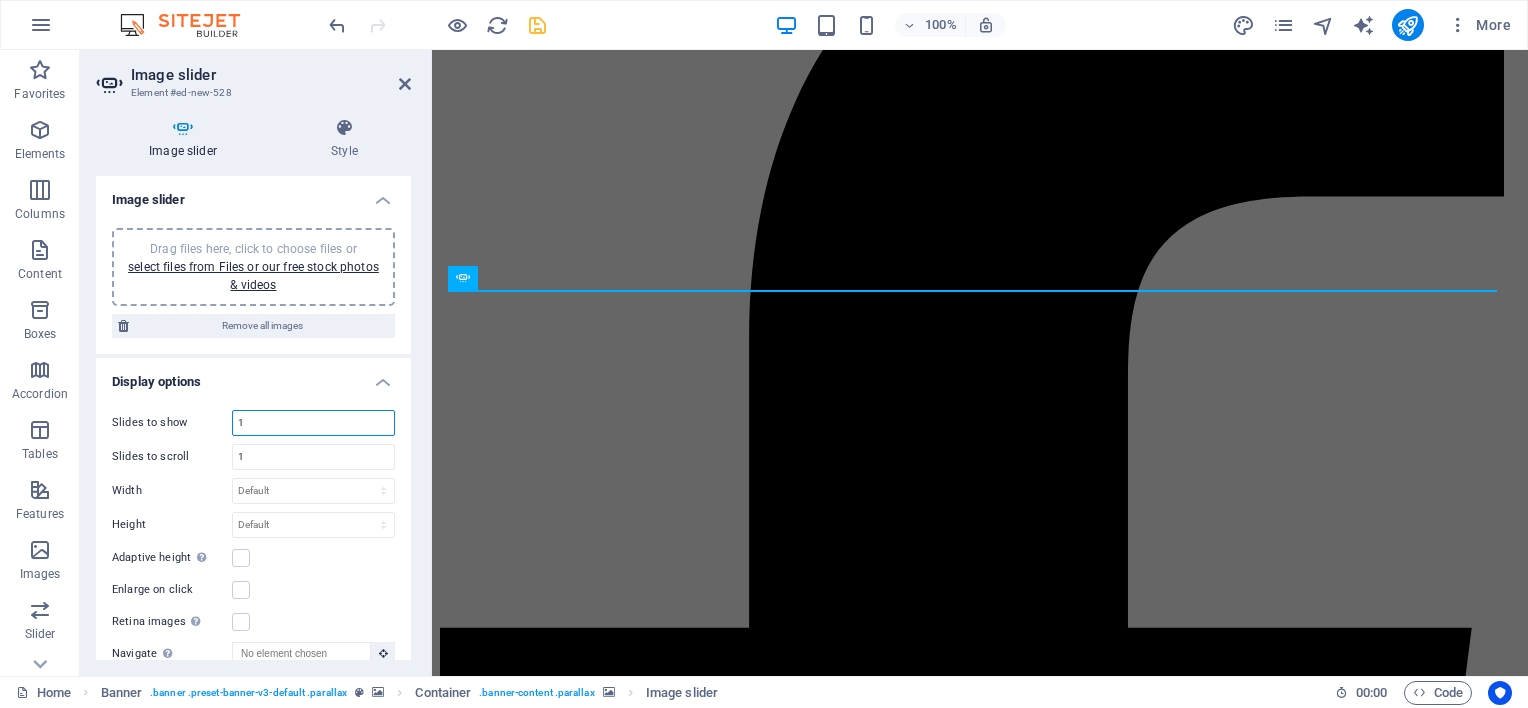 click on "1" at bounding box center [313, 423] 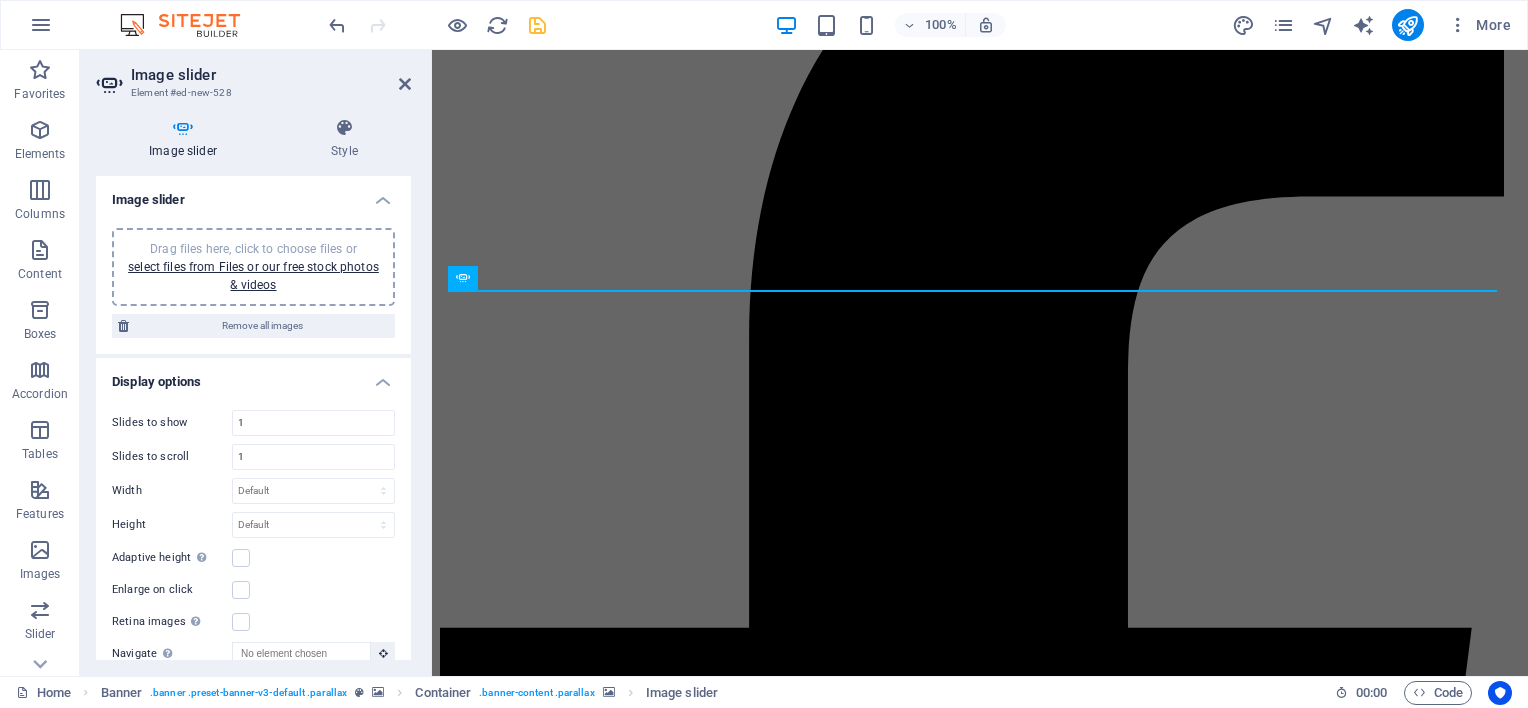 click on "Display options" at bounding box center (253, 376) 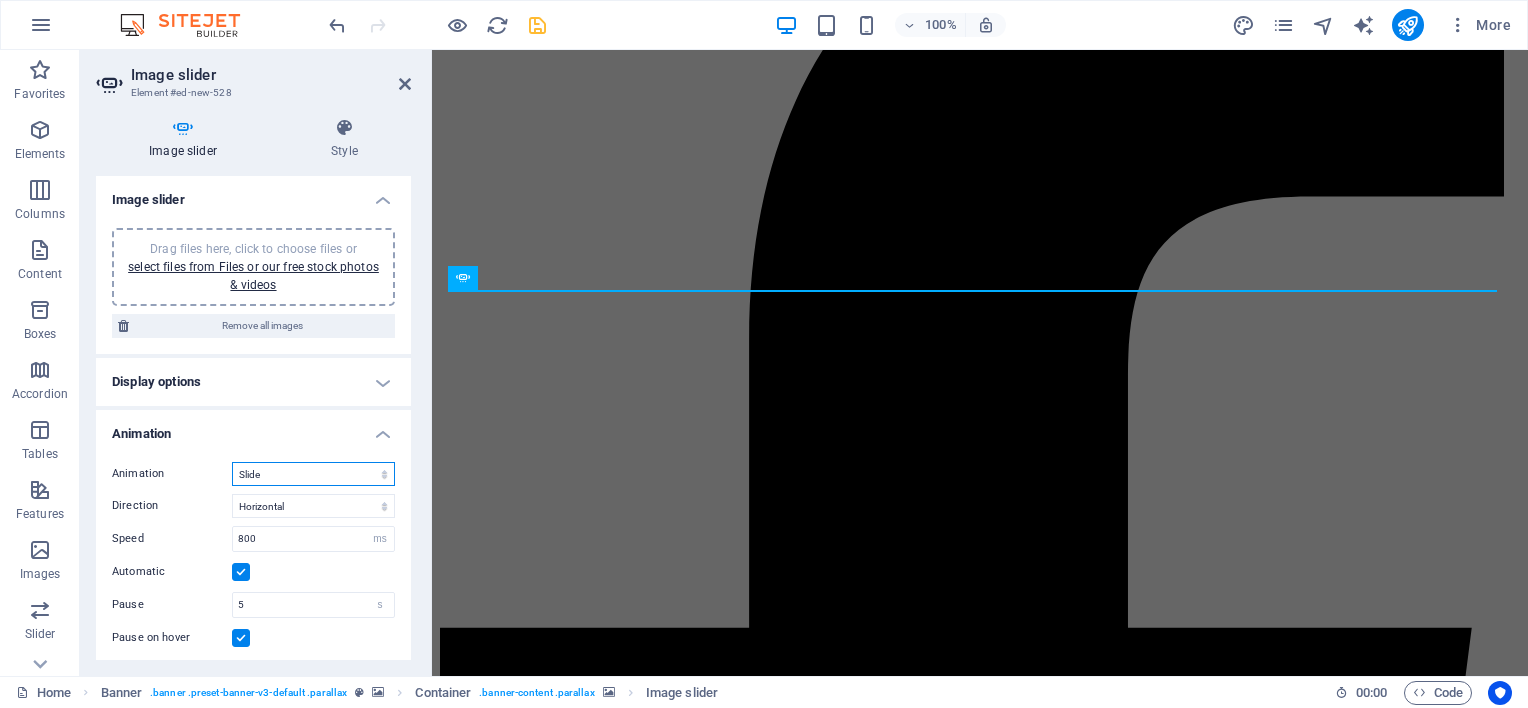click on "Slide Fade" at bounding box center [313, 474] 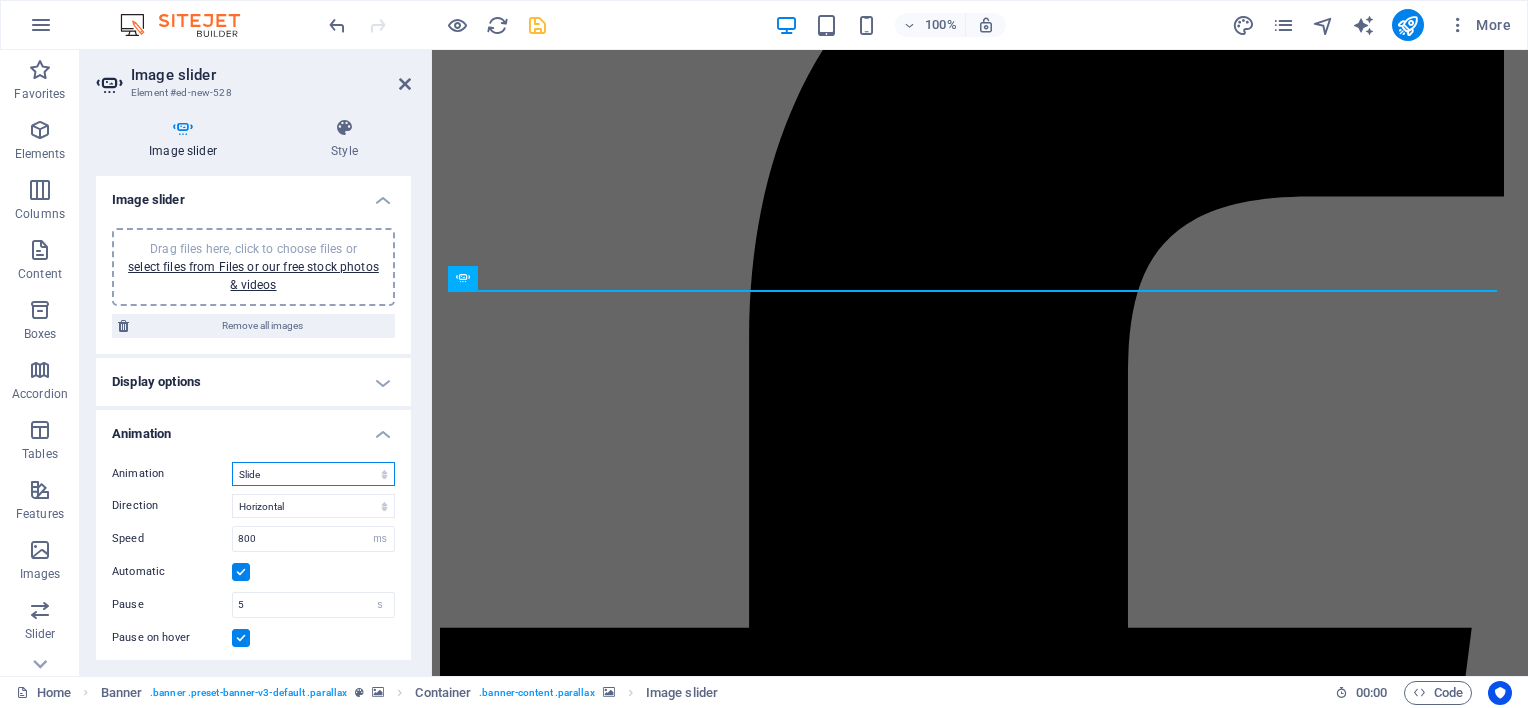click on "Slide Fade" at bounding box center [313, 474] 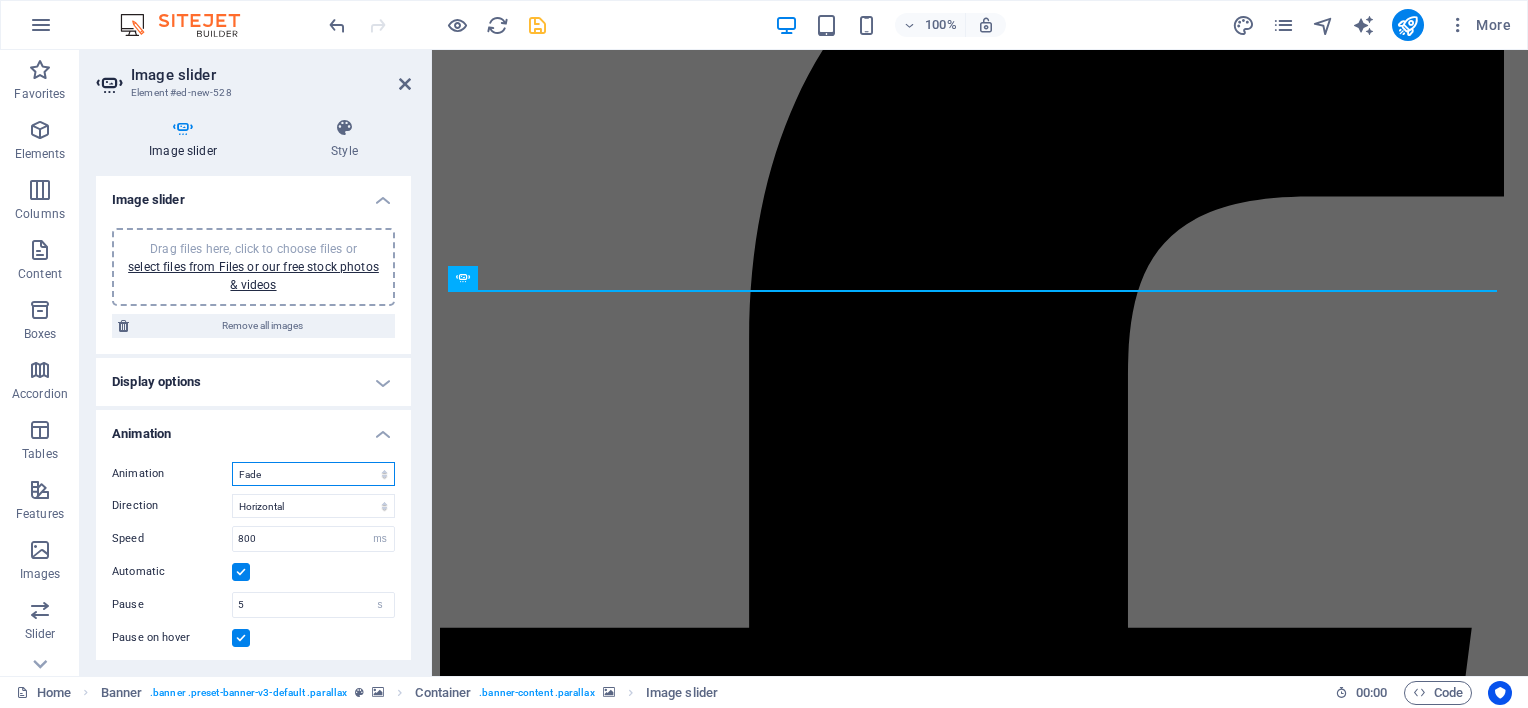 click on "Slide Fade" at bounding box center (313, 474) 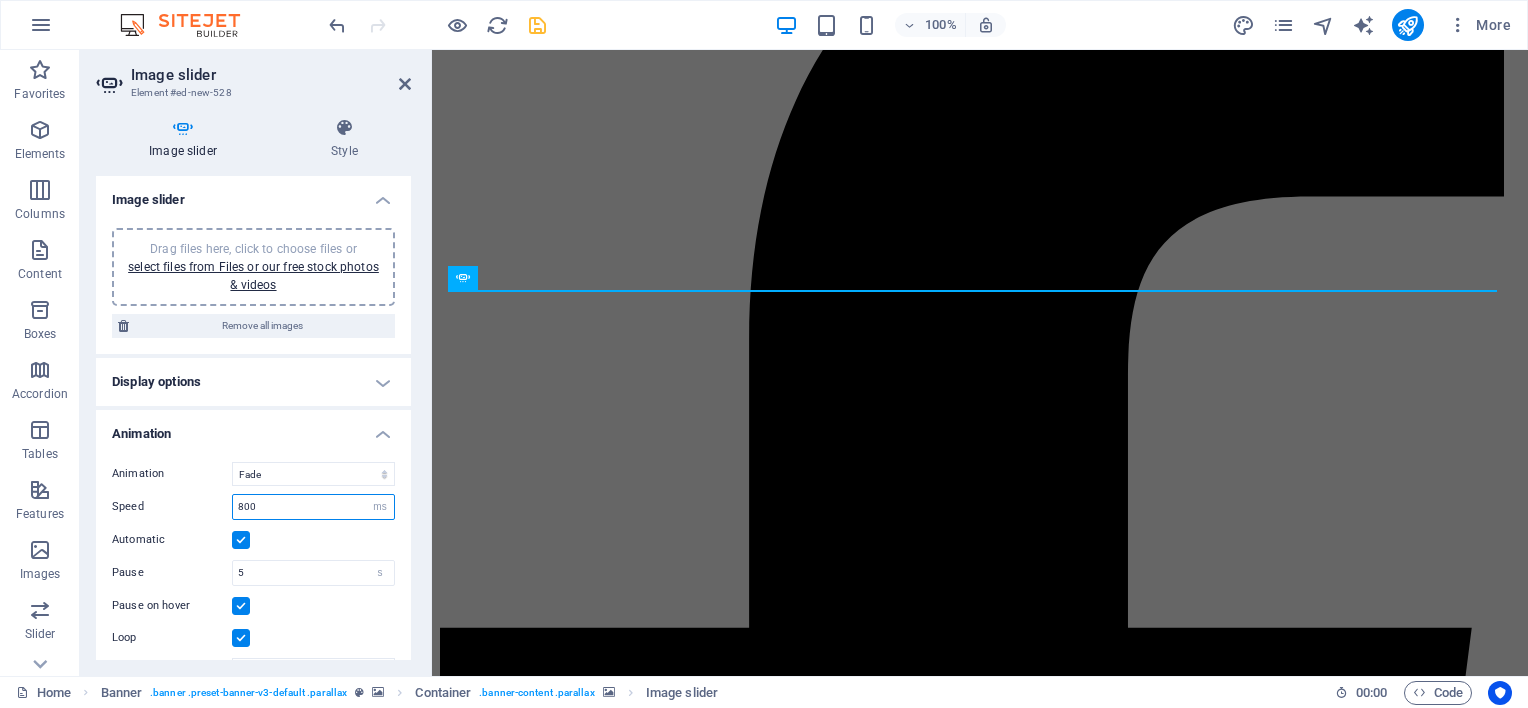 click on "800" at bounding box center [313, 507] 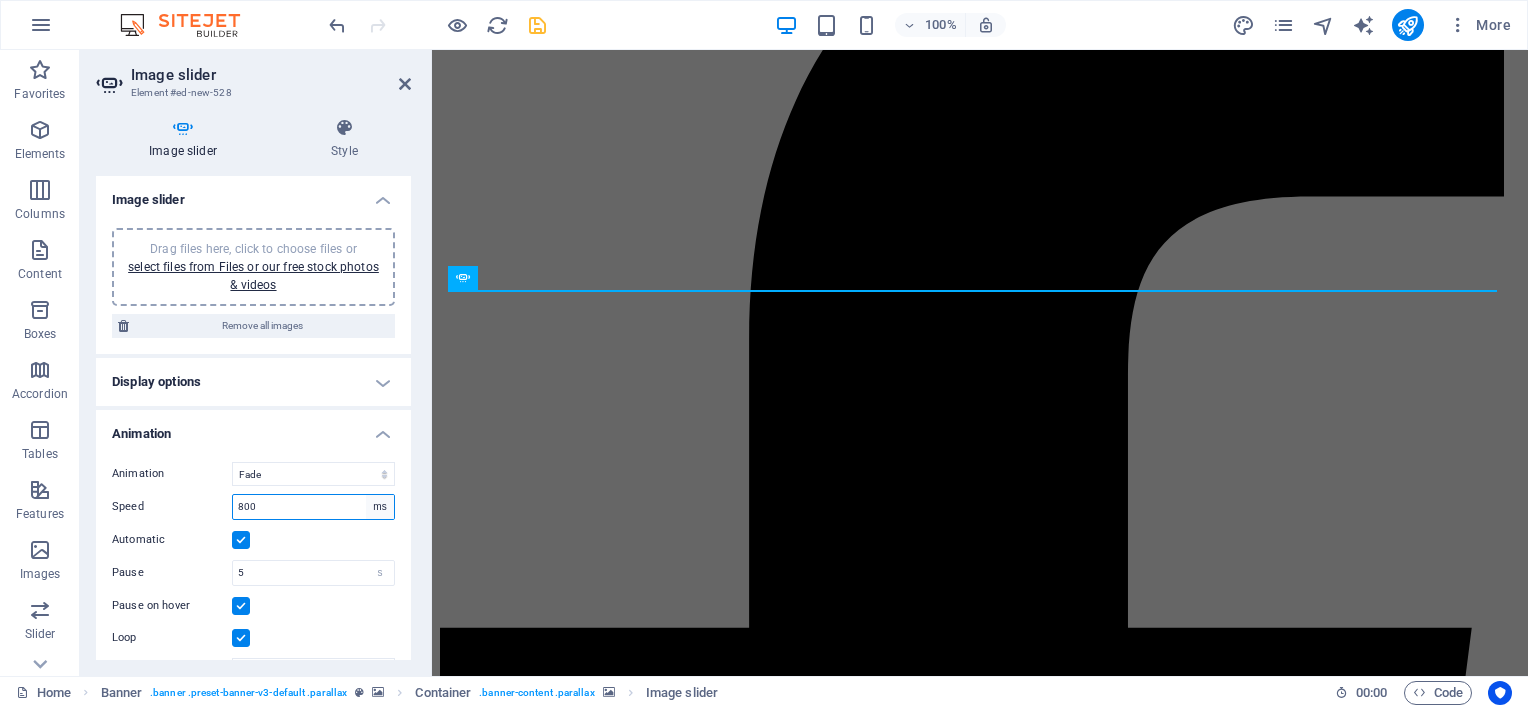 click on "s ms" at bounding box center (380, 507) 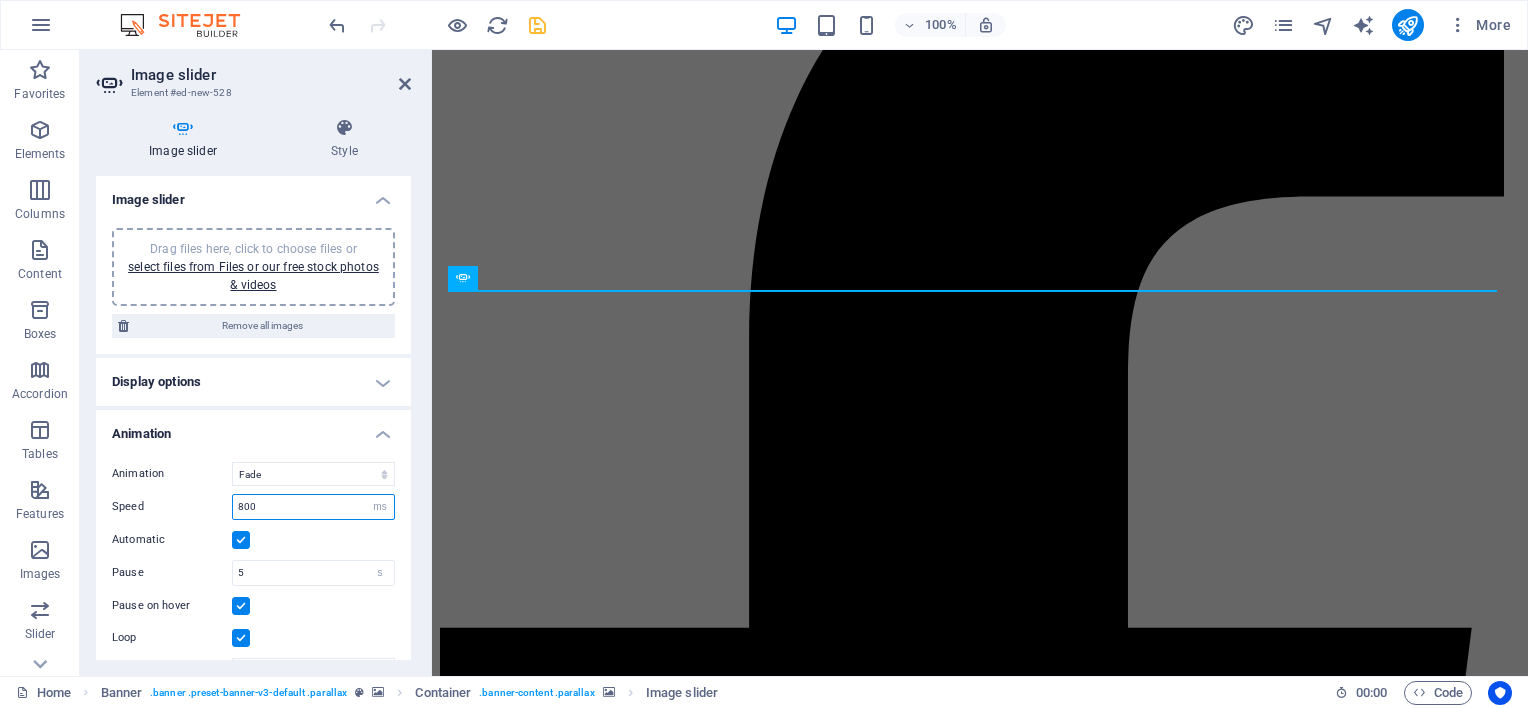 select on "s" 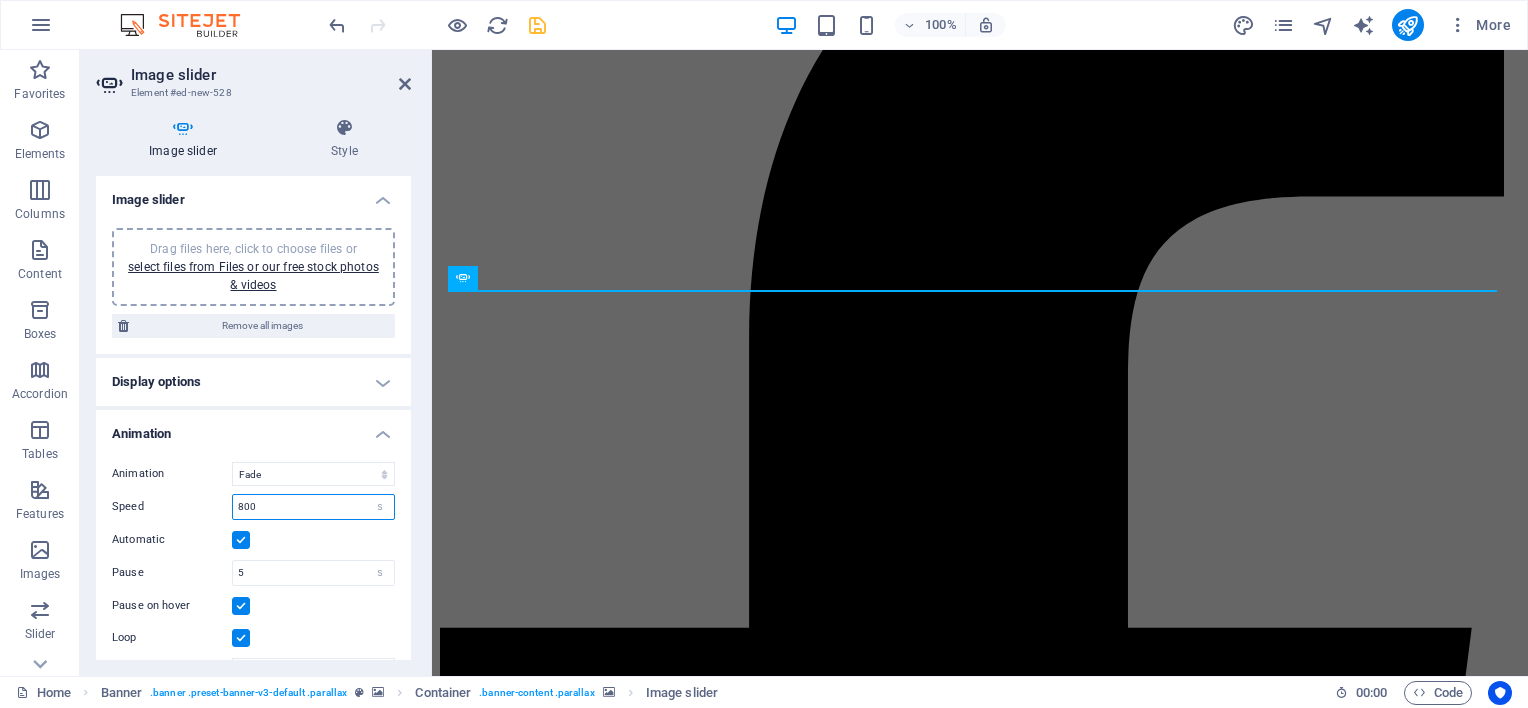 click on "s ms" at bounding box center [380, 507] 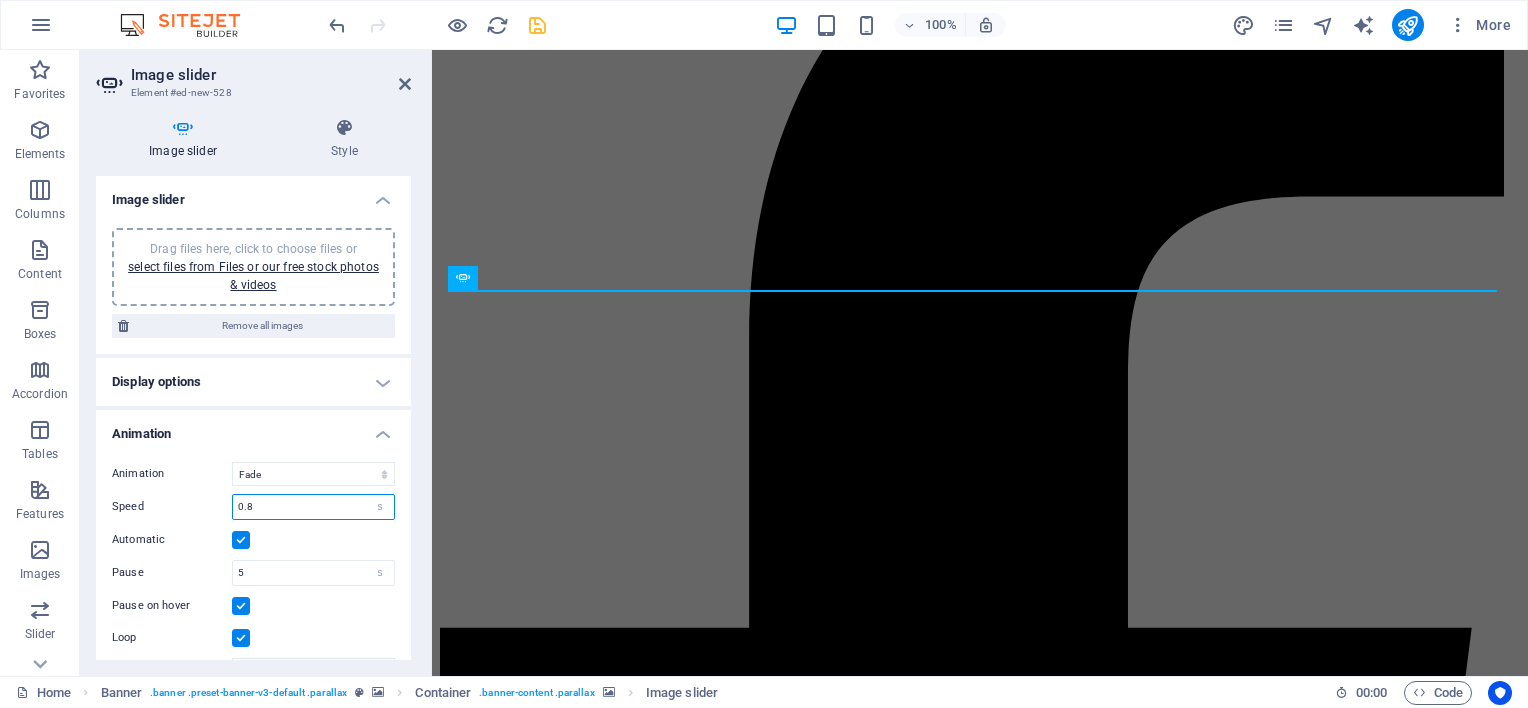 click on "0.8" at bounding box center [313, 507] 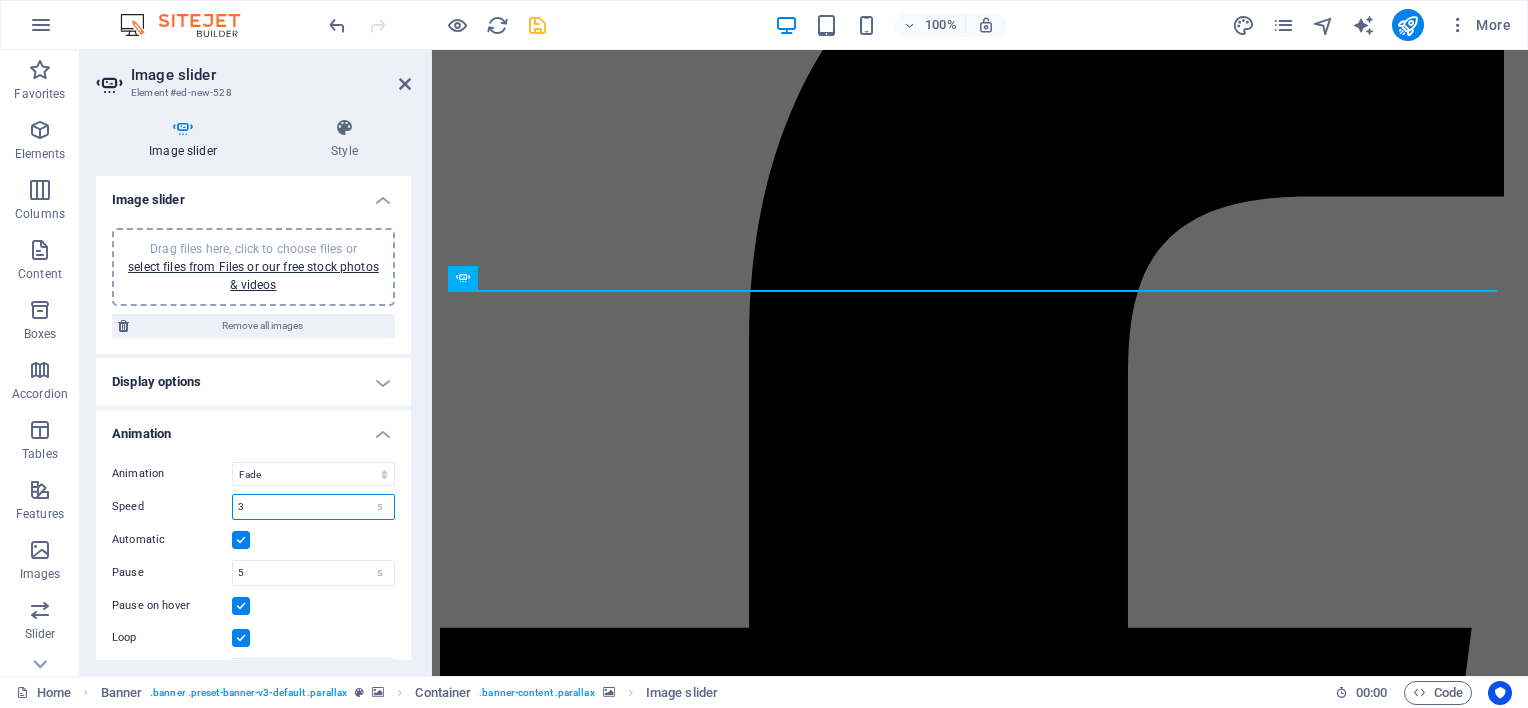 type on "3" 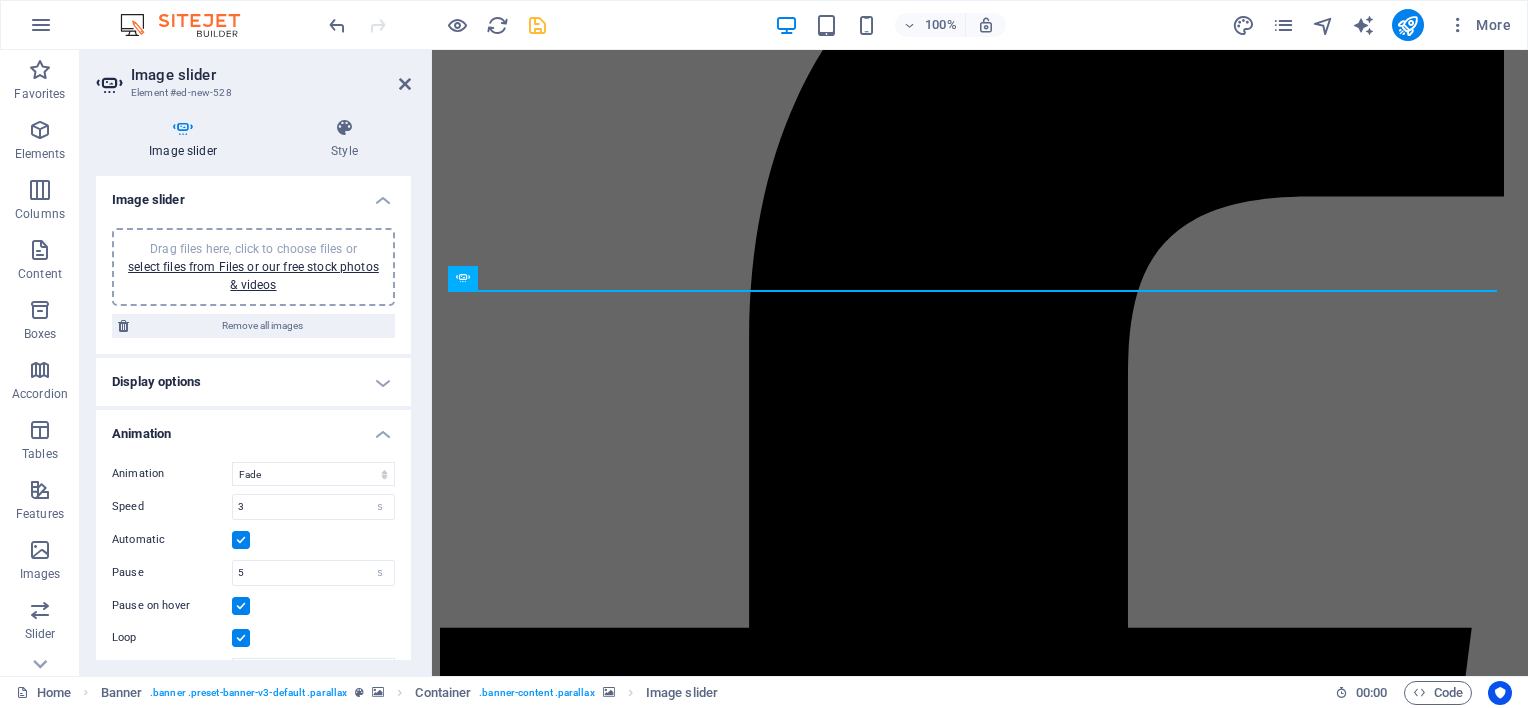 click on "Display options" at bounding box center (253, 382) 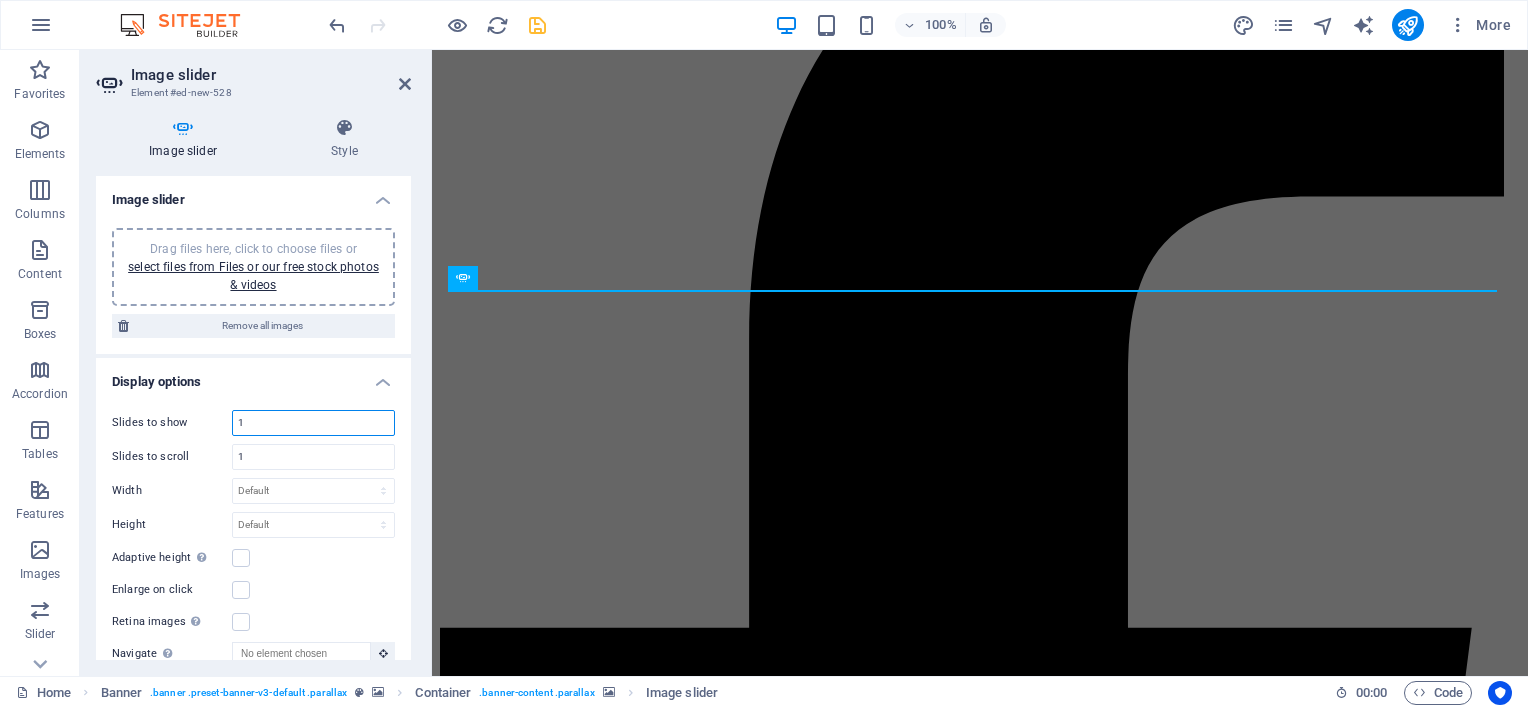 click on "1" at bounding box center [313, 423] 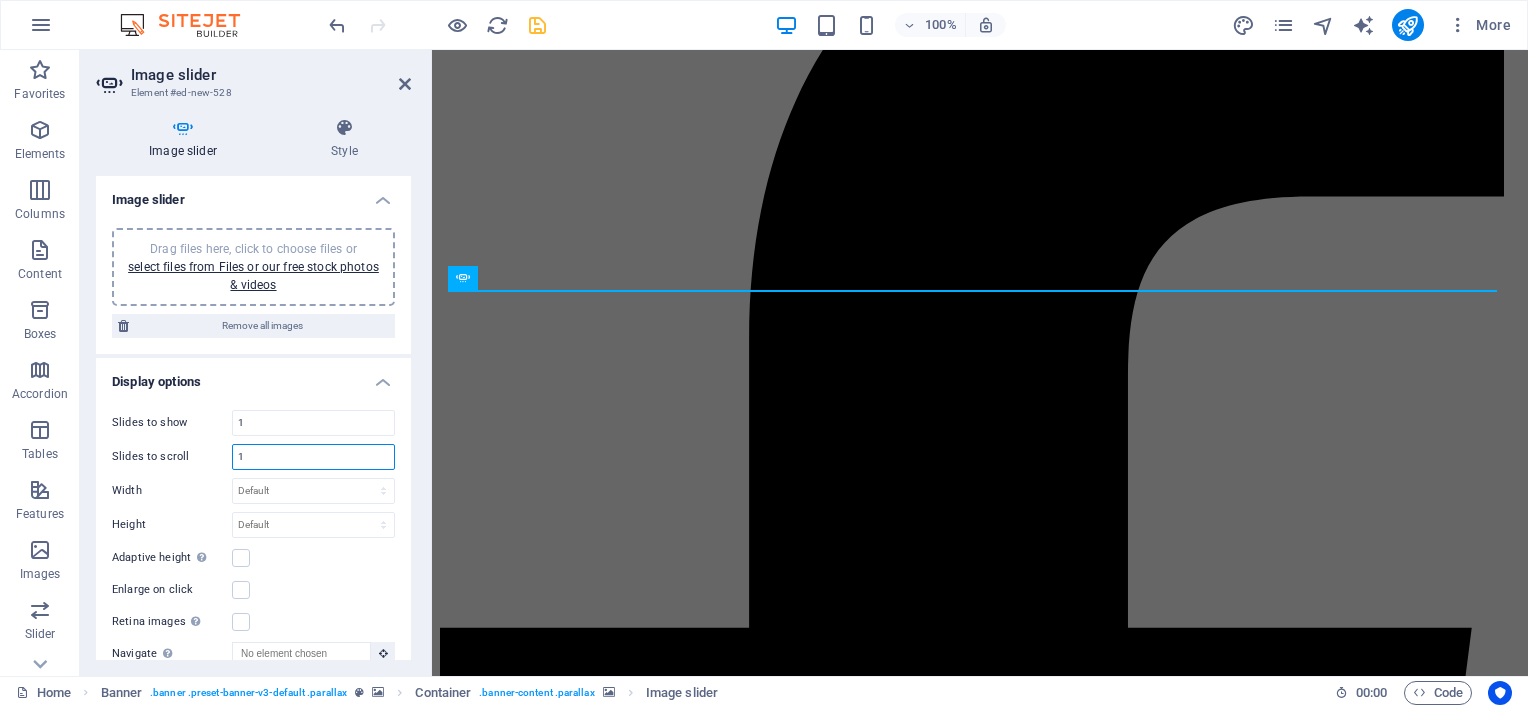 click on "1" at bounding box center (313, 457) 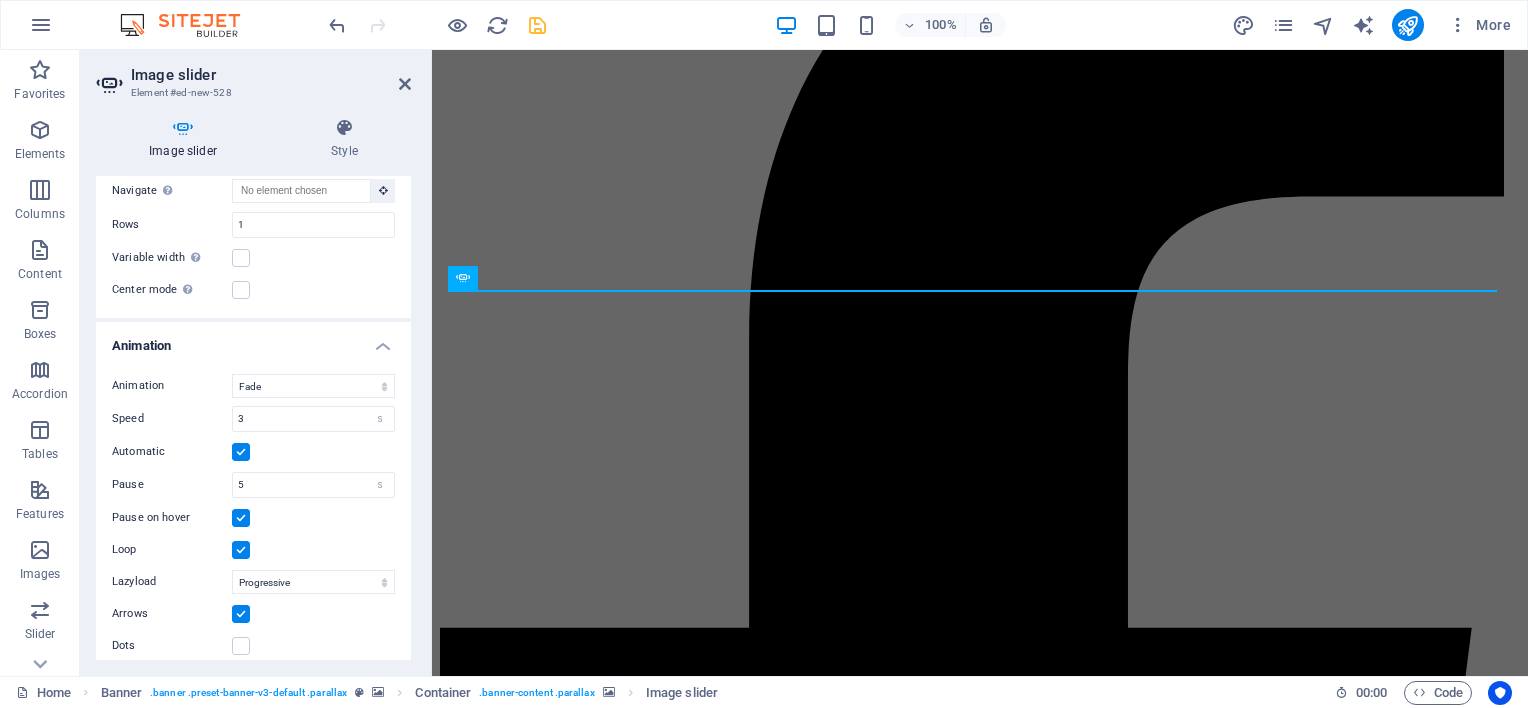 scroll, scrollTop: 472, scrollLeft: 0, axis: vertical 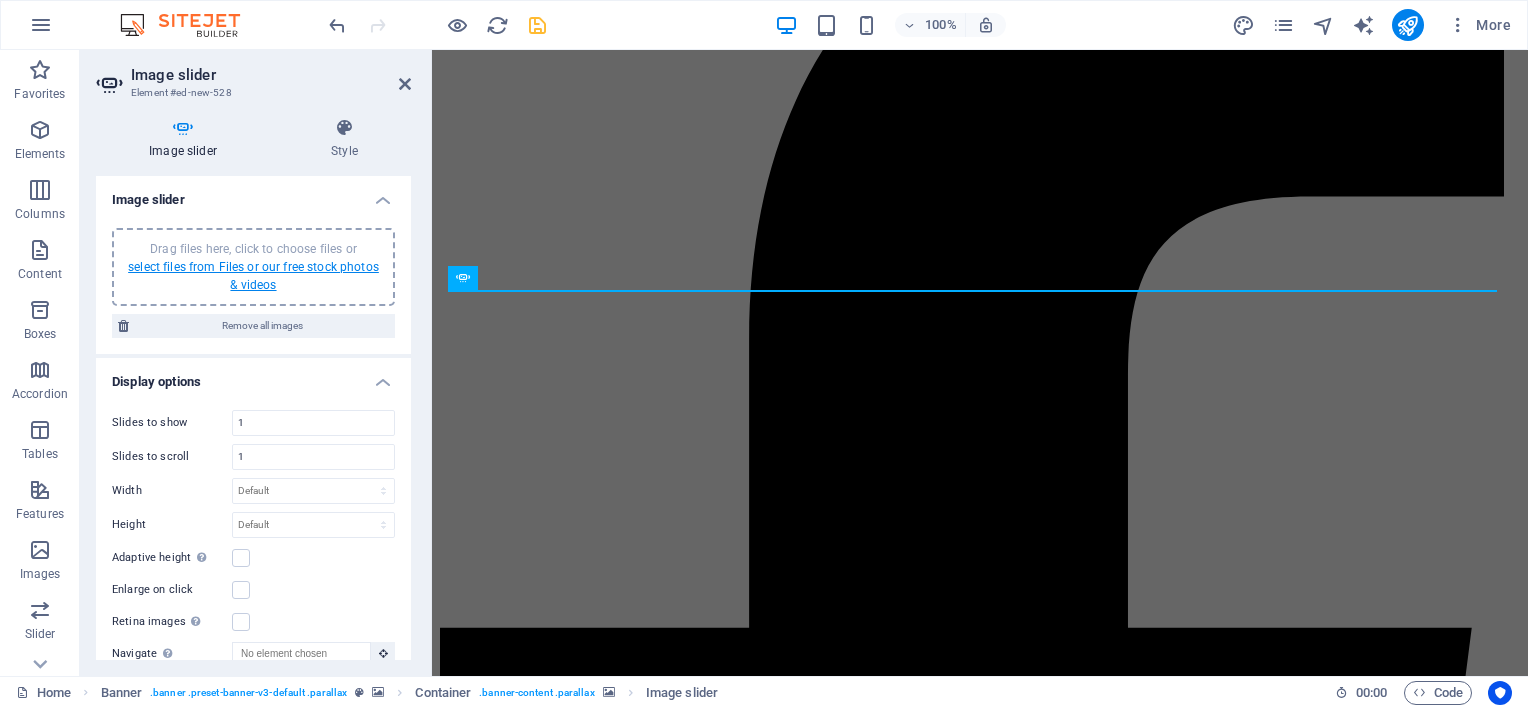 click on "select files from Files or our free stock photos & videos" at bounding box center [253, 276] 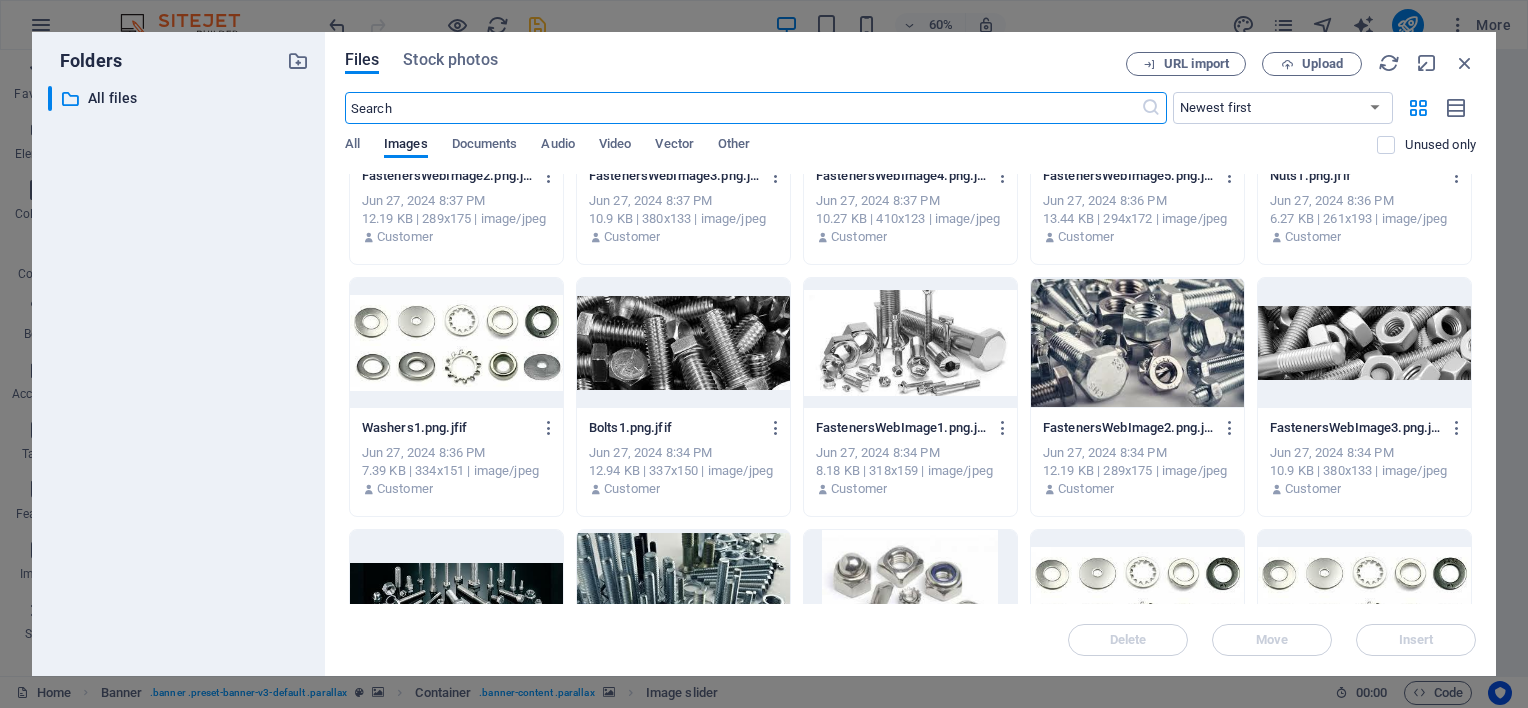 scroll, scrollTop: 2426, scrollLeft: 0, axis: vertical 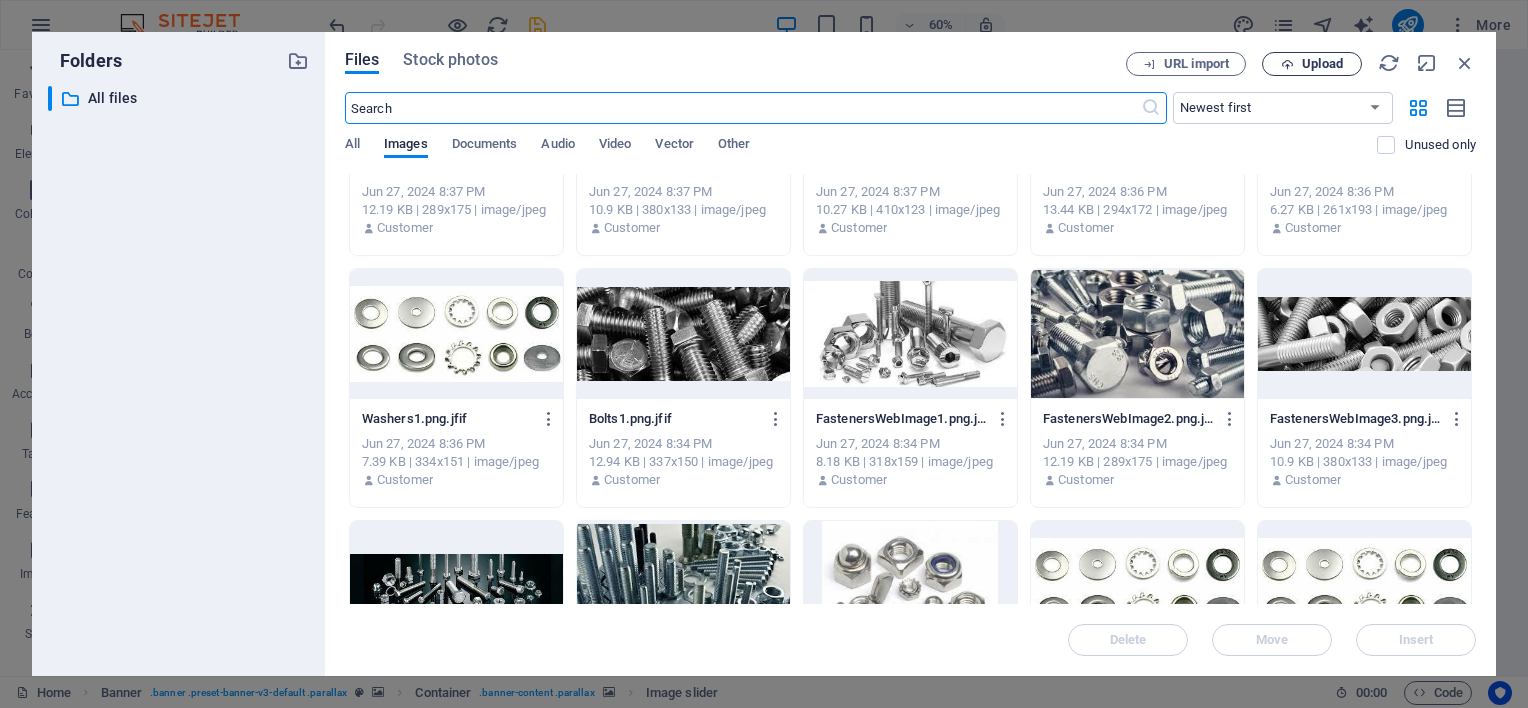click on "Upload" at bounding box center (1322, 64) 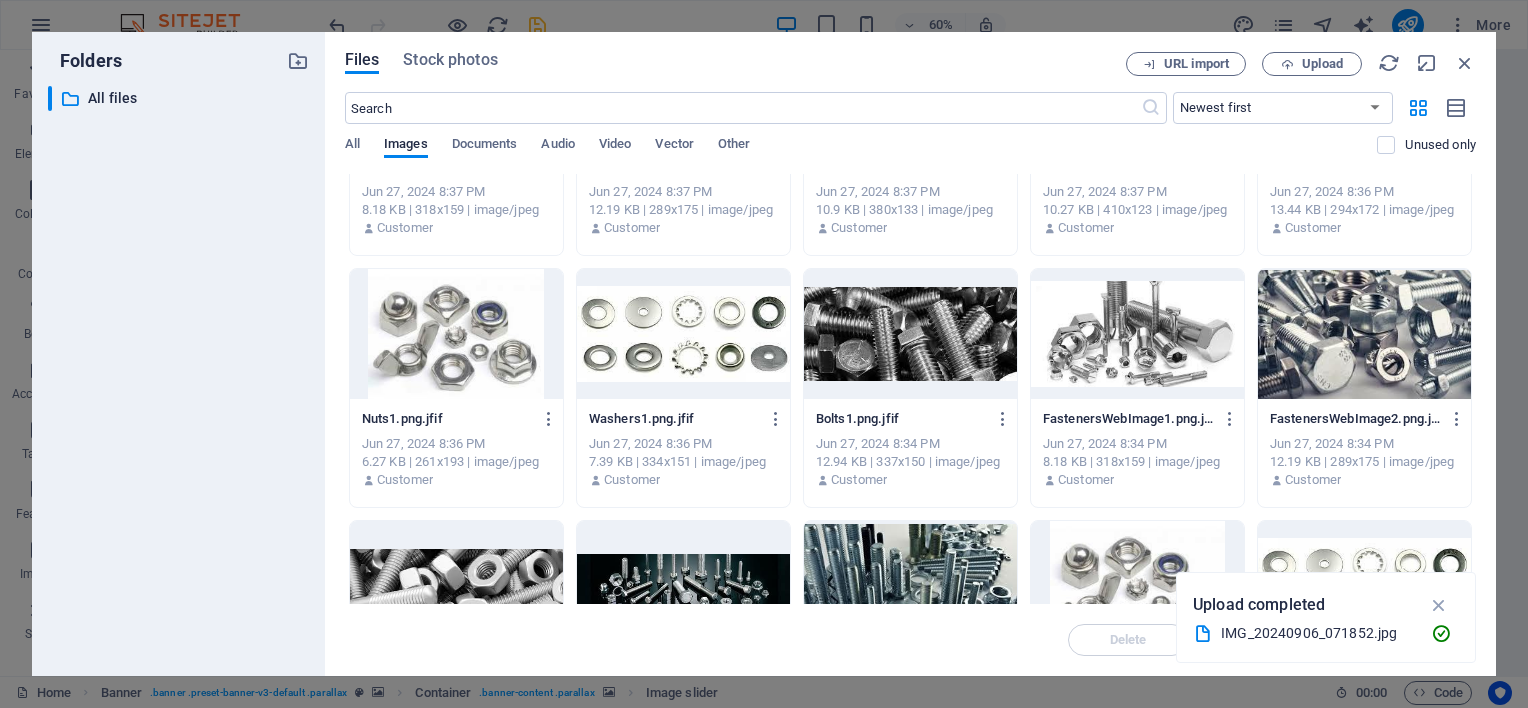 click at bounding box center [1364, 334] 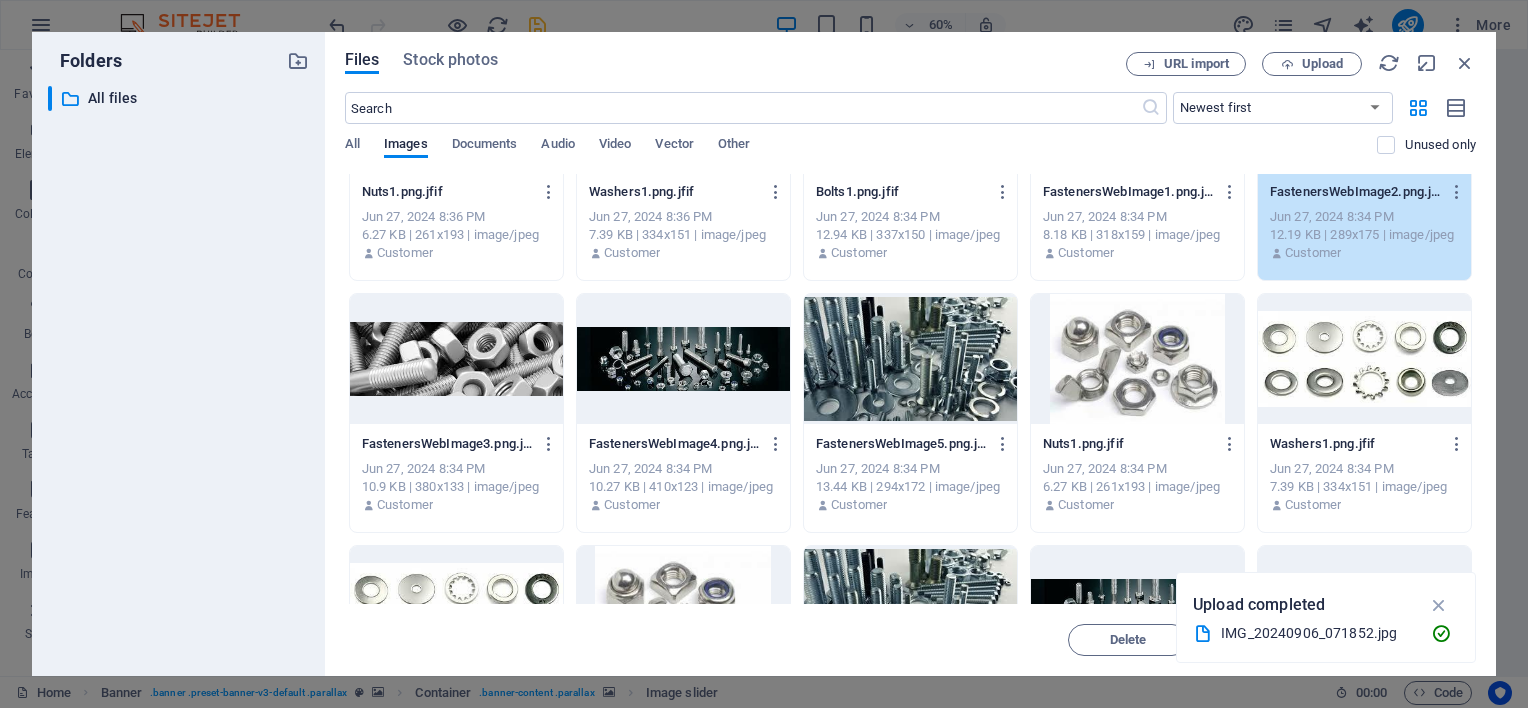 scroll, scrollTop: 2704, scrollLeft: 0, axis: vertical 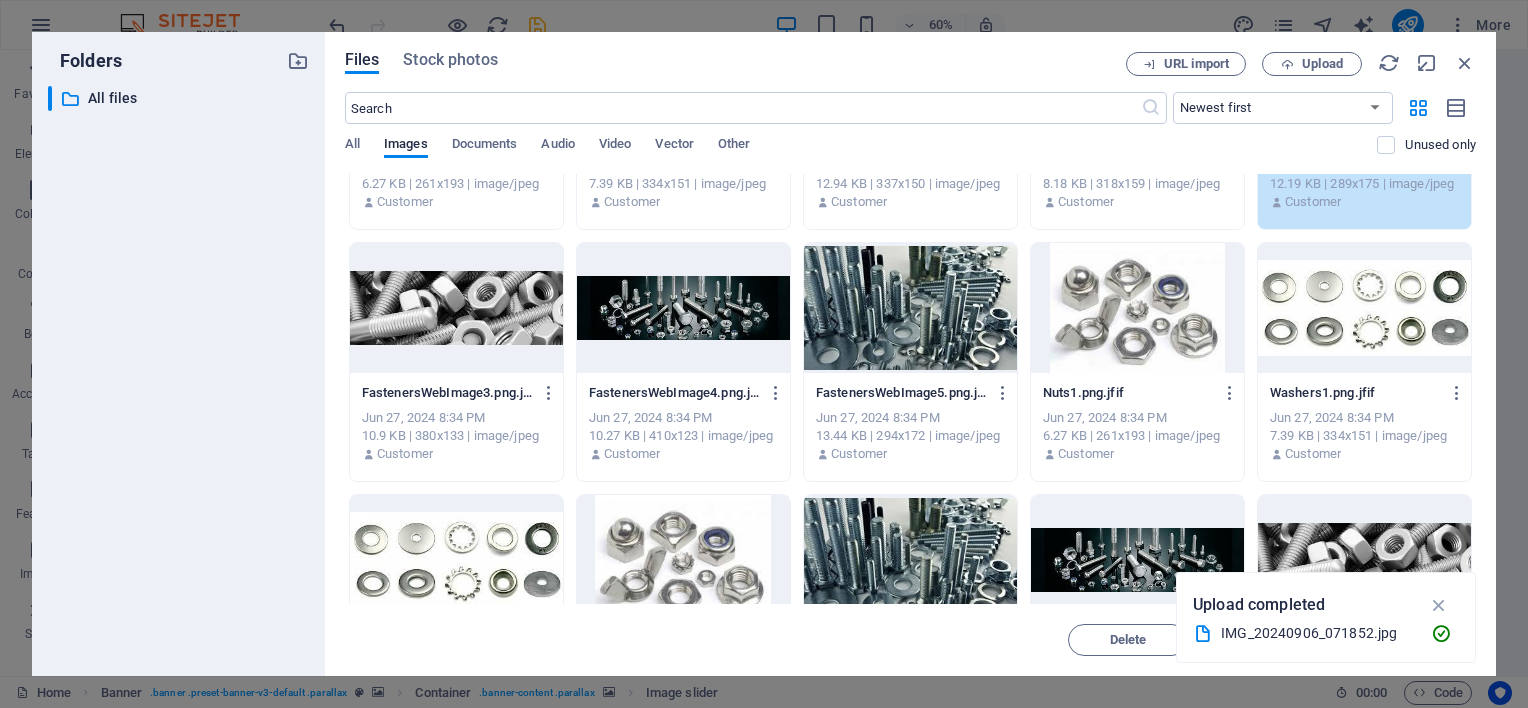 click at bounding box center [683, 308] 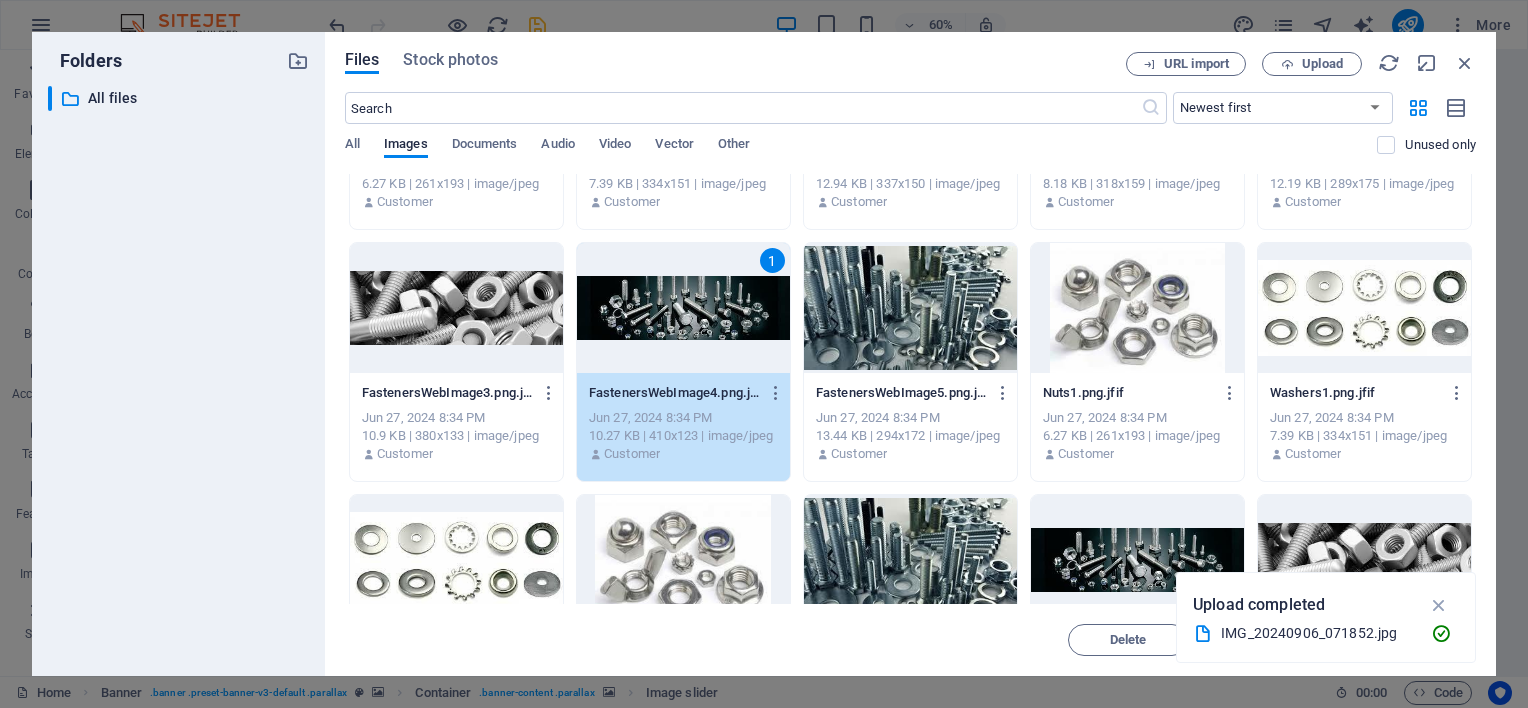 drag, startPoint x: 1468, startPoint y: 437, endPoint x: 1484, endPoint y: 419, distance: 24.083189 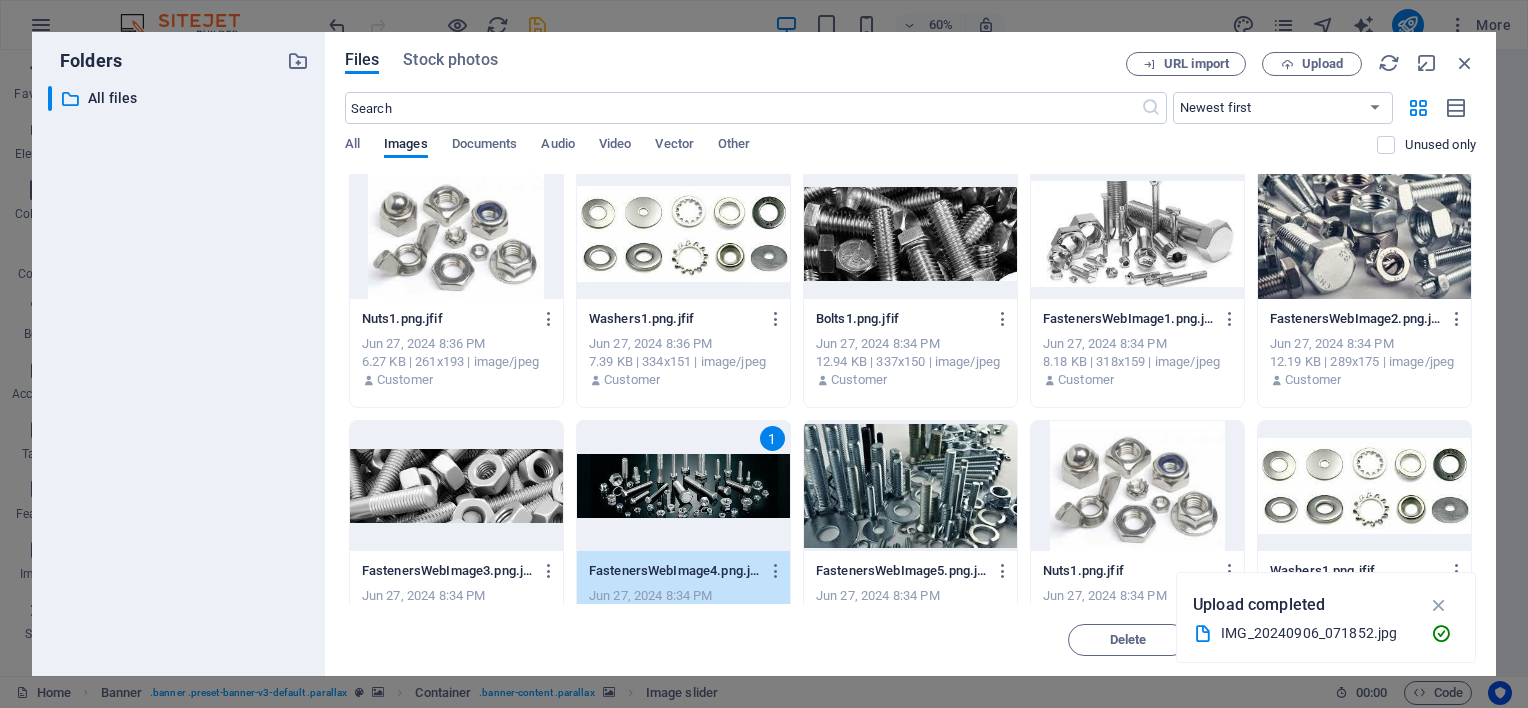 scroll, scrollTop: 2501, scrollLeft: 0, axis: vertical 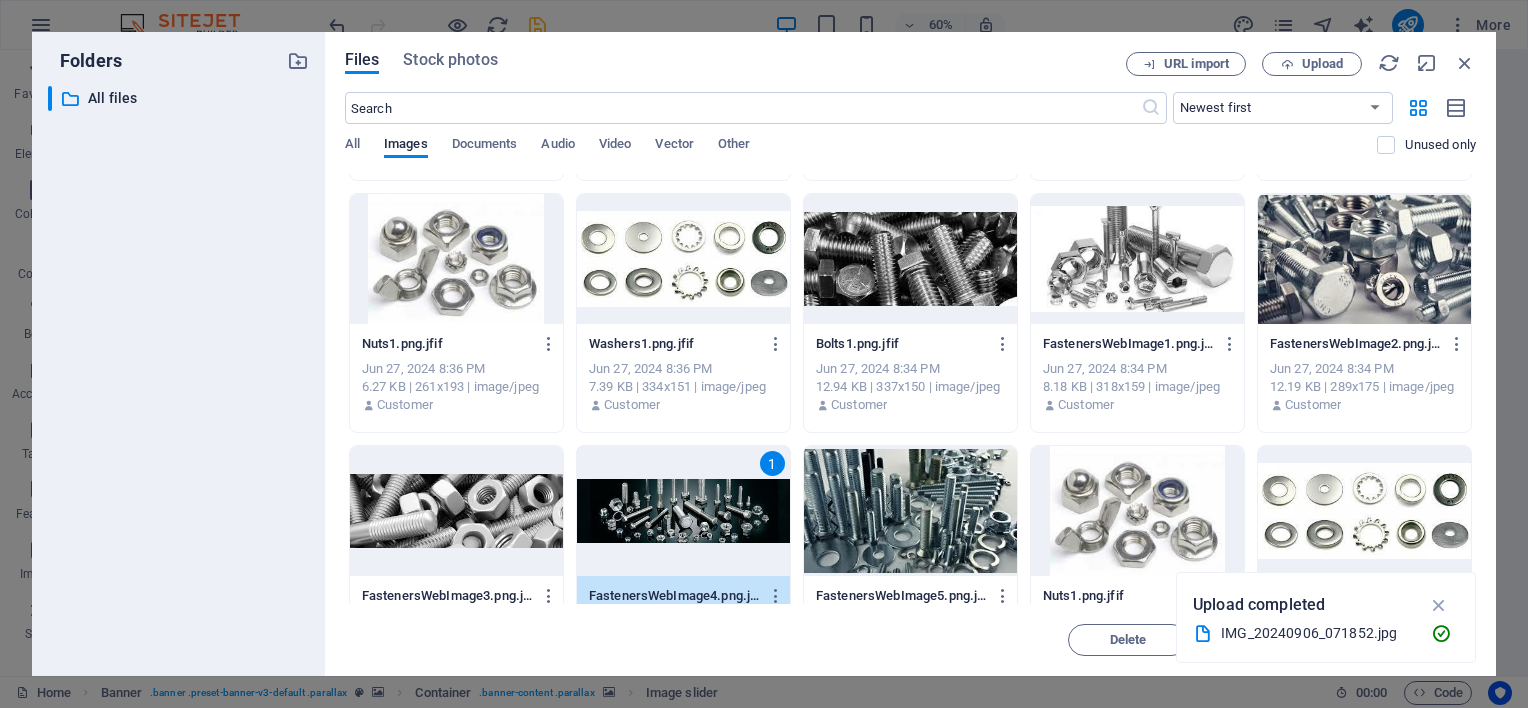 click at bounding box center [1364, 259] 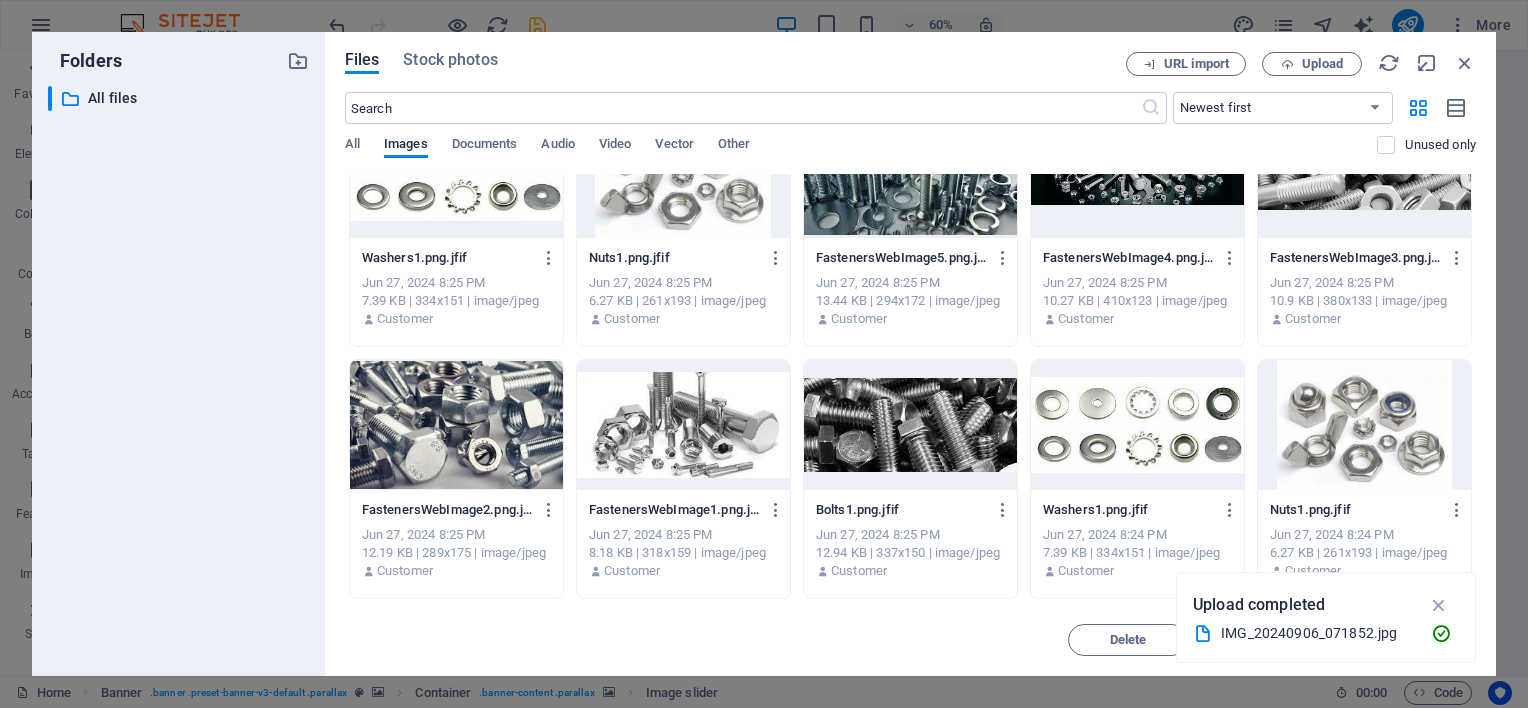 scroll, scrollTop: 3099, scrollLeft: 0, axis: vertical 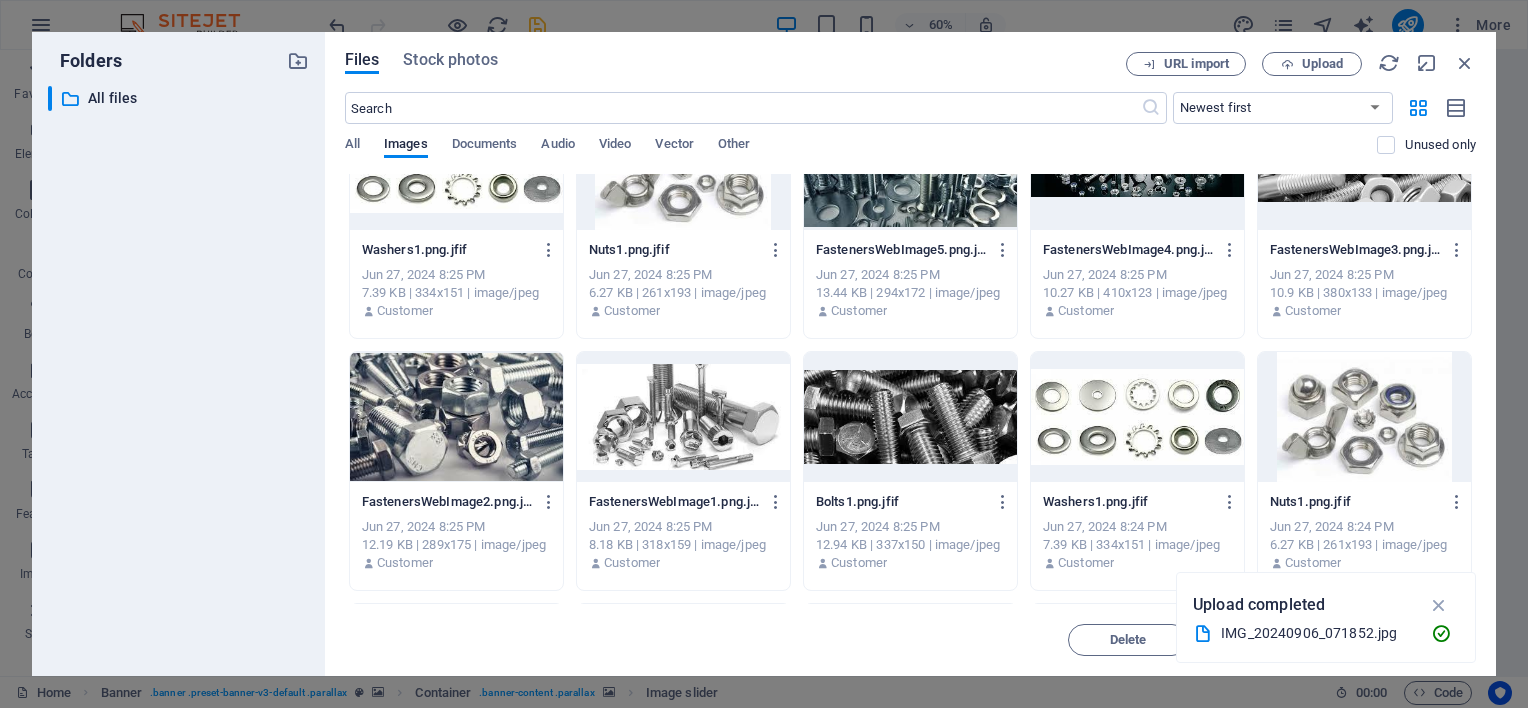 click at bounding box center (456, 417) 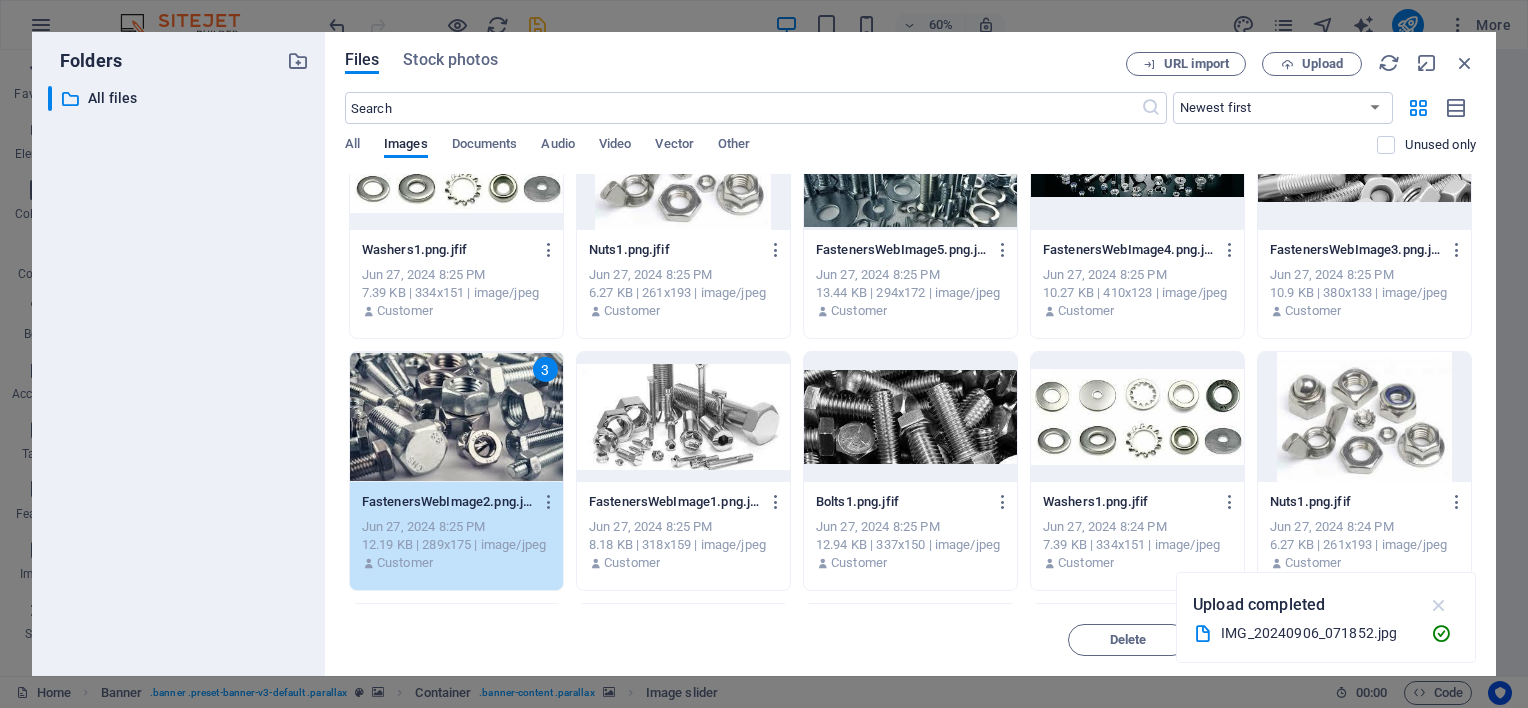 click at bounding box center [1439, 605] 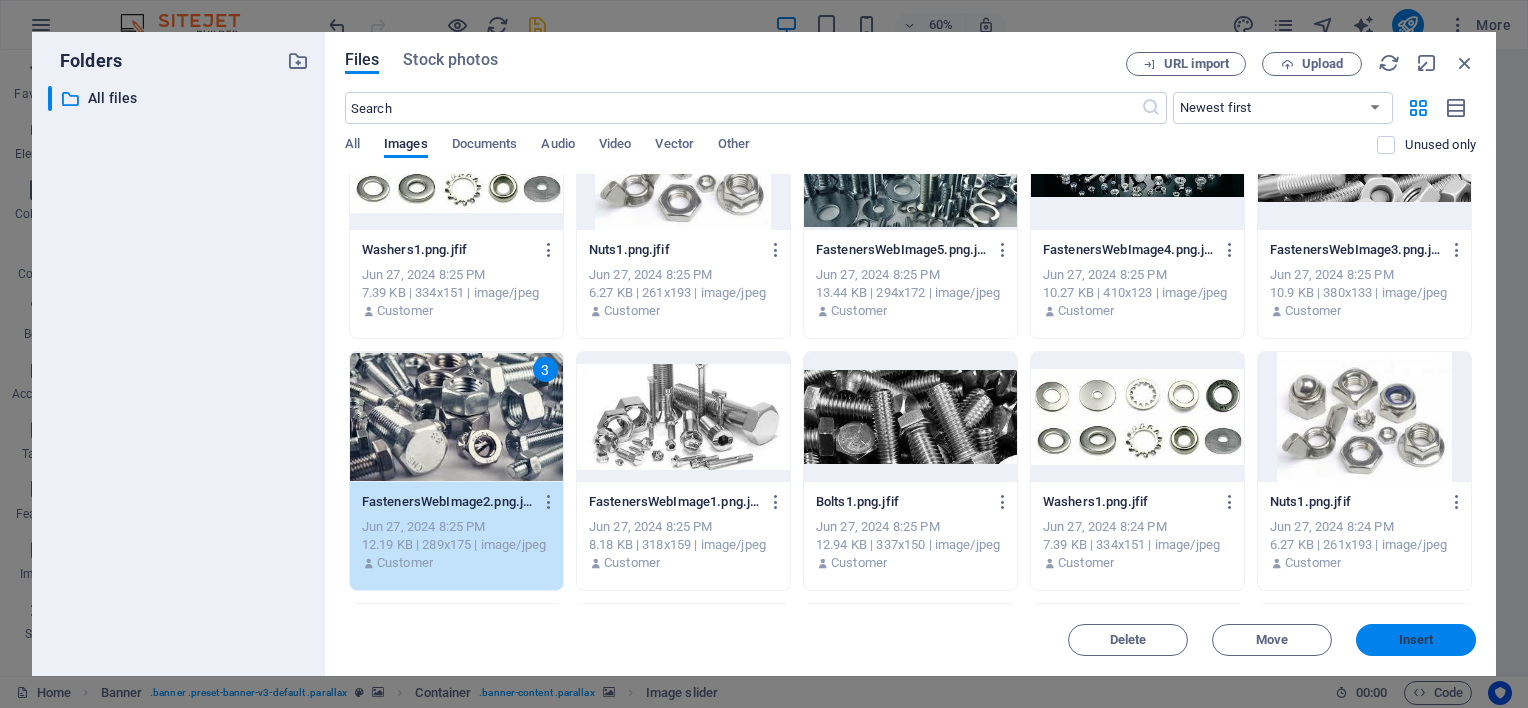 click on "Insert" at bounding box center (1416, 640) 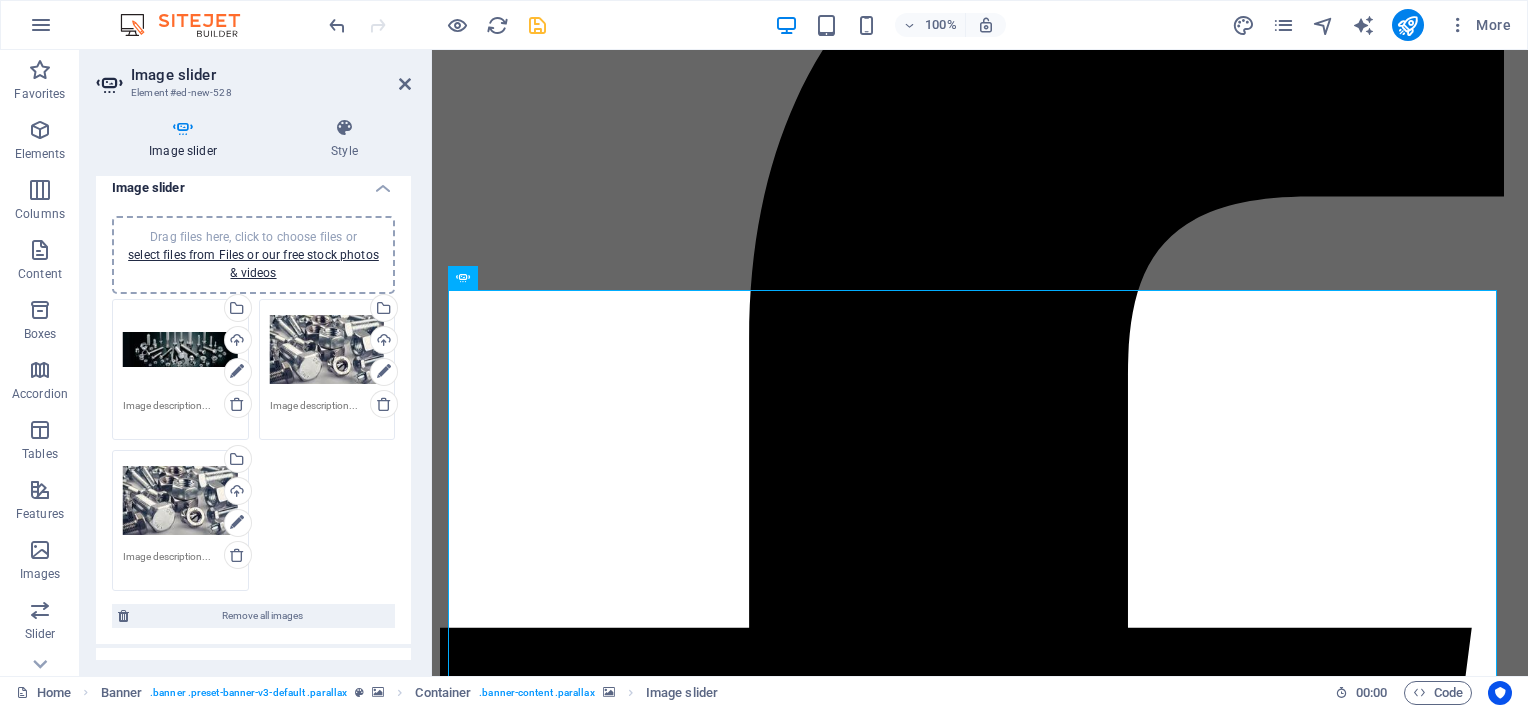 scroll, scrollTop: 0, scrollLeft: 0, axis: both 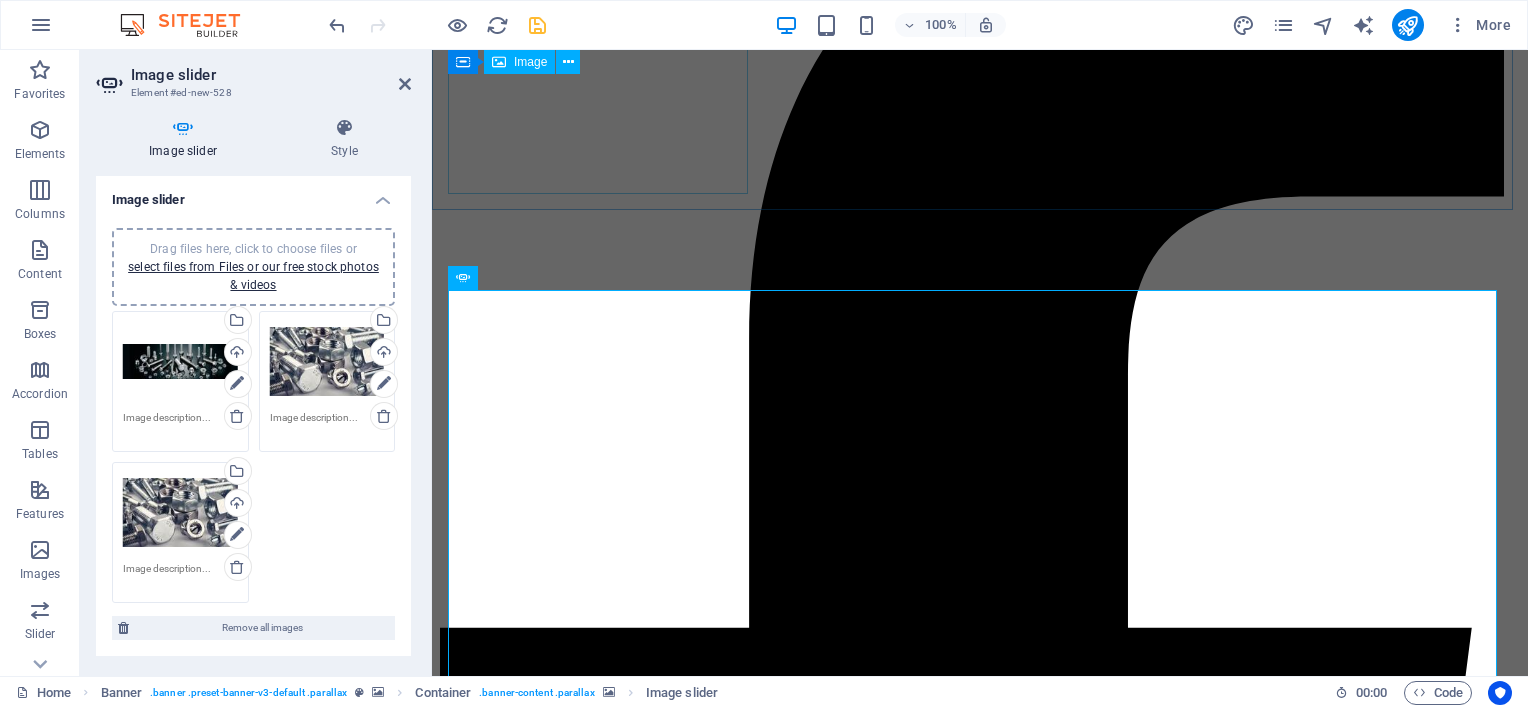 click at bounding box center [980, 5763] 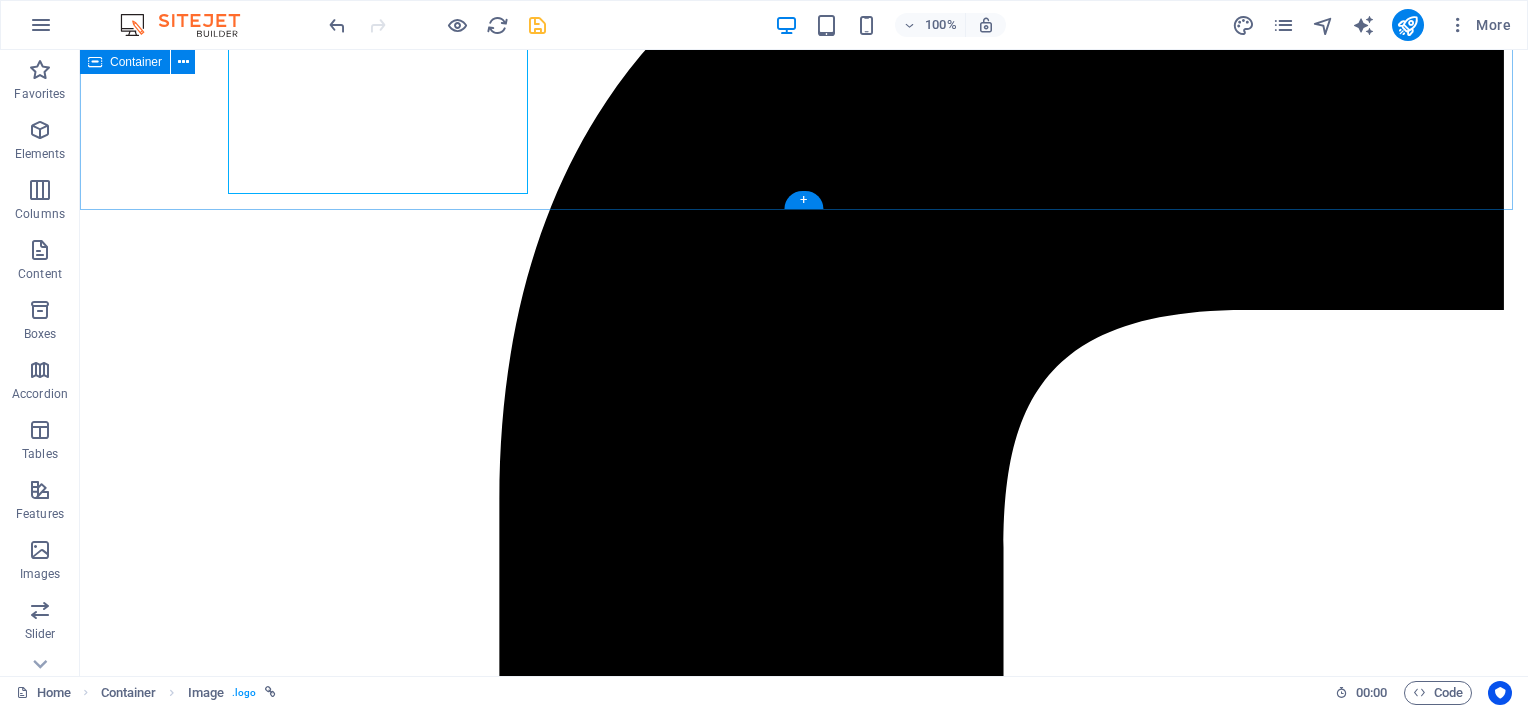 click on "WORKING HOURS Mon - Thur: 08:00 - 16:00 Fri: 08:00 - 14:00 Weekends and Public Holidays: Closed LOCATION Unit 1 02 Mallet Road Knights Ext 3 Germistion 1401 Contact us Phone Number: ([PHONE])/ ([PHONE])/([PHONE]) Email Address: sales@example.com &/or admin@example.com" at bounding box center (804, 10367) 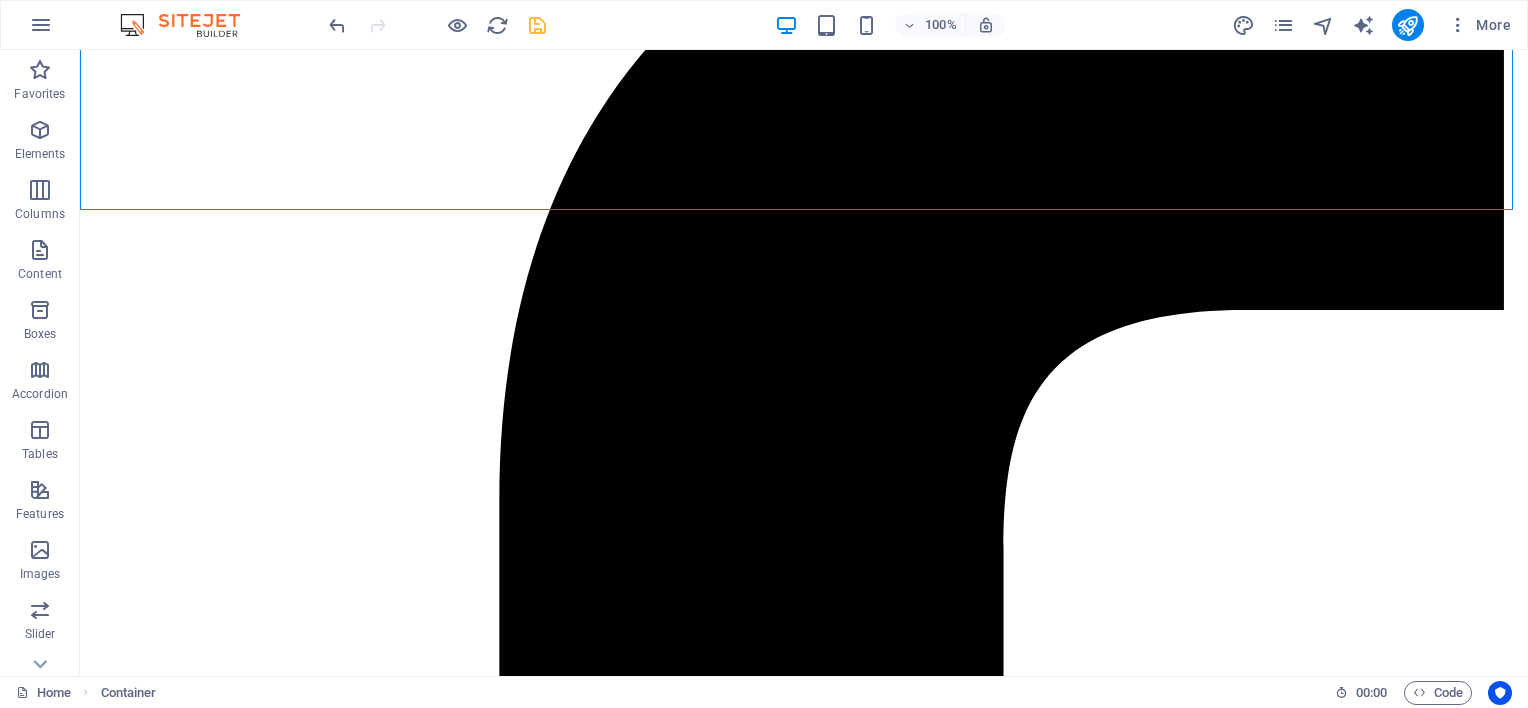 scroll, scrollTop: 0, scrollLeft: 0, axis: both 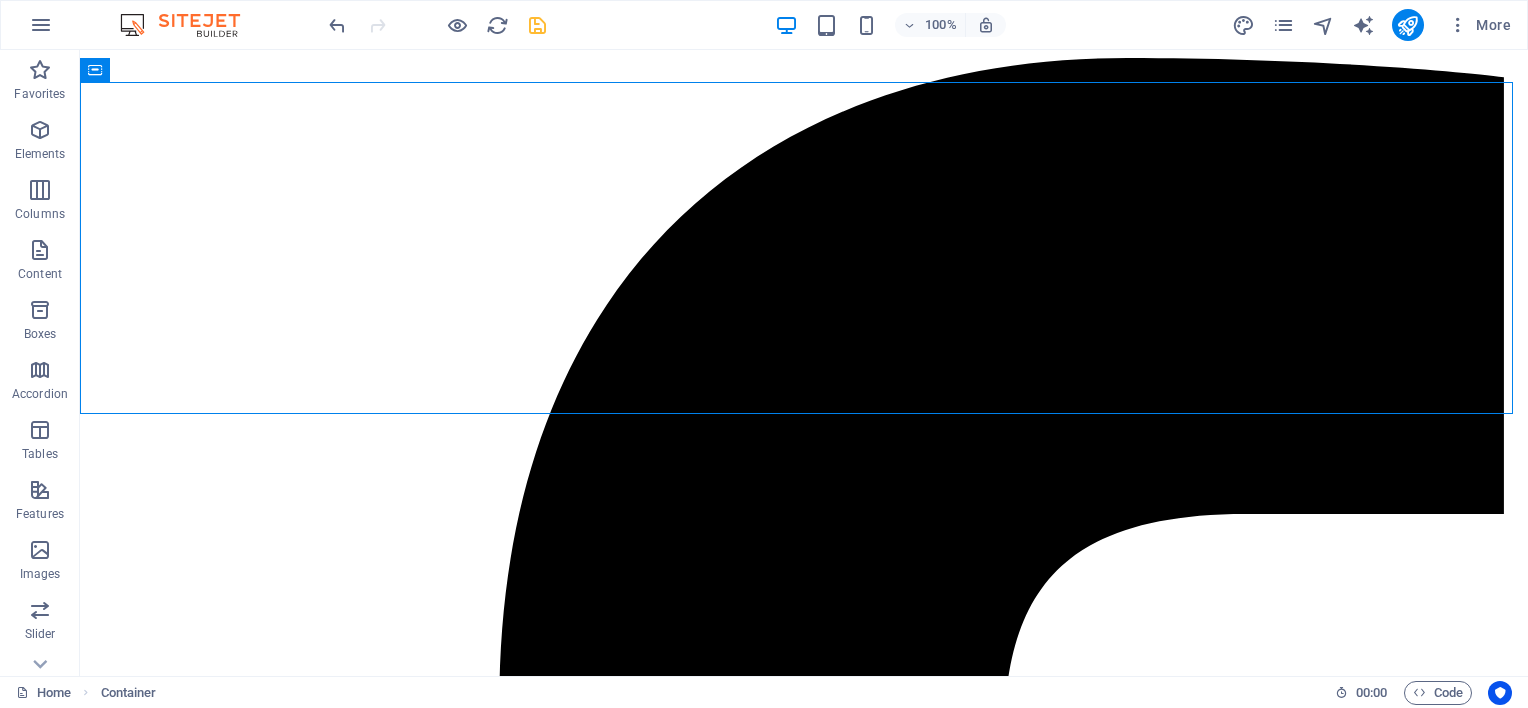click on "100% More" at bounding box center [922, 25] 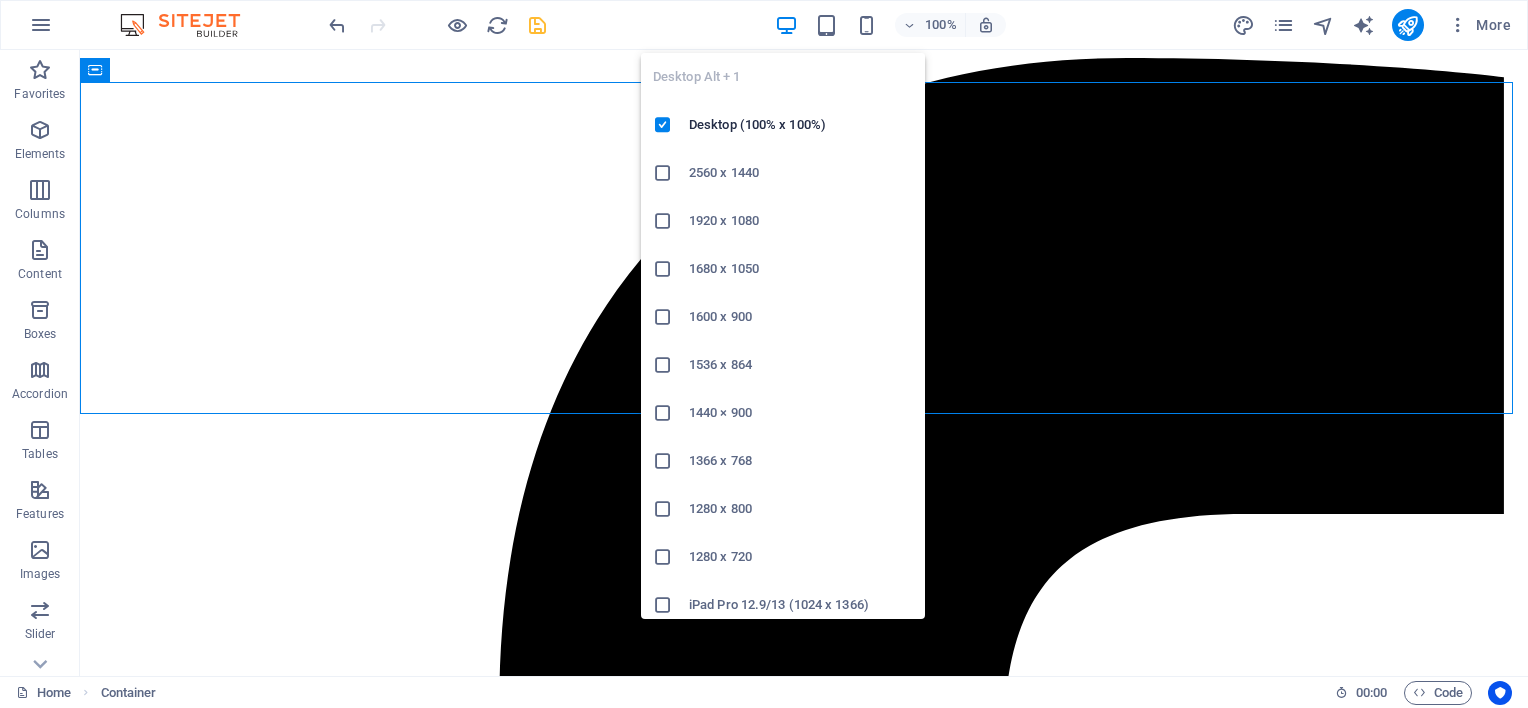 click at bounding box center (786, 25) 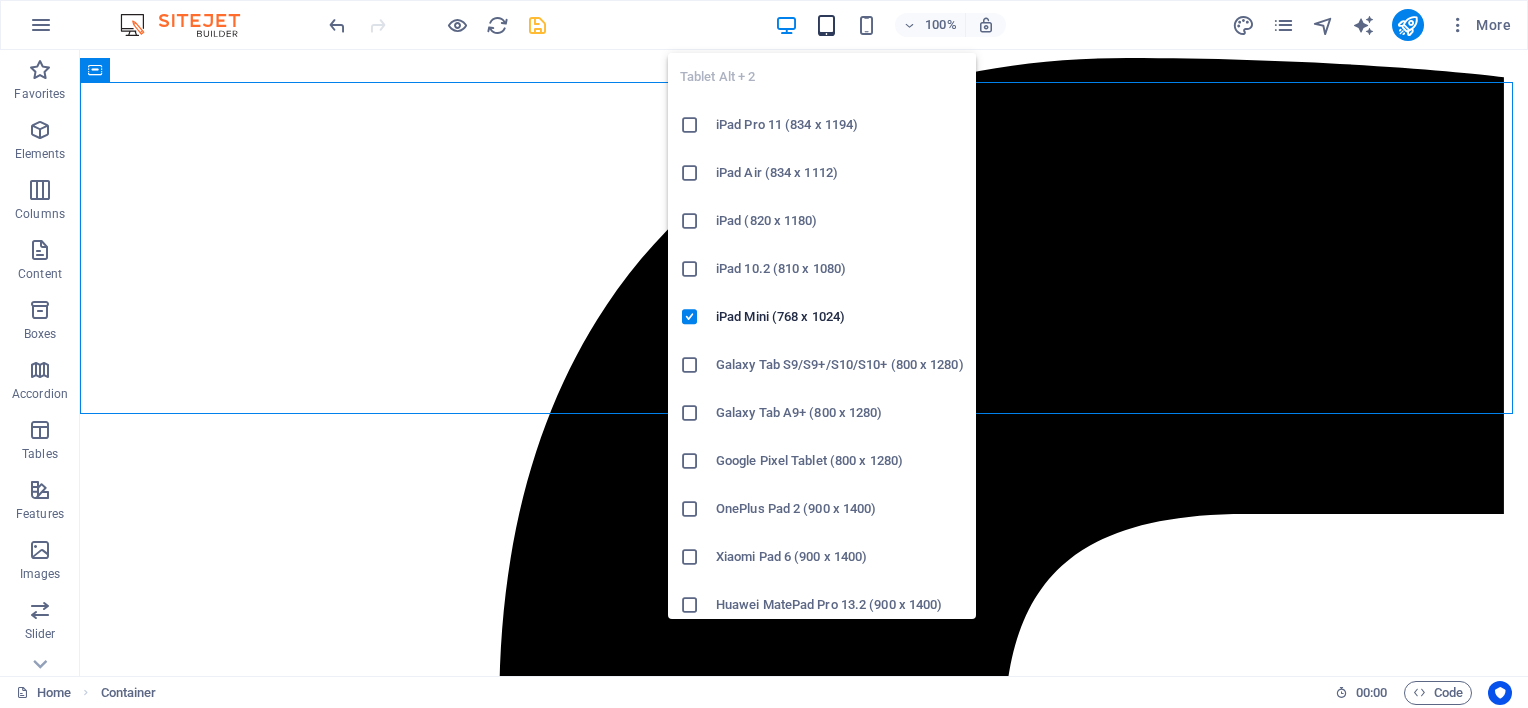 click at bounding box center [826, 25] 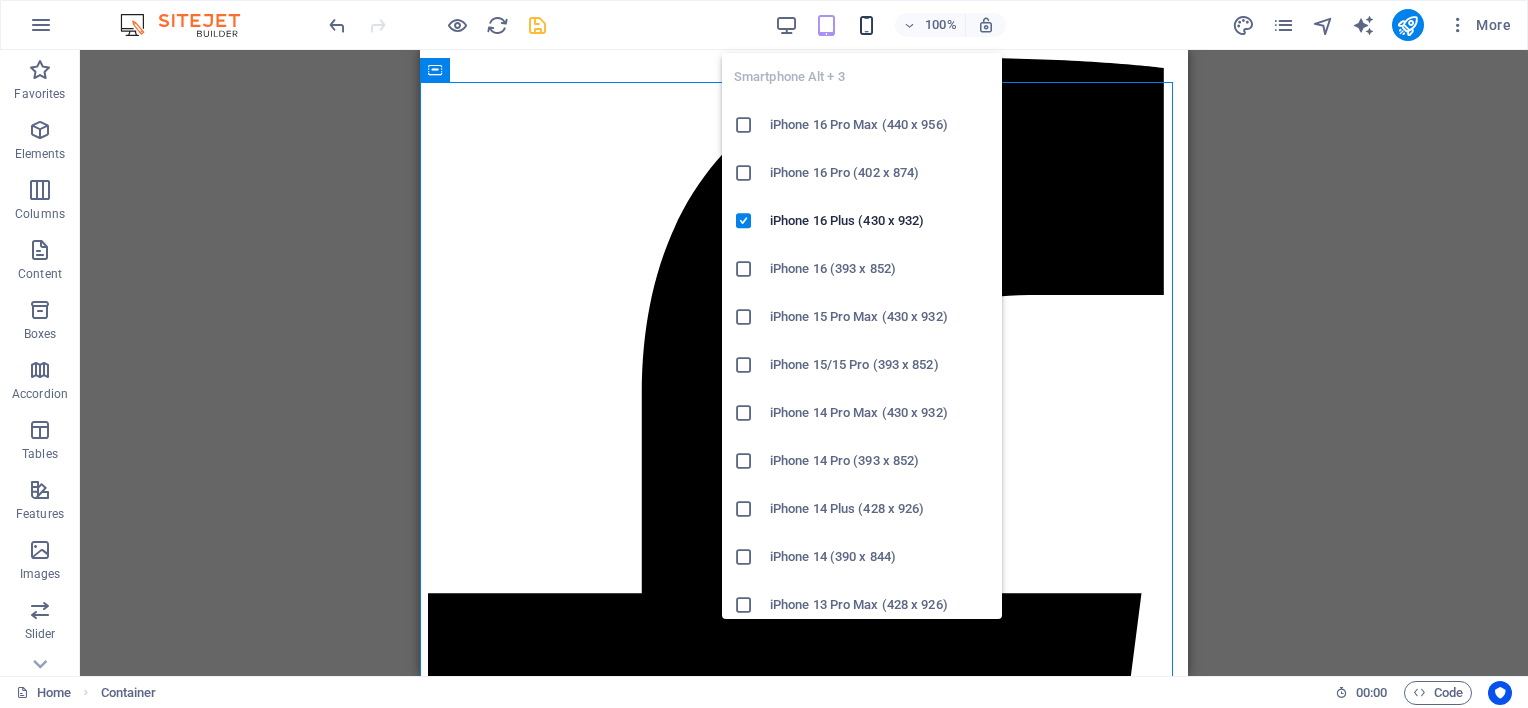 click at bounding box center [866, 25] 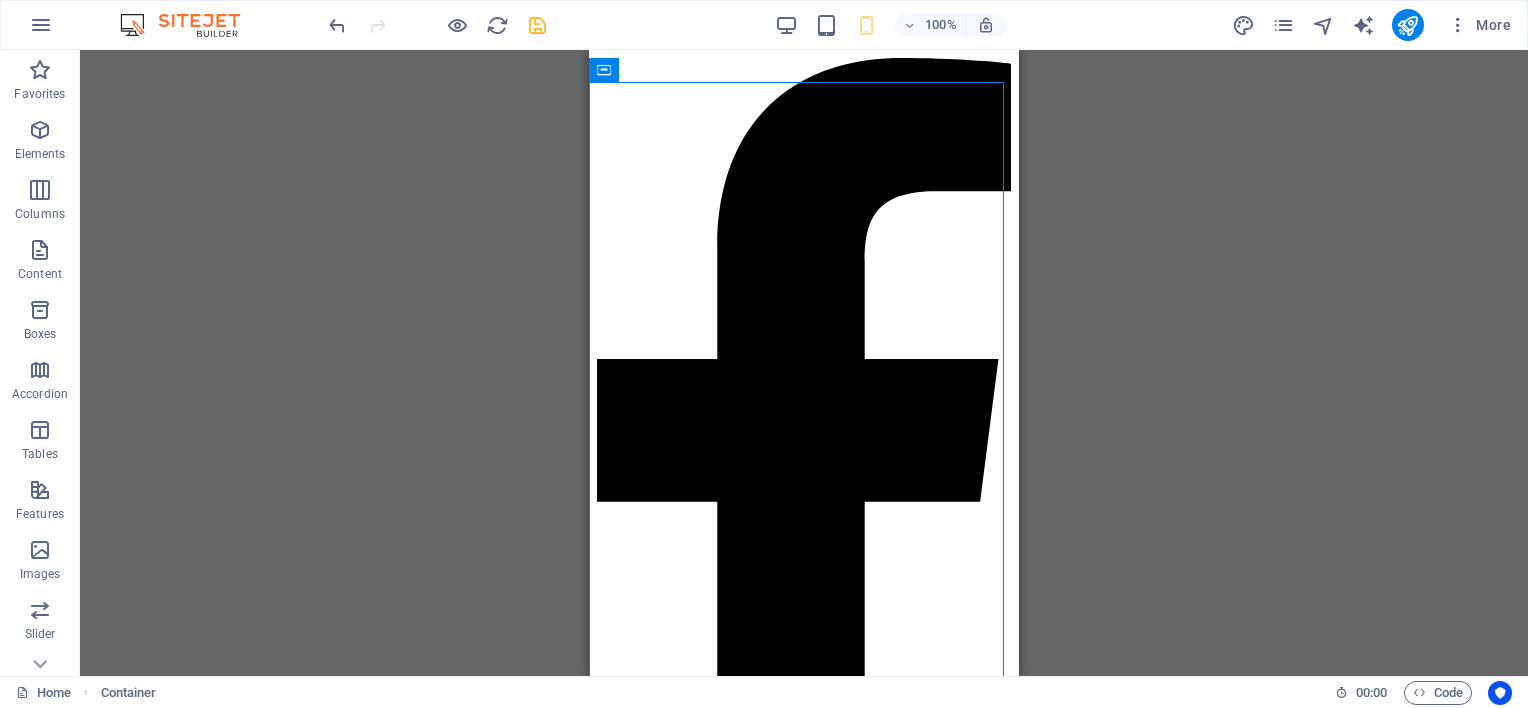 click on "100%" at bounding box center [890, 25] 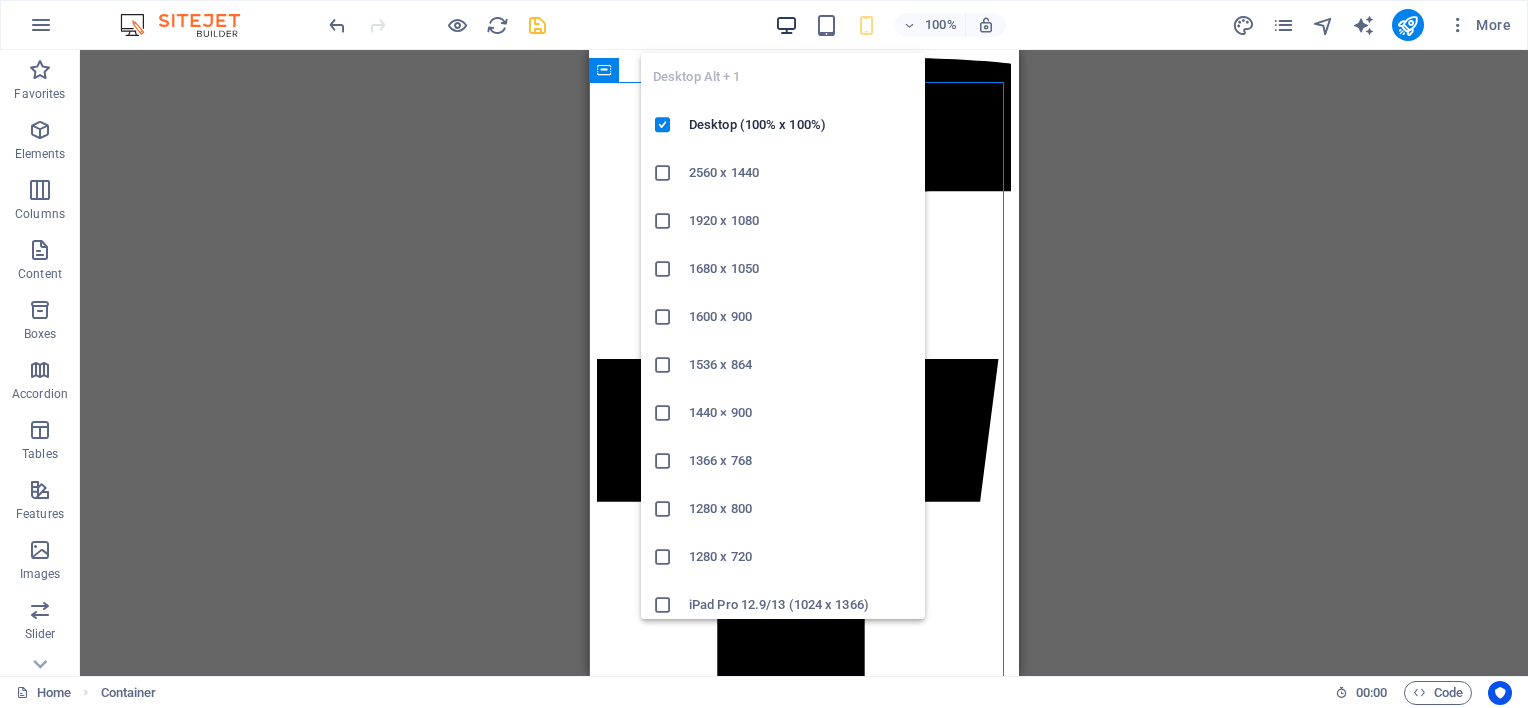 click at bounding box center (786, 25) 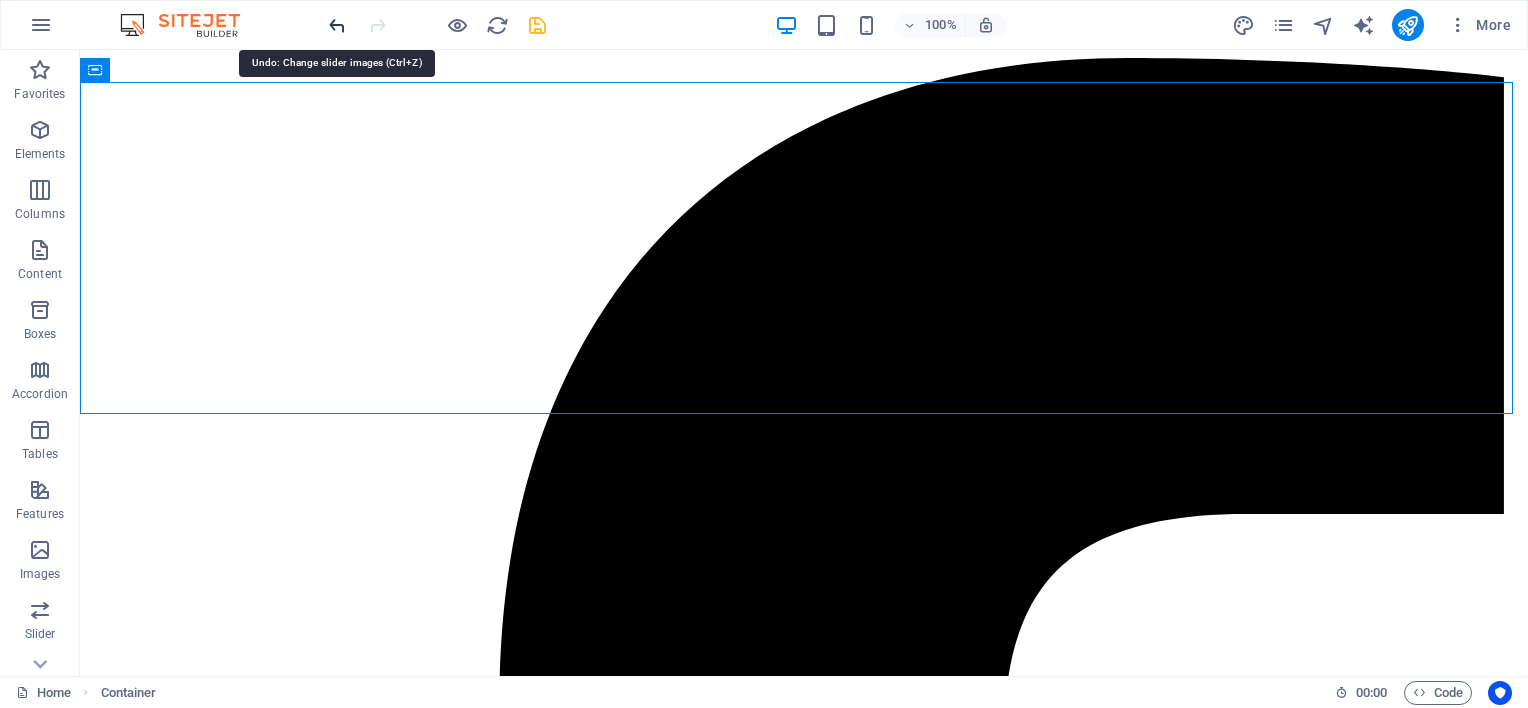 click at bounding box center (337, 25) 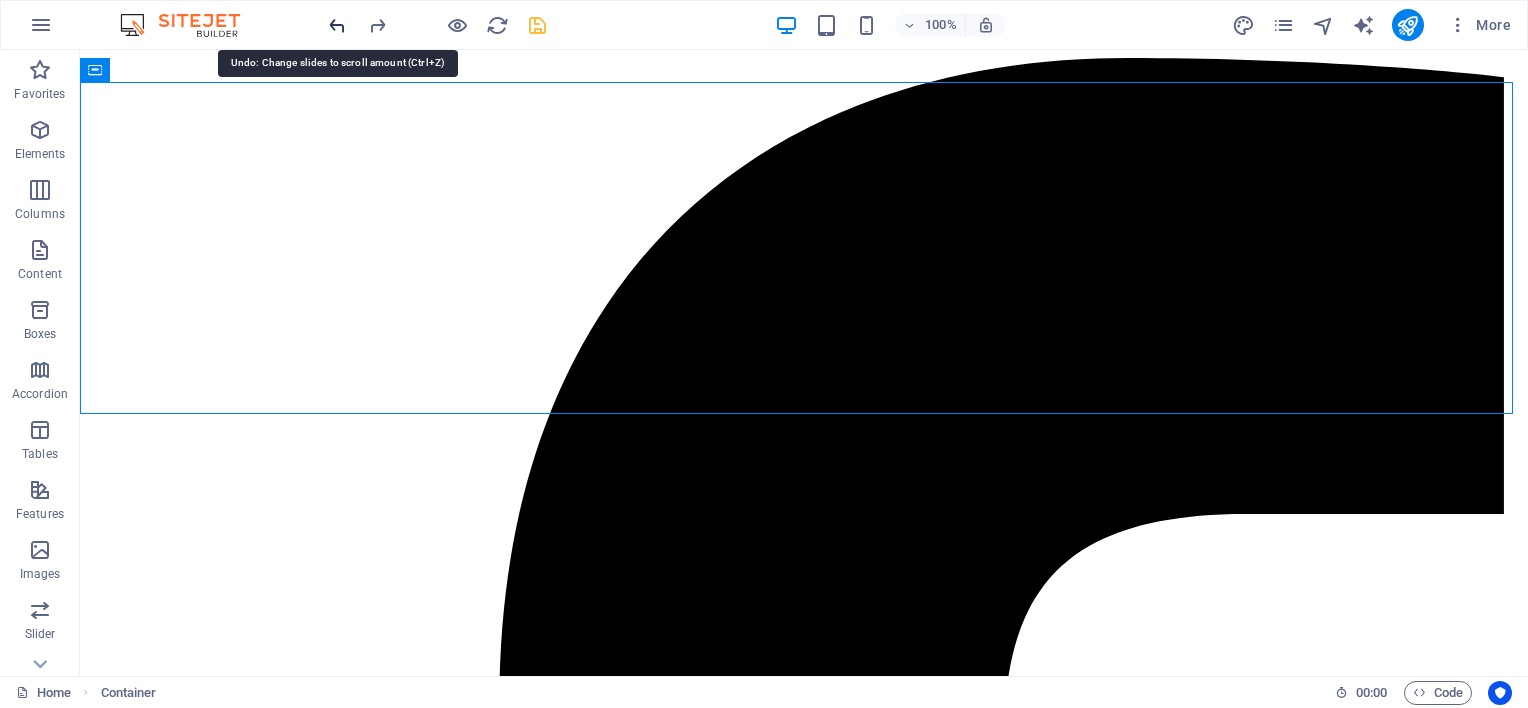 click at bounding box center (337, 25) 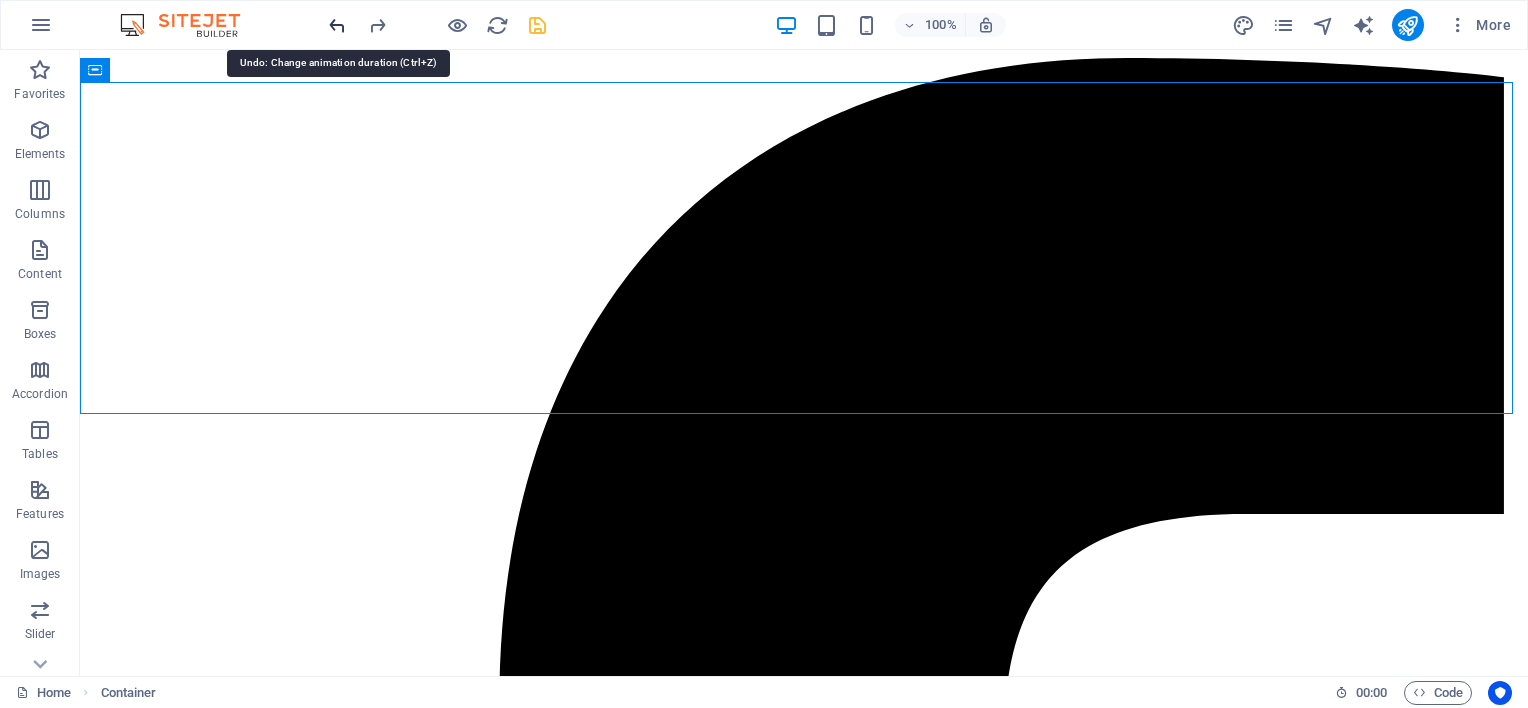 click at bounding box center [337, 25] 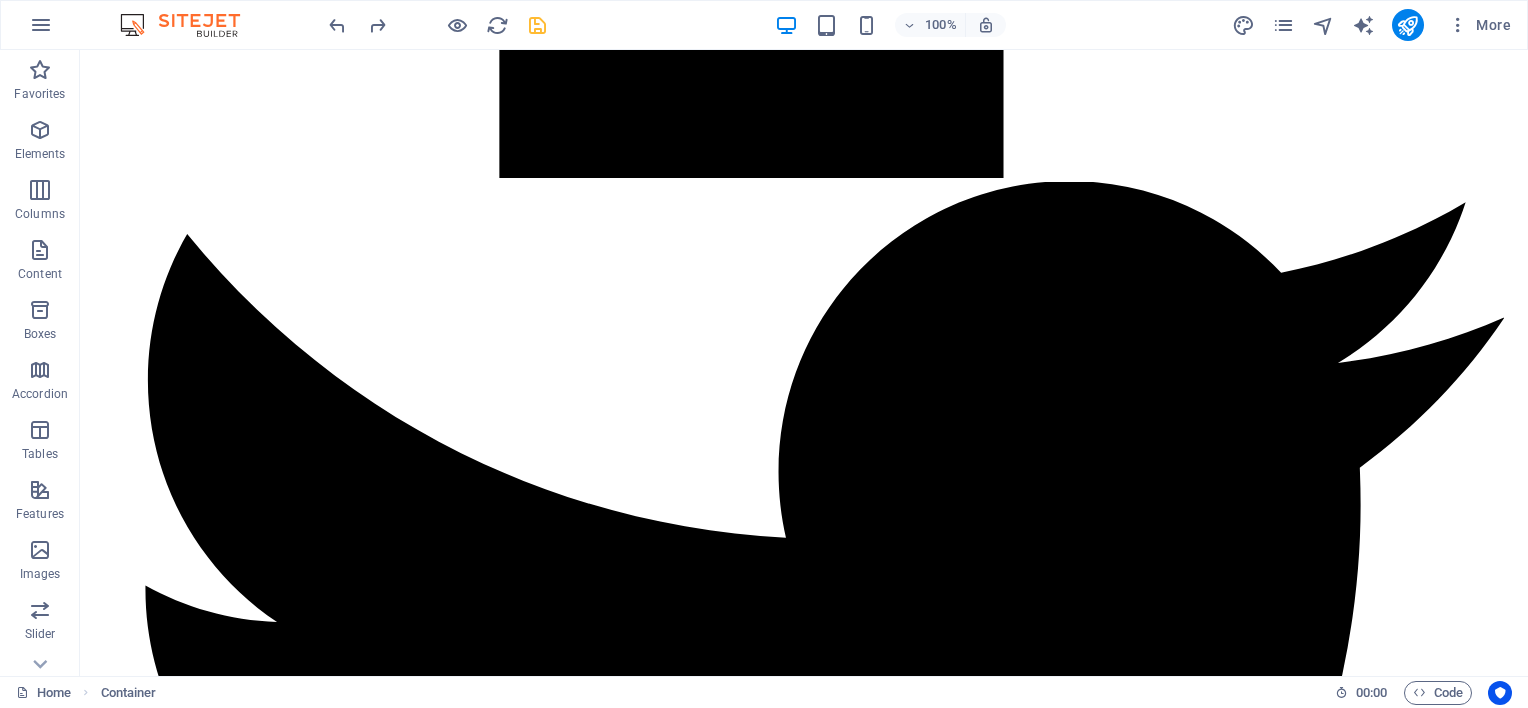 scroll, scrollTop: 2558, scrollLeft: 0, axis: vertical 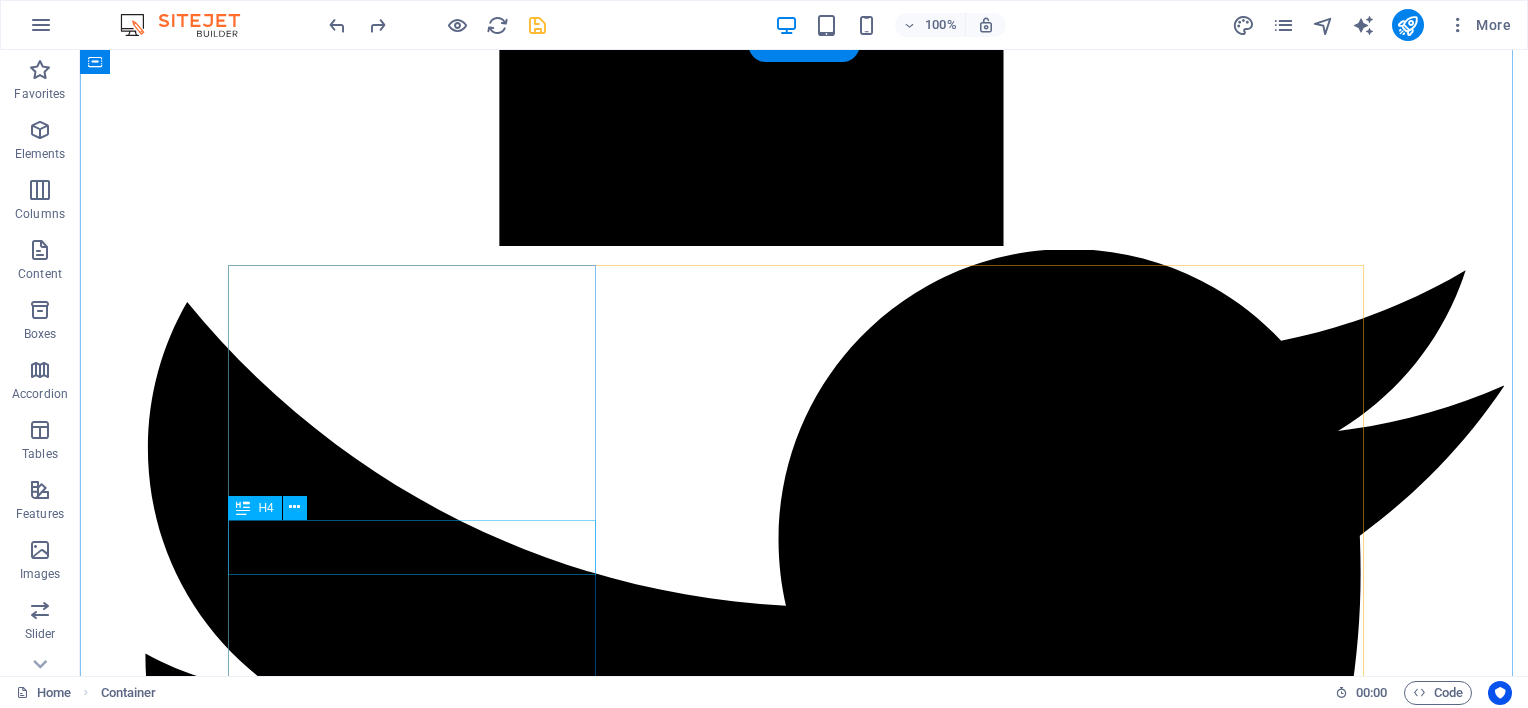 click on "WAshers" at bounding box center (804, 25550) 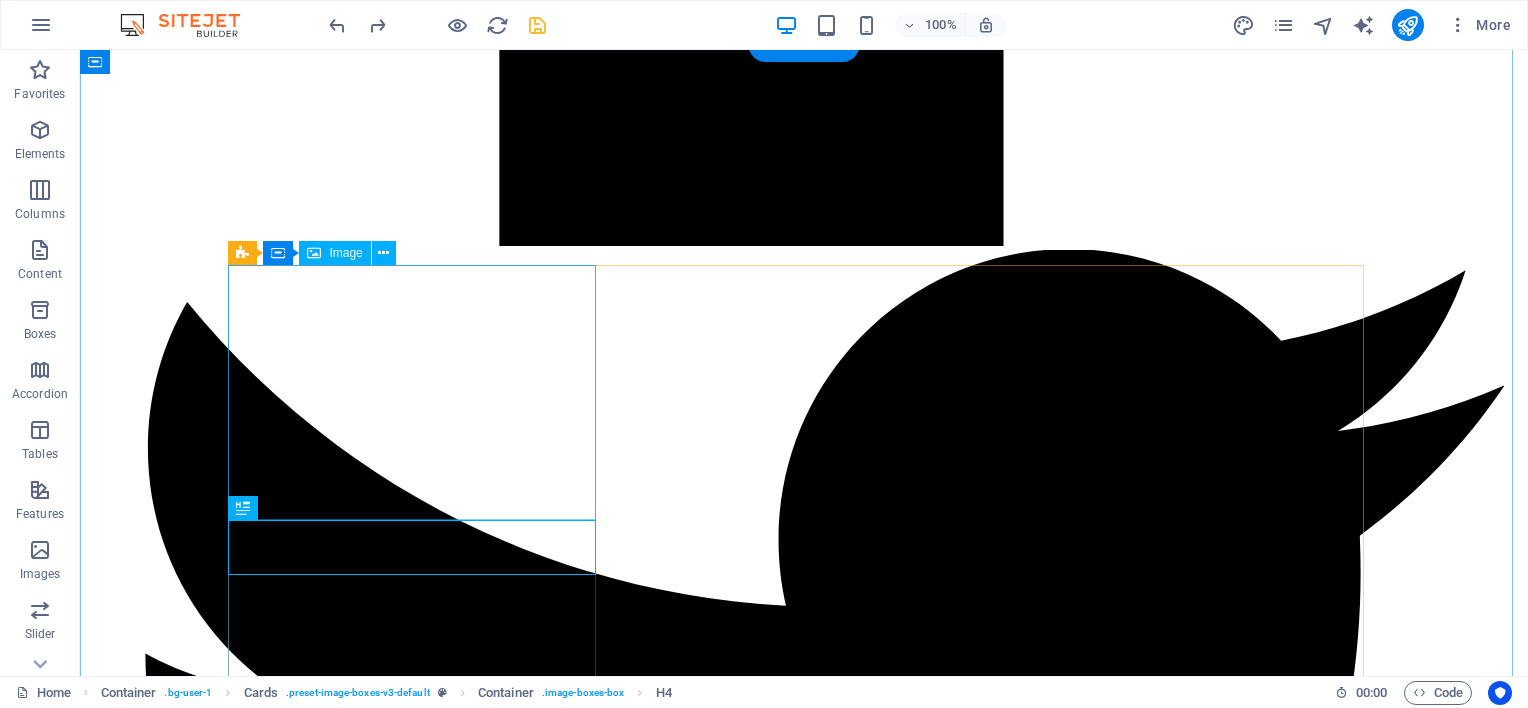 click at bounding box center (804, 25022) 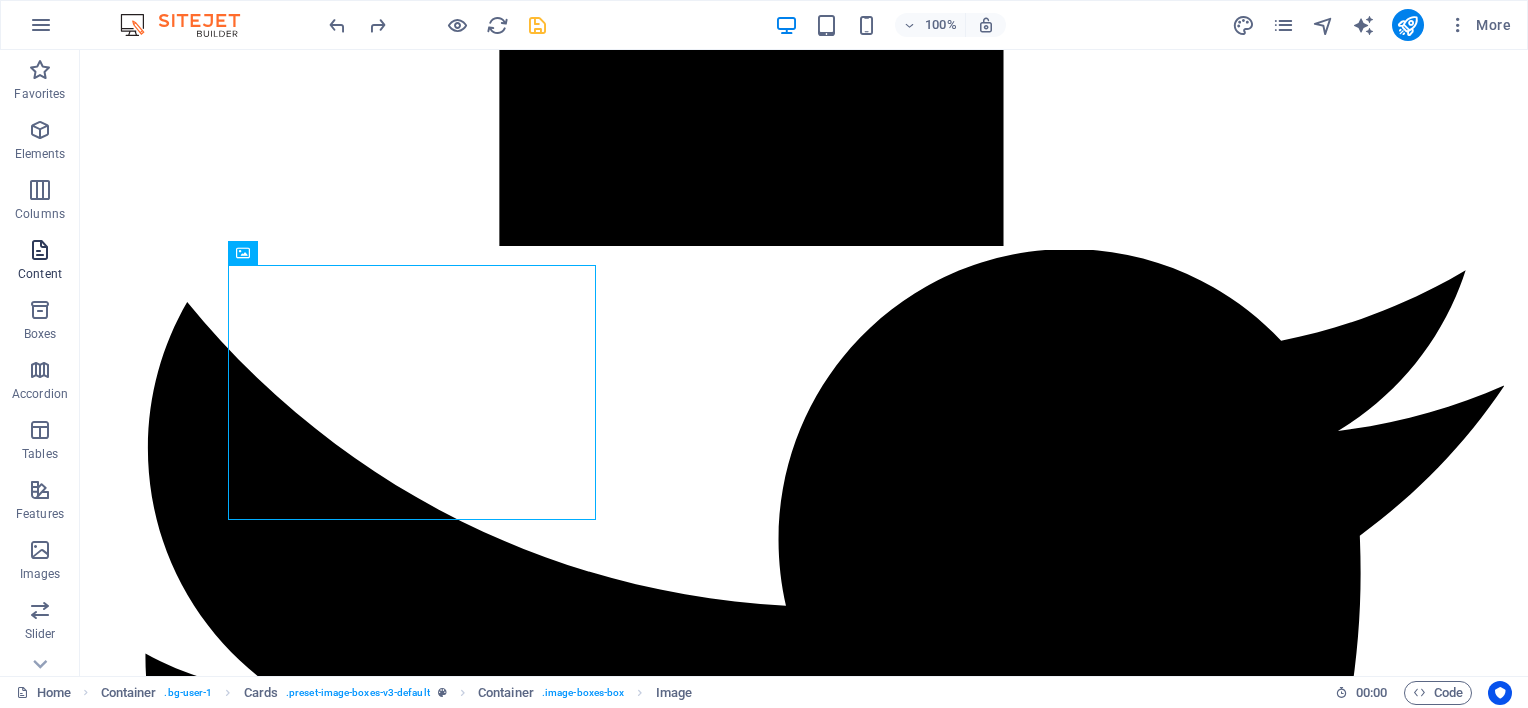click on "Content" at bounding box center (40, 274) 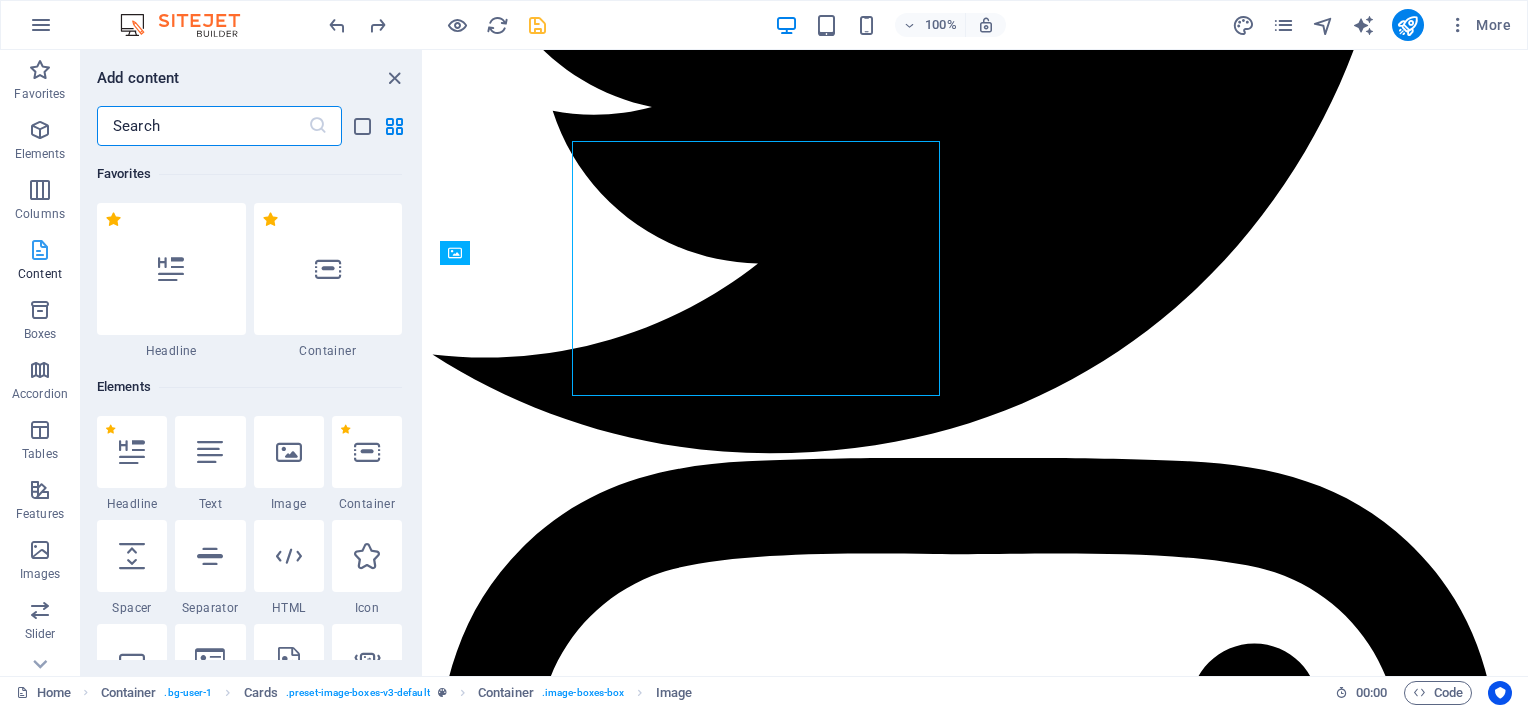 scroll, scrollTop: 2682, scrollLeft: 0, axis: vertical 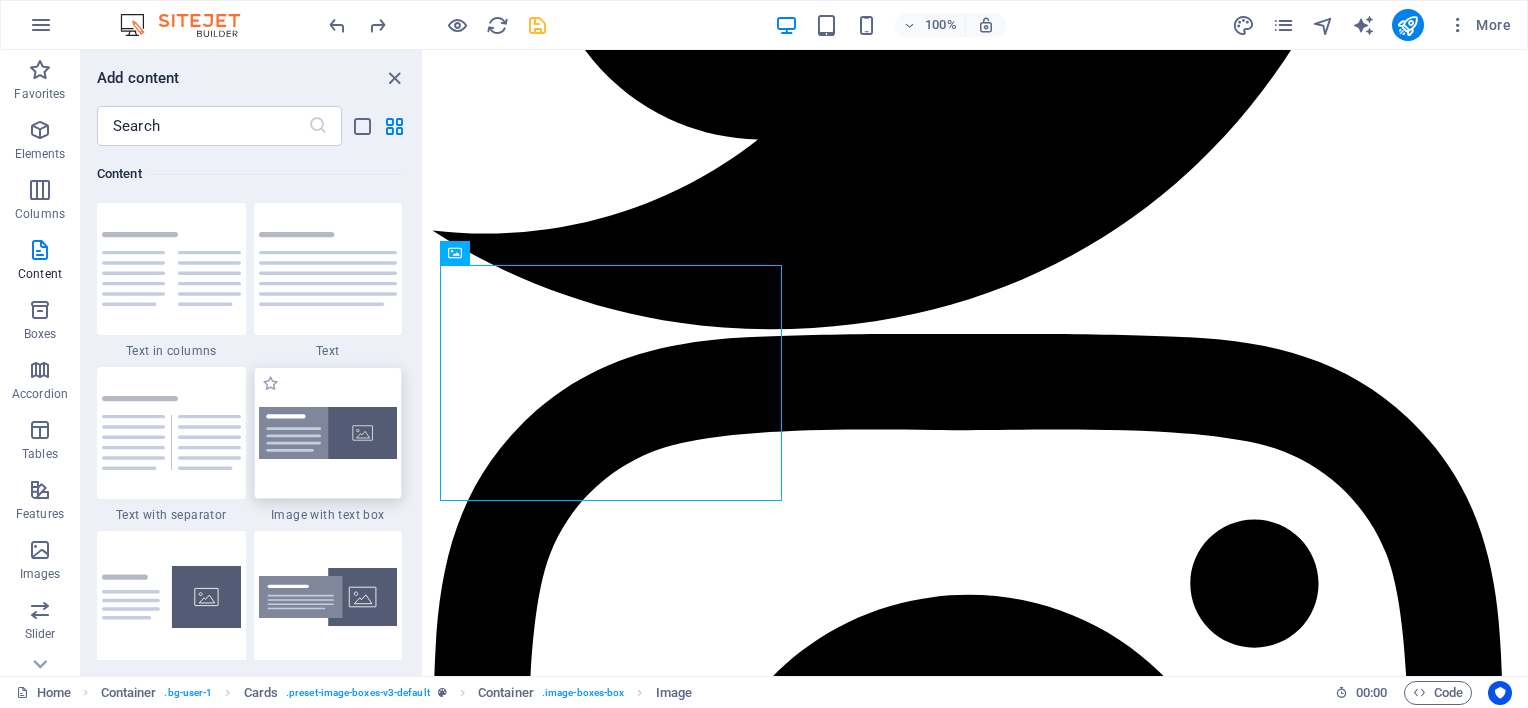 click at bounding box center (328, 433) 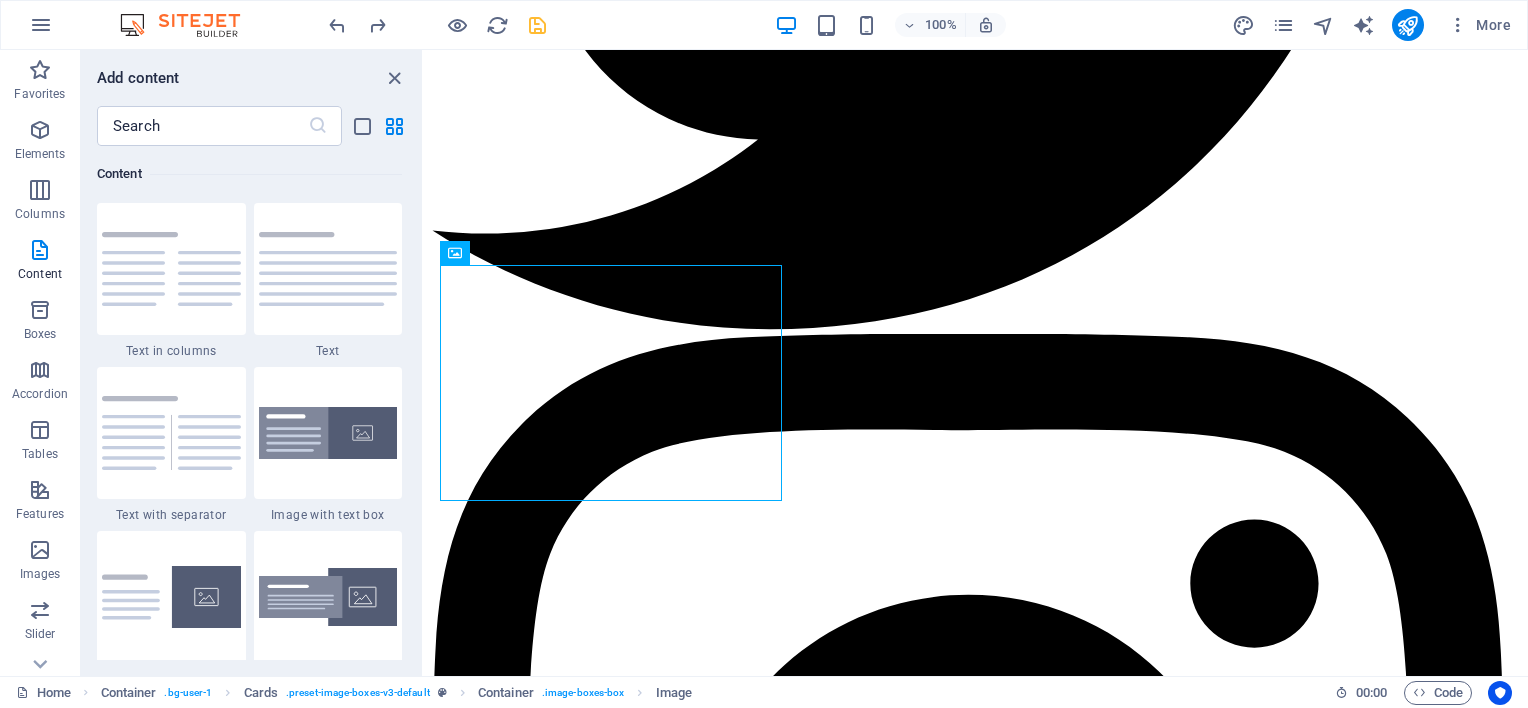 click on "Container Image Banner Container Banner Drag and drop a file to add it Image slider Container Container Text Boxes Container Container Boxes Container Container Container Image slider Button Spacer H2 H1 Info Bar Icon Social Media Icons Boxes Container Container Text Container Icon Container Container Icon Container Container Image Cards Container Container Image Container Image Container H4" at bounding box center [976, 363] 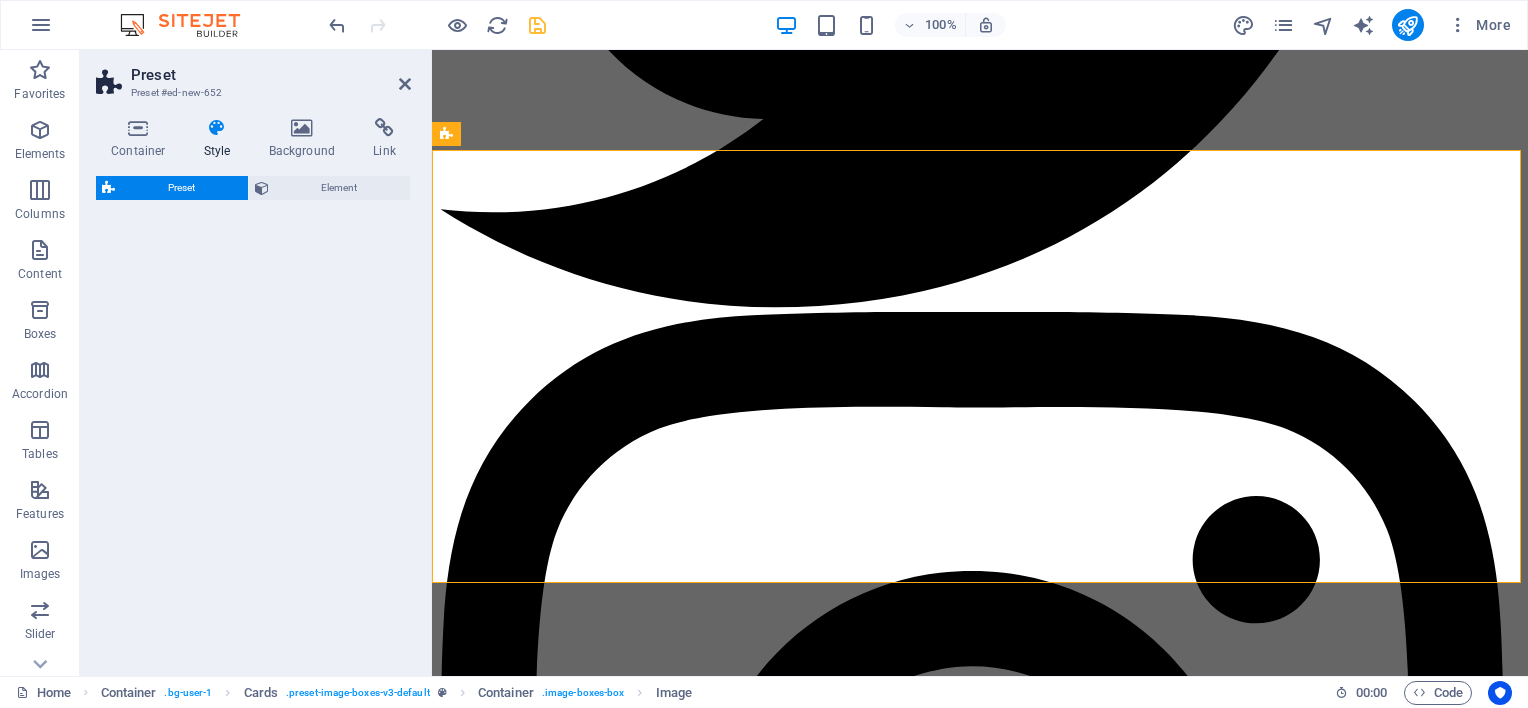 scroll, scrollTop: 3700, scrollLeft: 0, axis: vertical 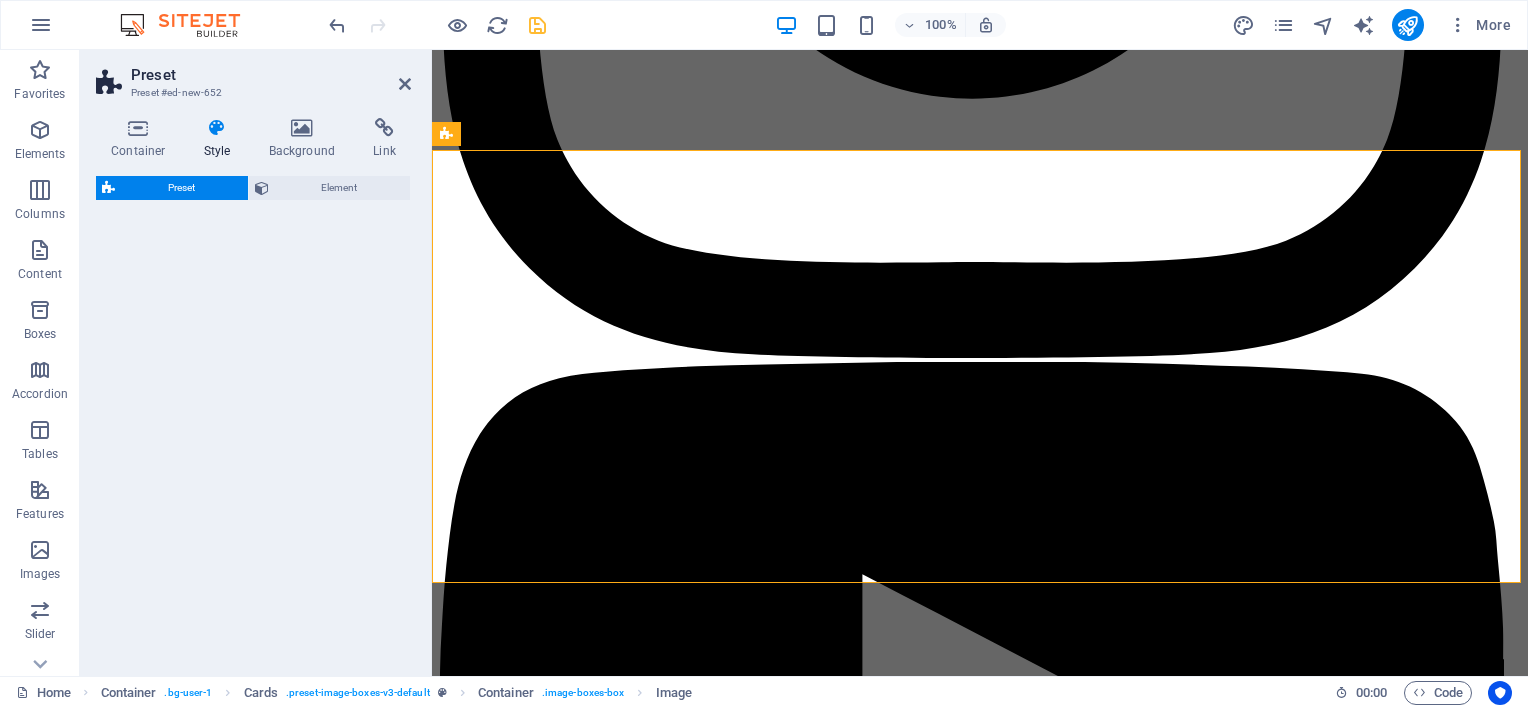 select on "rem" 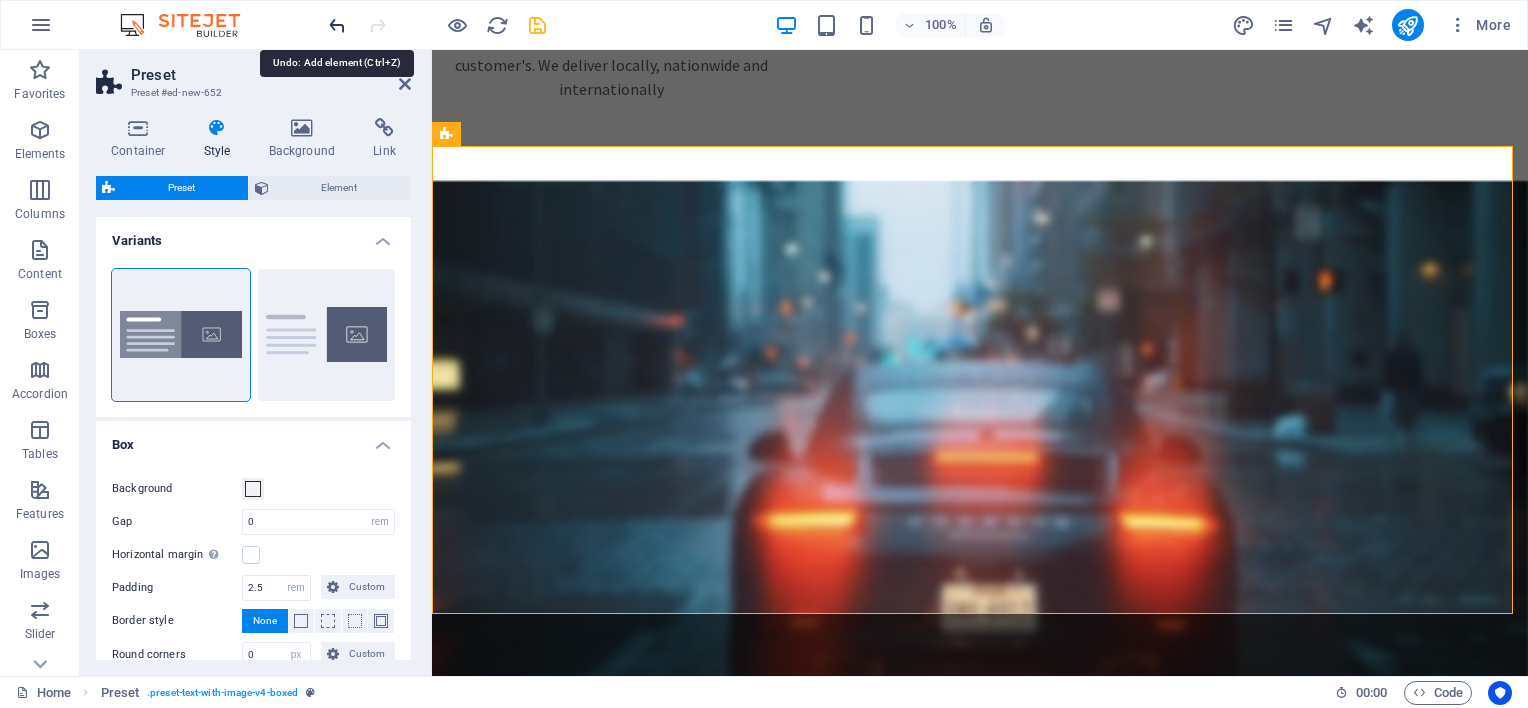 click at bounding box center [337, 25] 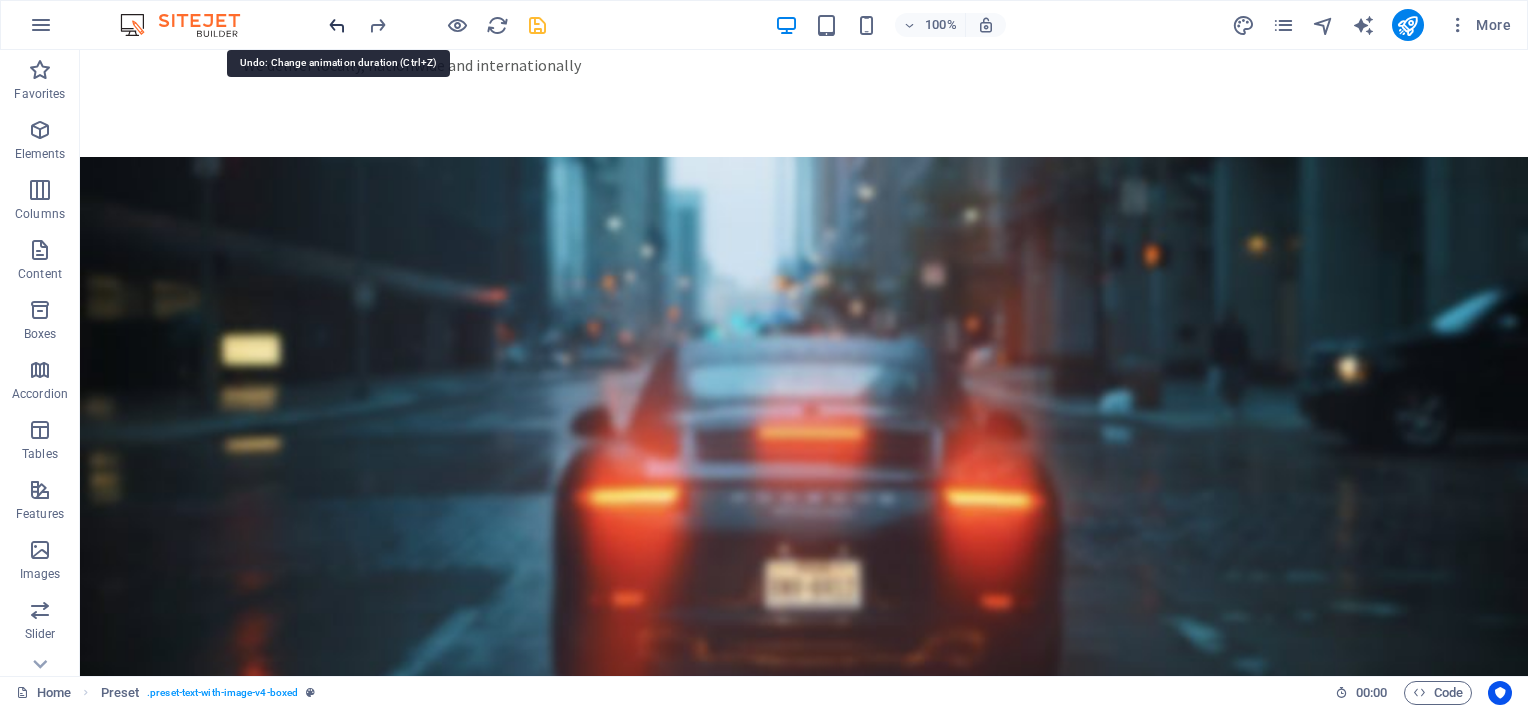 scroll, scrollTop: 3482, scrollLeft: 0, axis: vertical 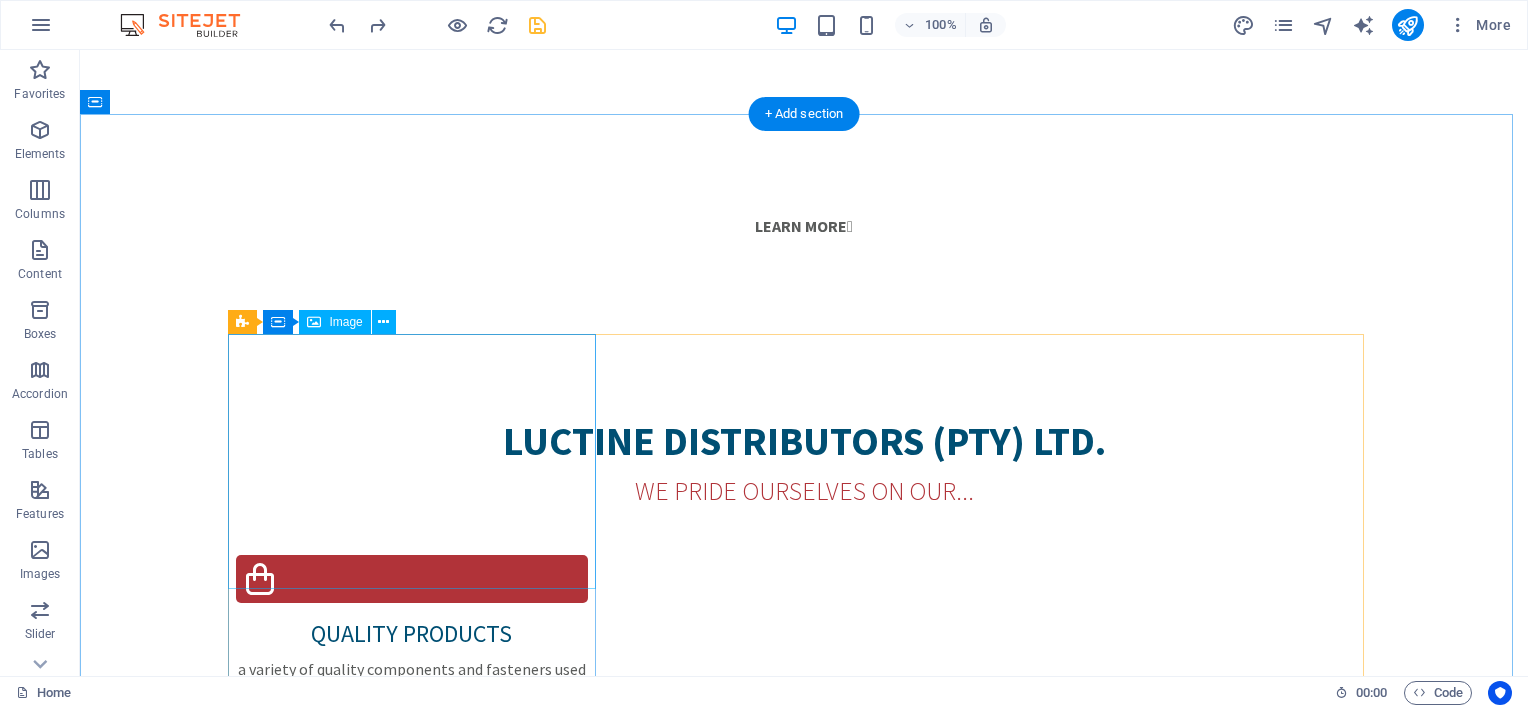 click at bounding box center (420, 3423) 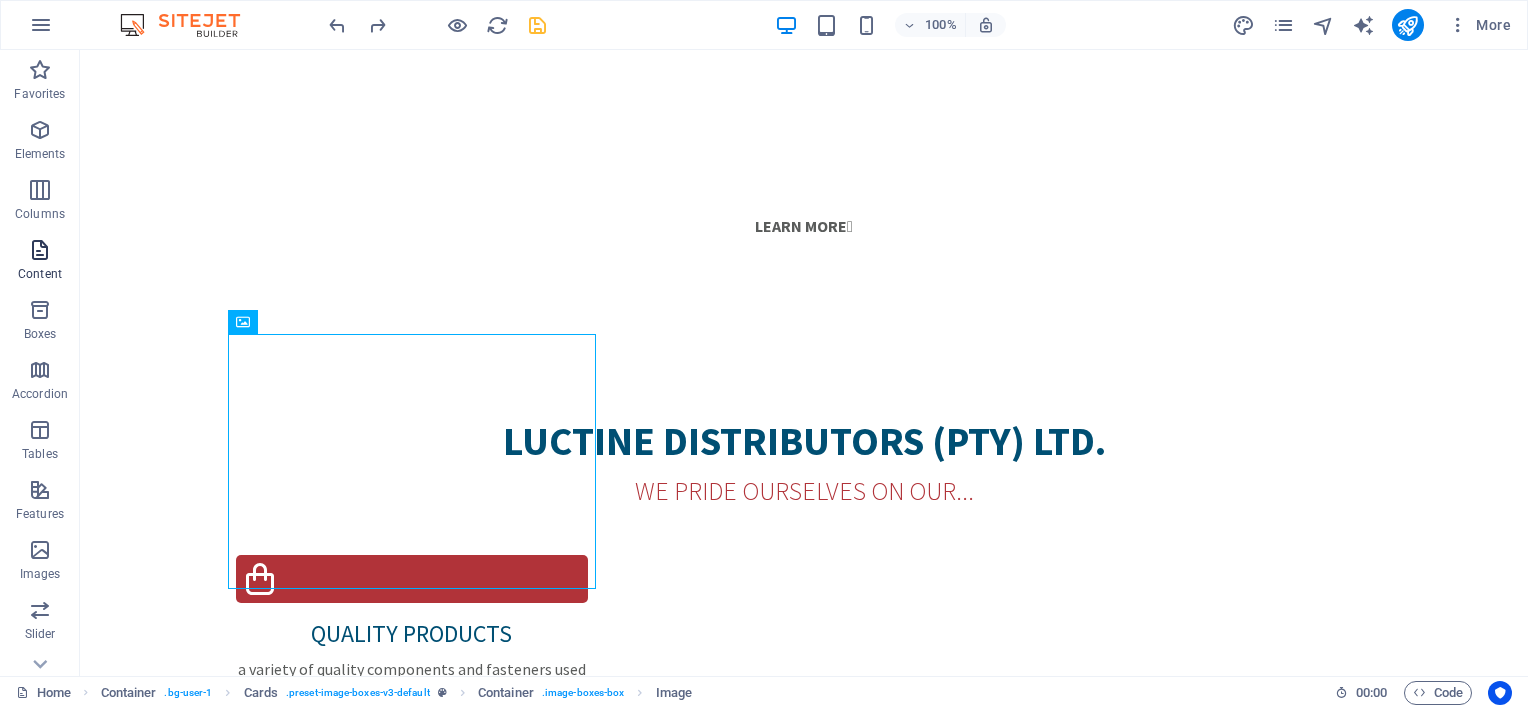 click on "Content" at bounding box center (40, 274) 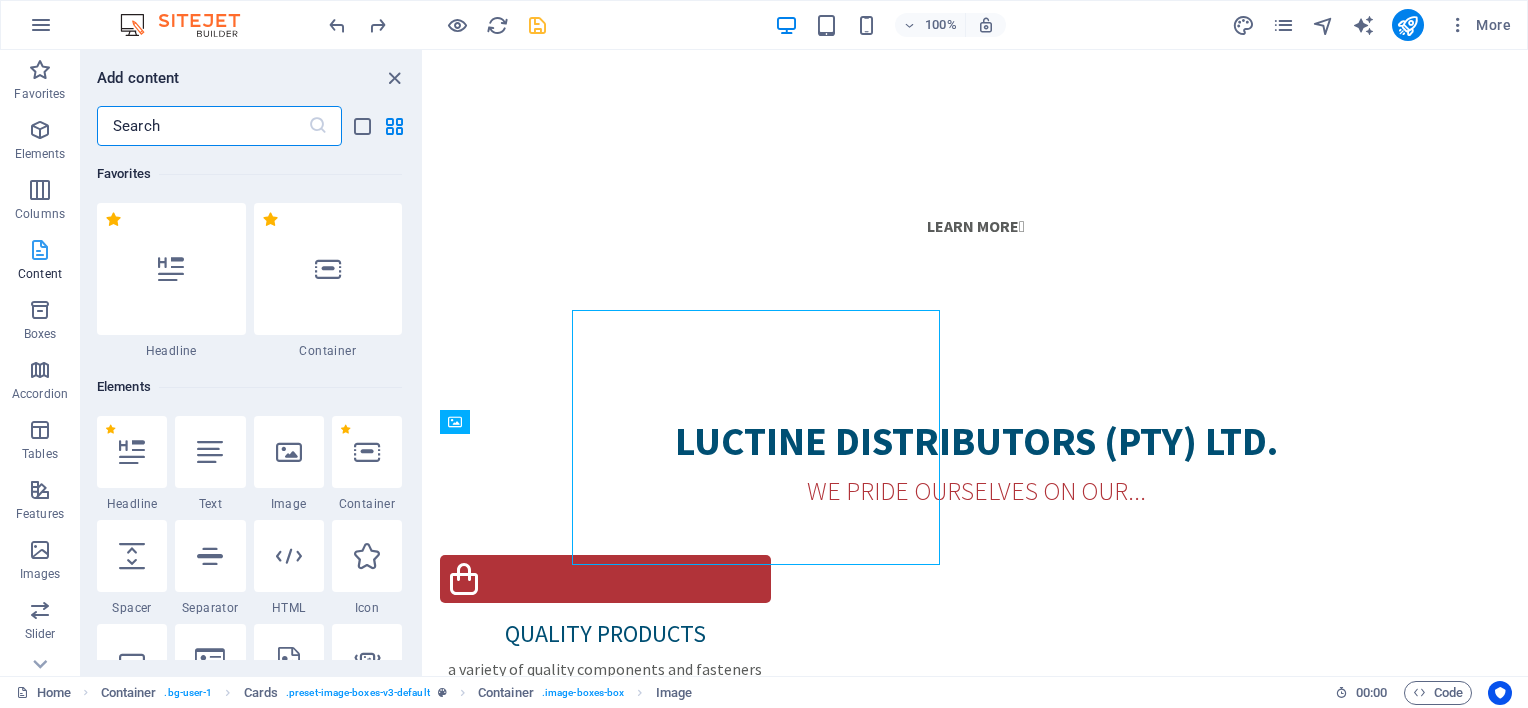 scroll, scrollTop: 2513, scrollLeft: 0, axis: vertical 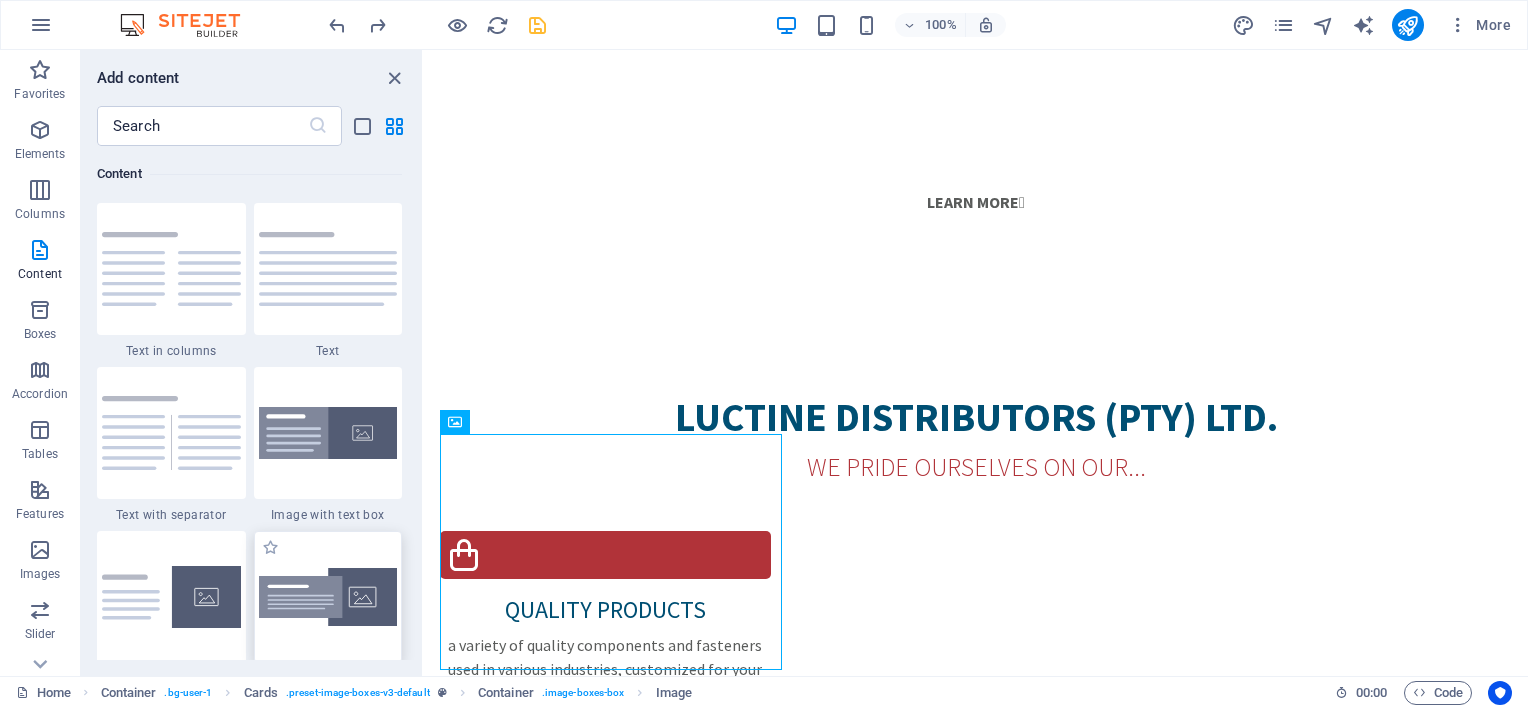 click at bounding box center [328, 597] 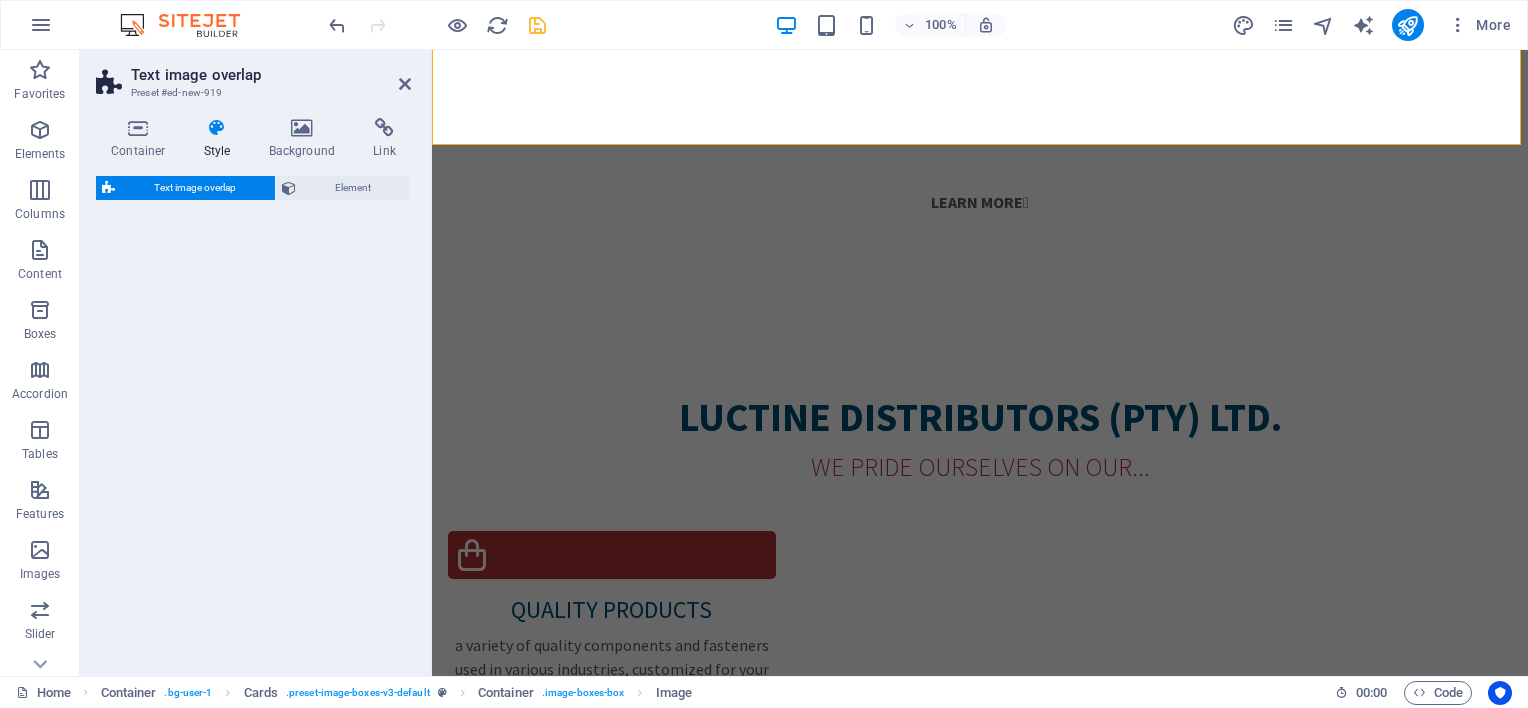 select on "rem" 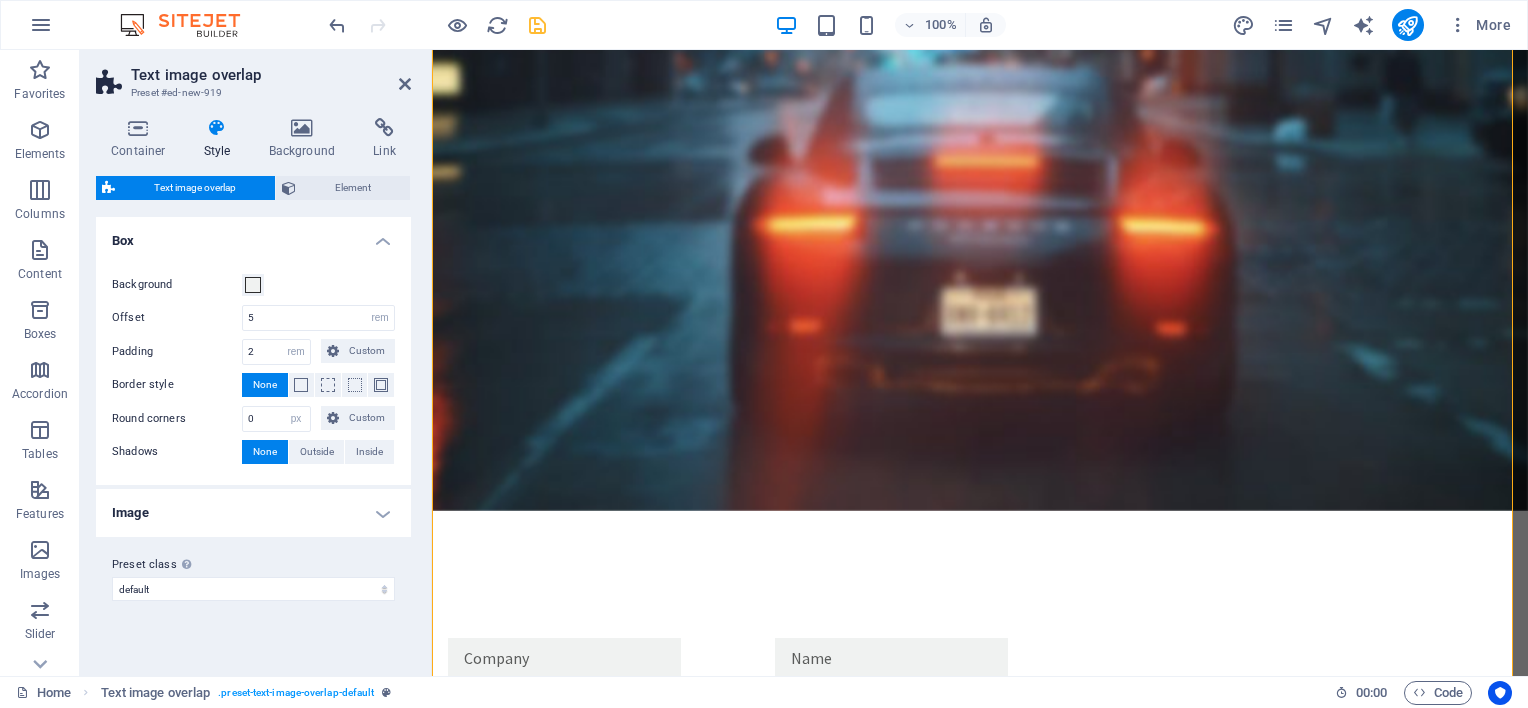 scroll, scrollTop: 3888, scrollLeft: 0, axis: vertical 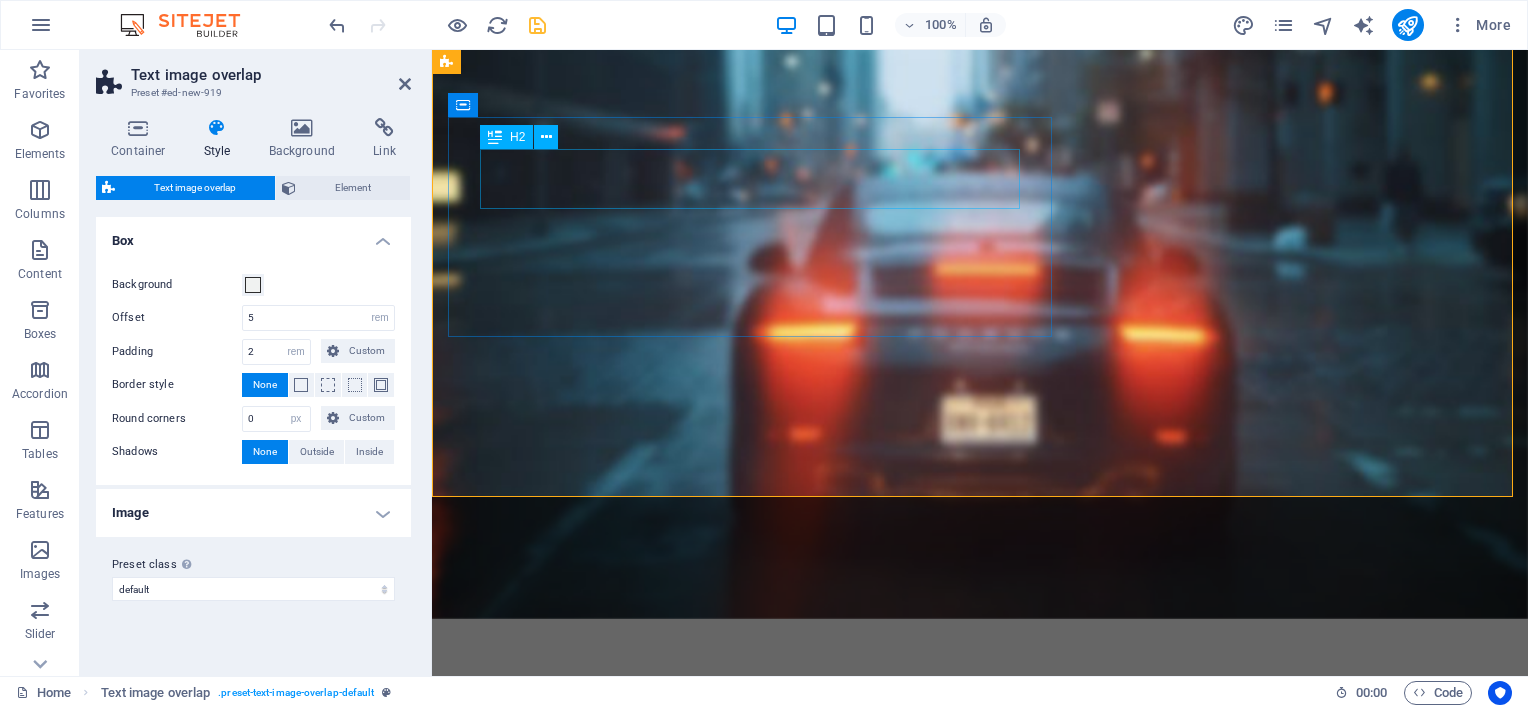 click on "New headline" at bounding box center [1020, 4391] 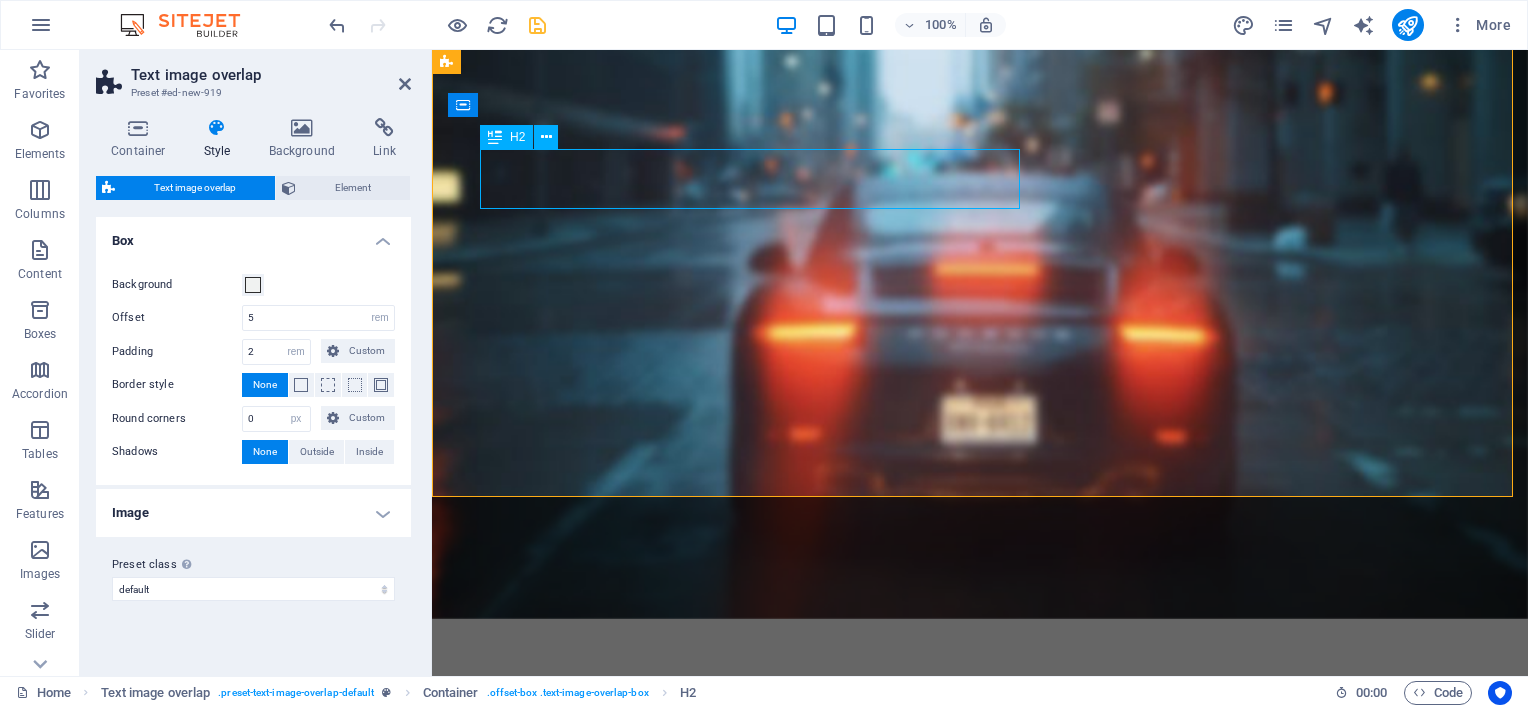 click on "New headline" at bounding box center [1020, 4391] 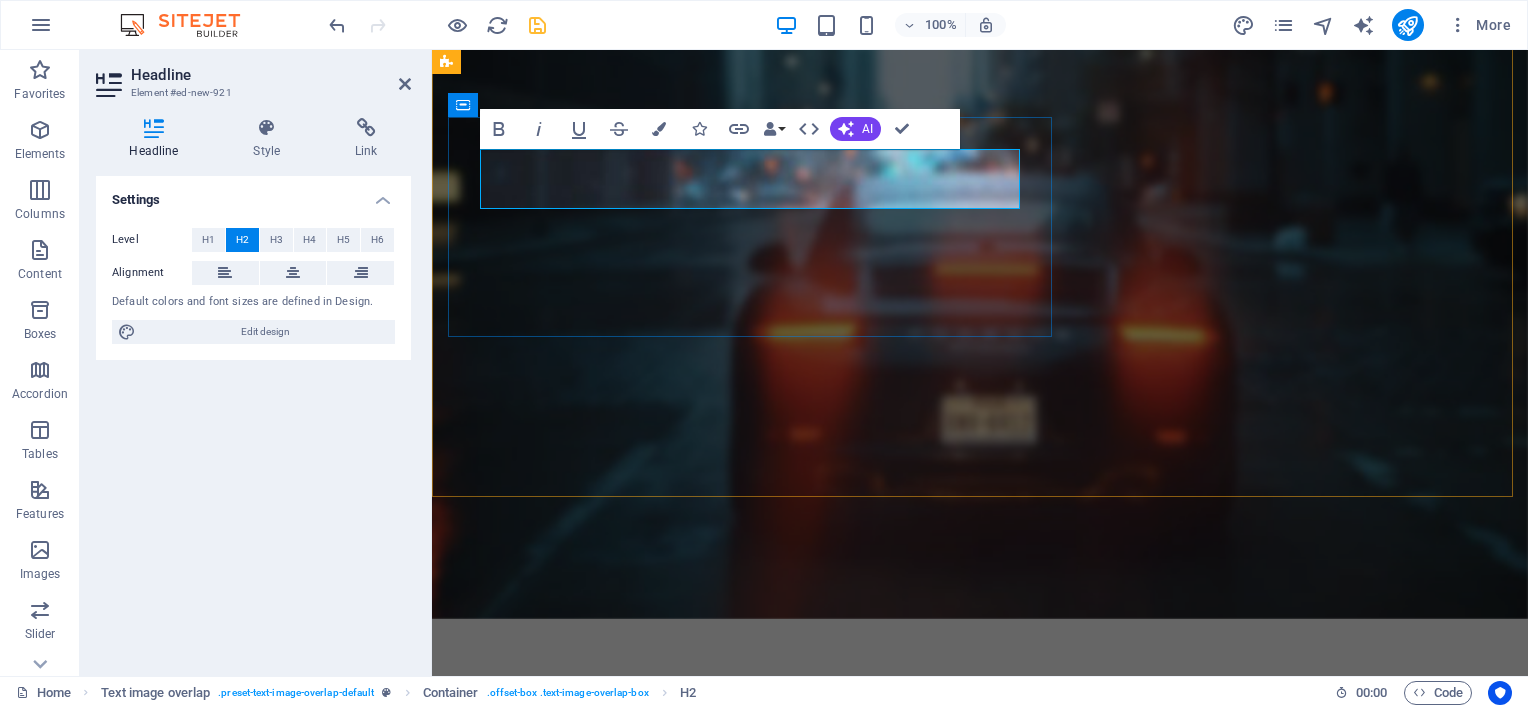 type 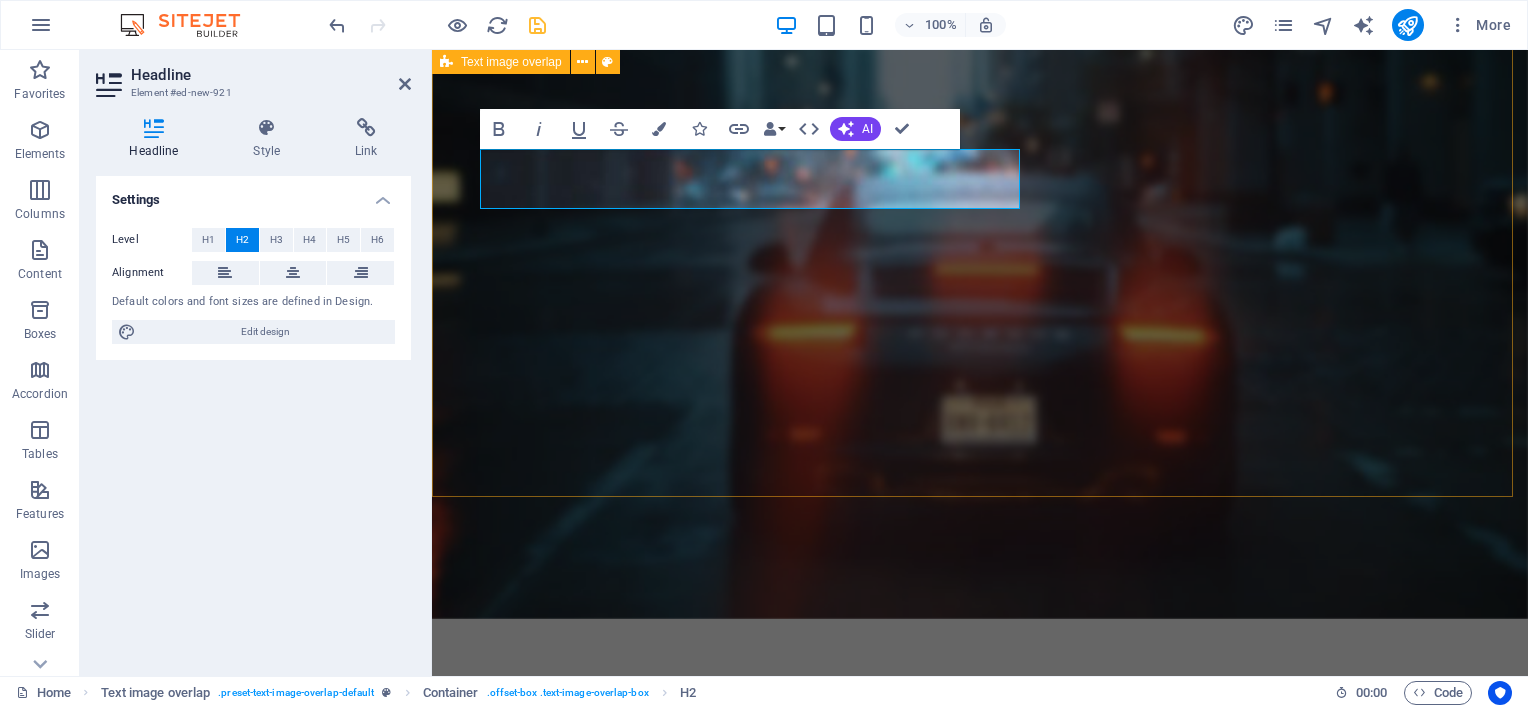 click on "Flat Washer Lorem ipsum dolor sit amet, consectetuer adipiscing elit. Aenean commodo ligula eget dolor. Lorem ipsum dolor sit amet, consectetuer adipiscing elit leget dolor. Lorem ipsum dolor sit amet, consectetuer adipiscing elit. Aenean commodo ligula eget dolor." at bounding box center (980, 4804) 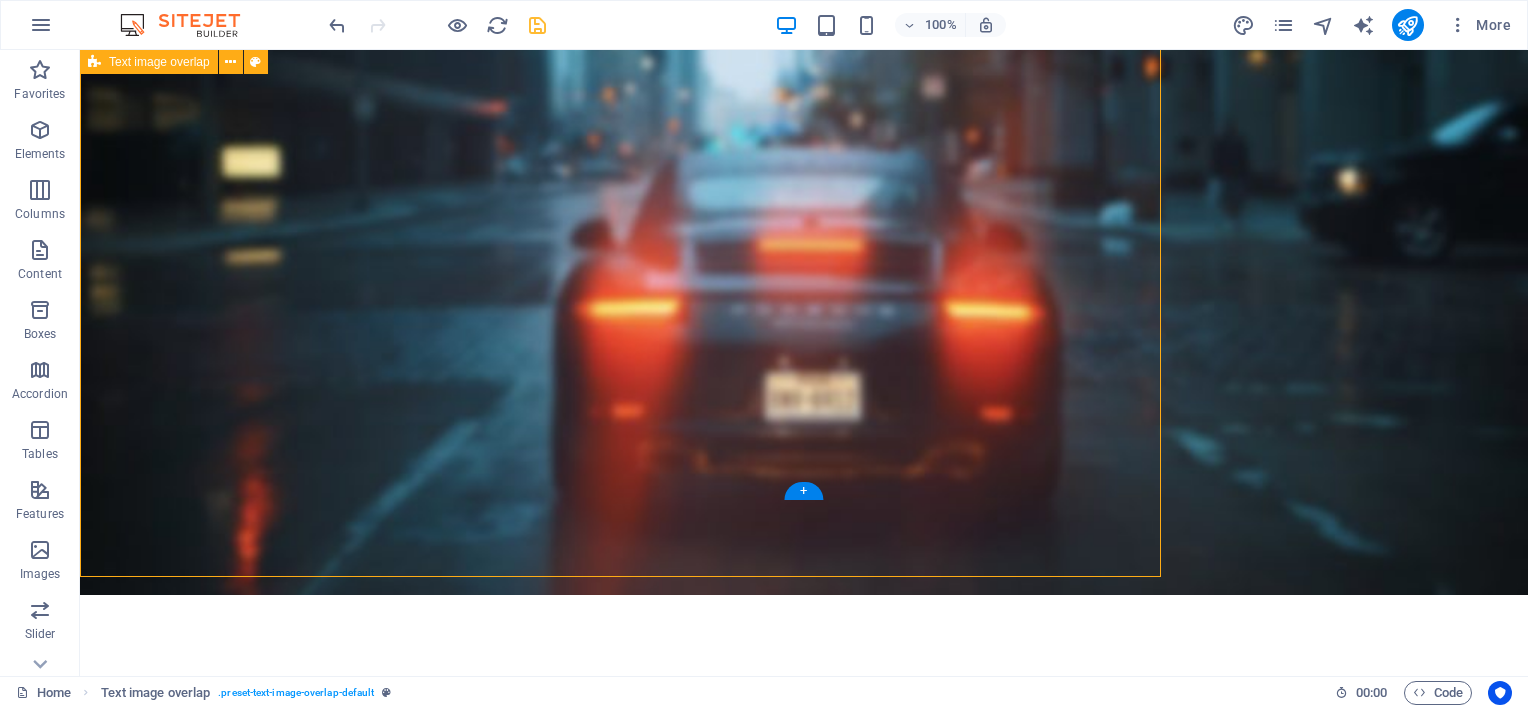 scroll, scrollTop: 3808, scrollLeft: 0, axis: vertical 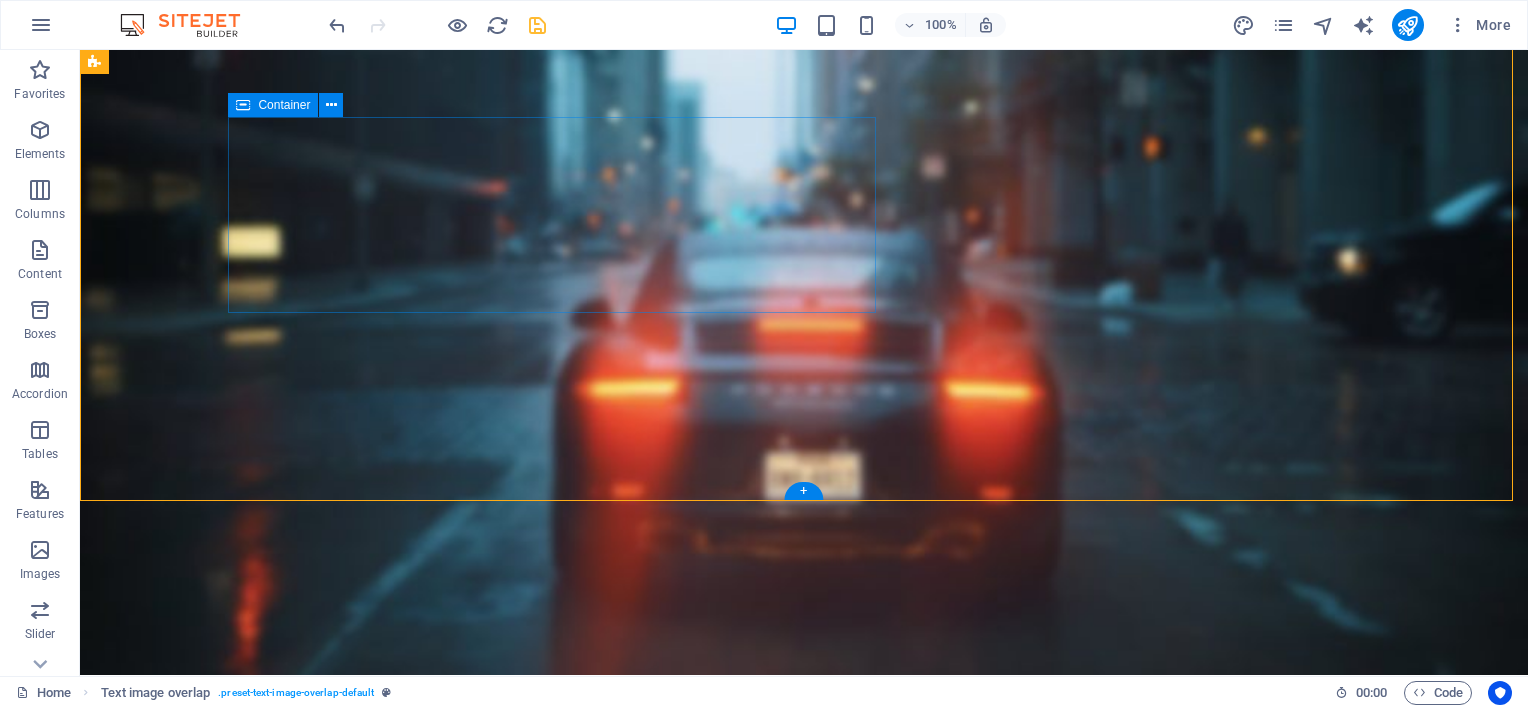 click on "Flat Washer Lorem ipsum dolor sit amet, consectetuer adipiscing elit. Aenean commodo ligula eget dolor. Lorem ipsum dolor sit amet, consectetuer adipiscing elit leget dolor. Lorem ipsum dolor sit amet, consectetuer adipiscing elit. Aenean commodo ligula eget dolor." at bounding box center [844, 4551] 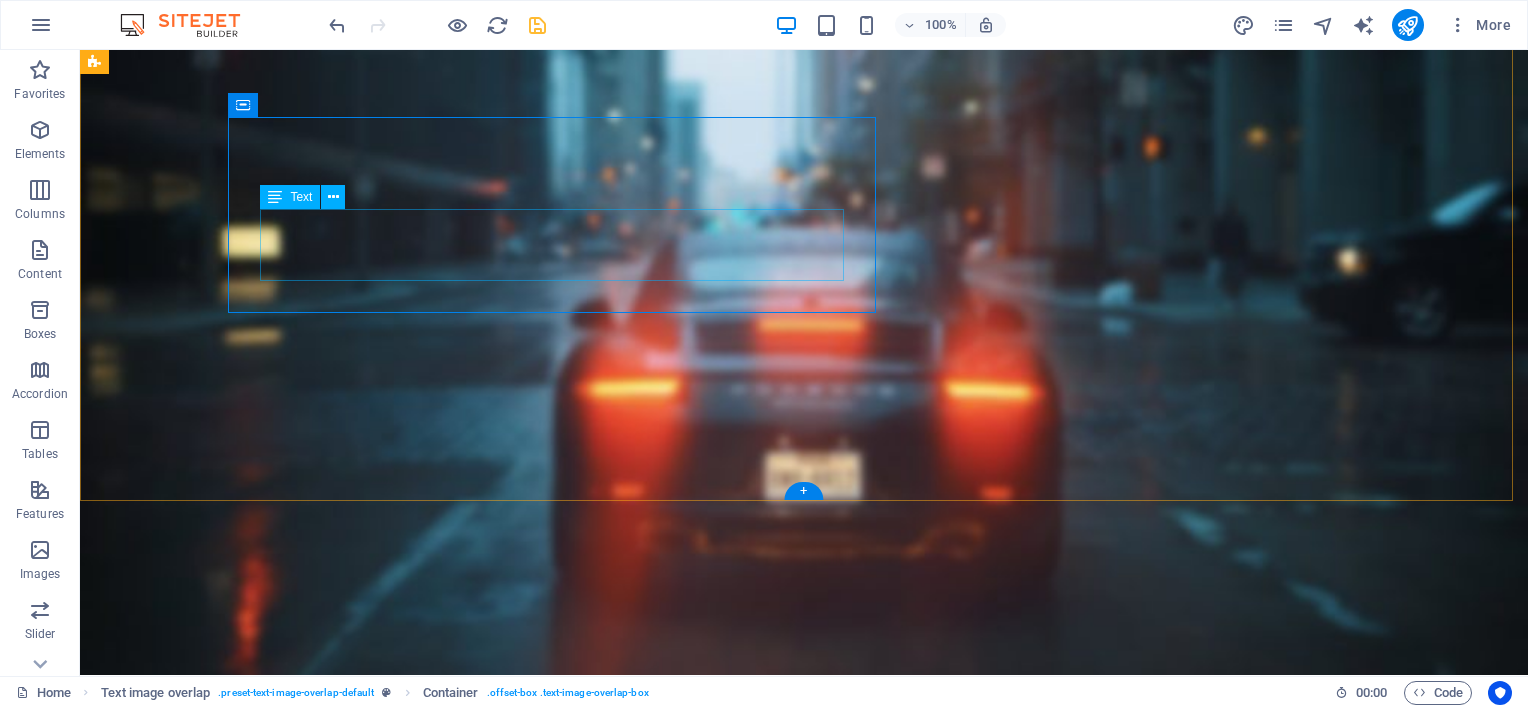 click on "Lorem ipsum dolor sit amet, consectetuer adipiscing elit. Aenean commodo ligula eget dolor. Lorem ipsum dolor sit amet, consectetuer adipiscing elit leget dolor. Lorem ipsum dolor sit amet, consectetuer adipiscing elit. Aenean commodo ligula eget dolor." at bounding box center (844, 4581) 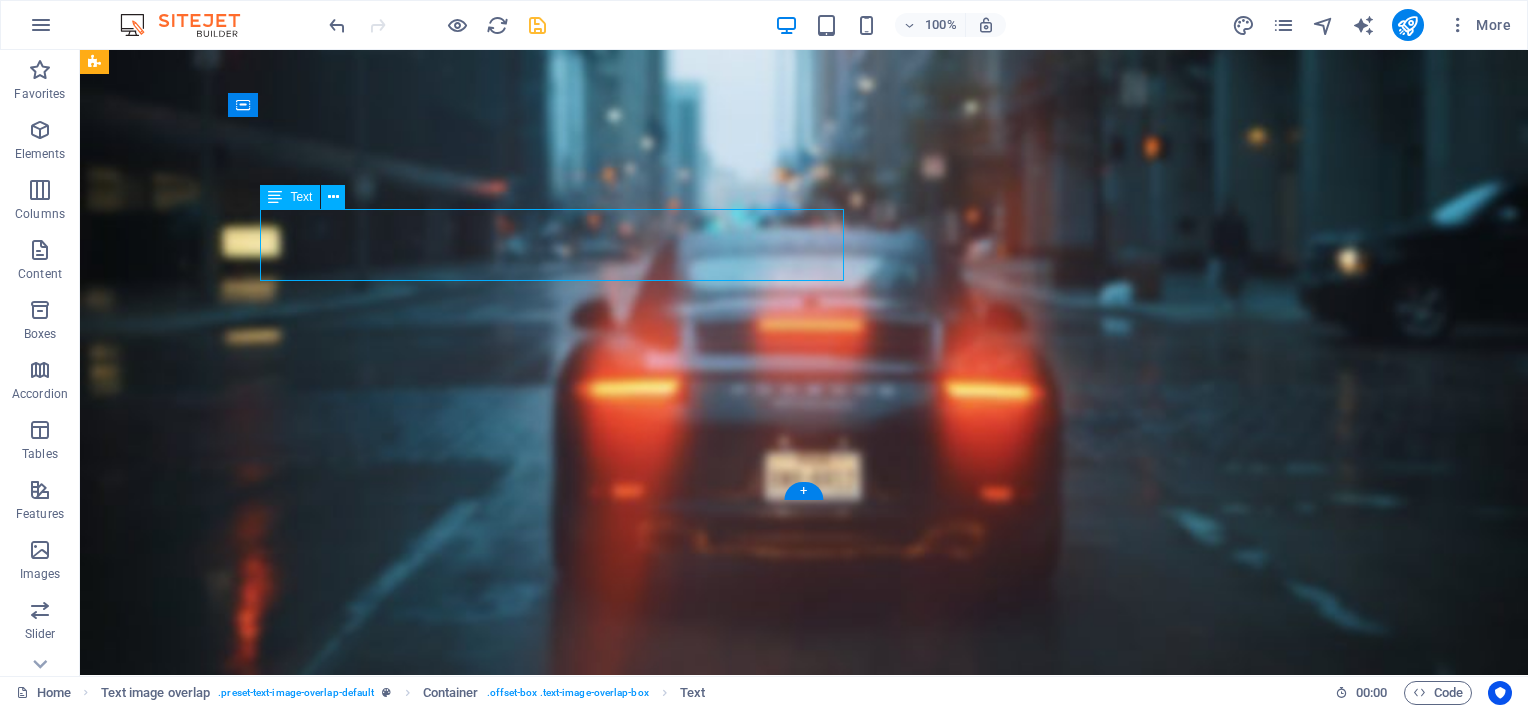 click on "Lorem ipsum dolor sit amet, consectetuer adipiscing elit. Aenean commodo ligula eget dolor. Lorem ipsum dolor sit amet, consectetuer adipiscing elit leget dolor. Lorem ipsum dolor sit amet, consectetuer adipiscing elit. Aenean commodo ligula eget dolor." at bounding box center (844, 4581) 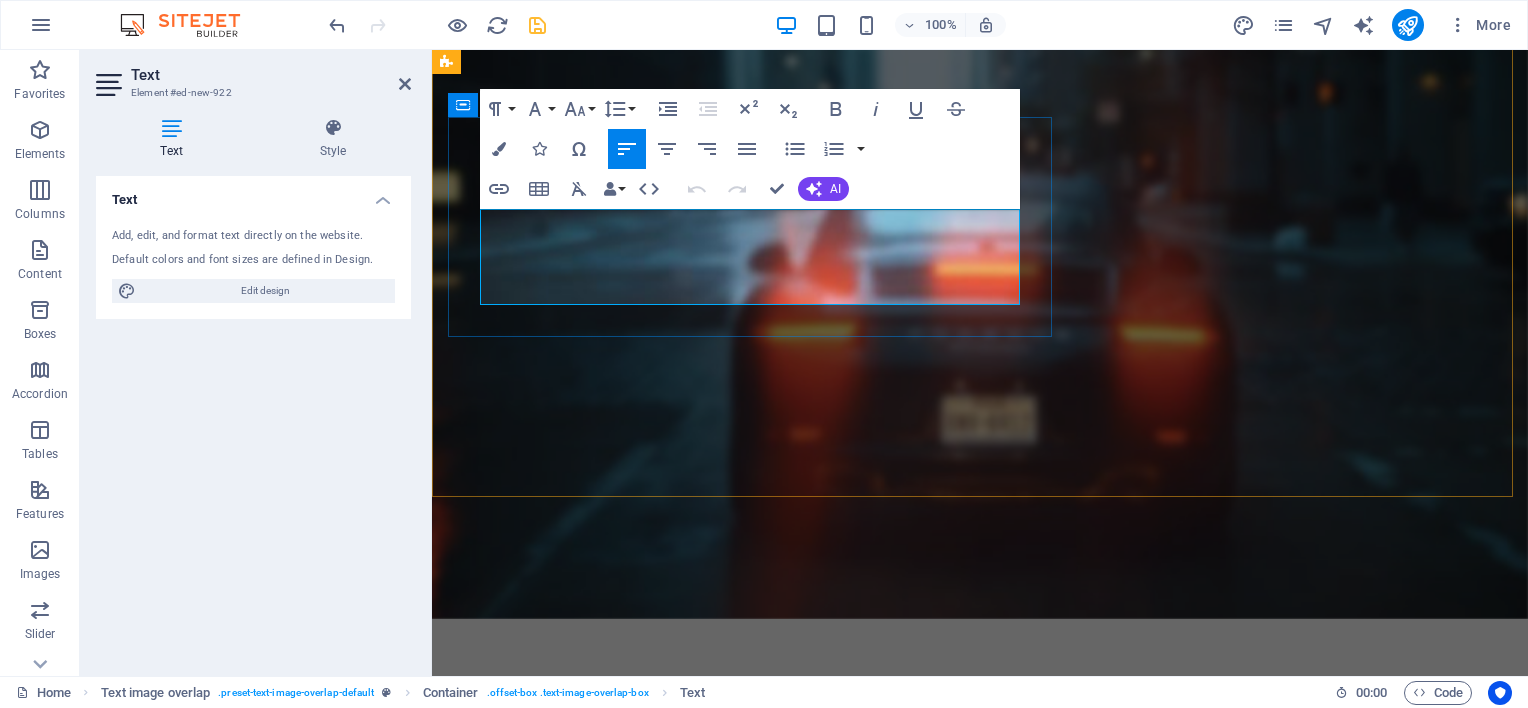 click on "Lorem ipsum dolor sit amet, consectetuer adipiscing elit. Aenean commodo ligula eget dolor. Lorem ipsum dolor sit amet, consectetuer adipiscing elit leget dolor. Lorem ipsum dolor sit amet, consectetuer adipiscing elit. Aenean commodo ligula eget dolor." at bounding box center (1020, 4449) 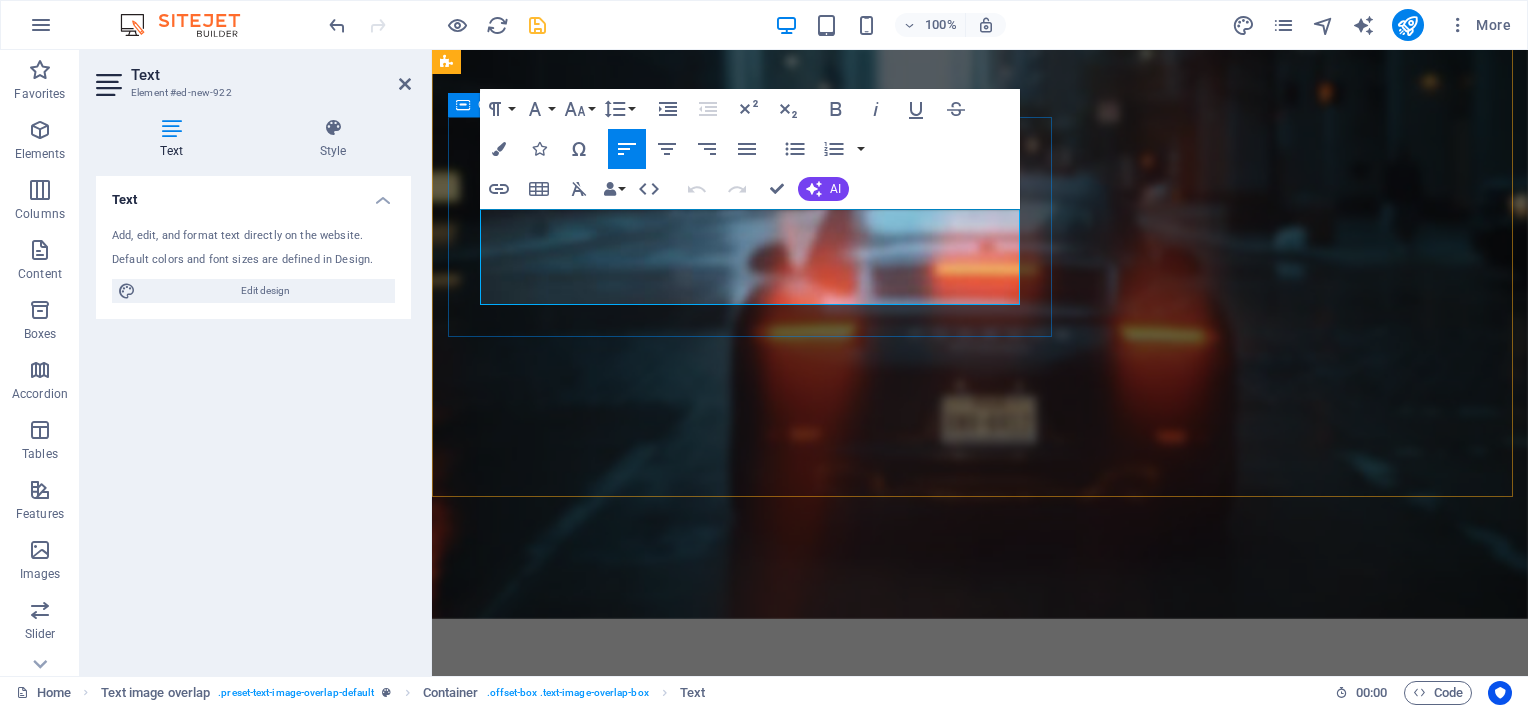 drag, startPoint x: 684, startPoint y: 291, endPoint x: 471, endPoint y: 212, distance: 227.17834 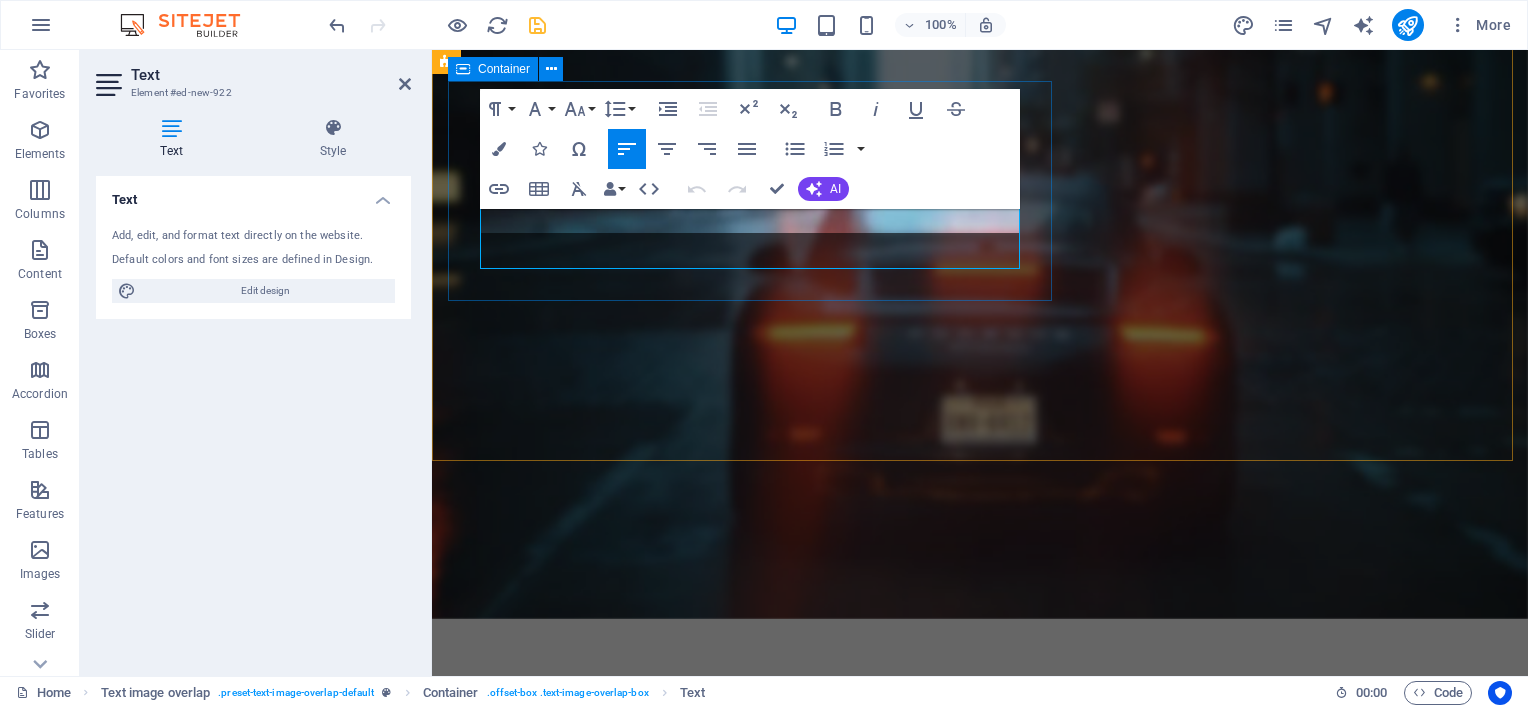 scroll, scrollTop: 3924, scrollLeft: 0, axis: vertical 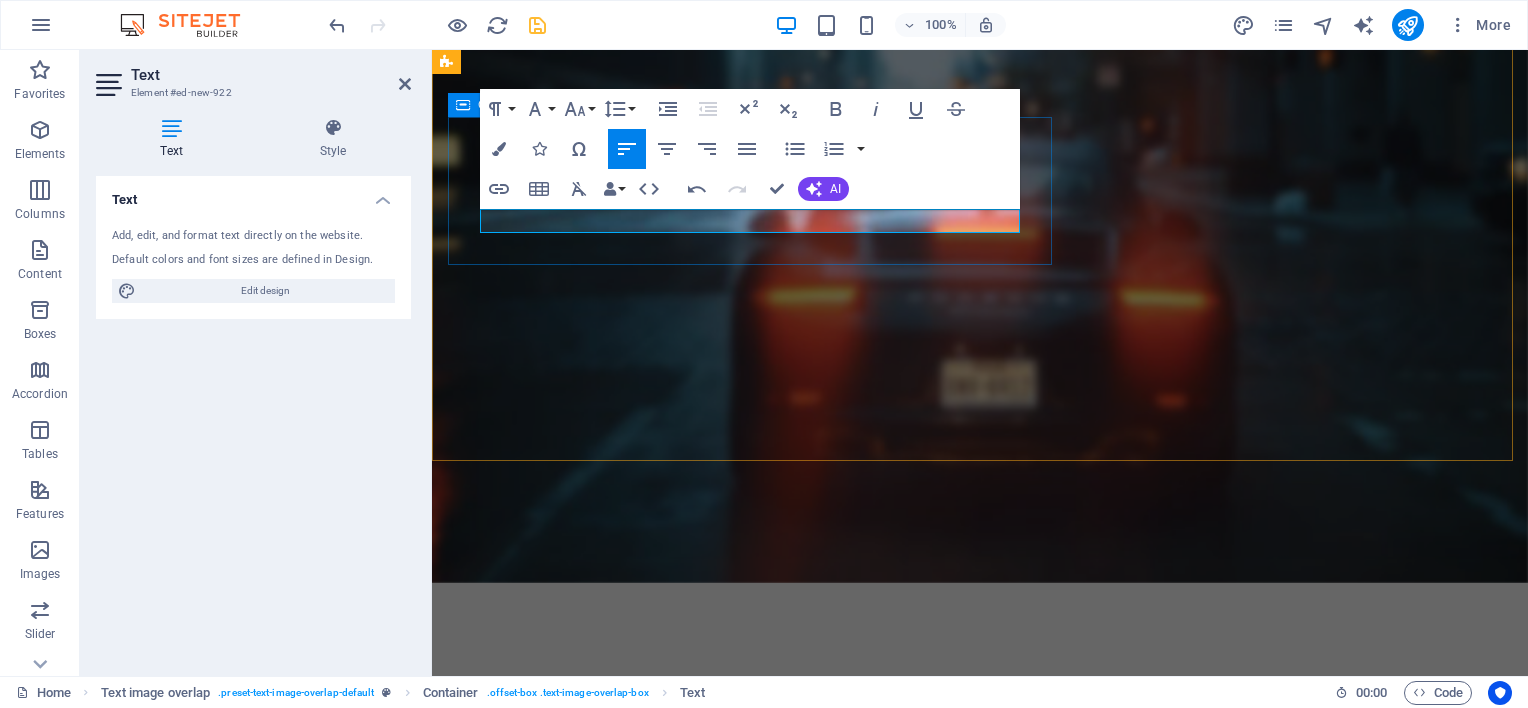 type 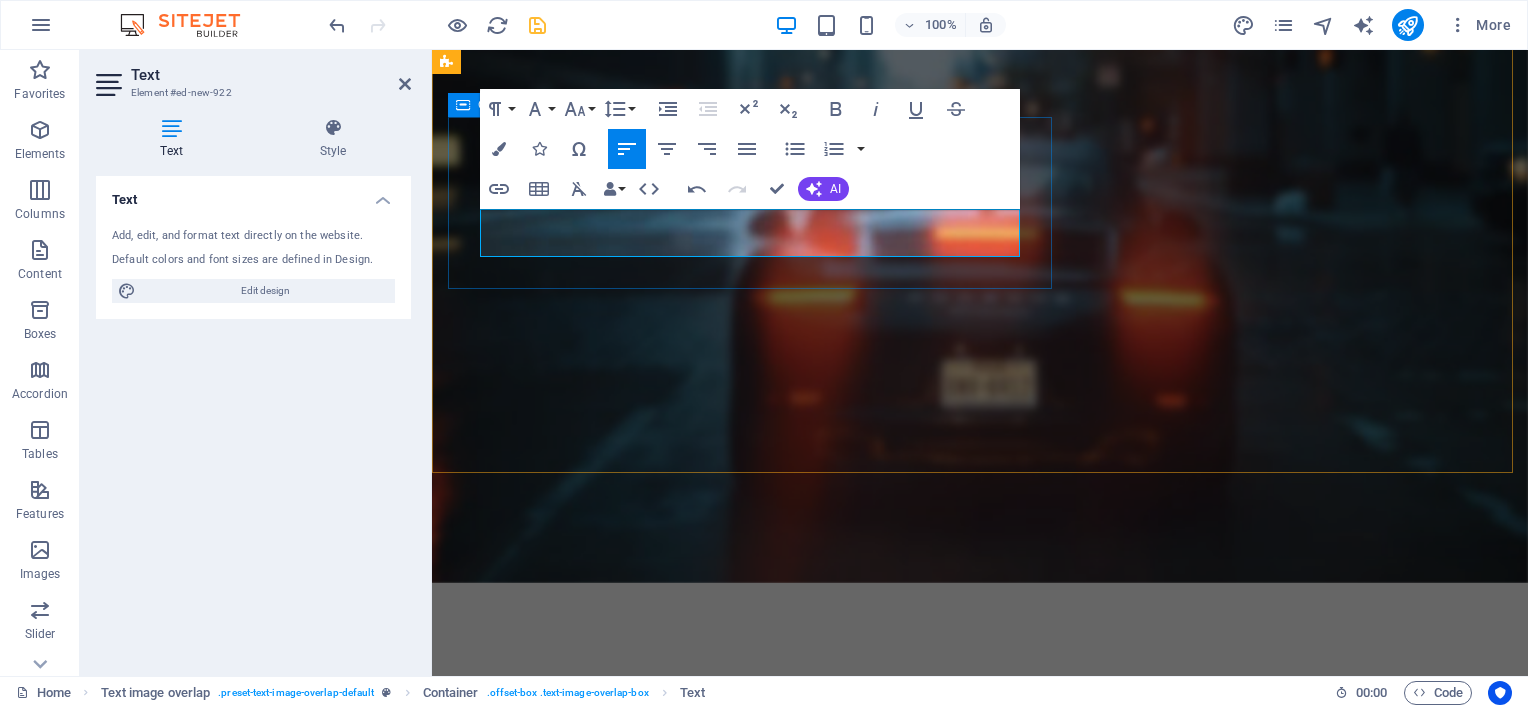 scroll, scrollTop: 3912, scrollLeft: 0, axis: vertical 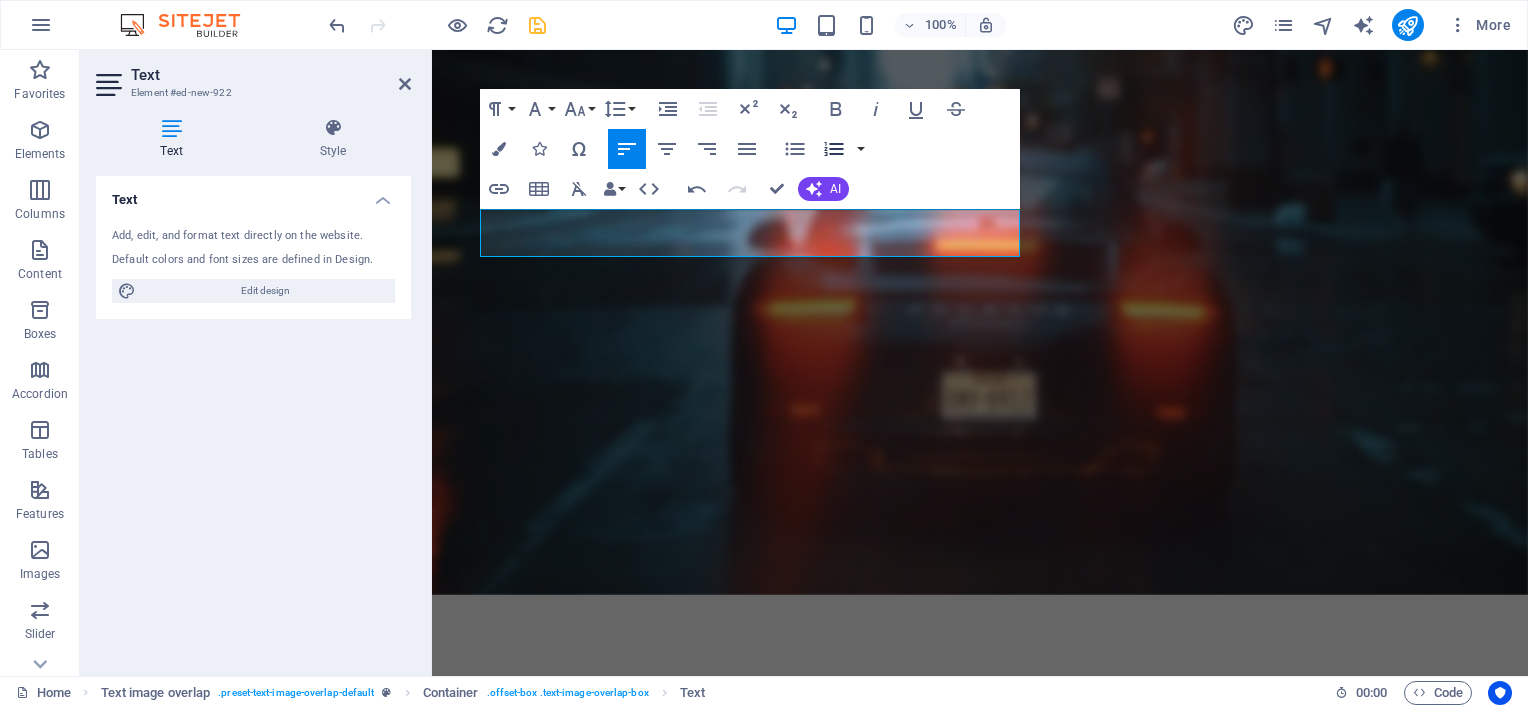 click 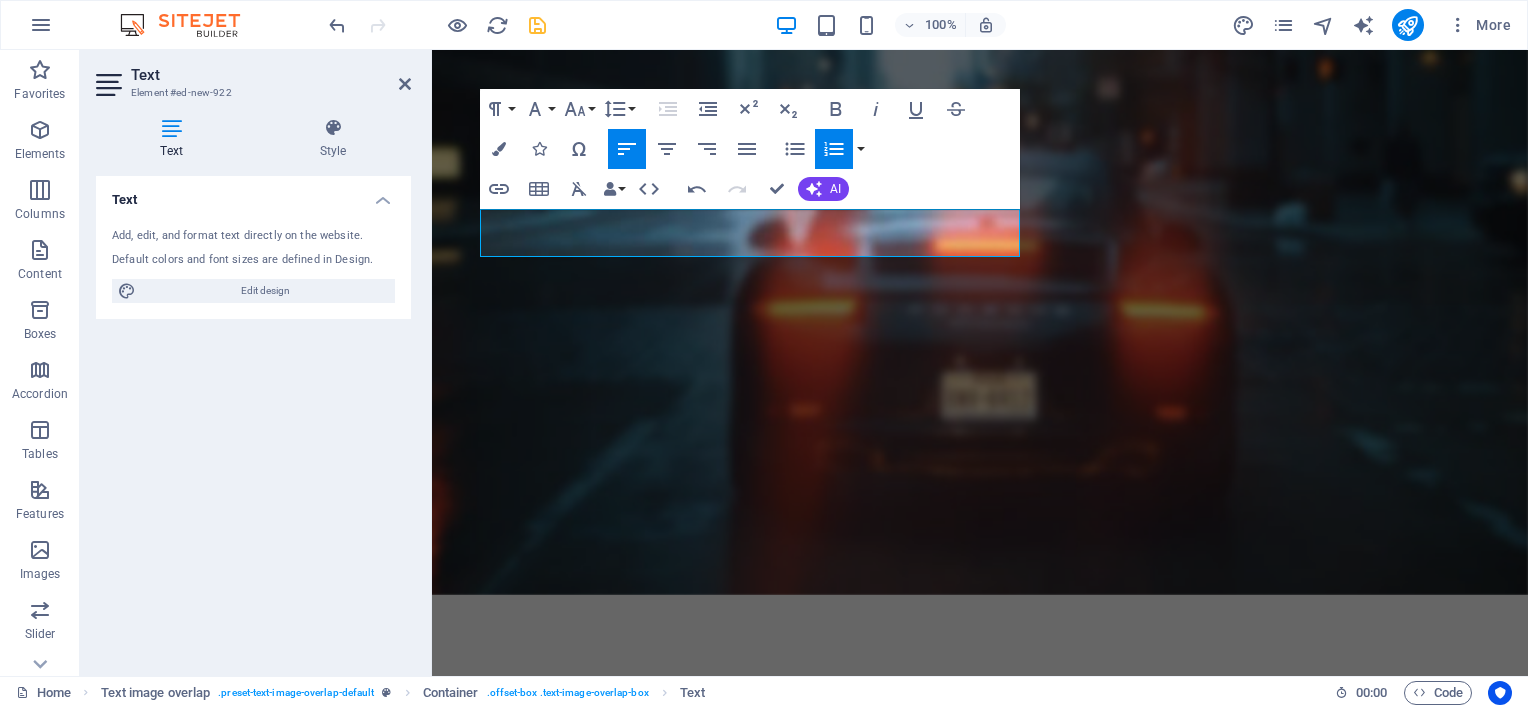 scroll, scrollTop: 3900, scrollLeft: 0, axis: vertical 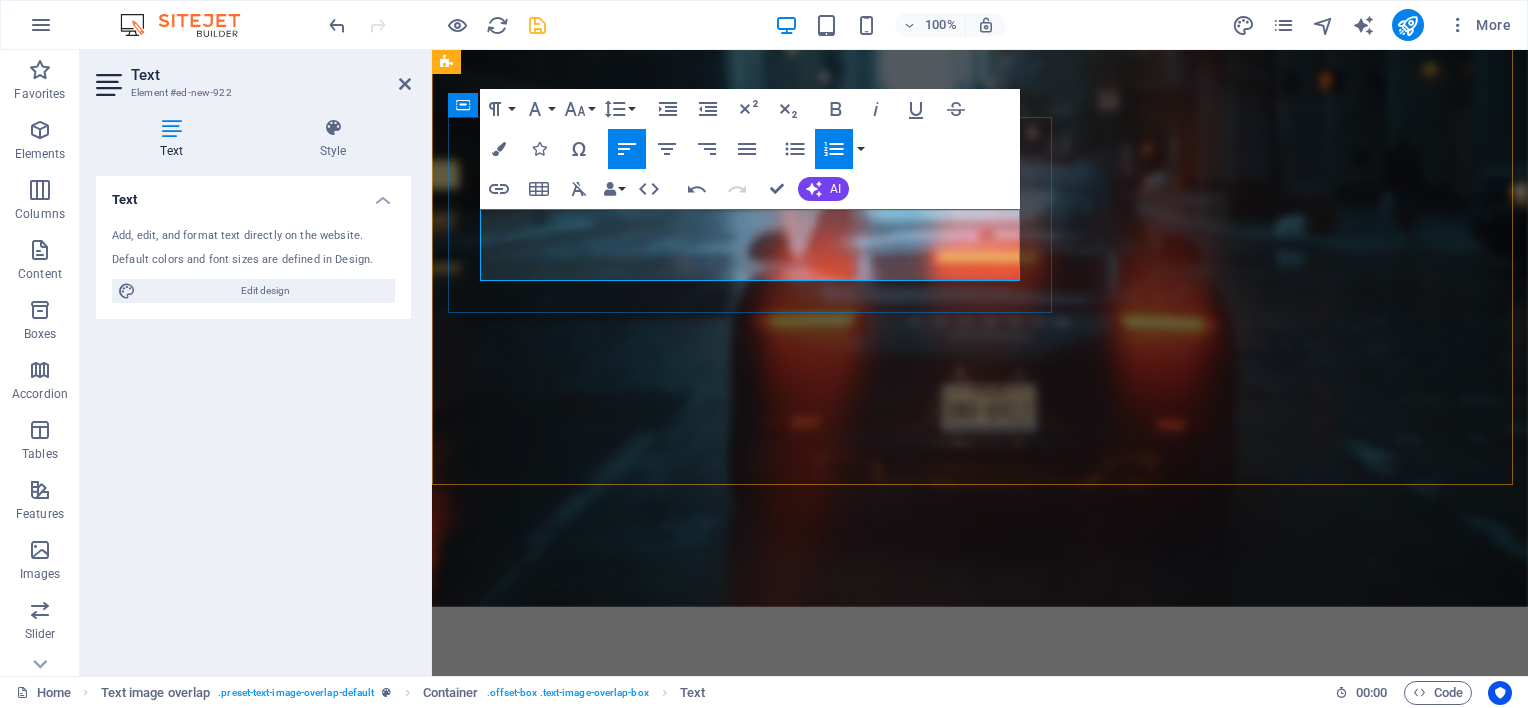 click on "​ Stainless Steel A2 & A4" at bounding box center [1020, 4449] 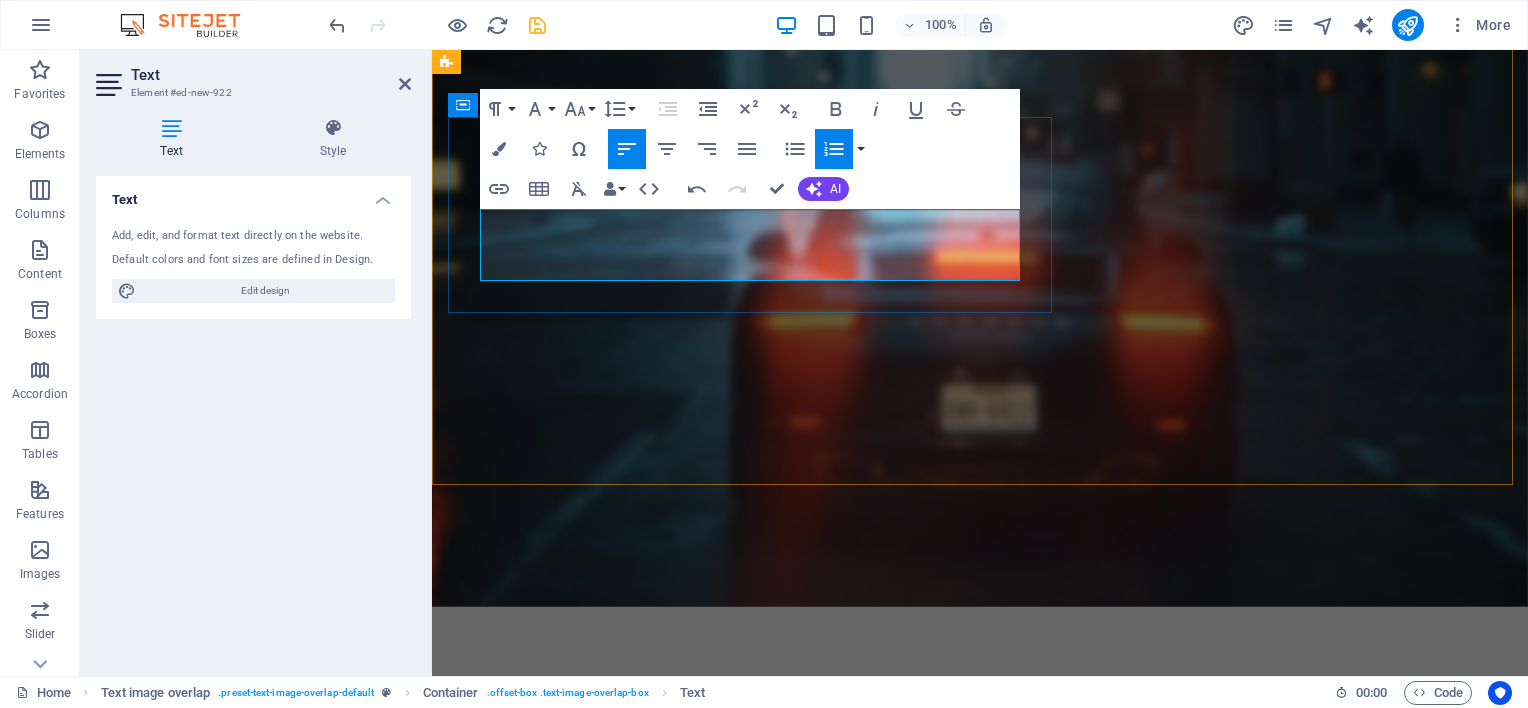 click on "Zinc Plated" at bounding box center (1020, 4473) 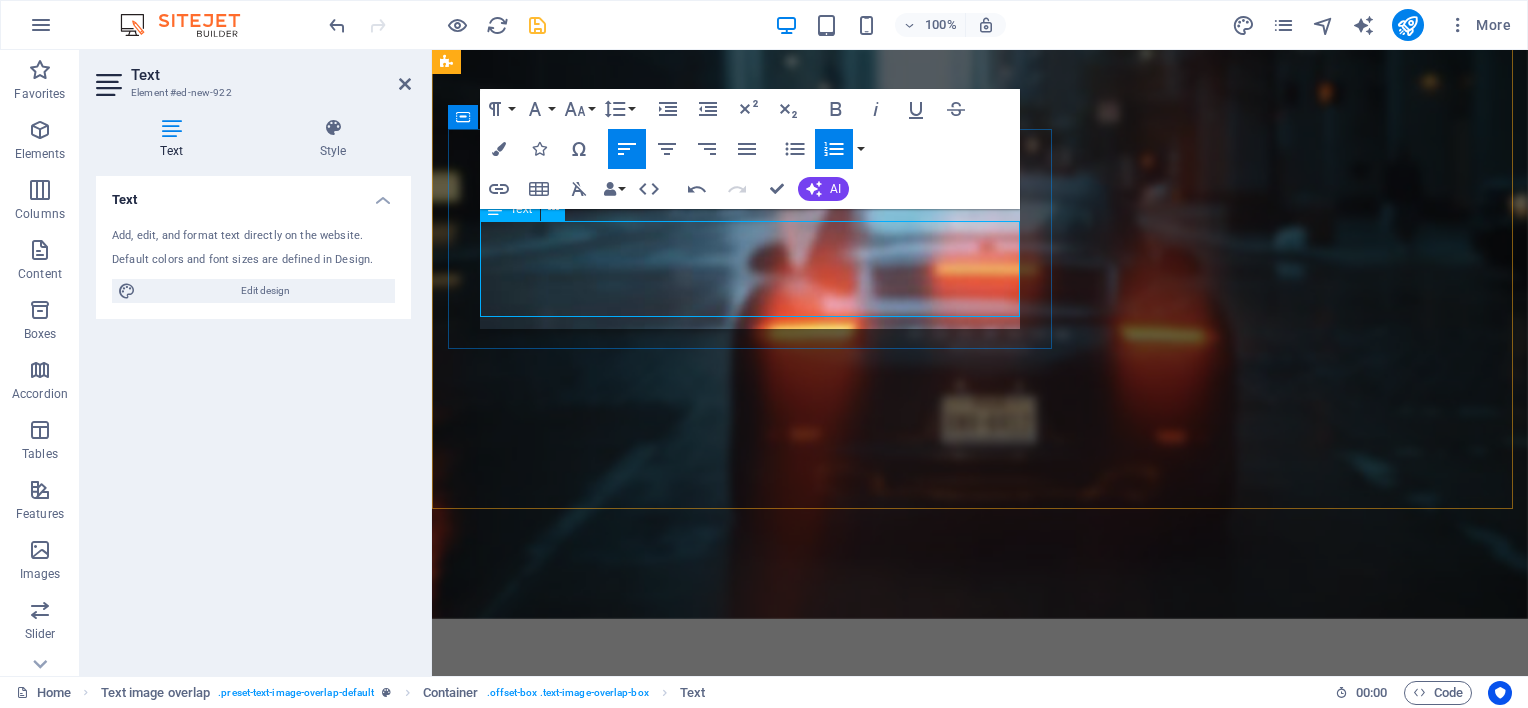 scroll, scrollTop: 3876, scrollLeft: 0, axis: vertical 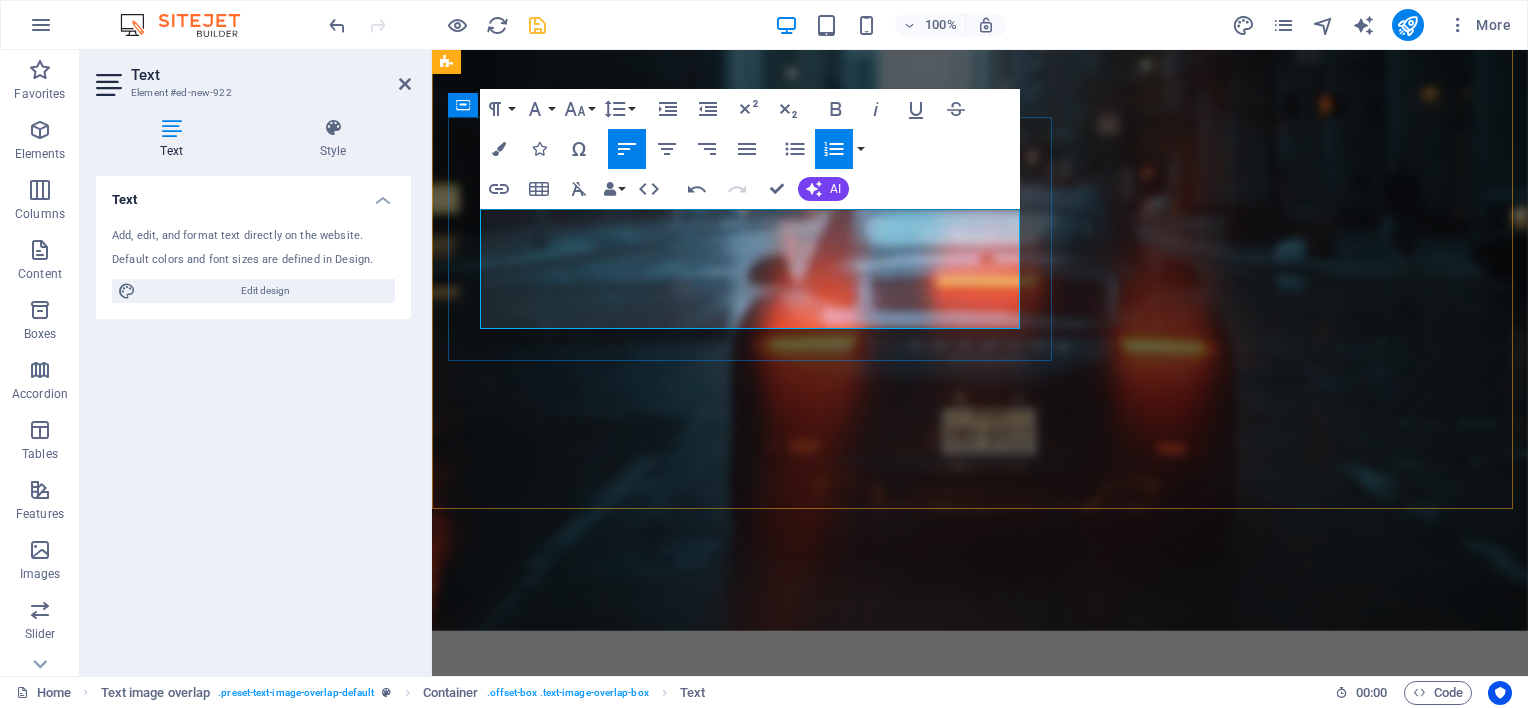 click on "Plain/Black" at bounding box center [1020, 4521] 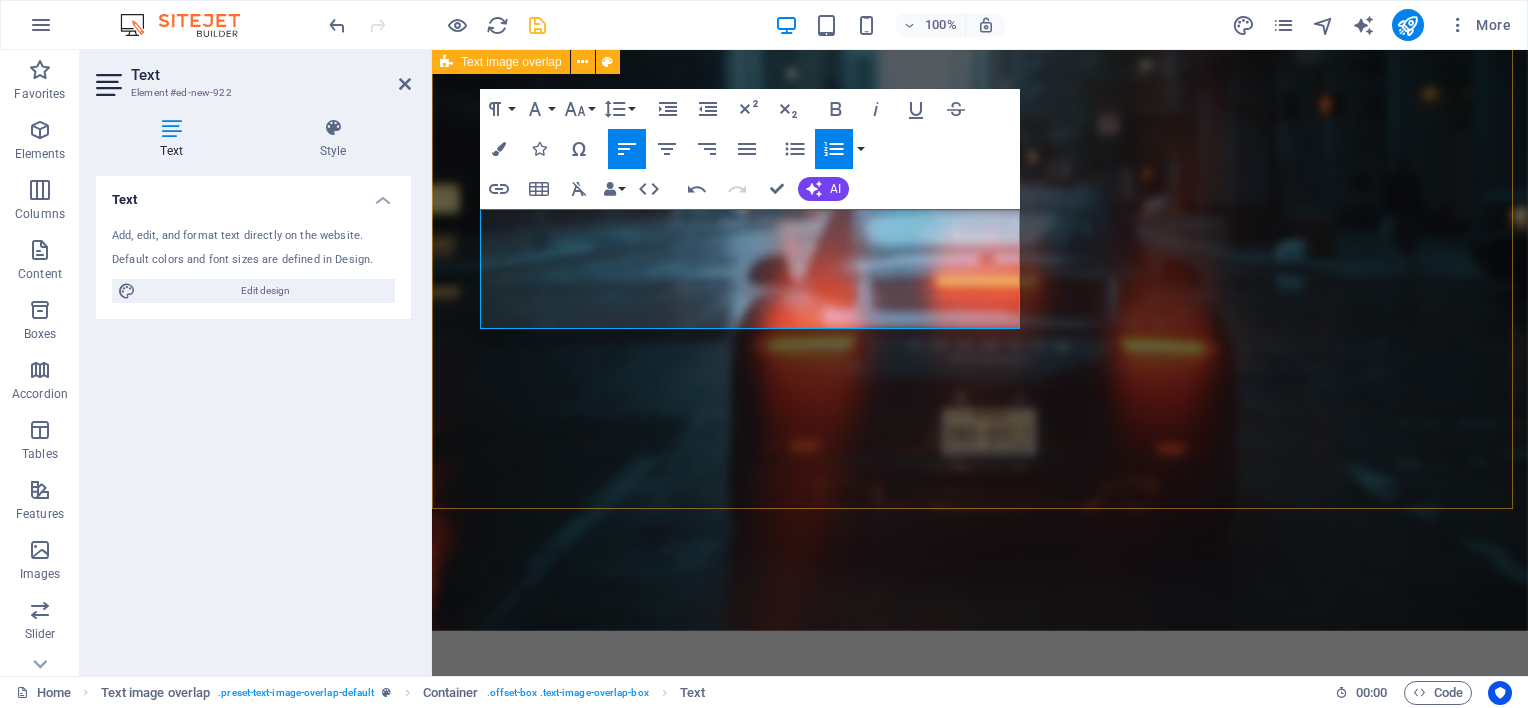 click on "Flat Washer We offer: ​ Stainless Steel A2 & A4 (Form A & B) Zinc Plated (Form A & B) Plain/Black Hot Dipped Galvanised HDG & Thru Hardened" at bounding box center (980, 4852) 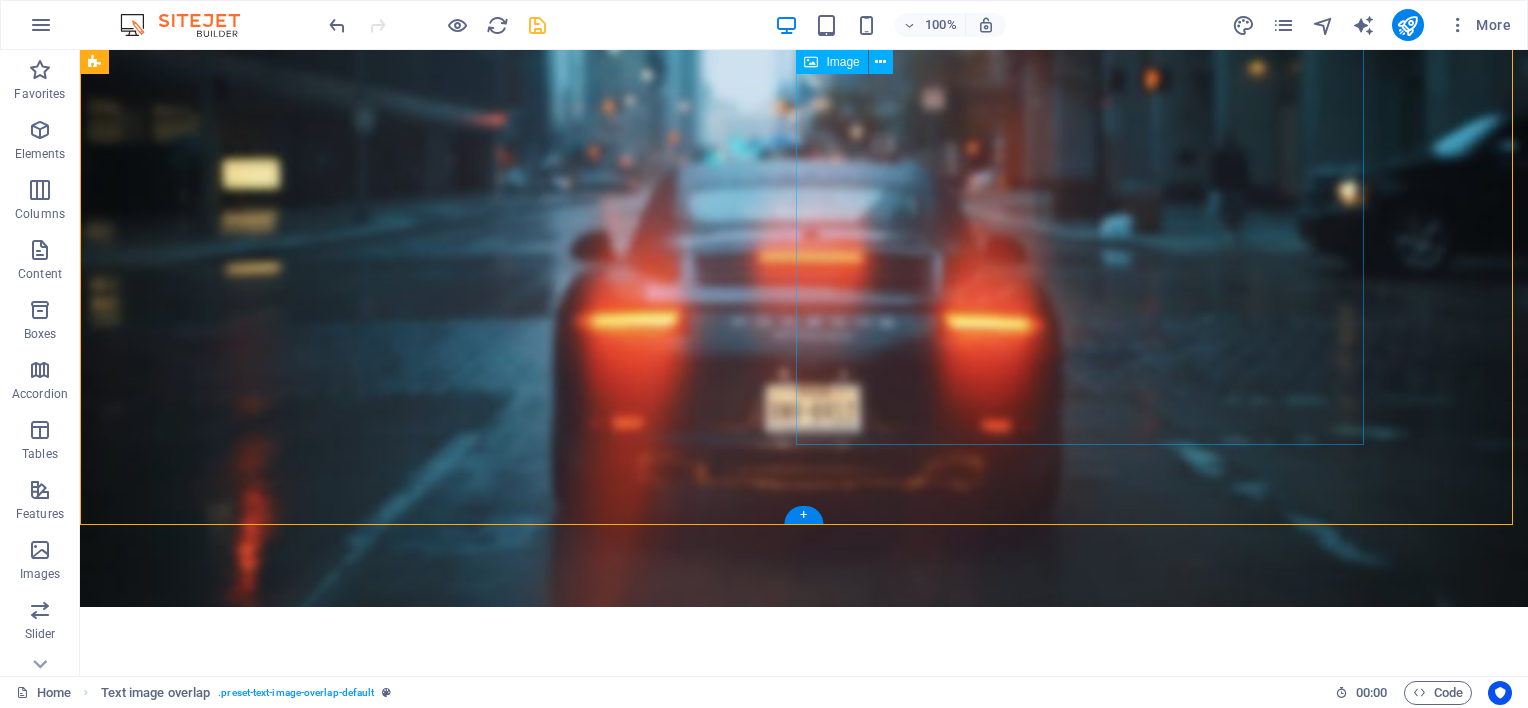 scroll, scrollTop: 3784, scrollLeft: 0, axis: vertical 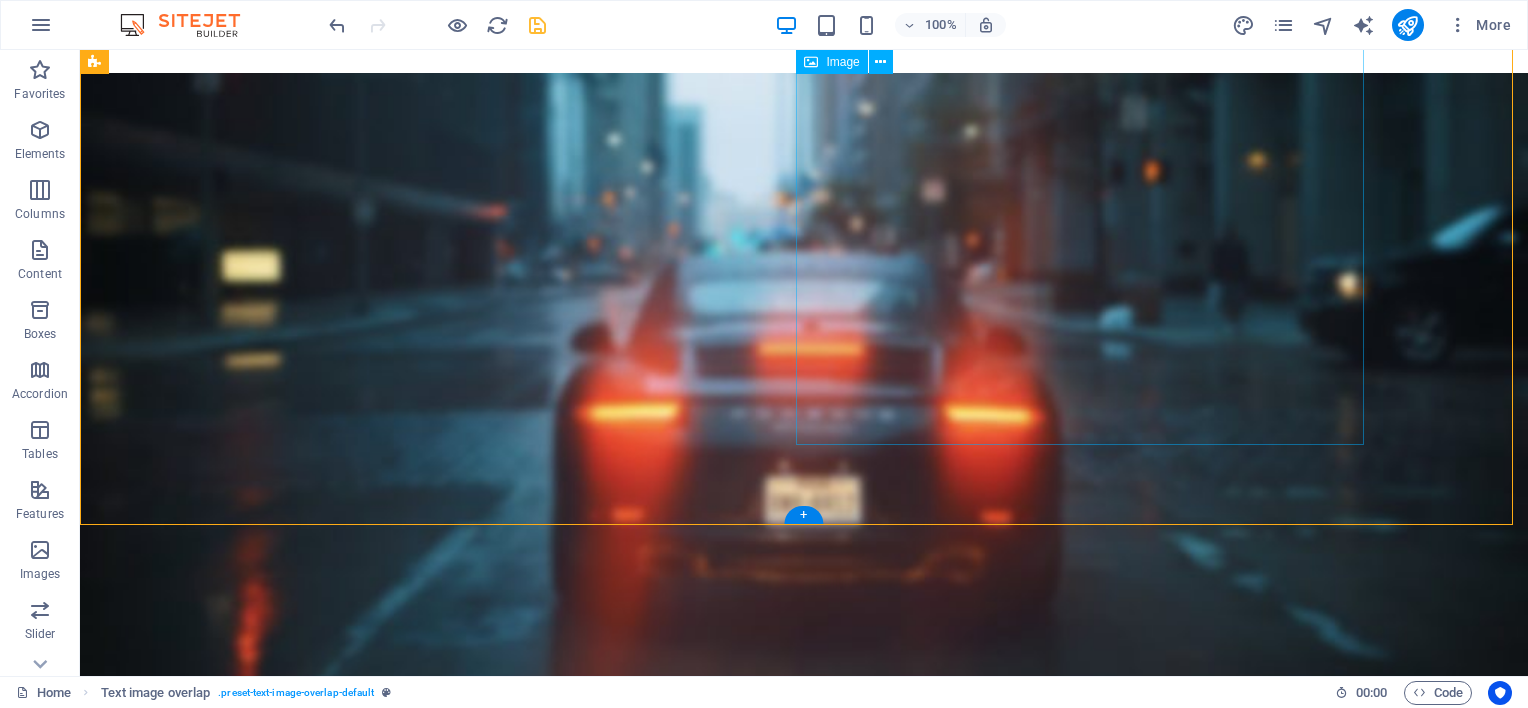 click at bounding box center [804, 5144] 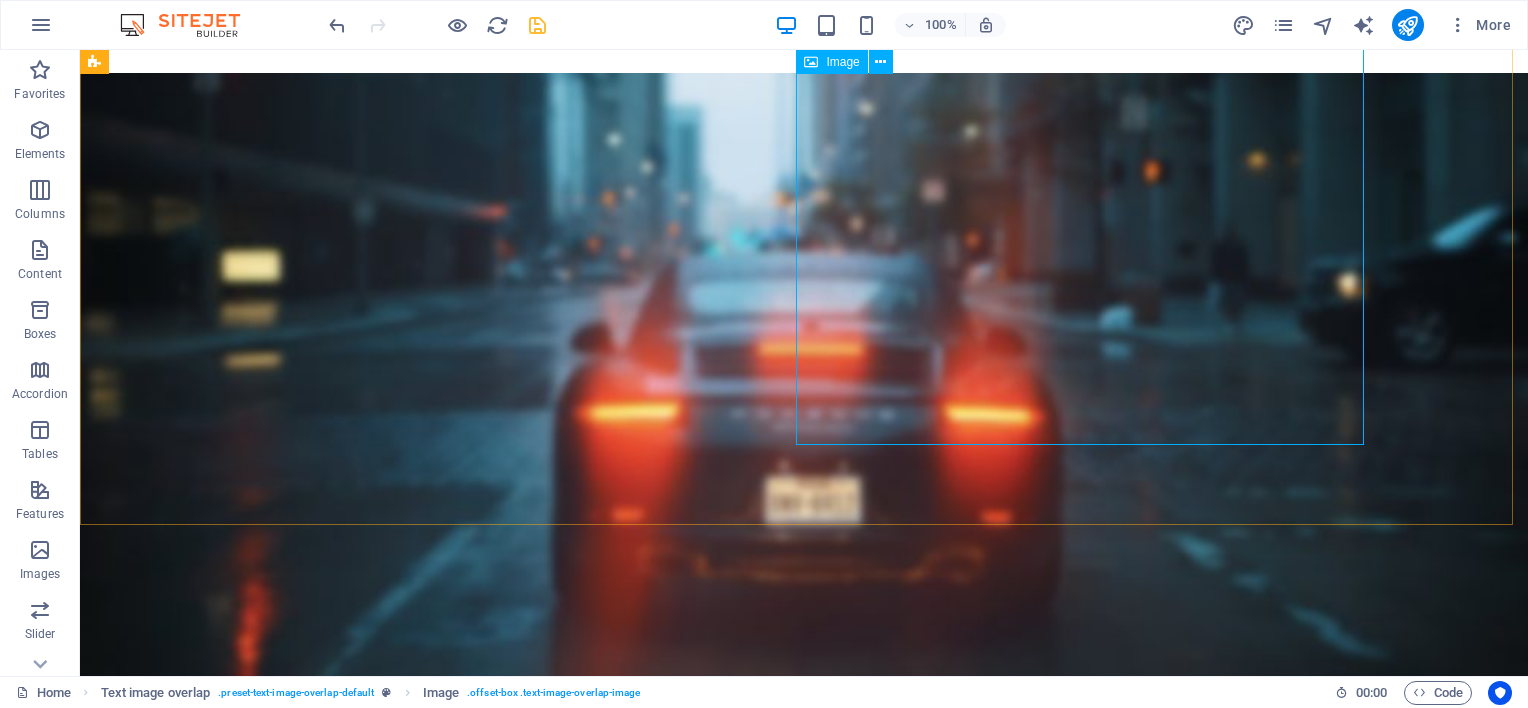 click on "Image" at bounding box center [831, 62] 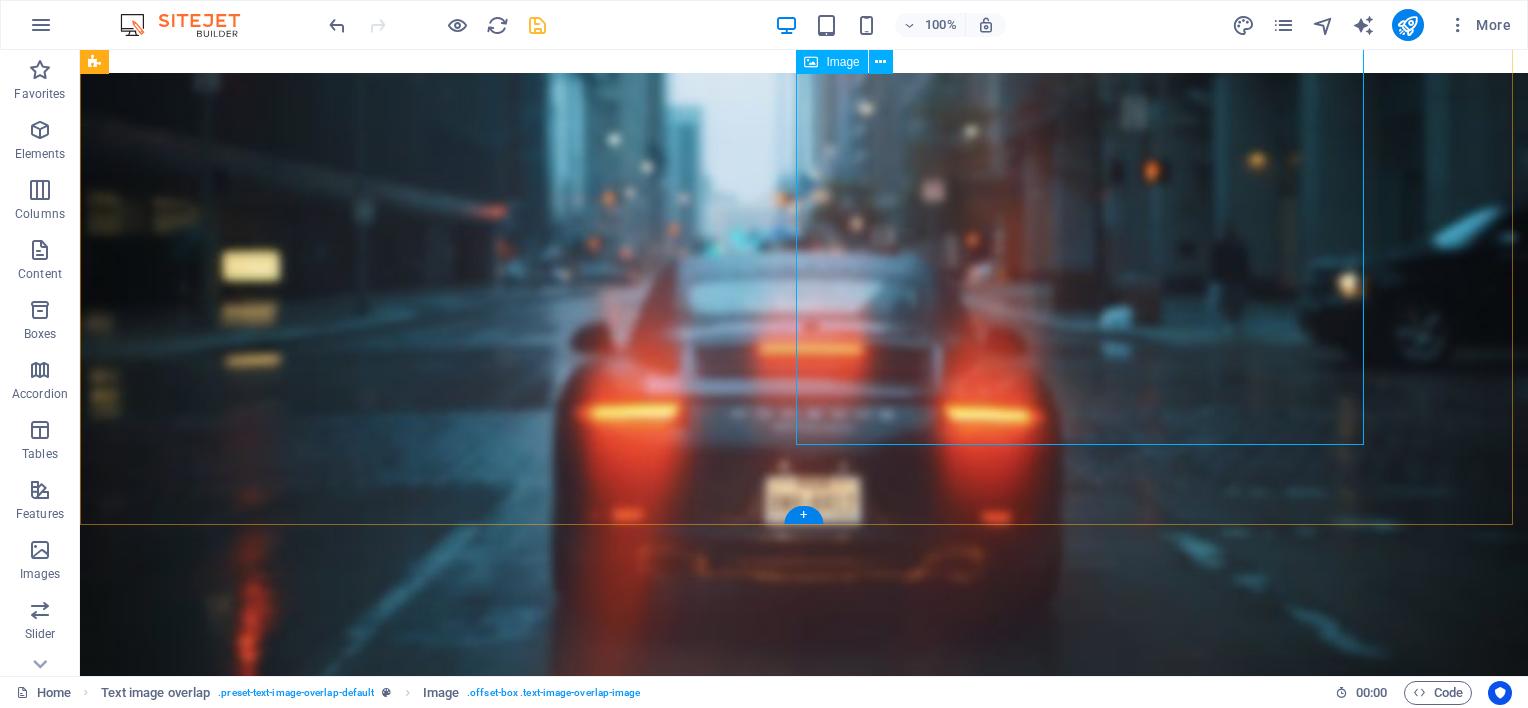 click at bounding box center (804, 5144) 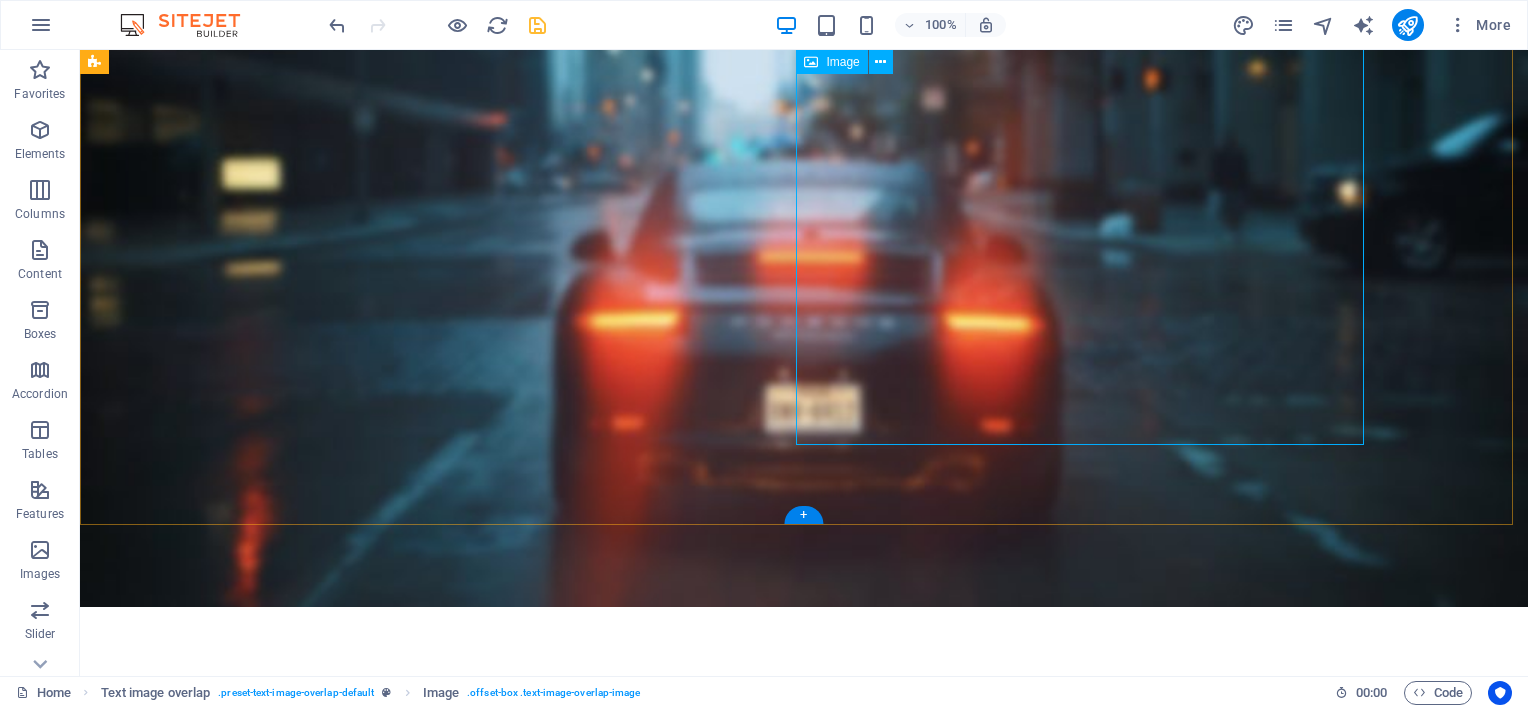 select on "%" 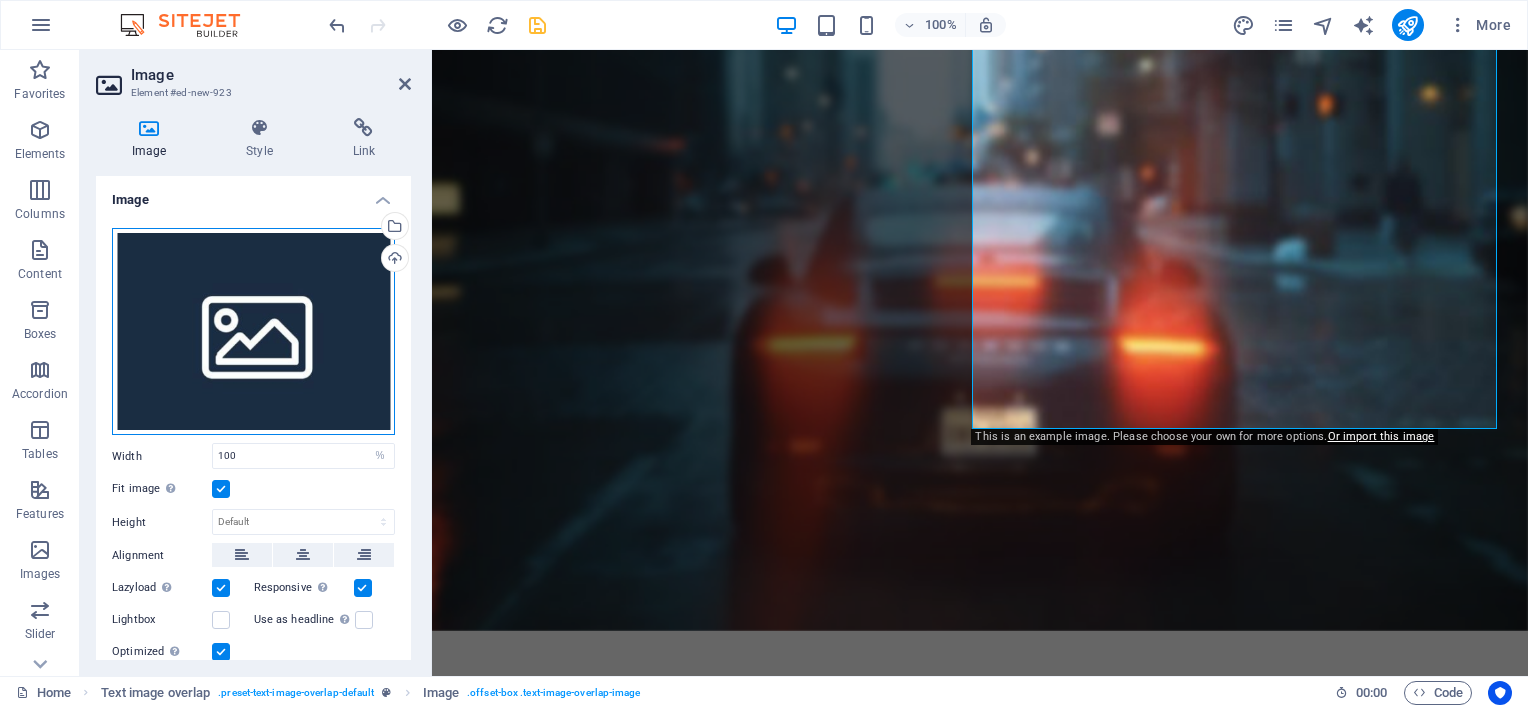 click on "Drag files here, click to choose files or select files from Files or our free stock photos & videos" at bounding box center (253, 332) 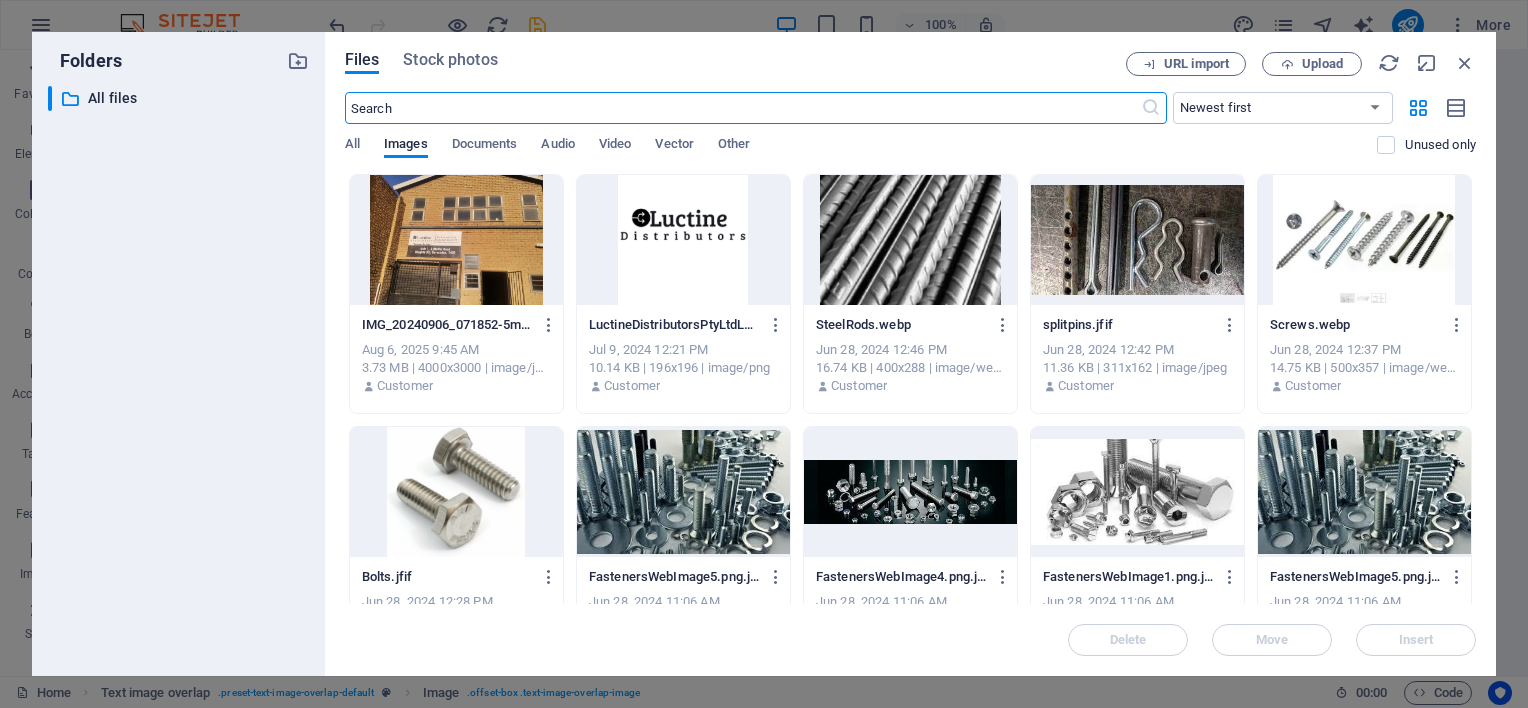 scroll, scrollTop: 3986, scrollLeft: 0, axis: vertical 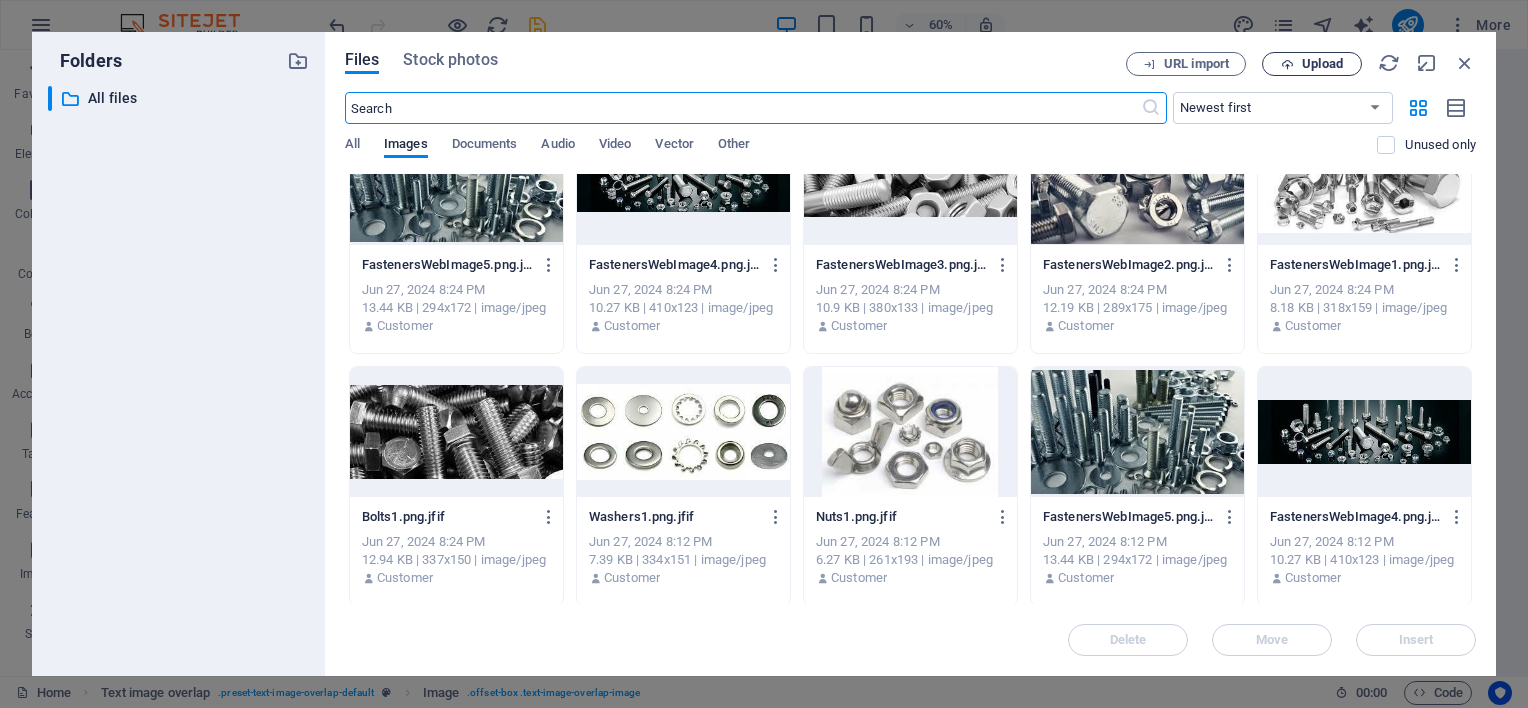 click on "Upload" at bounding box center (1322, 64) 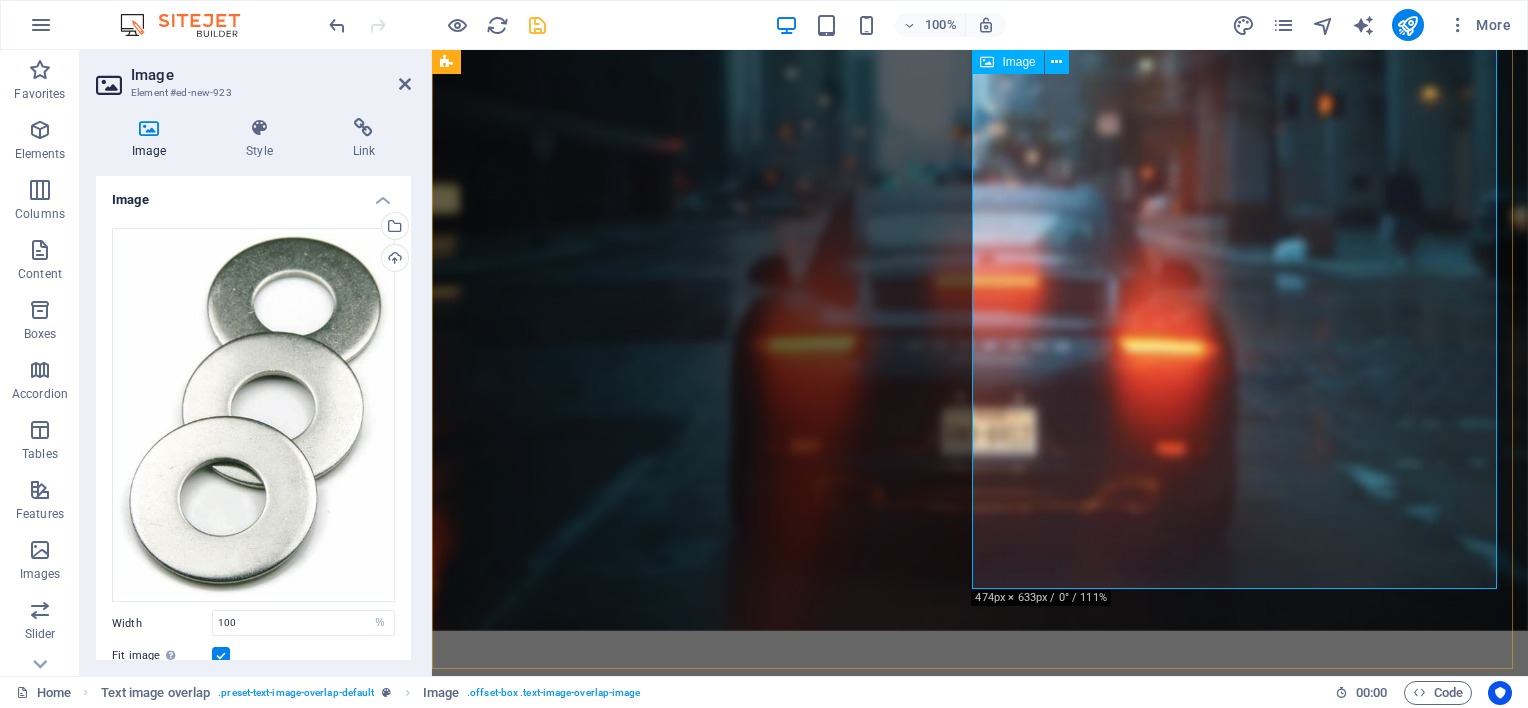 scroll, scrollTop: 4037, scrollLeft: 0, axis: vertical 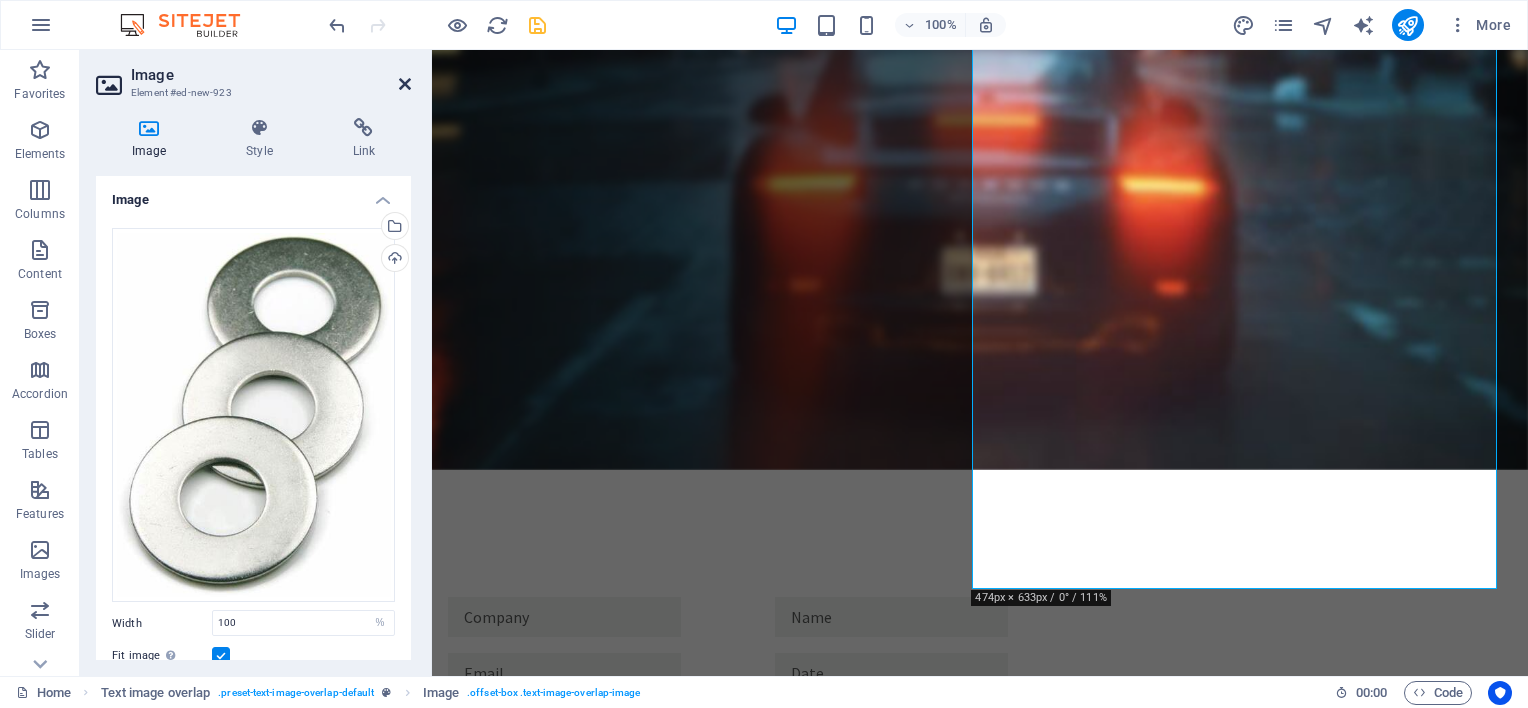click at bounding box center [405, 84] 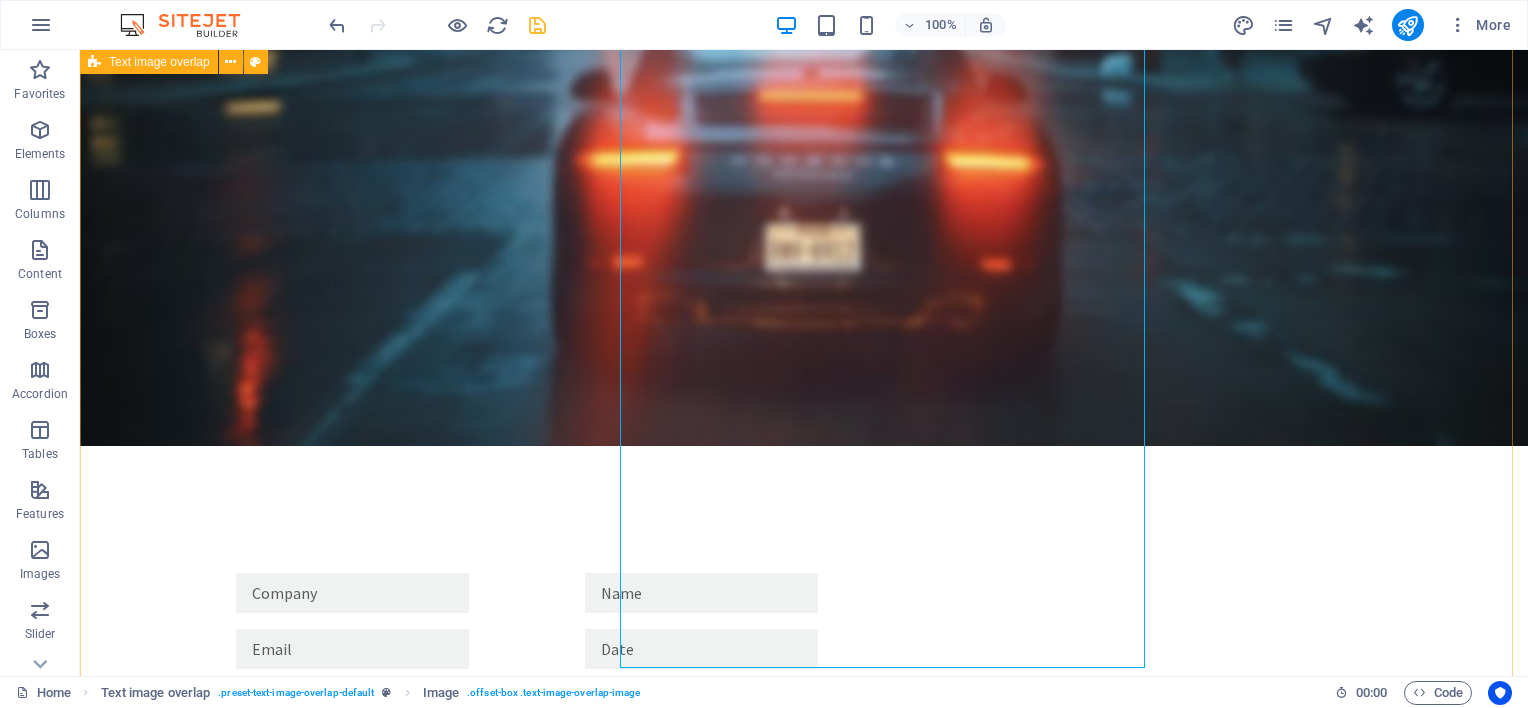 scroll, scrollTop: 3958, scrollLeft: 0, axis: vertical 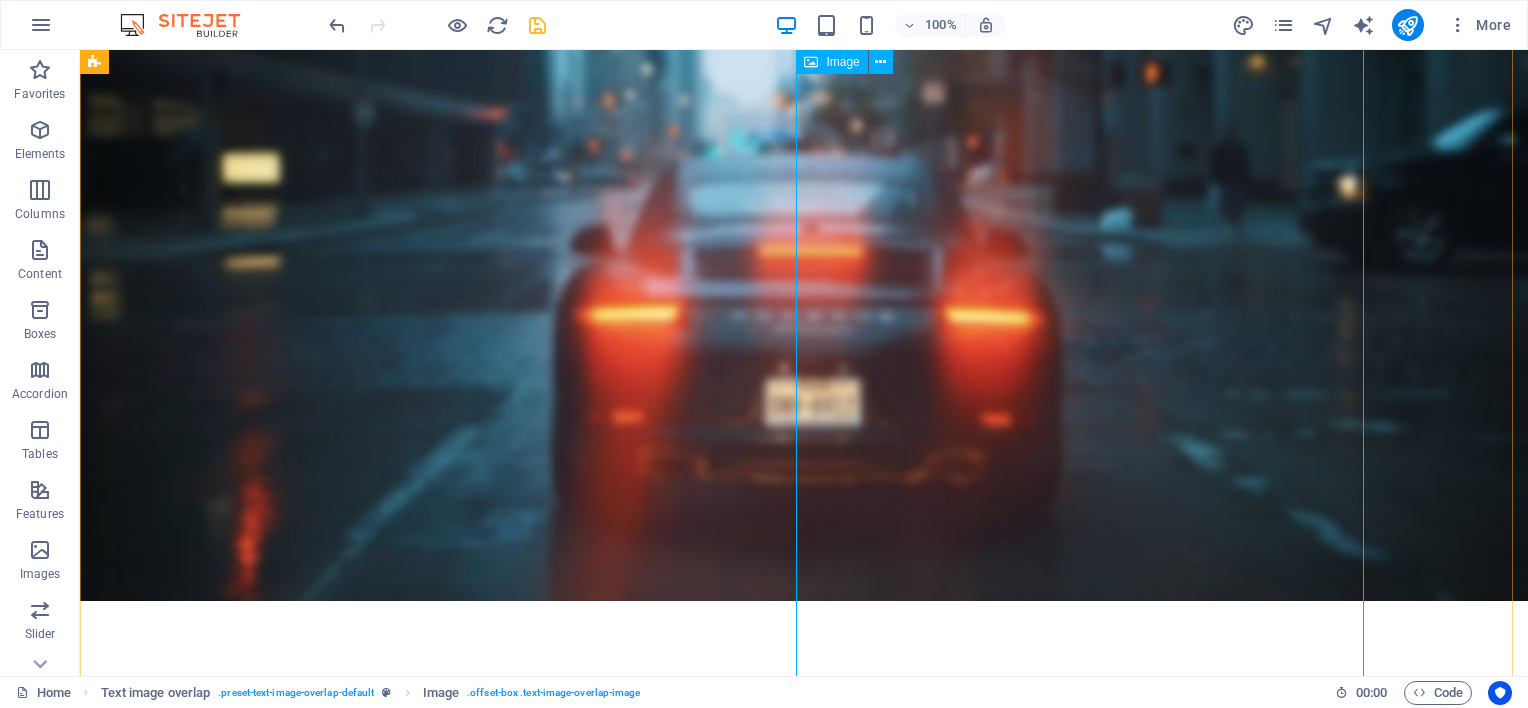 drag, startPoint x: 1144, startPoint y: 226, endPoint x: 1168, endPoint y: 227, distance: 24.020824 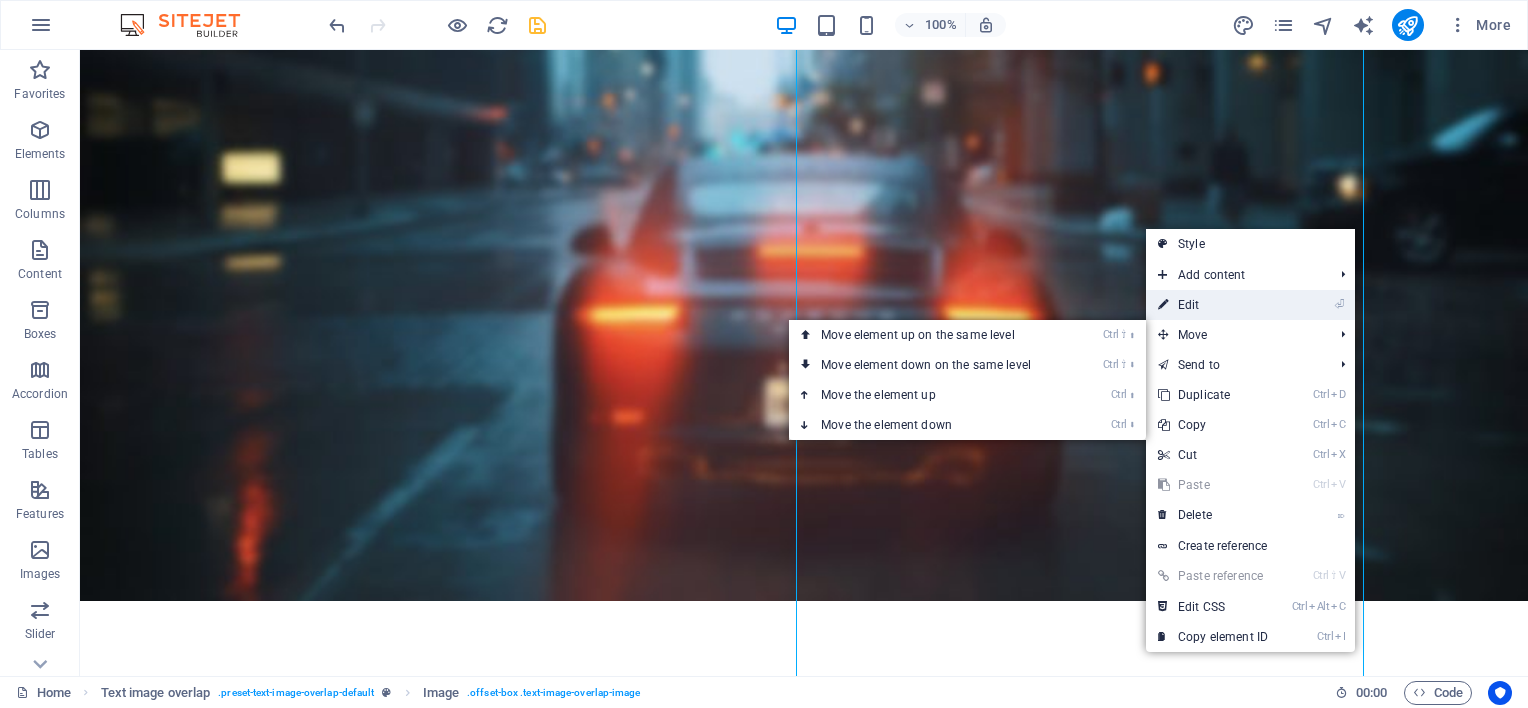click on "⏎  Edit" at bounding box center [1213, 305] 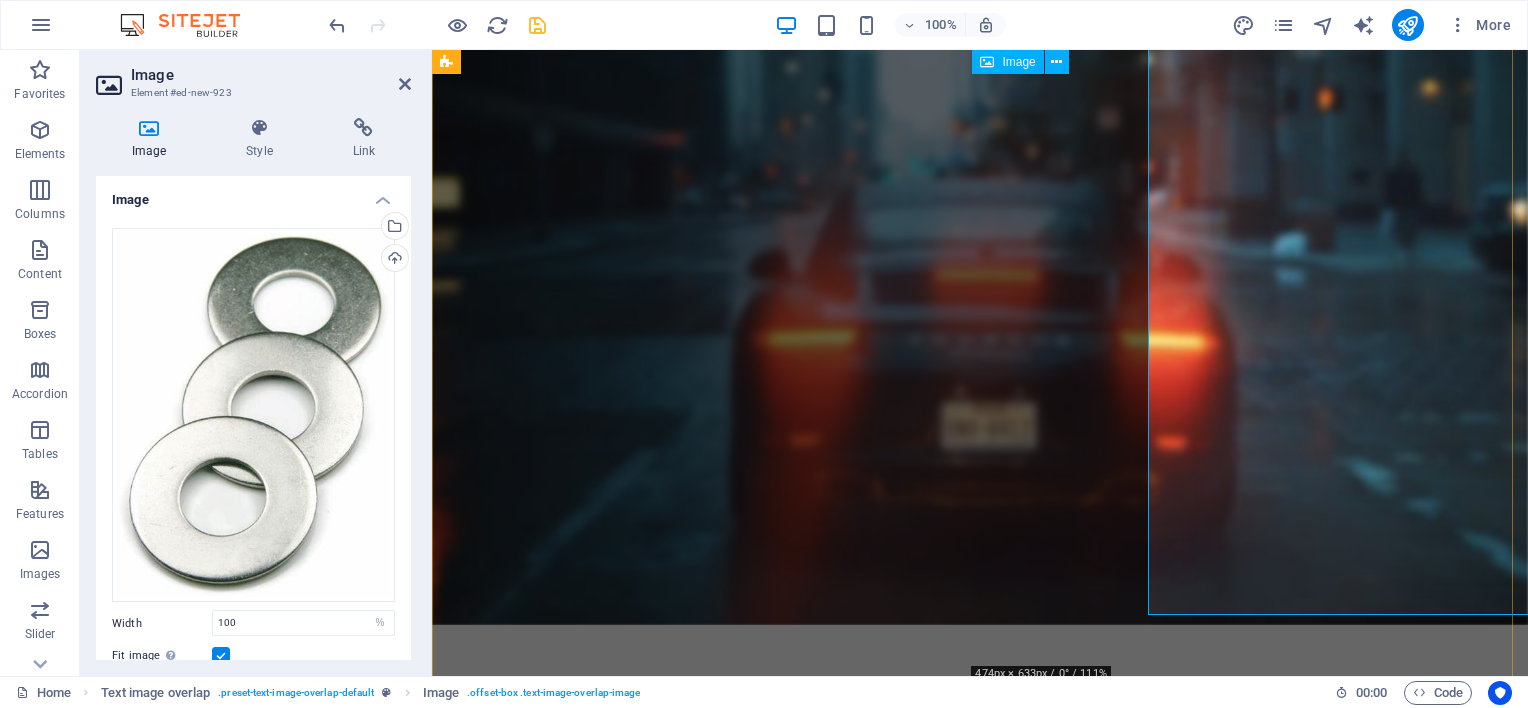 scroll, scrollTop: 3961, scrollLeft: 0, axis: vertical 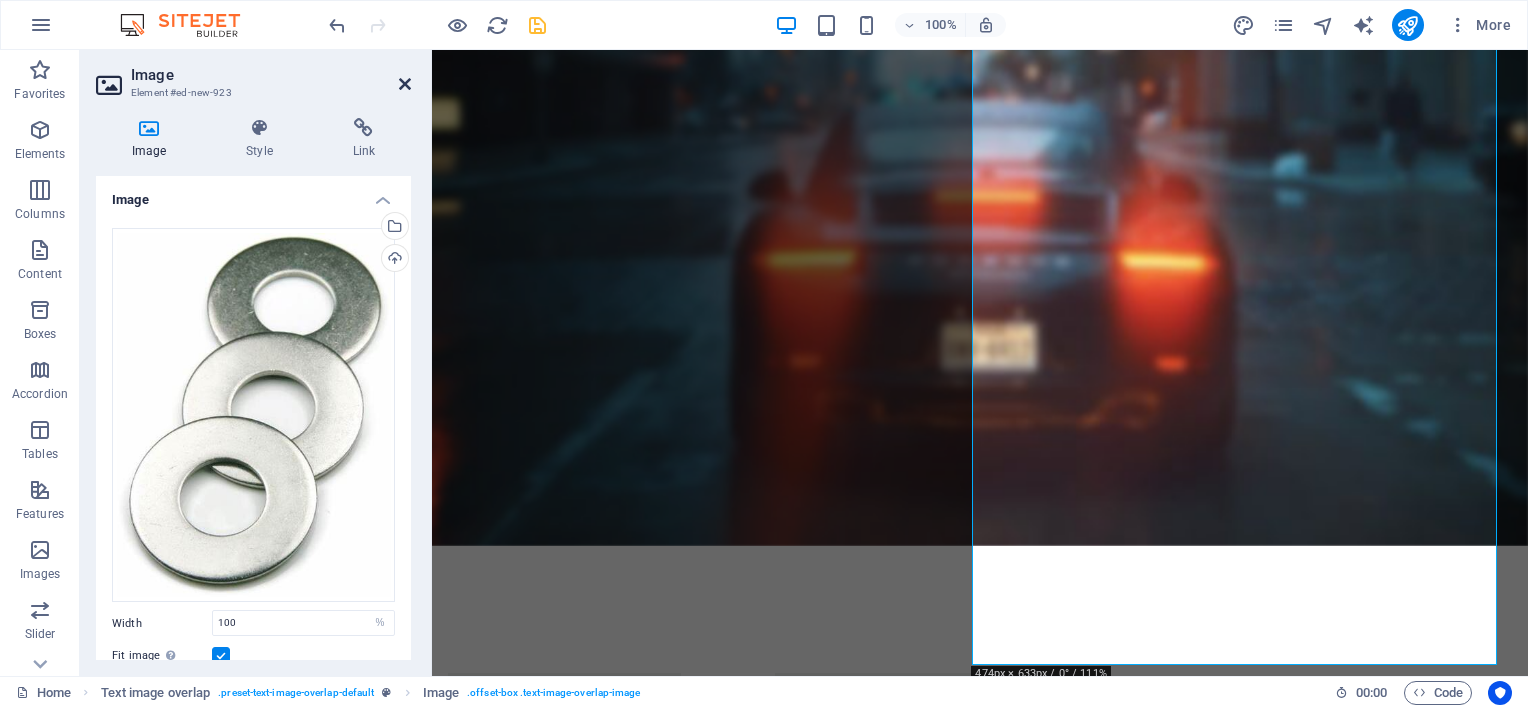 click at bounding box center (405, 84) 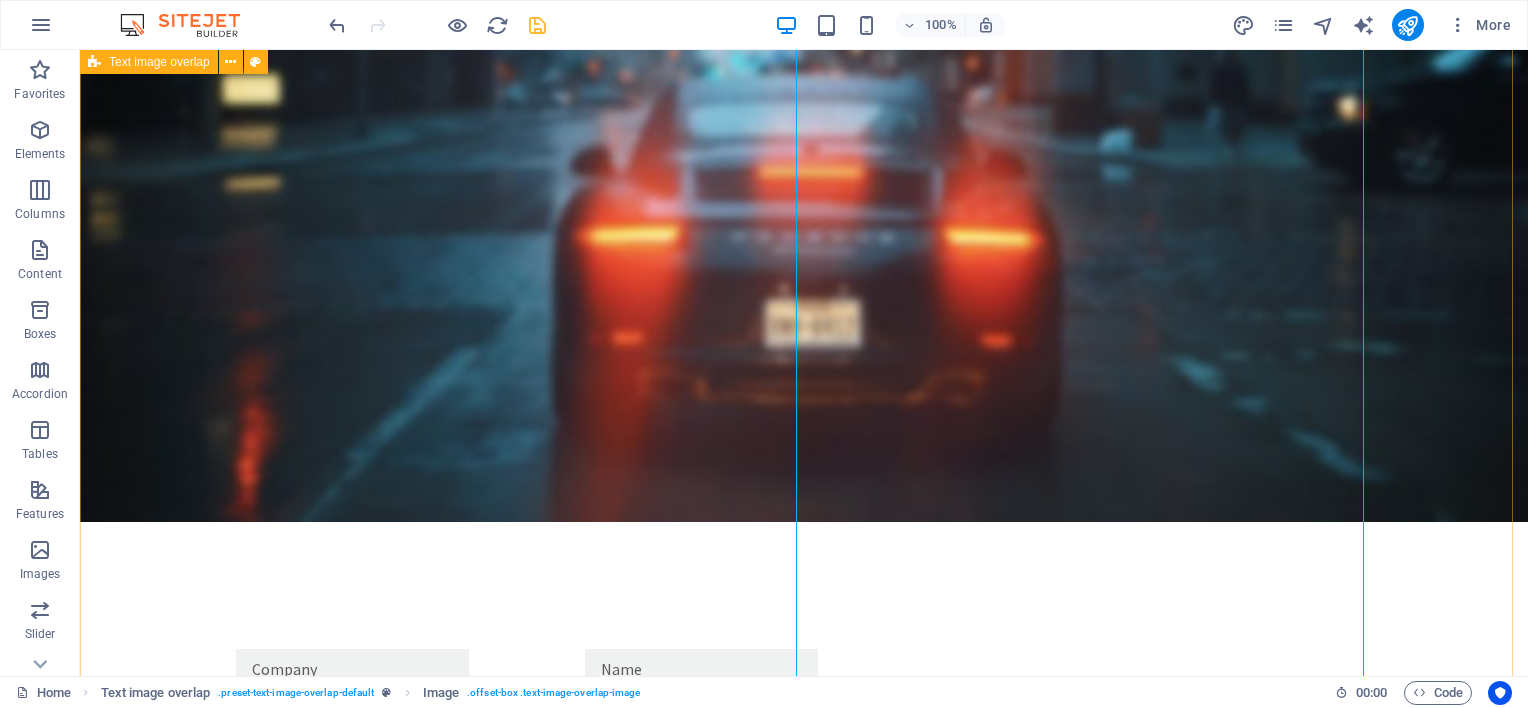 scroll, scrollTop: 3882, scrollLeft: 0, axis: vertical 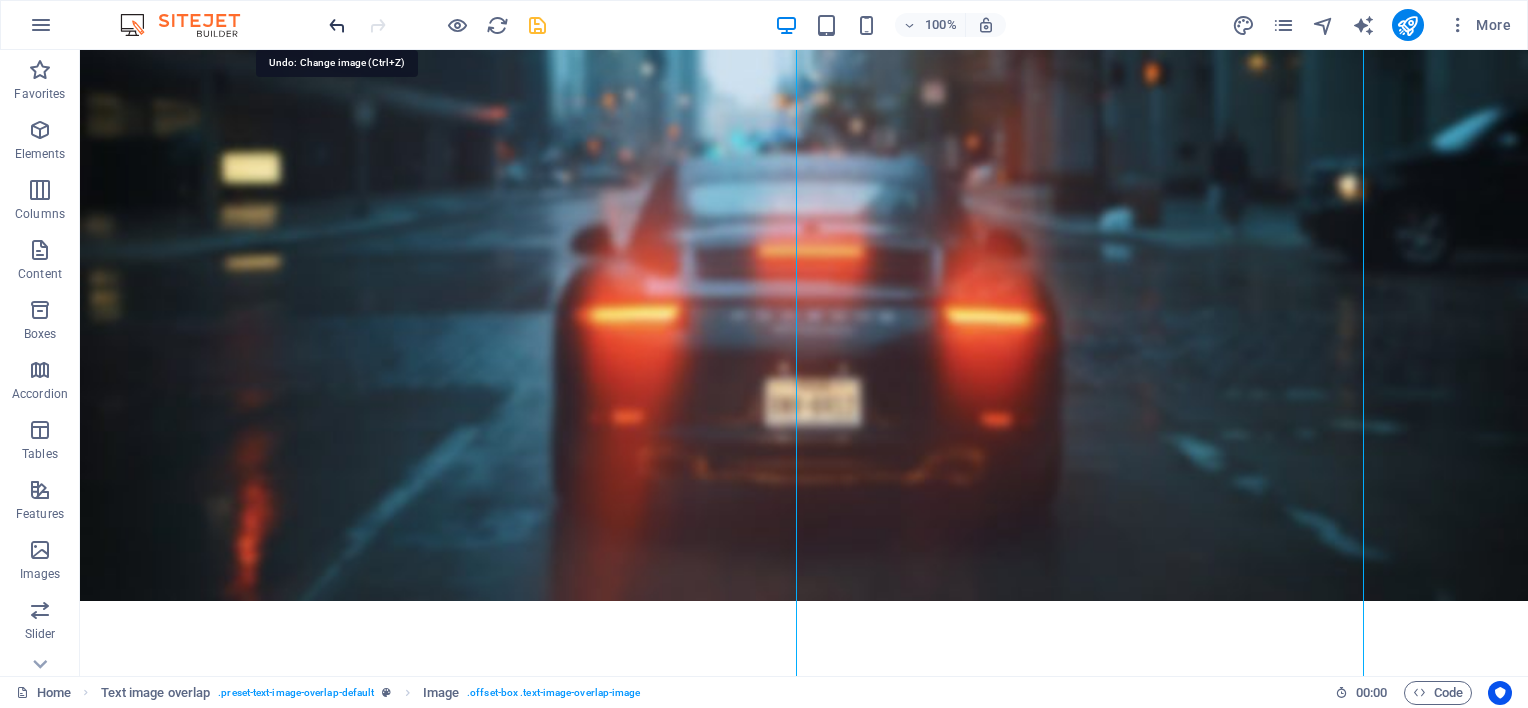 click at bounding box center (337, 25) 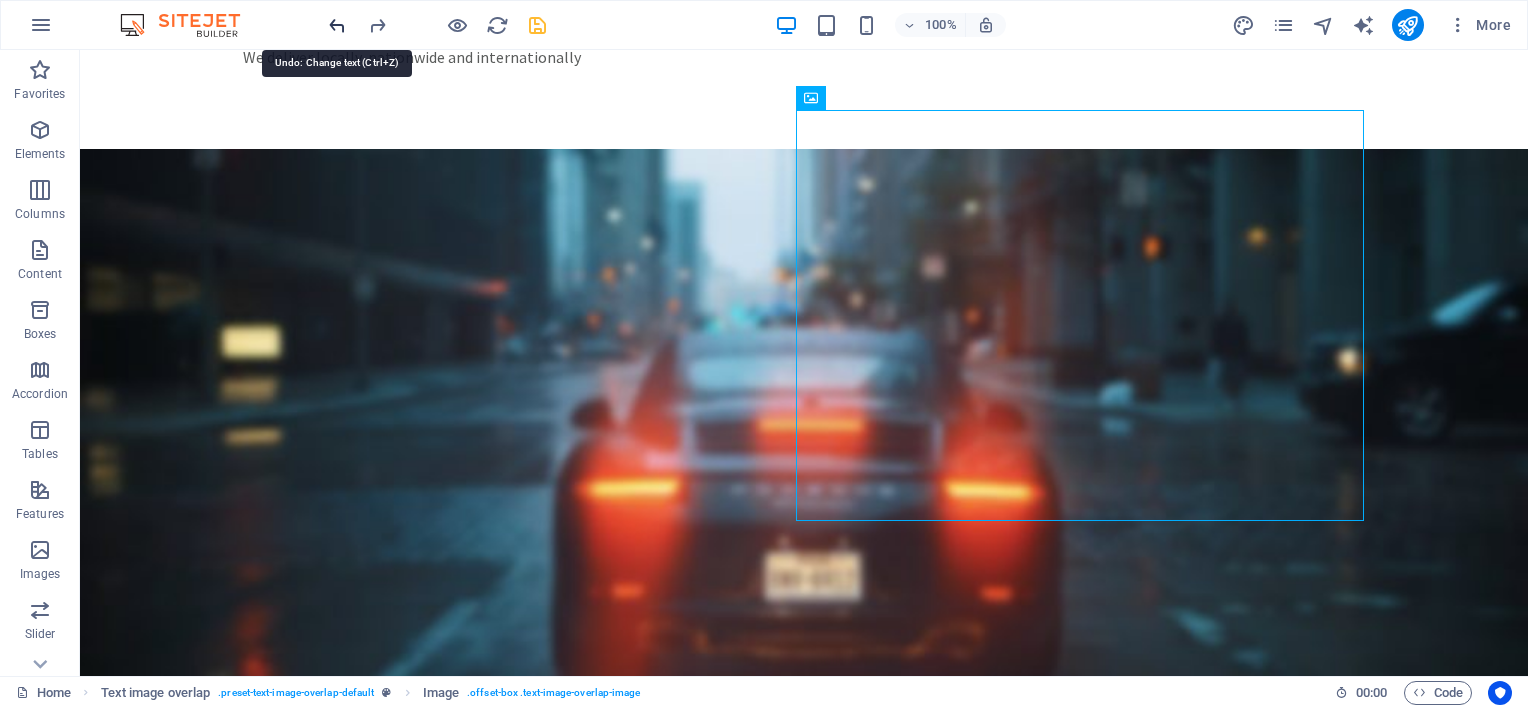 click at bounding box center [337, 25] 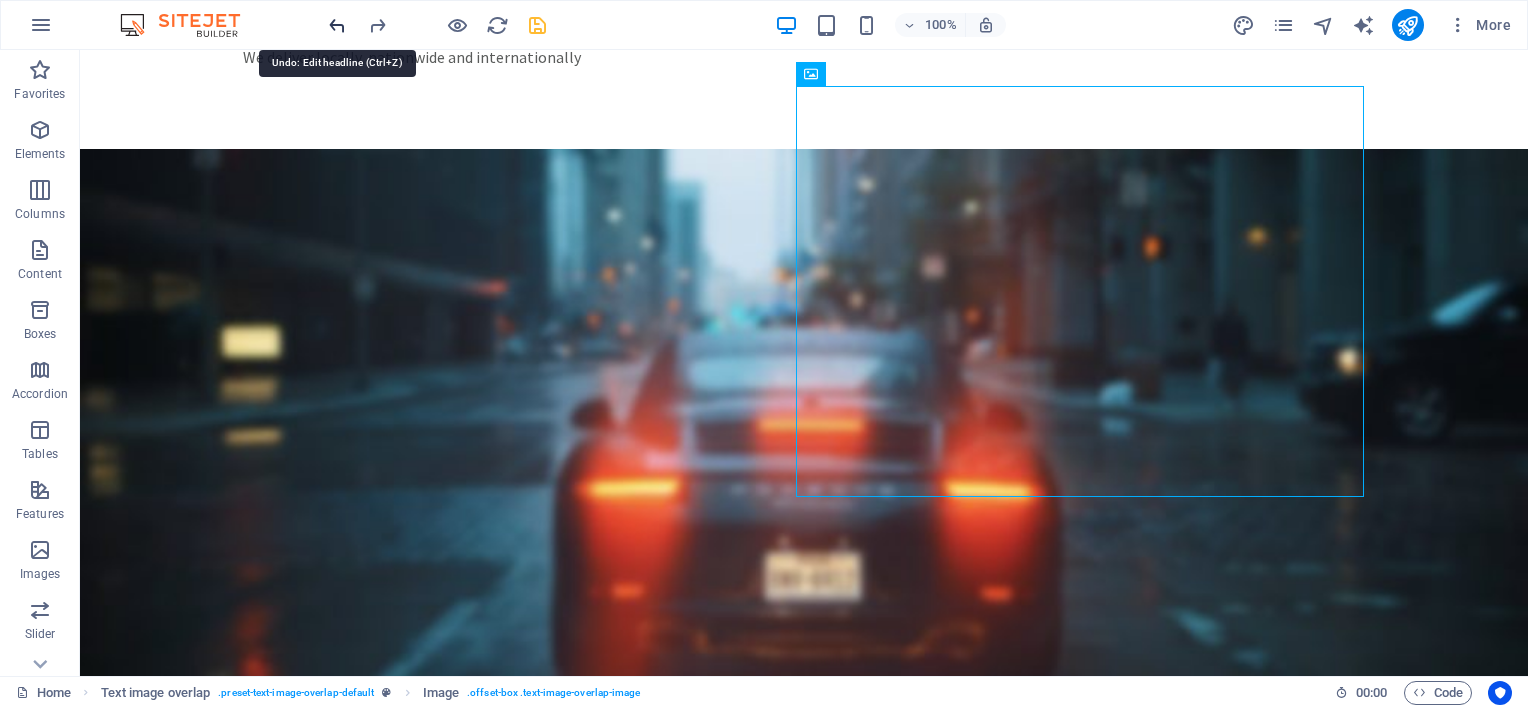 scroll, scrollTop: 3732, scrollLeft: 0, axis: vertical 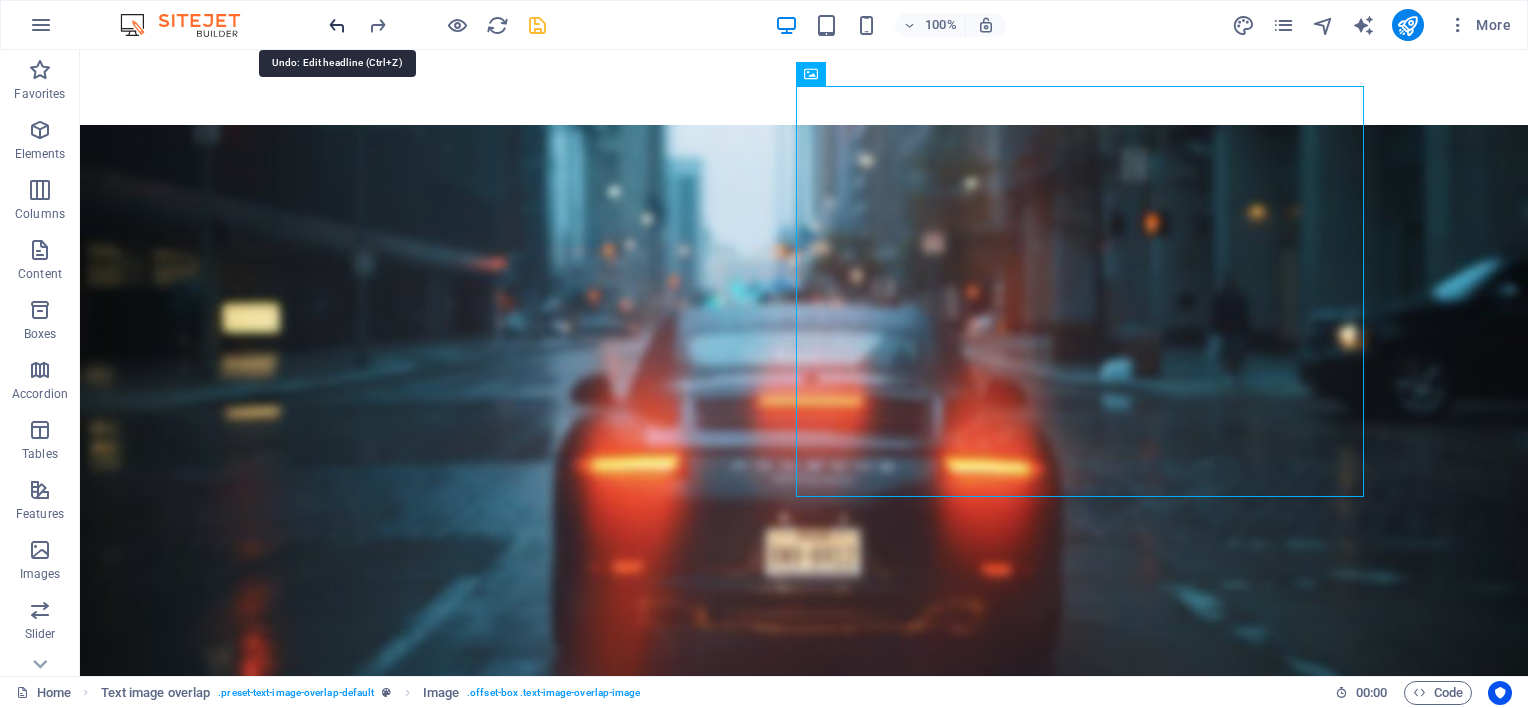 click at bounding box center (337, 25) 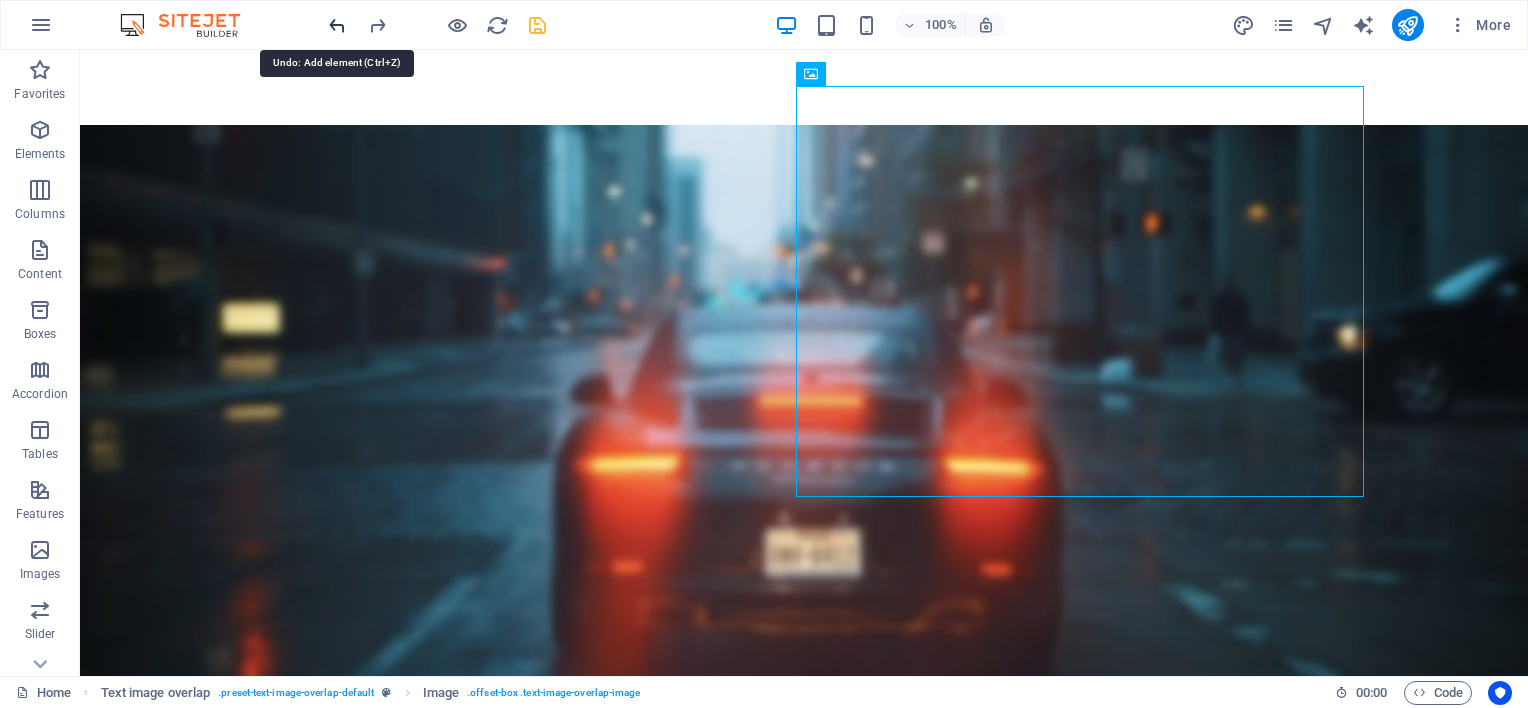 click at bounding box center (337, 25) 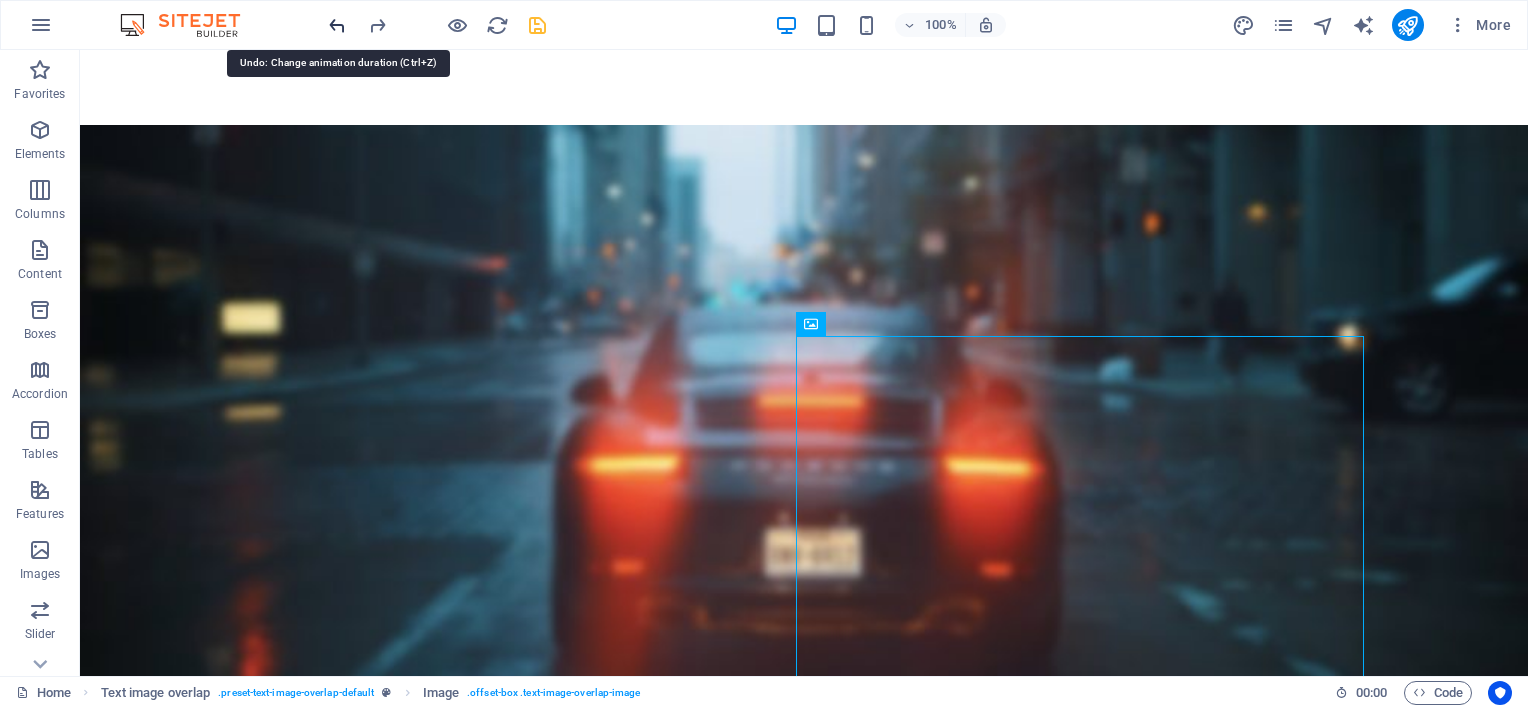 scroll, scrollTop: 3482, scrollLeft: 0, axis: vertical 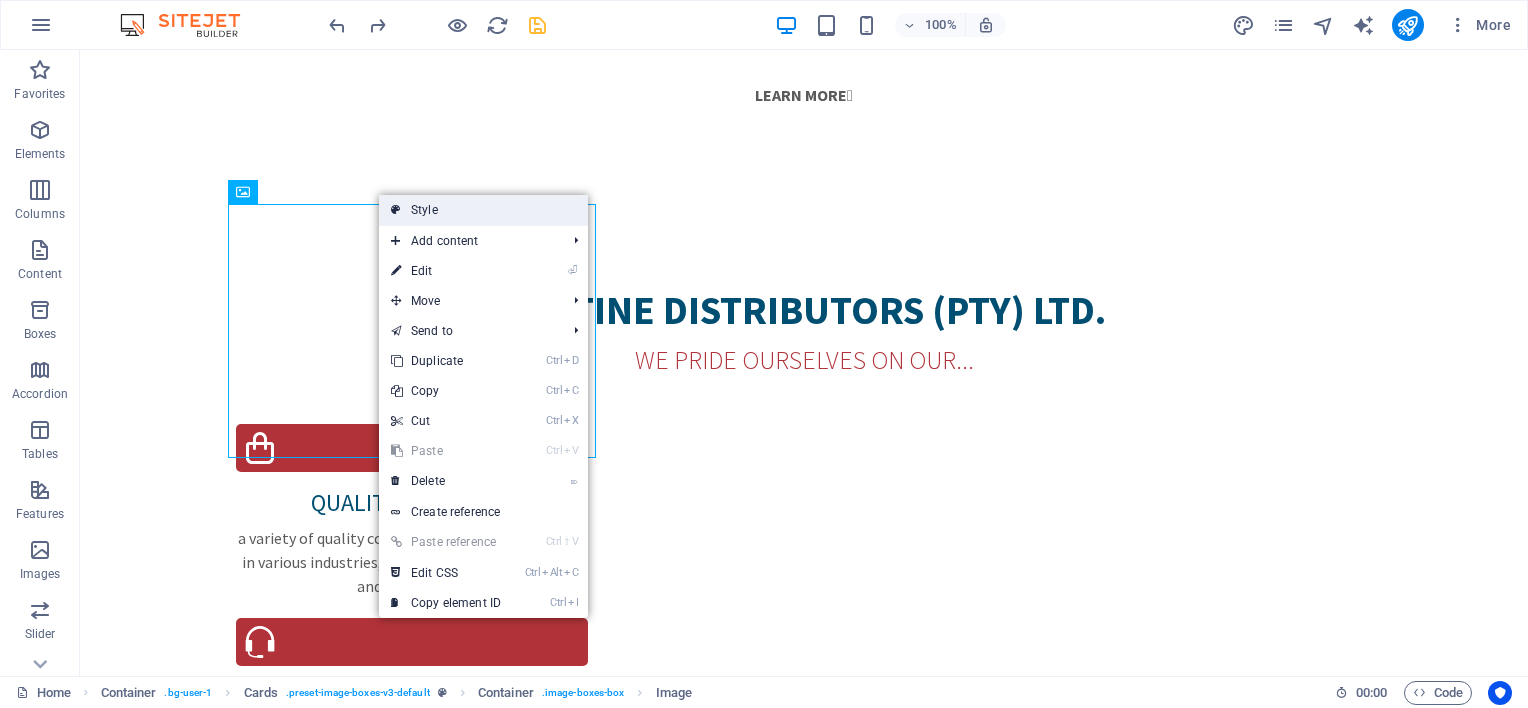 click on "Style" at bounding box center (483, 210) 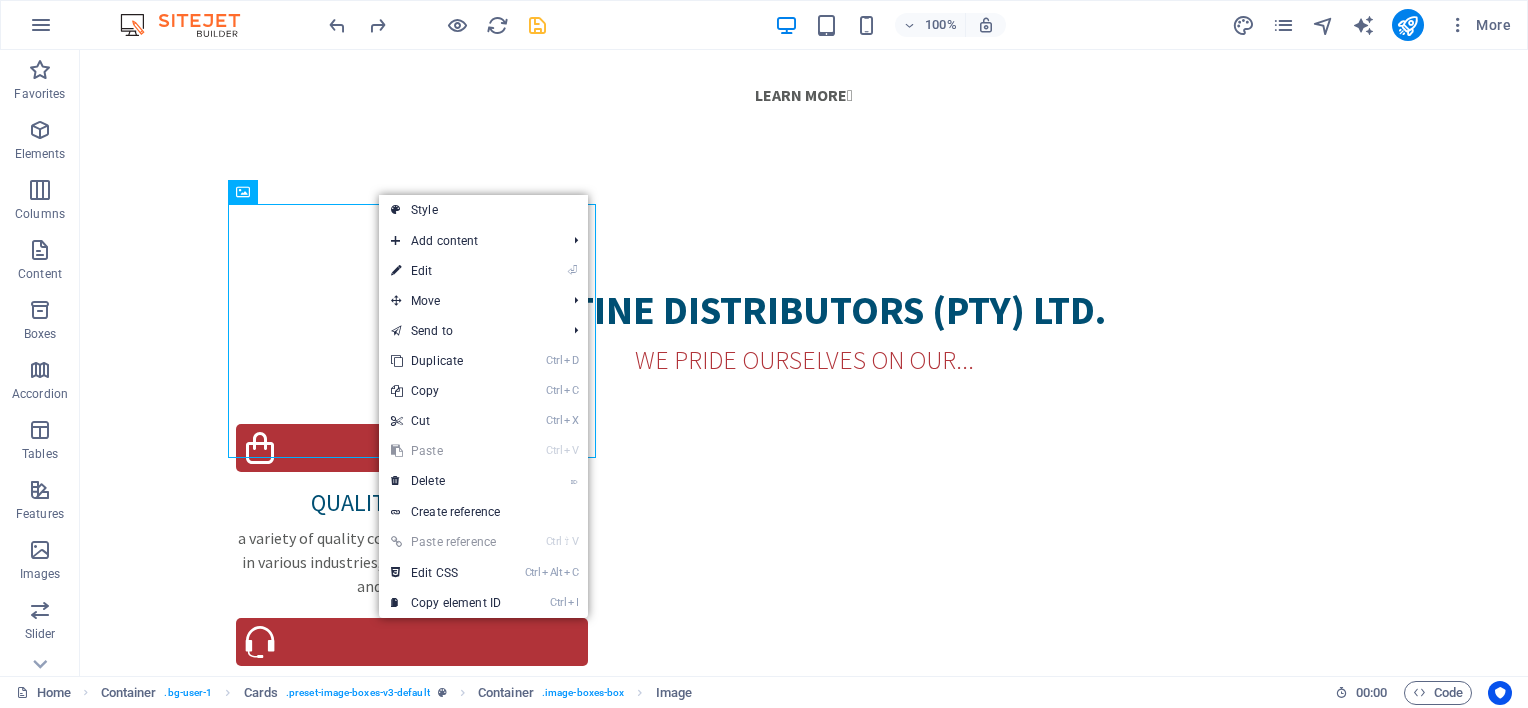 select on "rem" 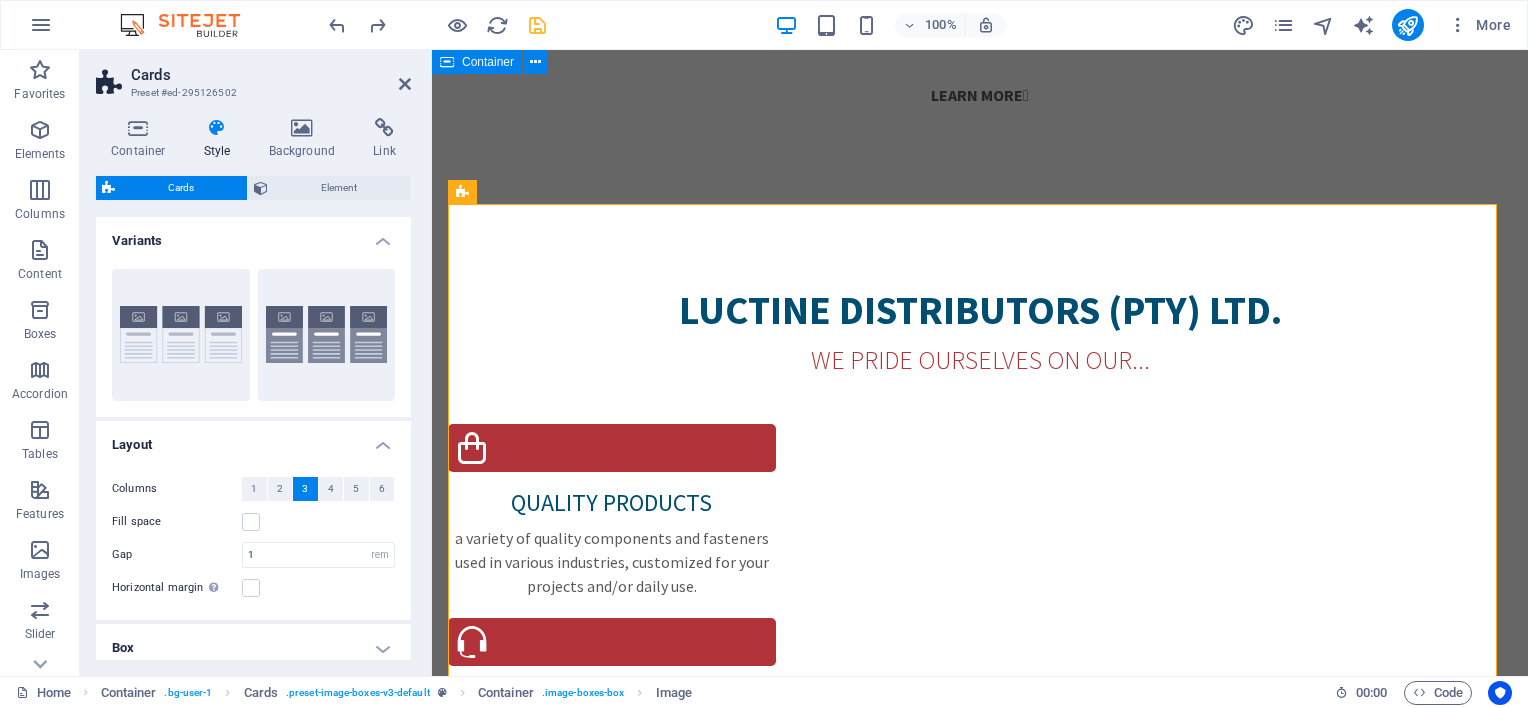 scroll, scrollTop: 2744, scrollLeft: 0, axis: vertical 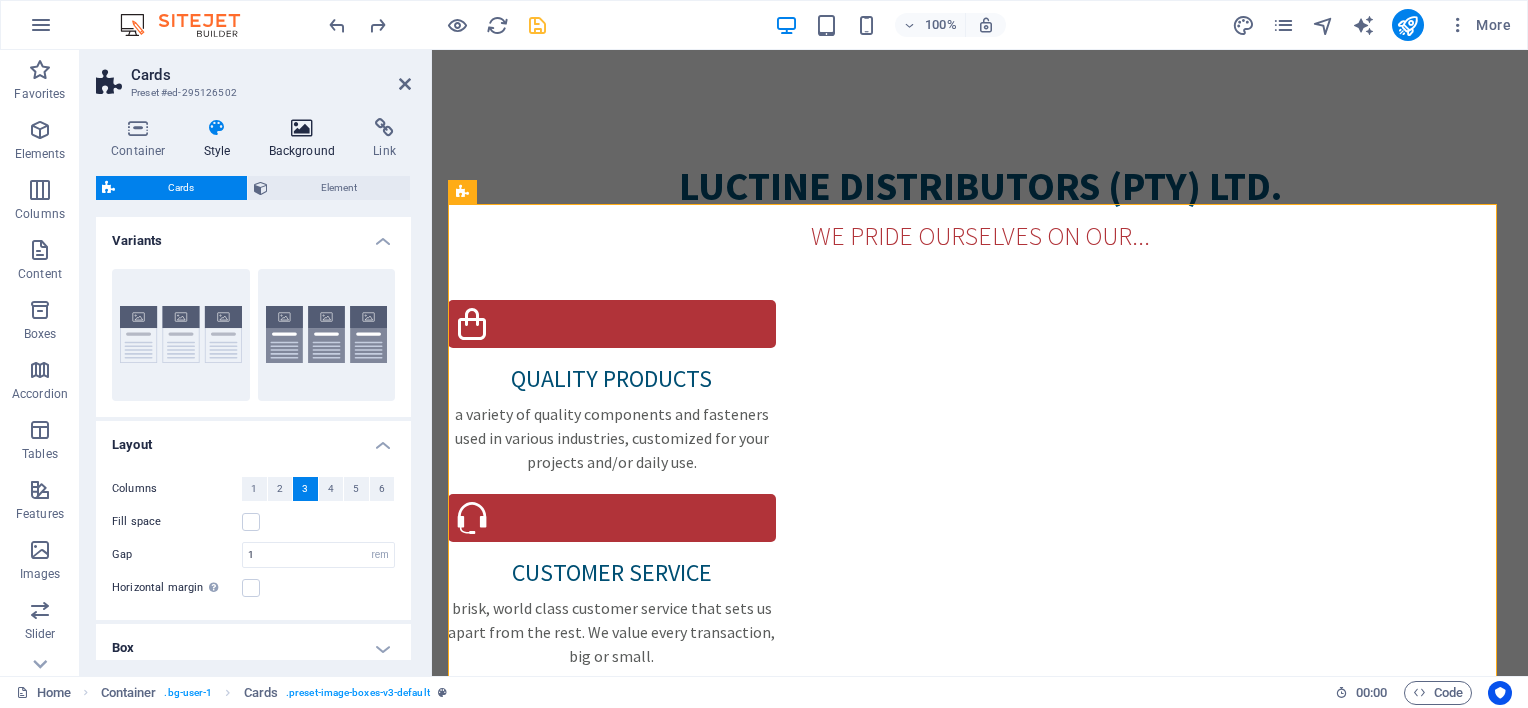 click at bounding box center [302, 128] 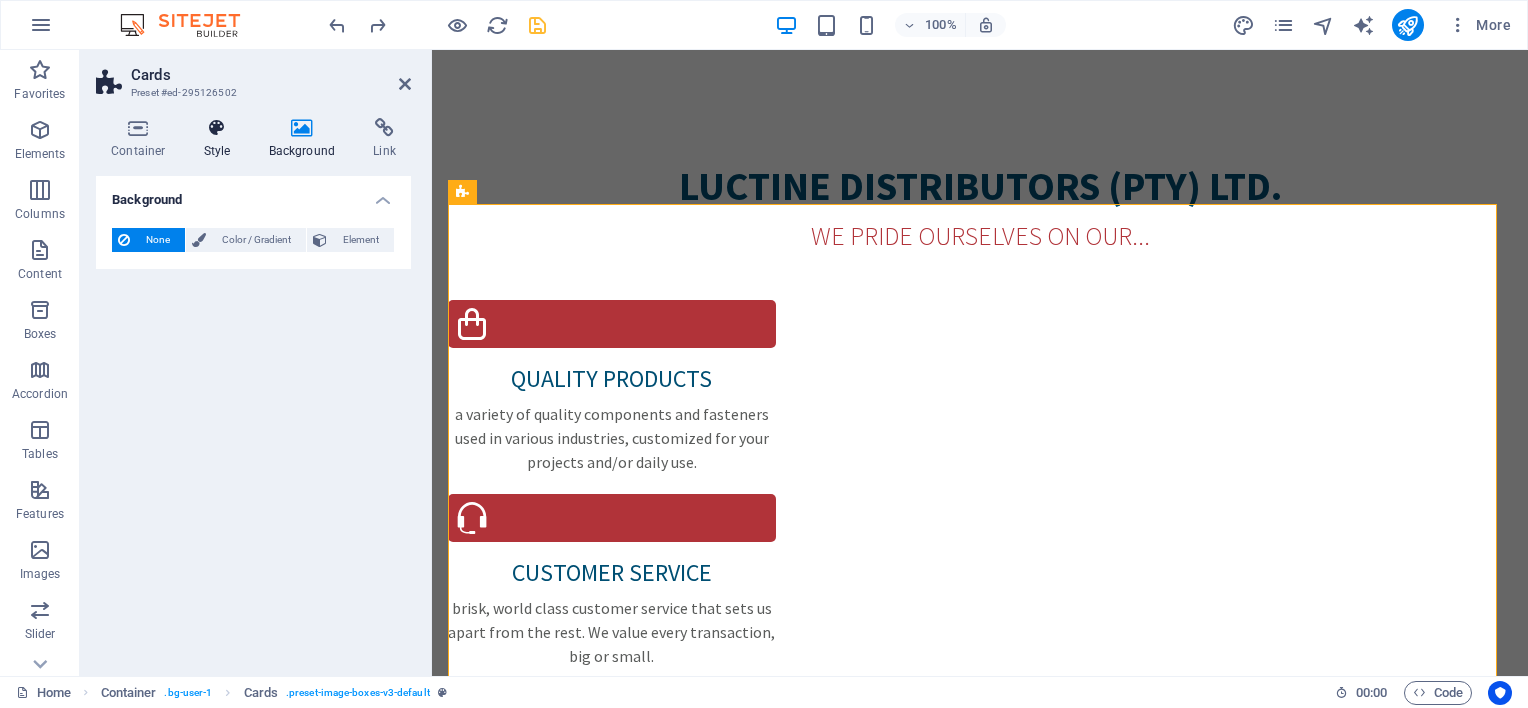 click on "Style" at bounding box center [221, 139] 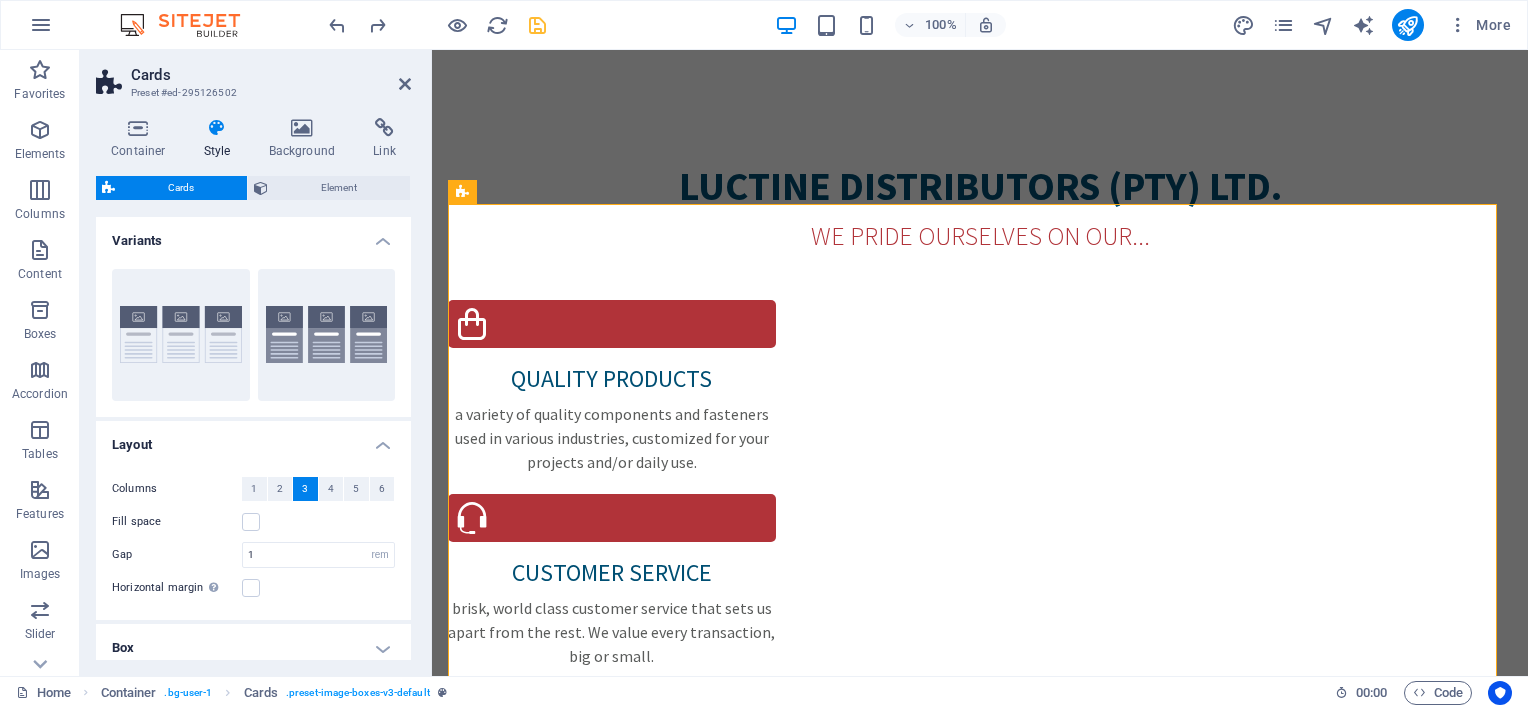 drag, startPoint x: 406, startPoint y: 352, endPoint x: 413, endPoint y: 390, distance: 38.63936 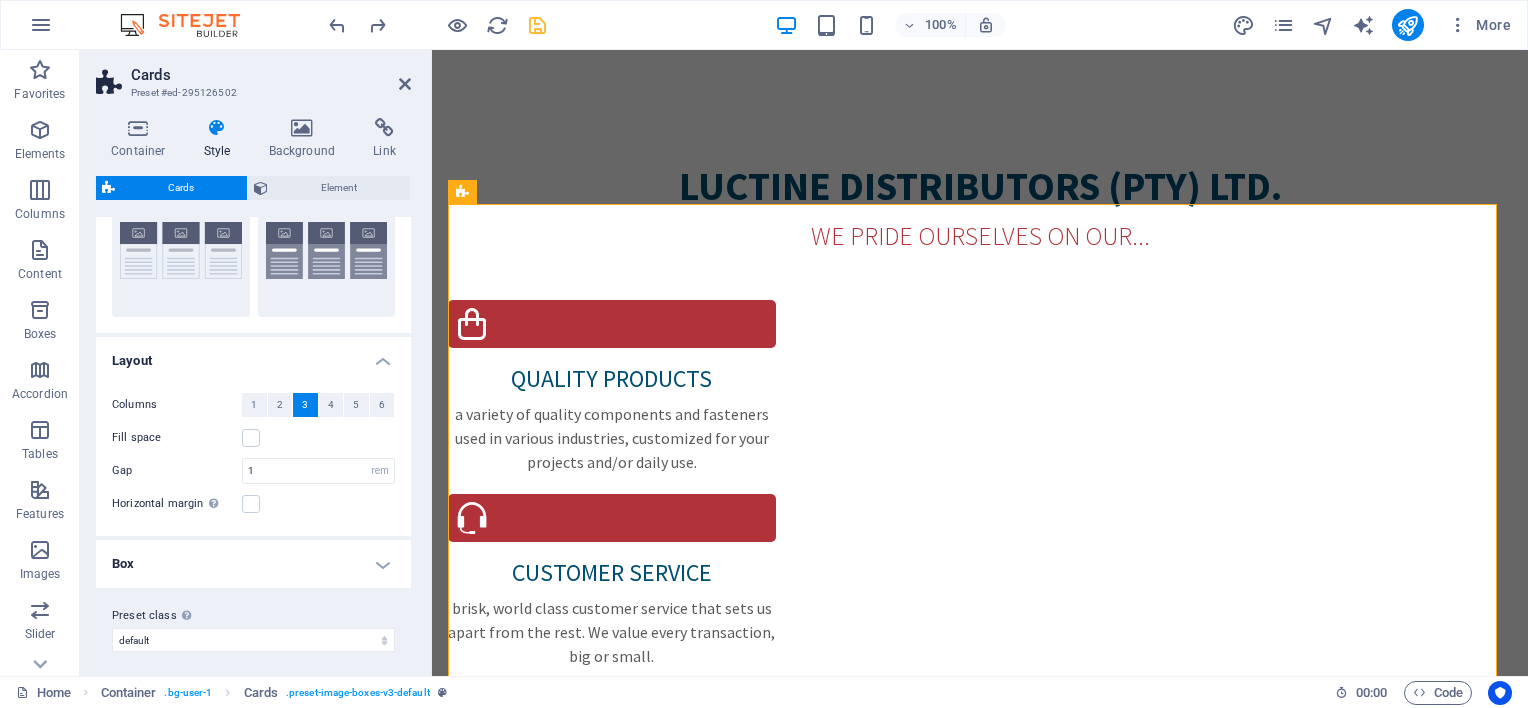 scroll, scrollTop: 91, scrollLeft: 0, axis: vertical 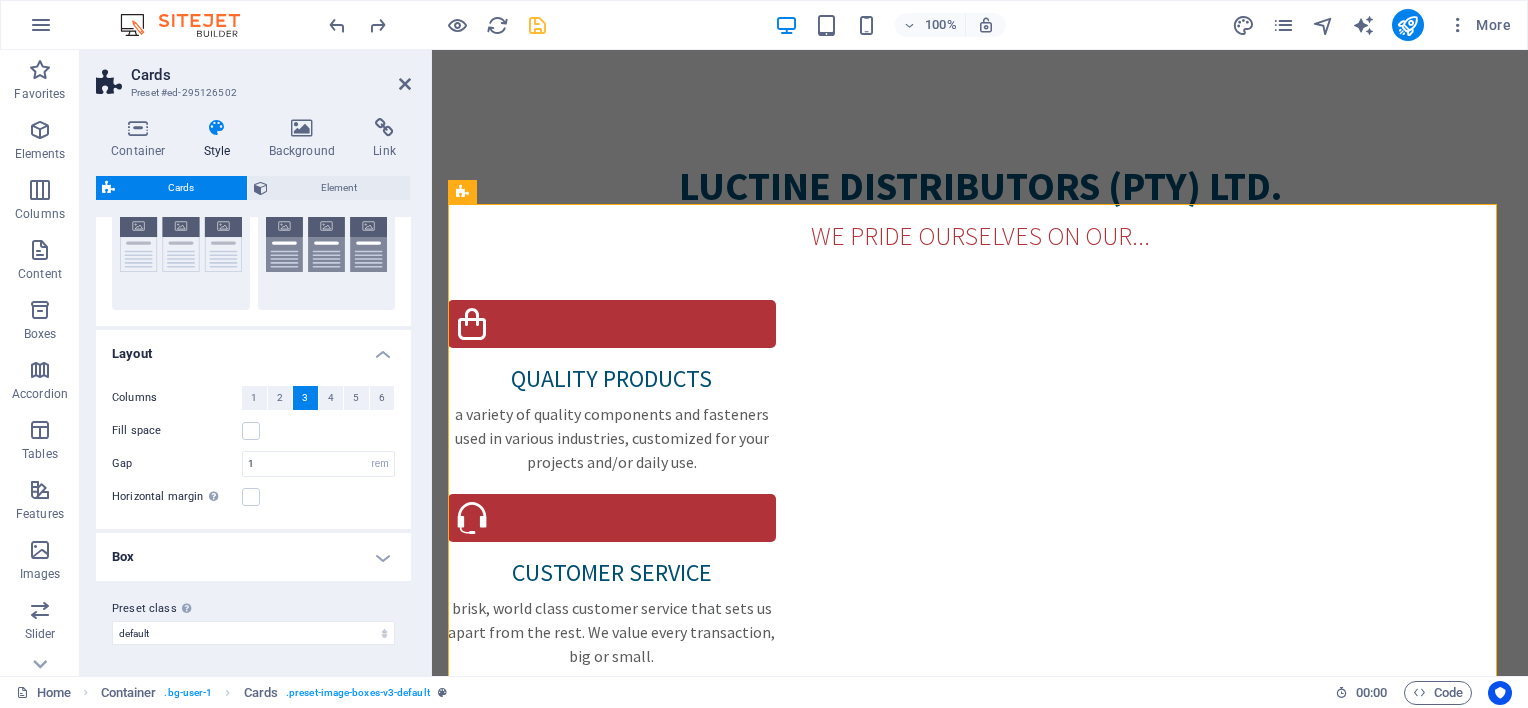 click on "Box" at bounding box center (253, 557) 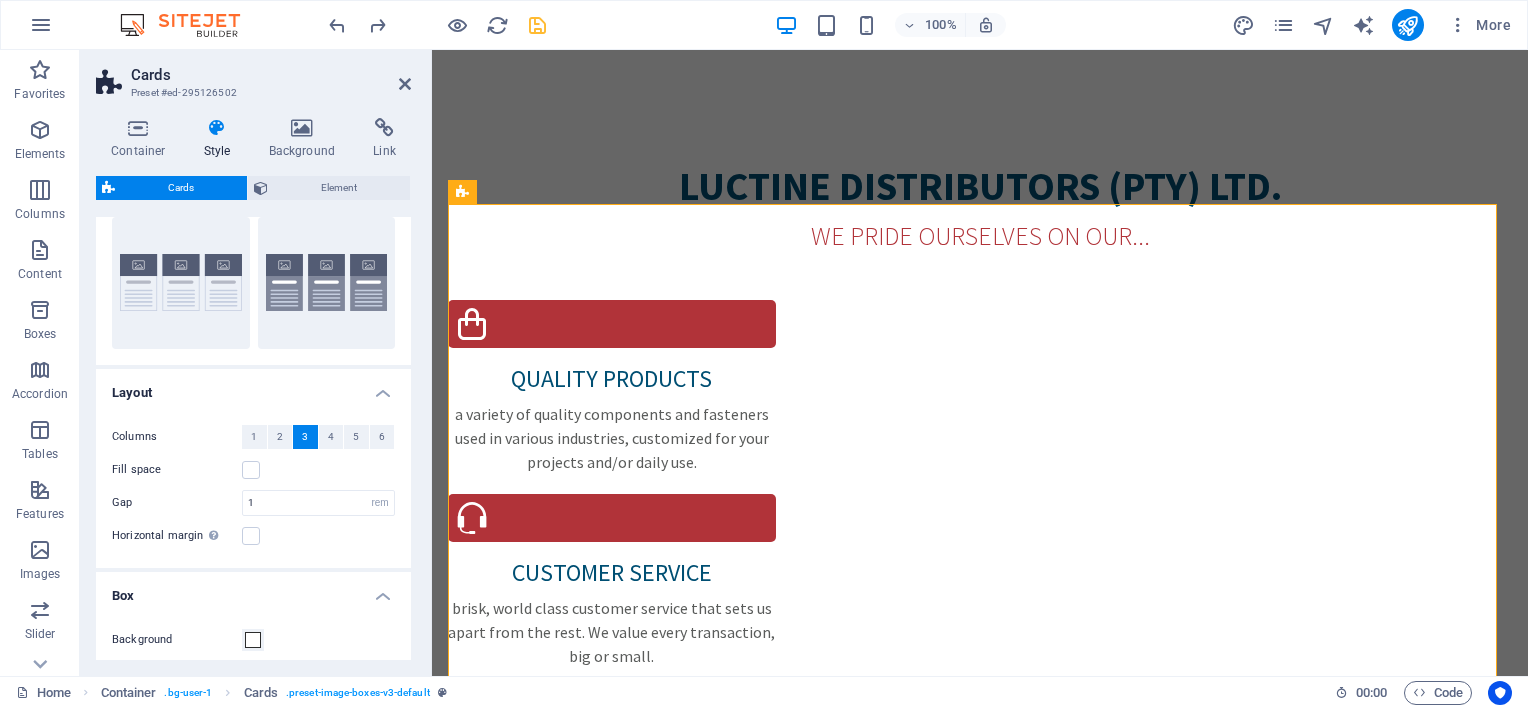 scroll, scrollTop: 16, scrollLeft: 0, axis: vertical 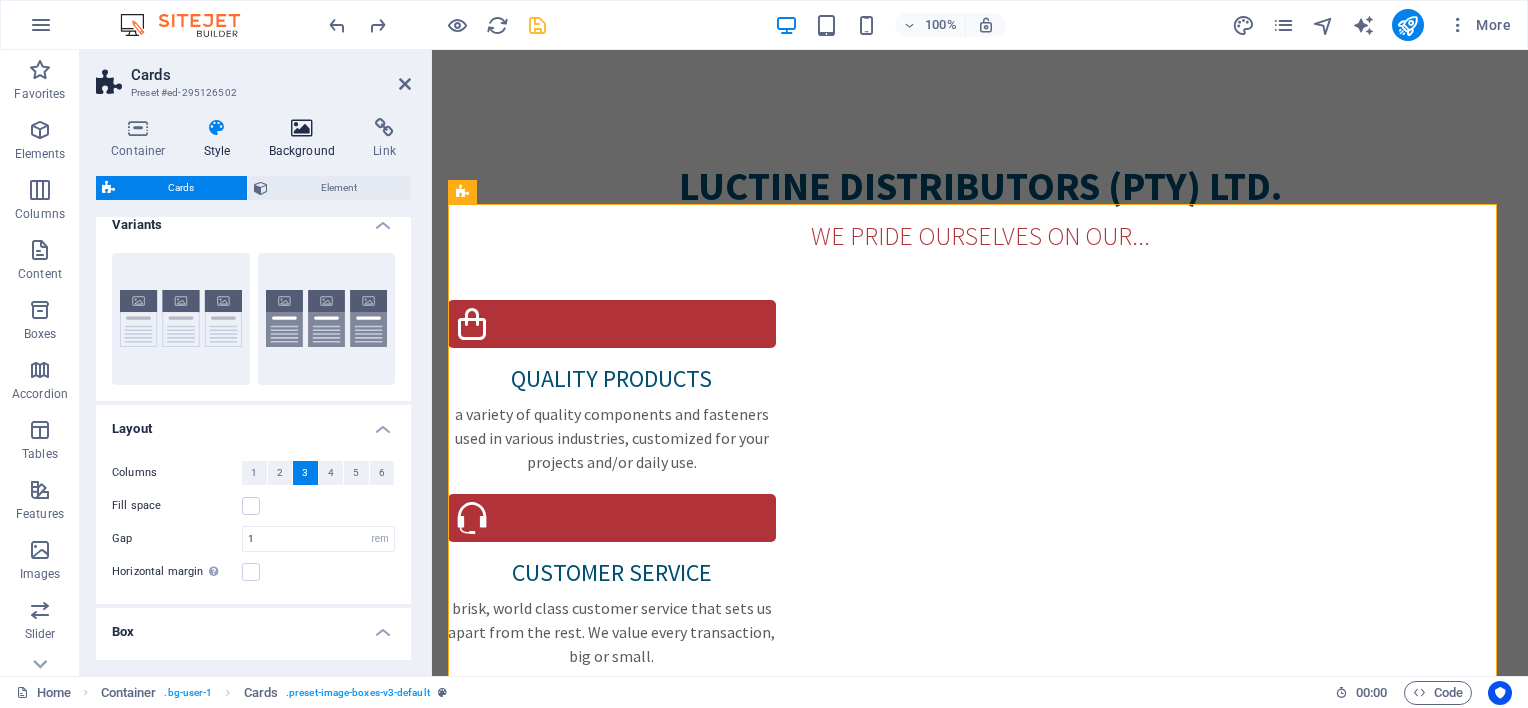 click at bounding box center [302, 128] 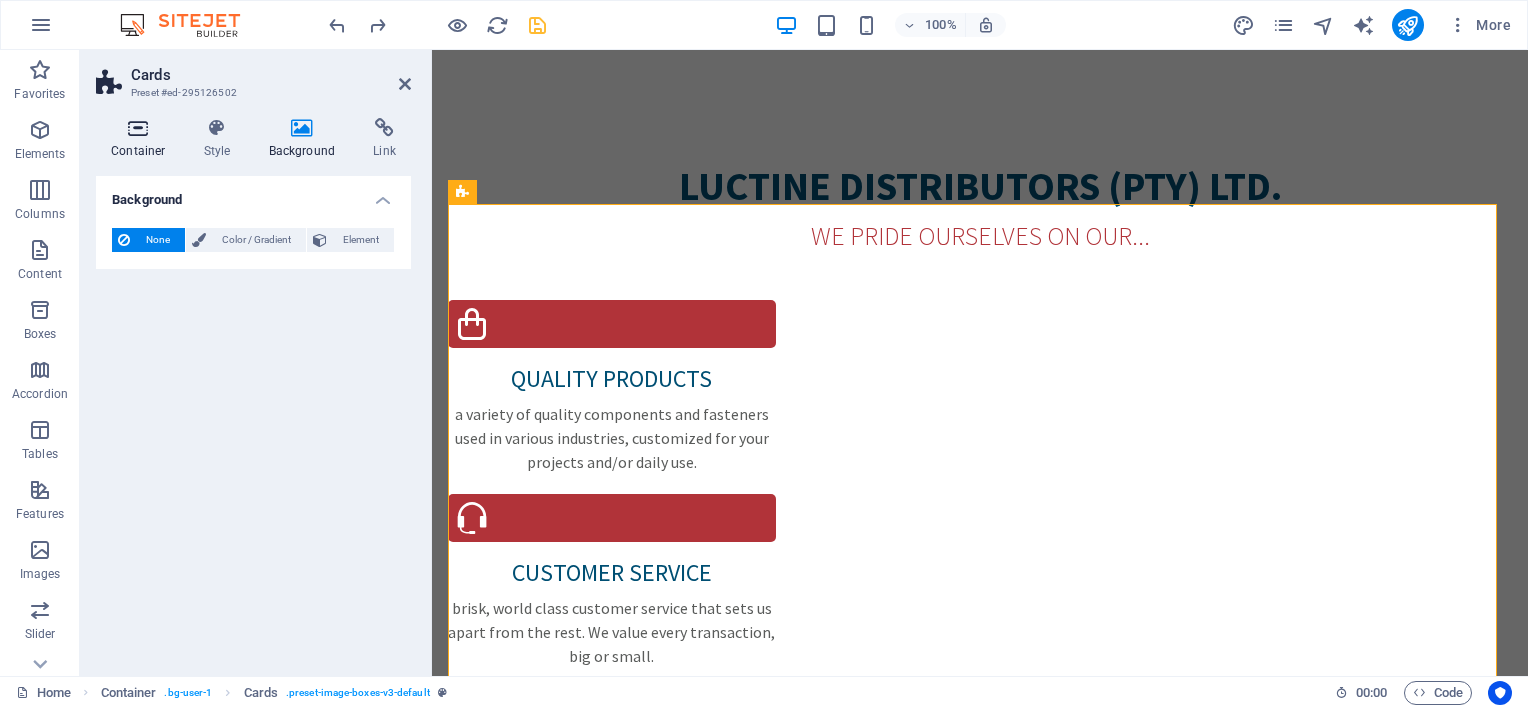 click at bounding box center [138, 128] 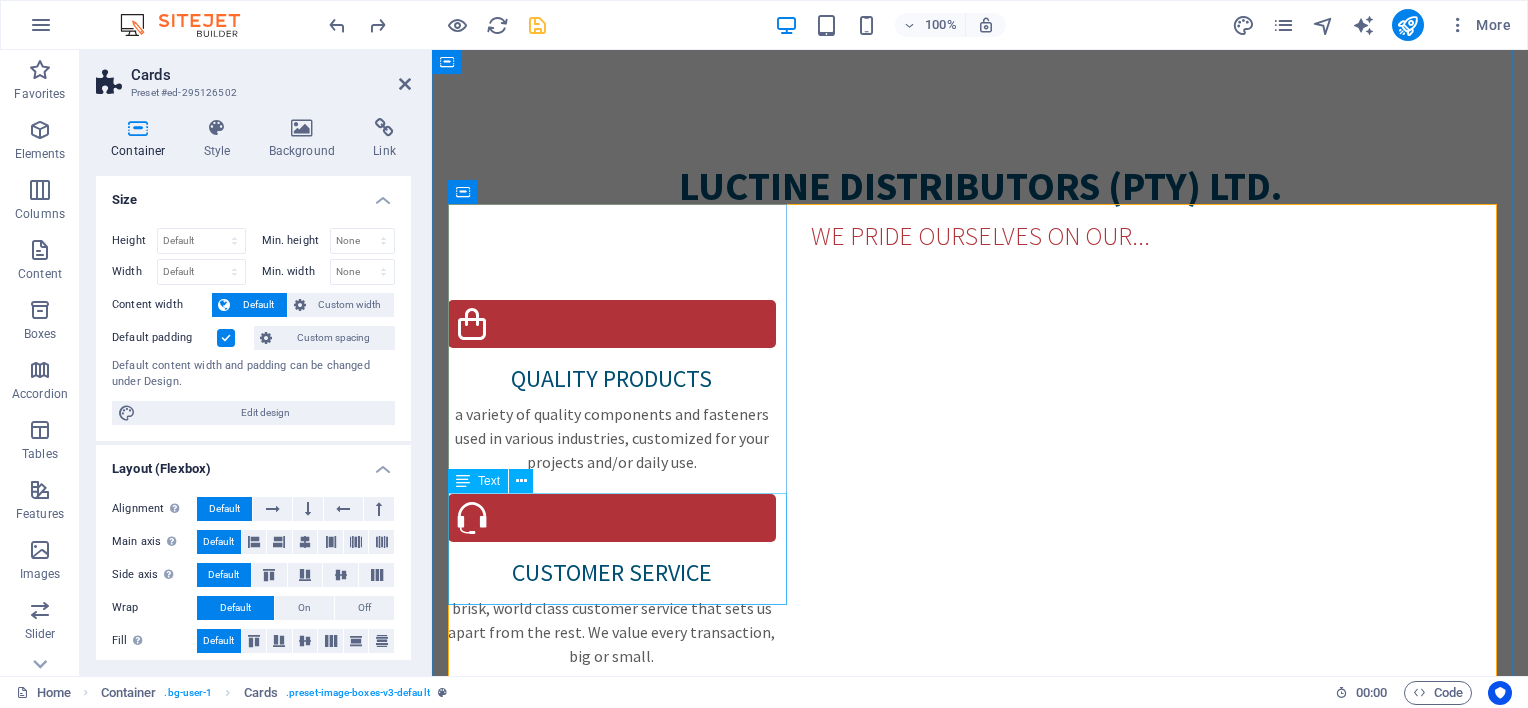 click on "Text" at bounding box center (497, 481) 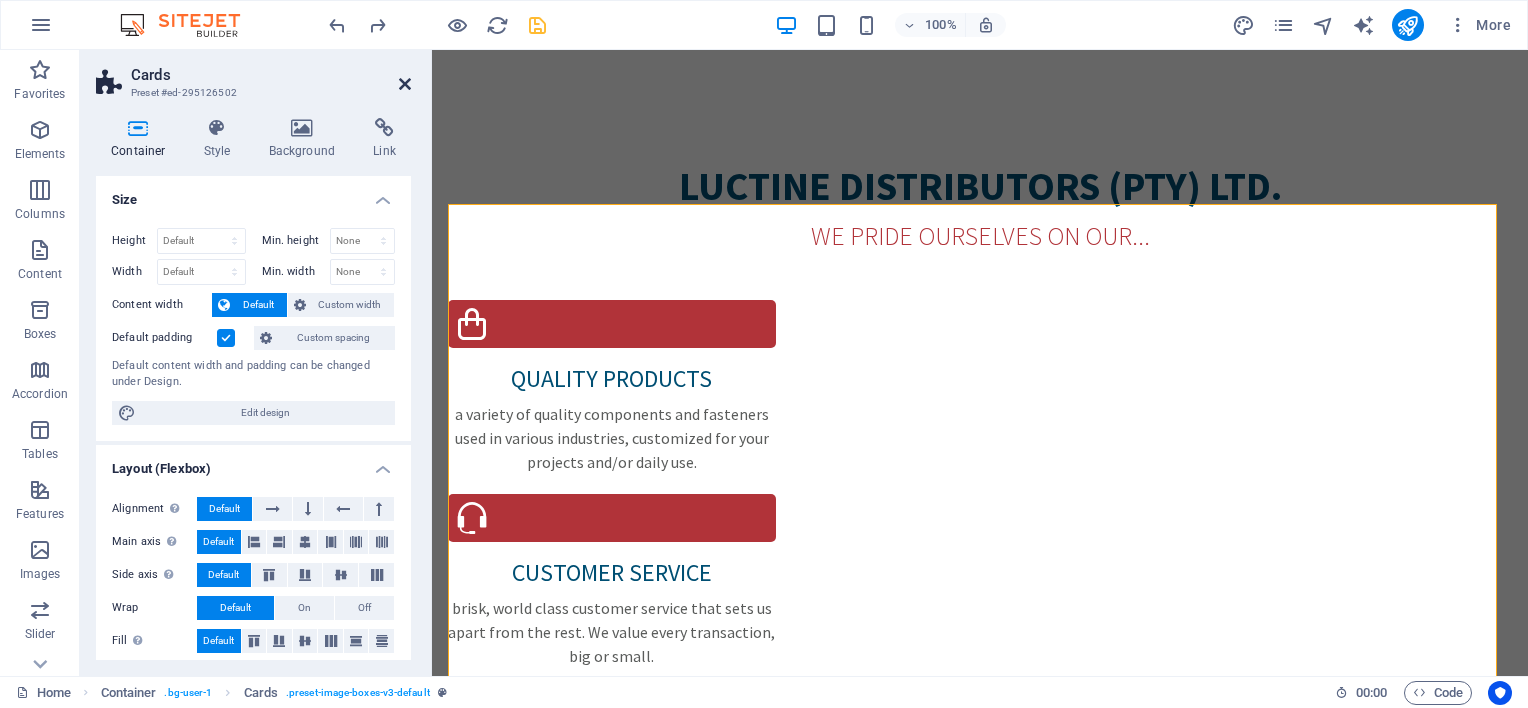 click at bounding box center (405, 84) 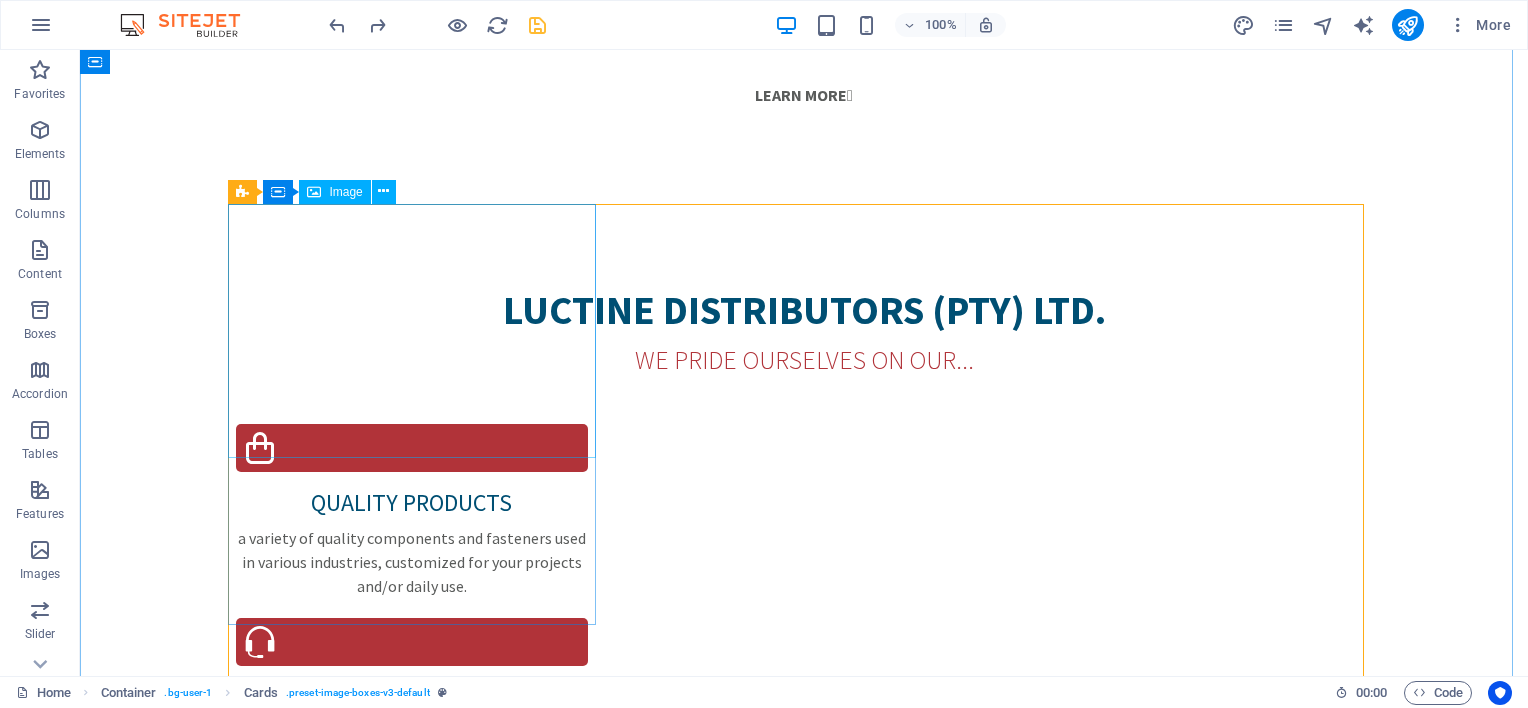 click at bounding box center [420, 3292] 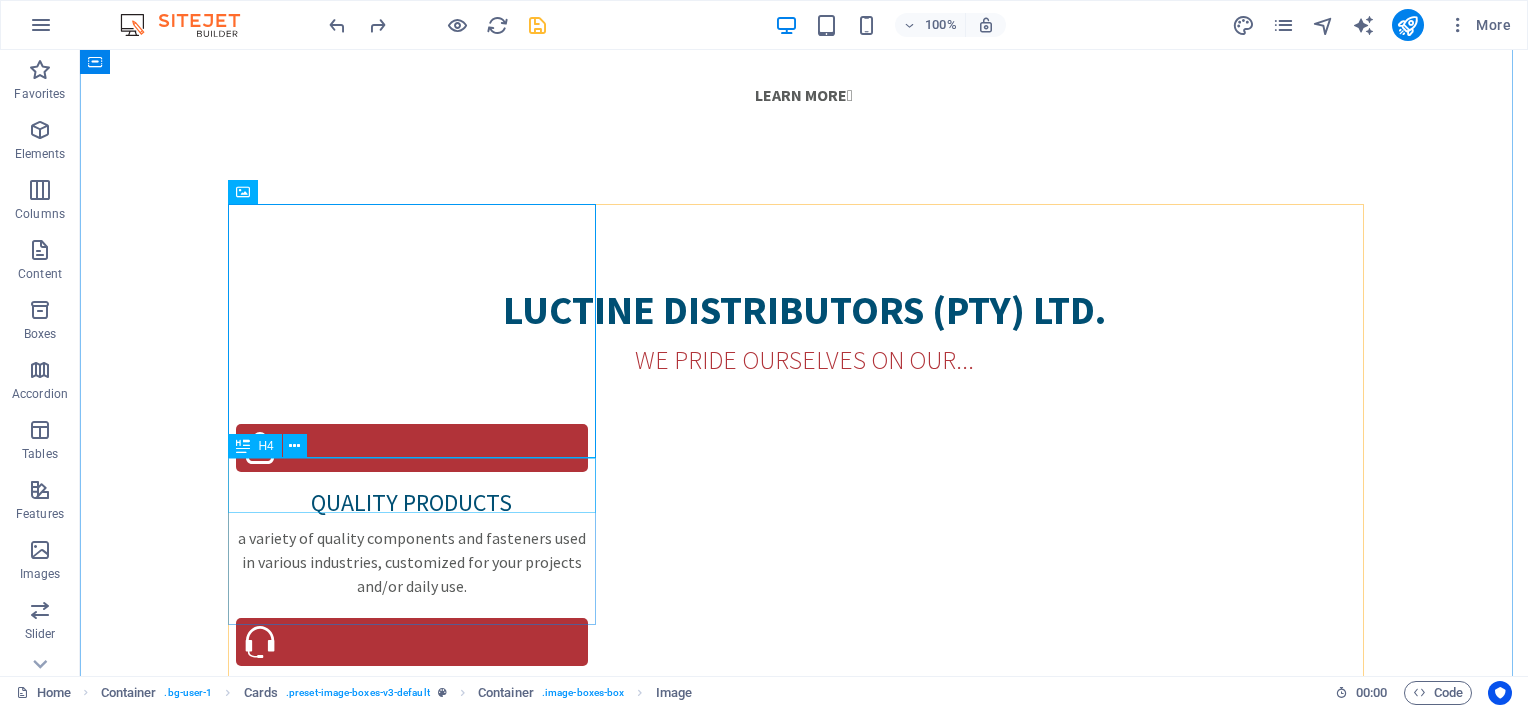 click on "WAshers" at bounding box center [420, 3442] 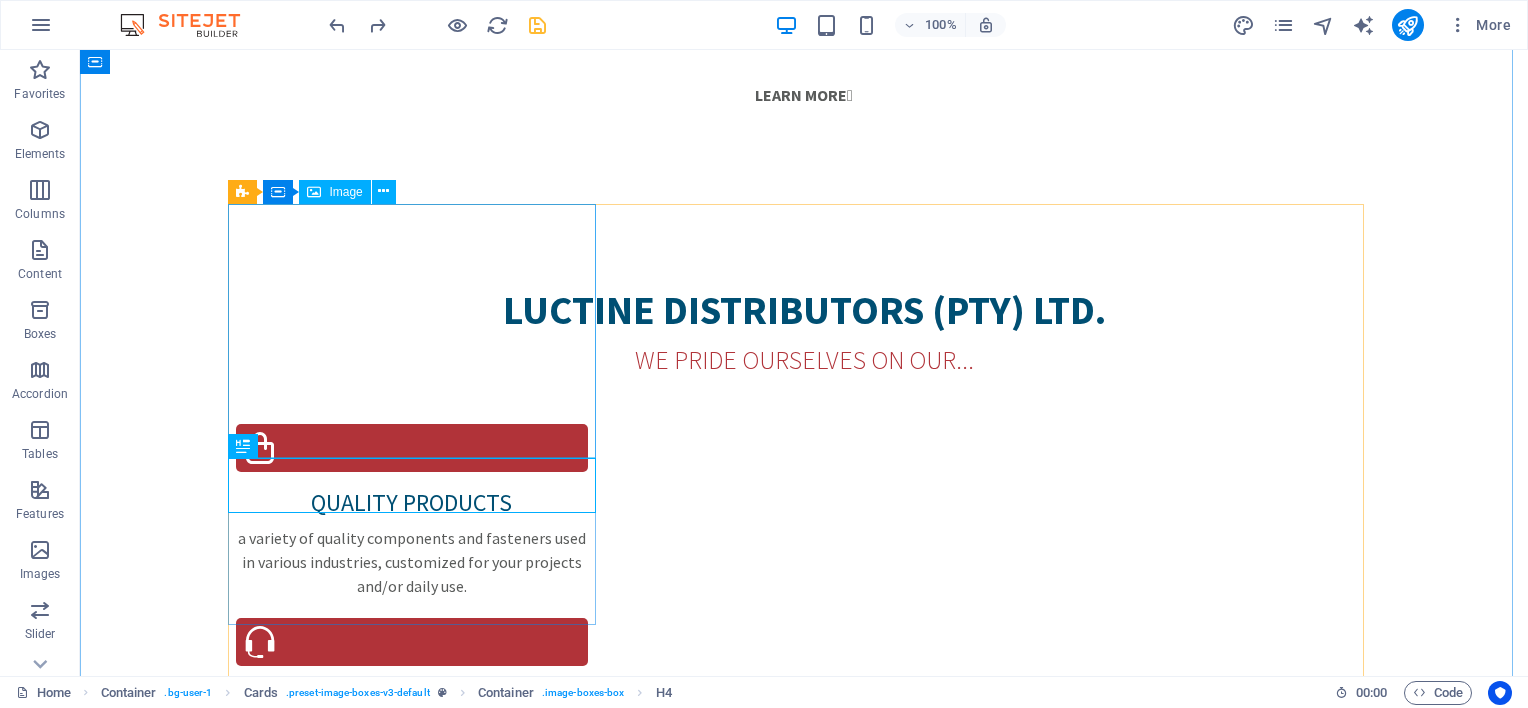 click at bounding box center [420, 3292] 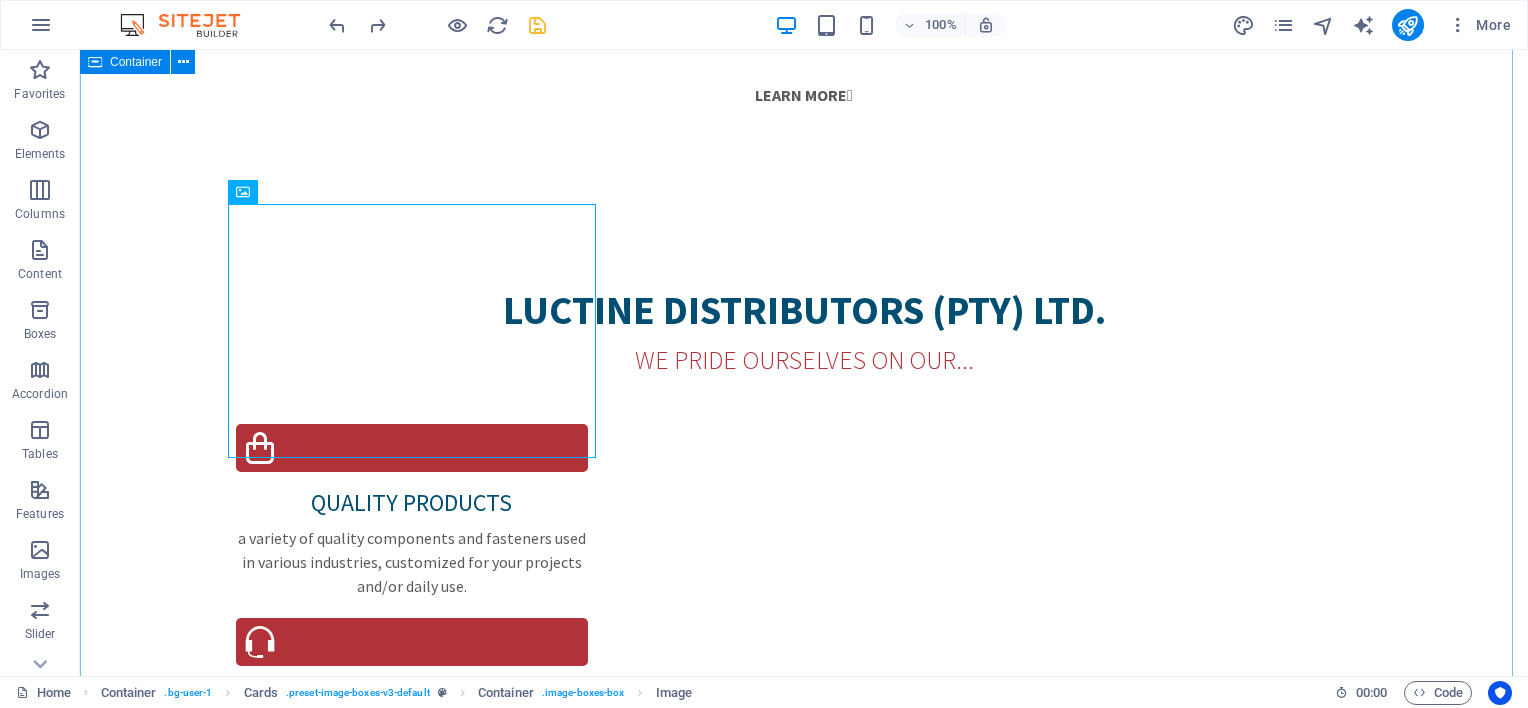 click on "Our products approximately 200 000 ITEMS IN DIFFERENT SIZES, GRADES, COLOURS AND MATERIALS. WAshers Thin Washers, Think Washers, Spring Washers, Star Lock Washers, Fender Washers, Square Taper Washers, Thru Hardened Washers & Bonded/Roofing Washers nuts Hexagon: Full, Lock (Half), Nyloc, Dome, Cap Nuts. Wing Nuts, Cage Nuts, Gutter Nuts, Cleveloc Nuts. Bolts Hexagon Half and Fully Threaded Bolts Screws Hexagon Socket: Cap Head, Countersunk Head, Button Head, Shoulder Head and Set Head, Wrenches (Allenkey) Screws, Grub Srews, pins Split (Cotter) Pins, Spring Pins & Dowel Pins. OTHER Steel Rods, Grease Nipples, Rivets, Pipe Plugs, Blanks, XOX & Assorted Handyman Kits" at bounding box center (804, 4259) 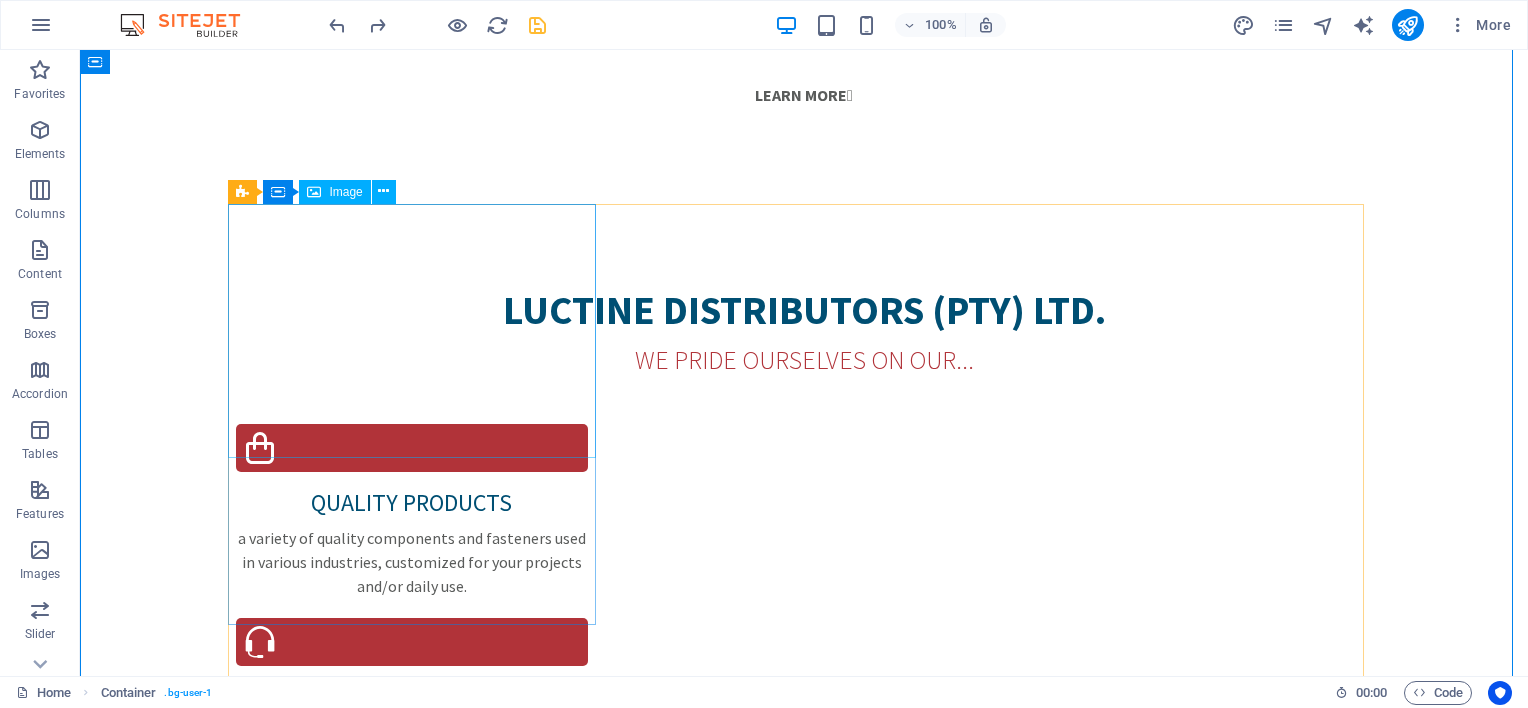 click at bounding box center (420, 3292) 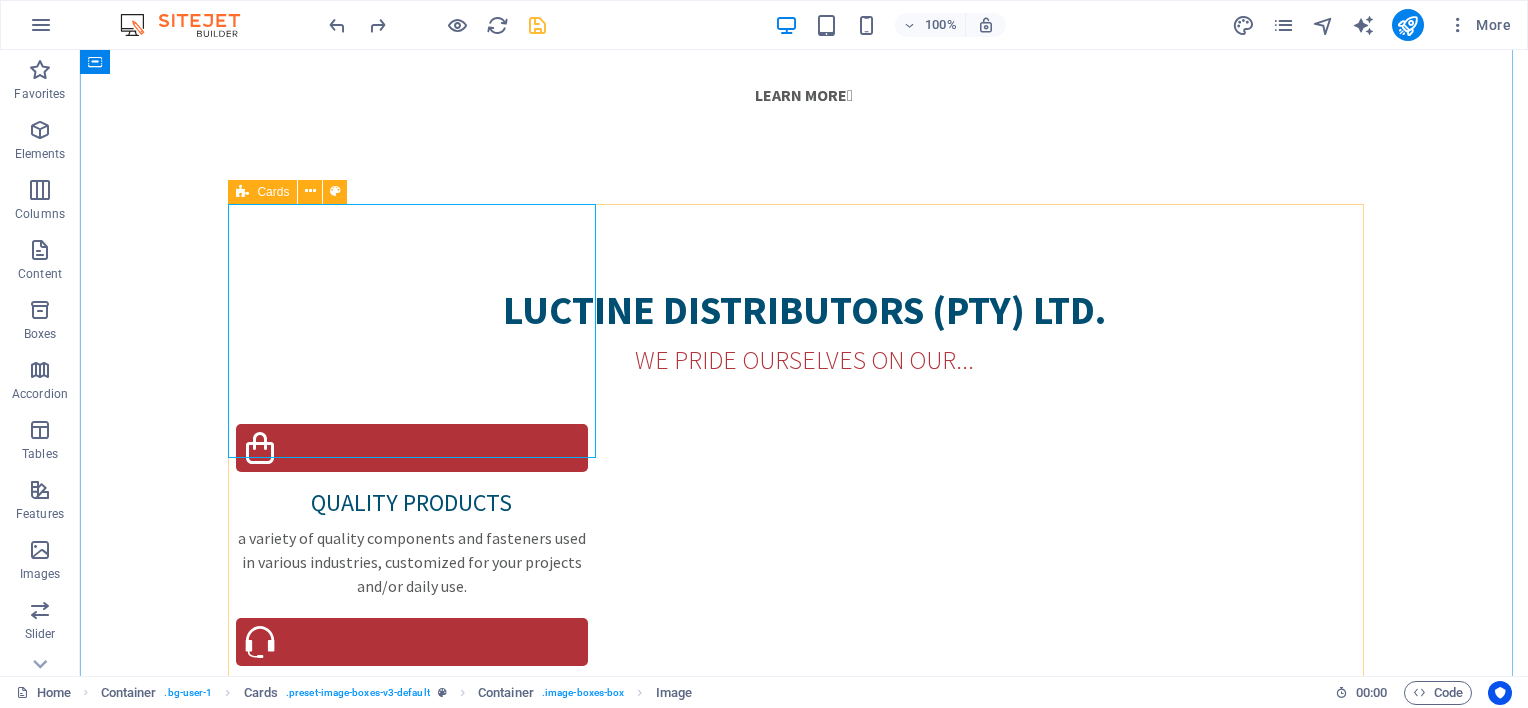 click on "Cards" at bounding box center [262, 192] 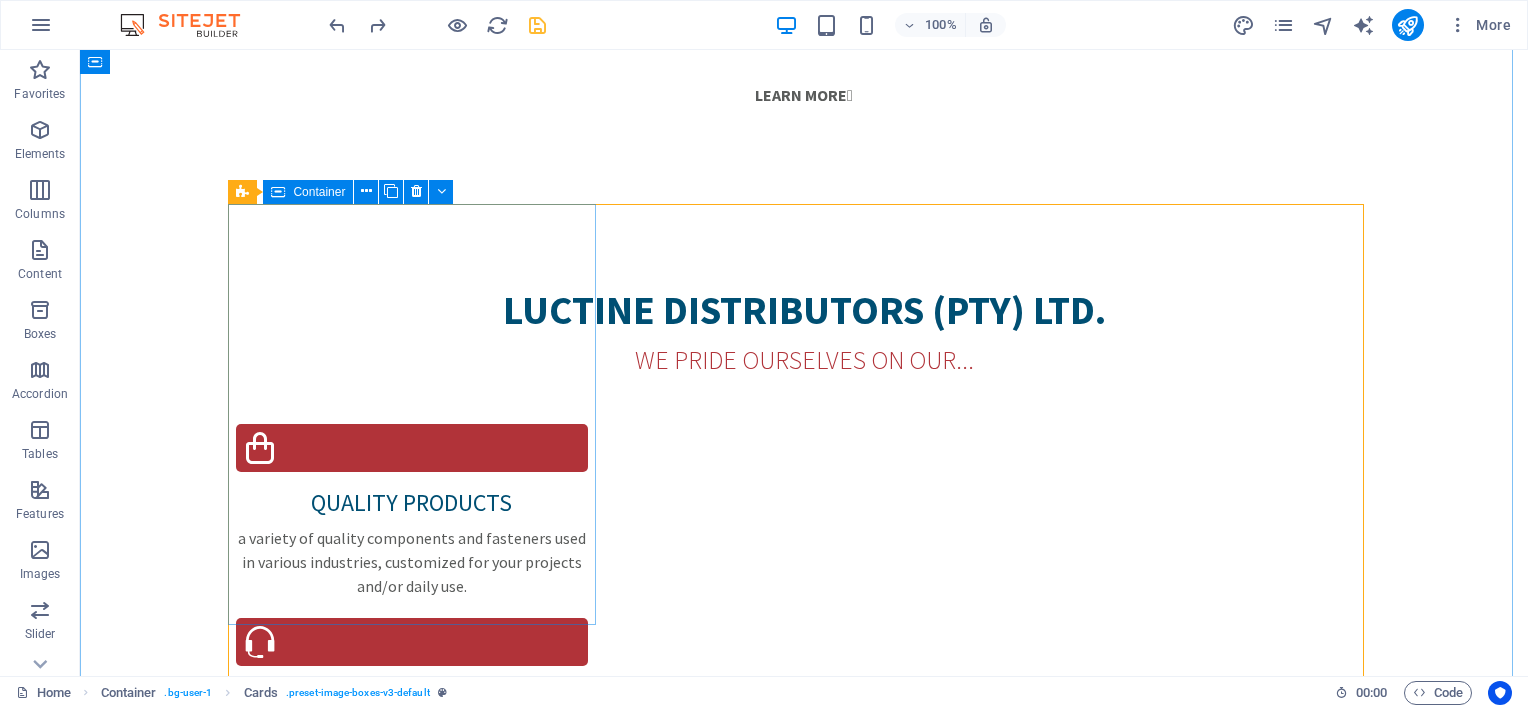 click at bounding box center (278, 192) 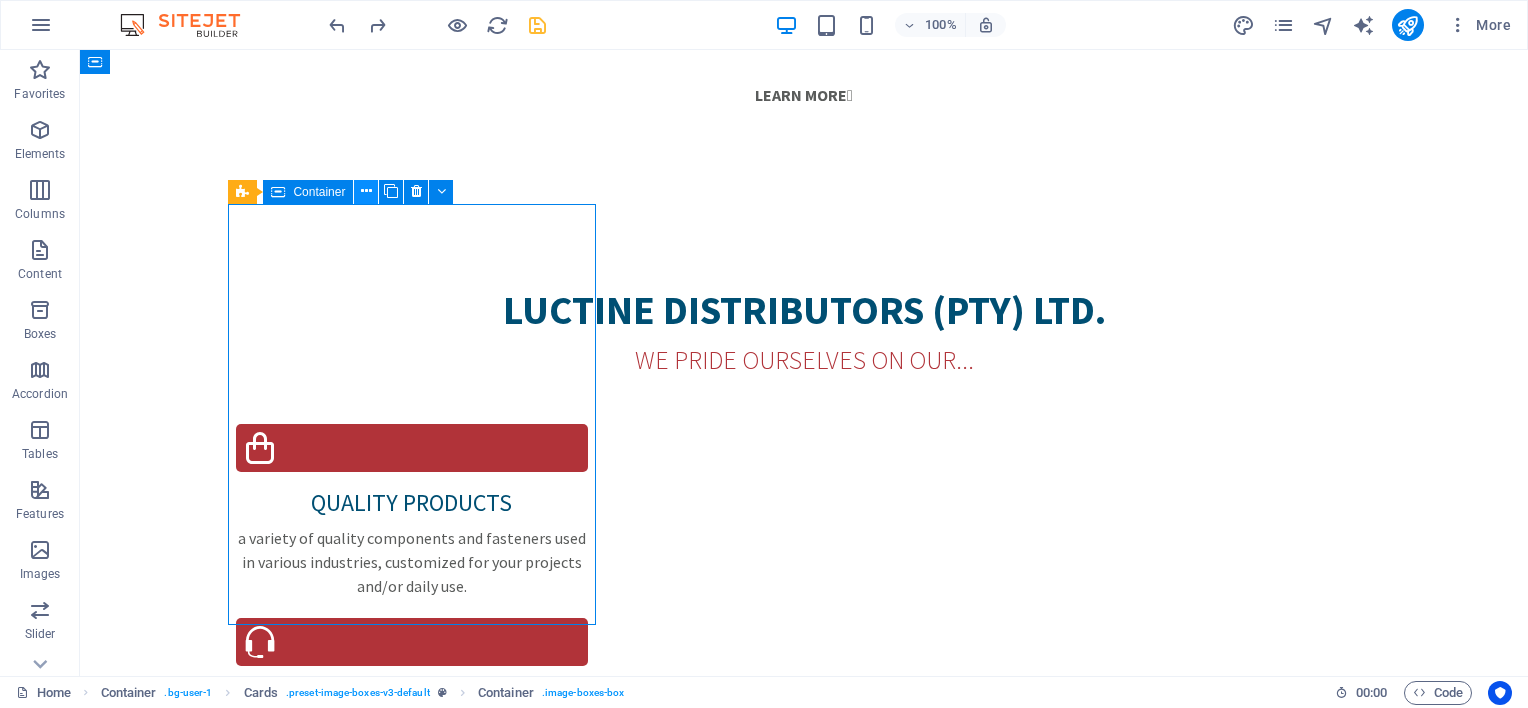 click at bounding box center [366, 191] 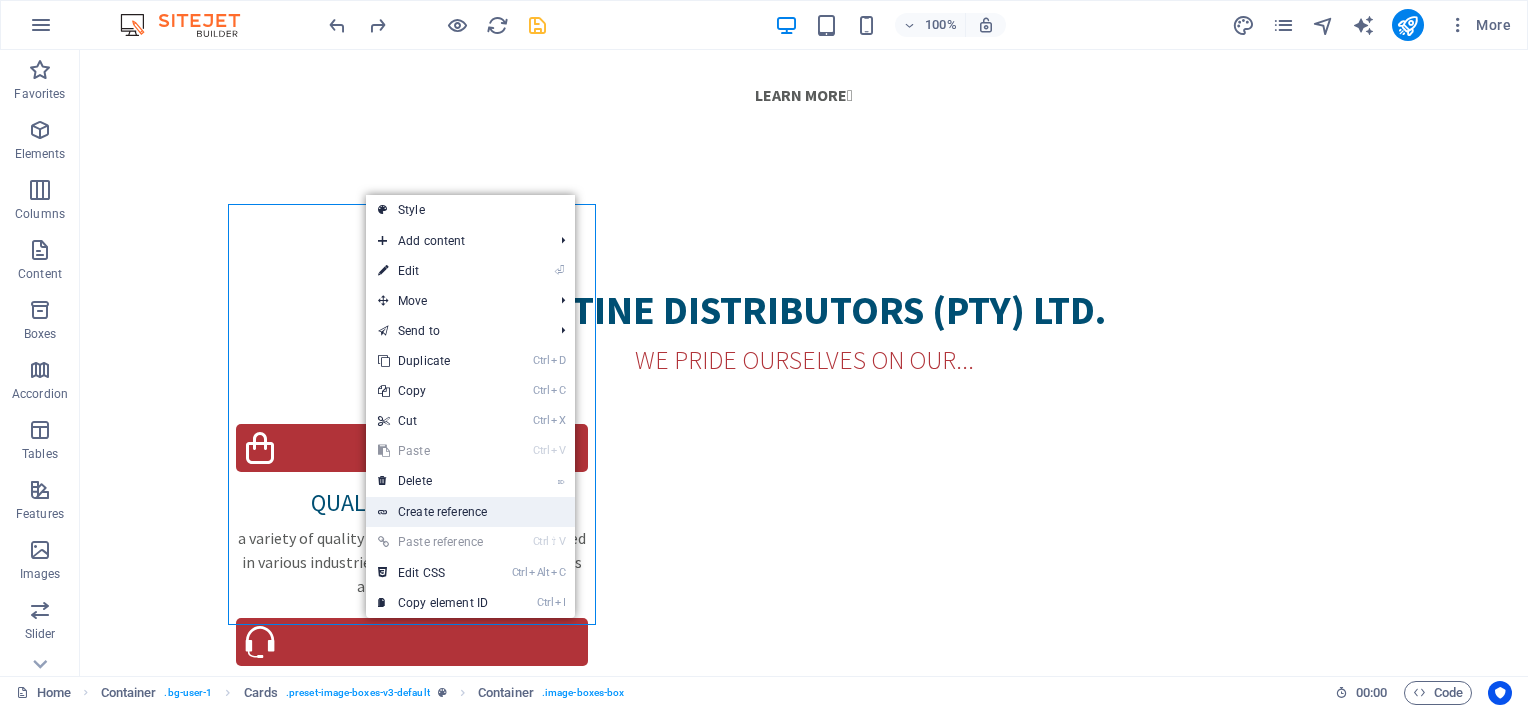 click on "Create reference" at bounding box center (470, 512) 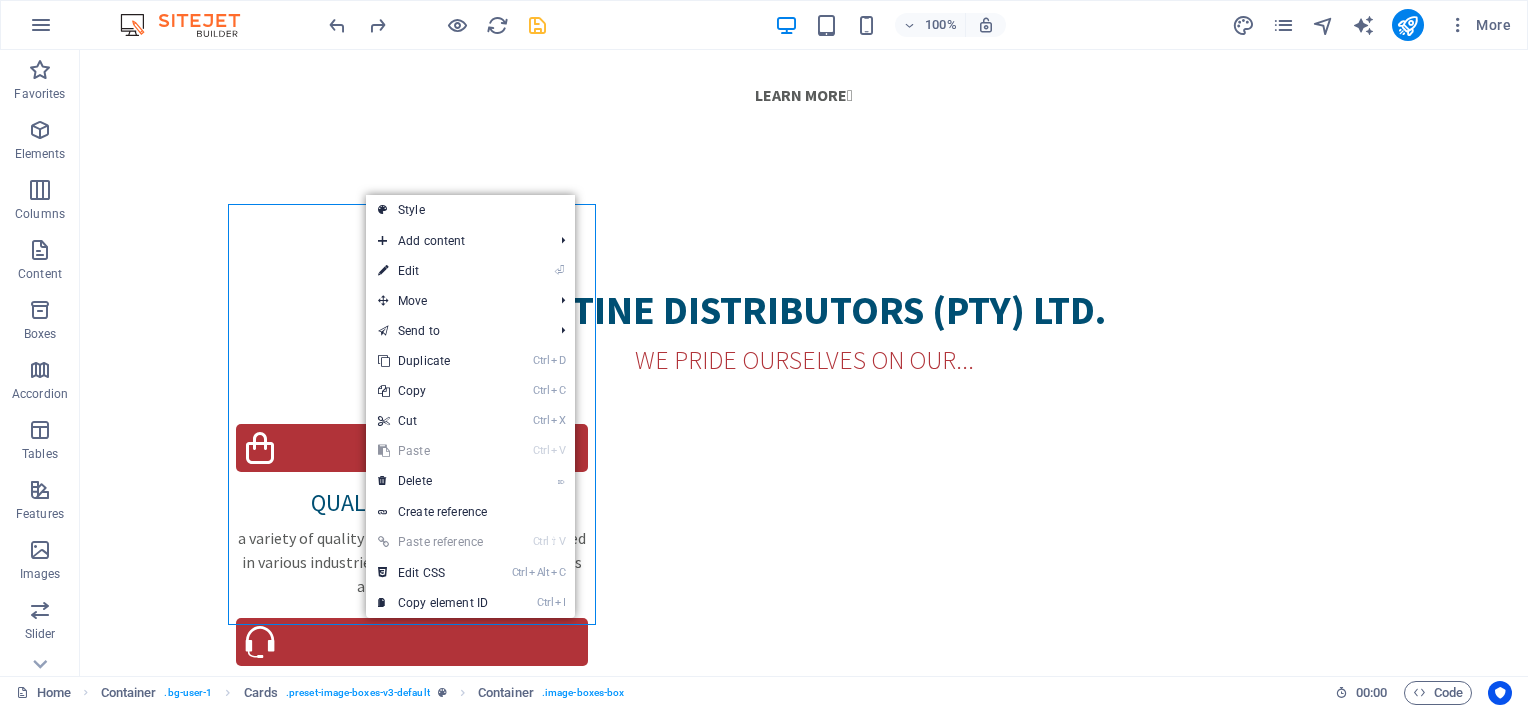 scroll, scrollTop: 2744, scrollLeft: 0, axis: vertical 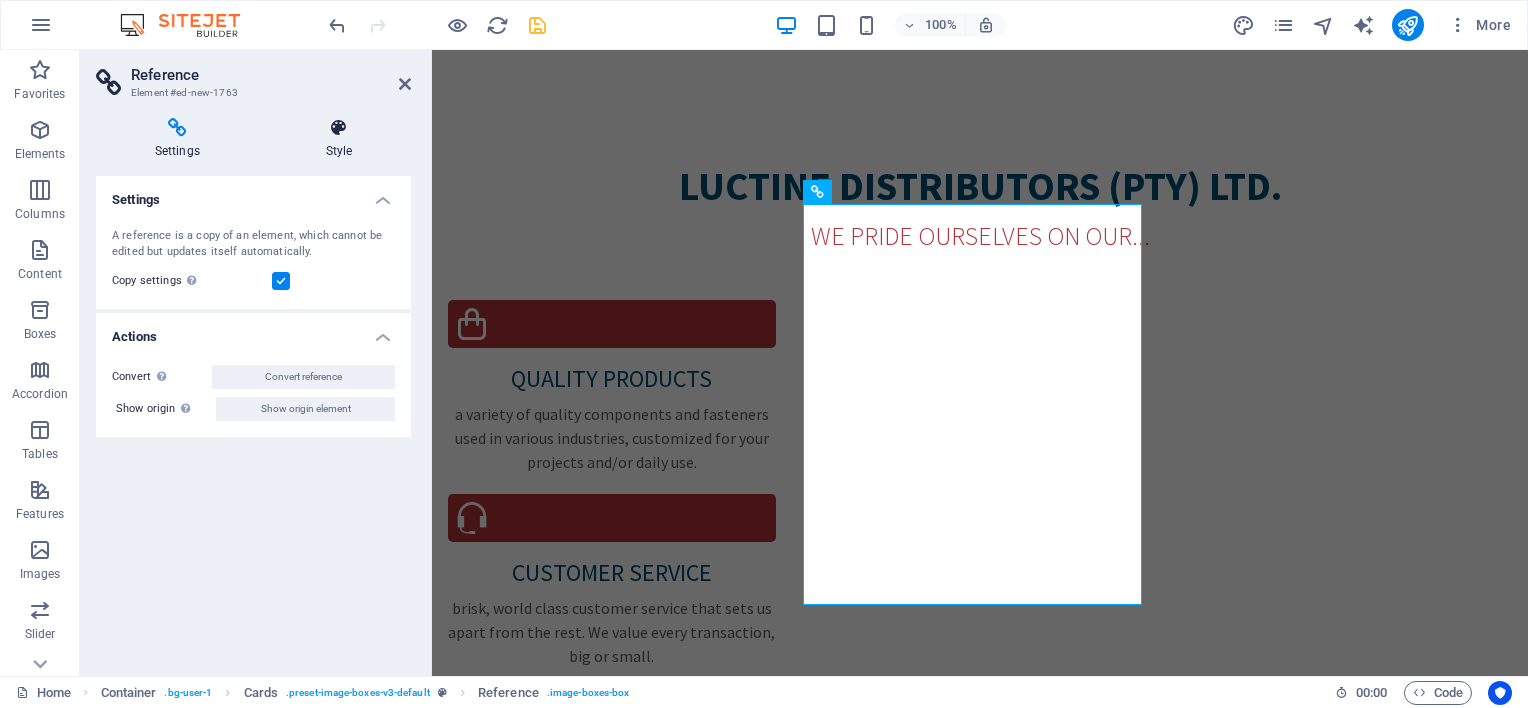 click on "Style" at bounding box center (339, 139) 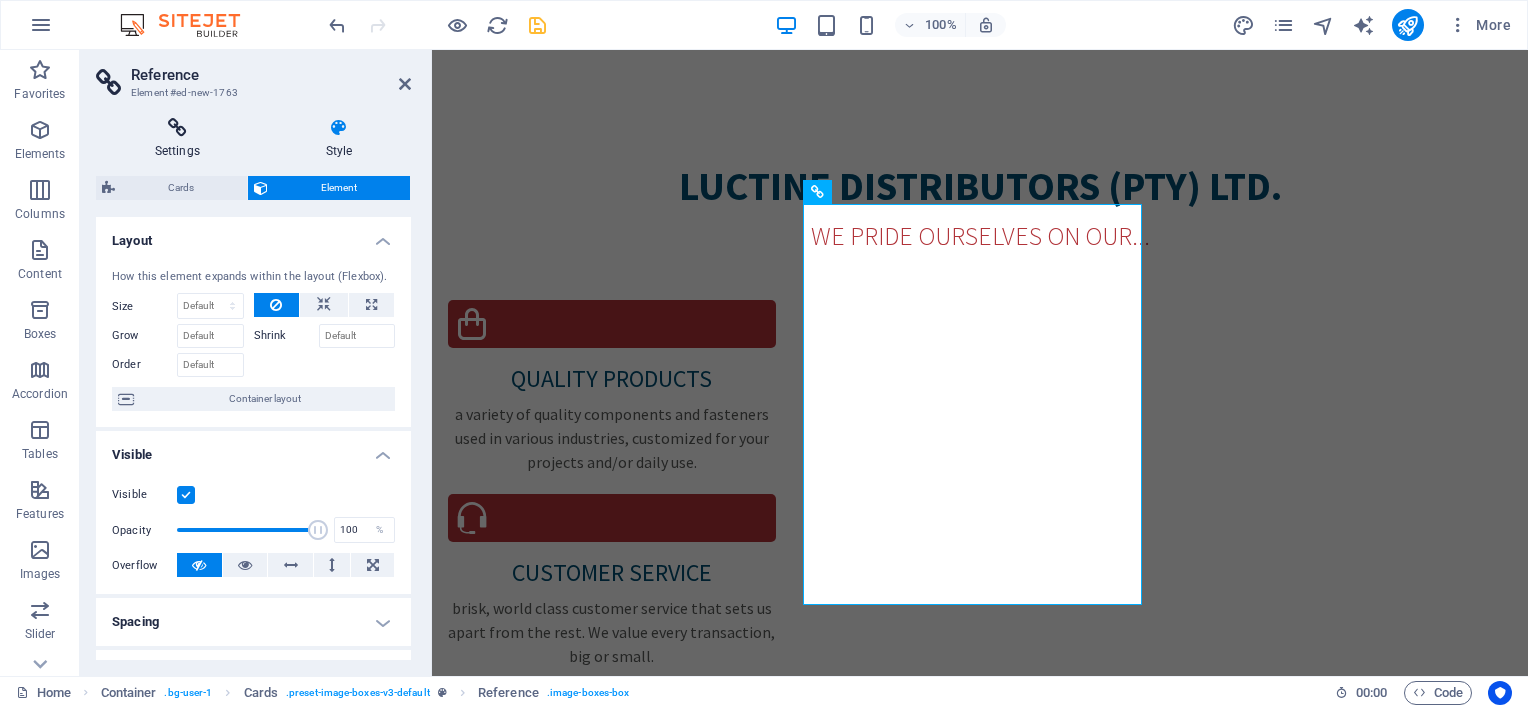 click on "Settings" at bounding box center [181, 139] 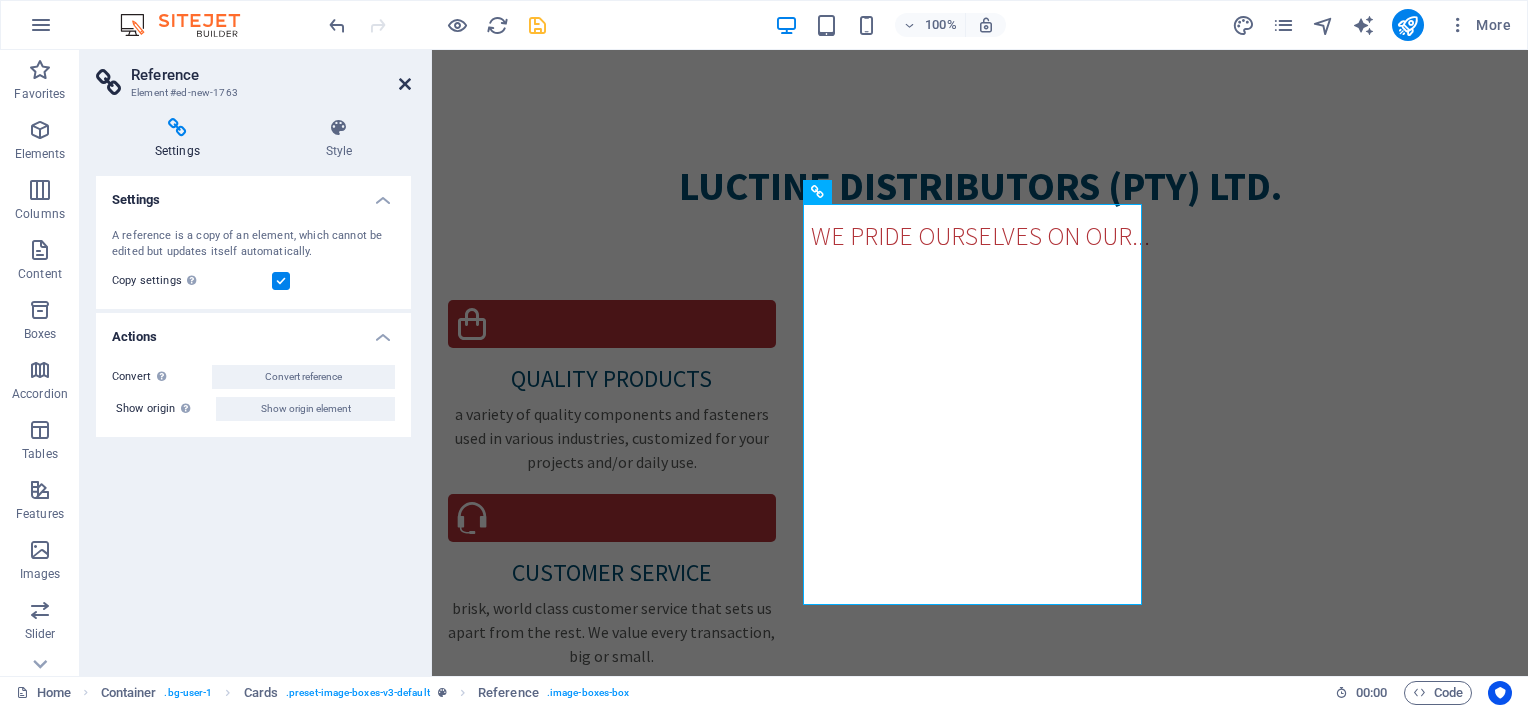 click at bounding box center [405, 84] 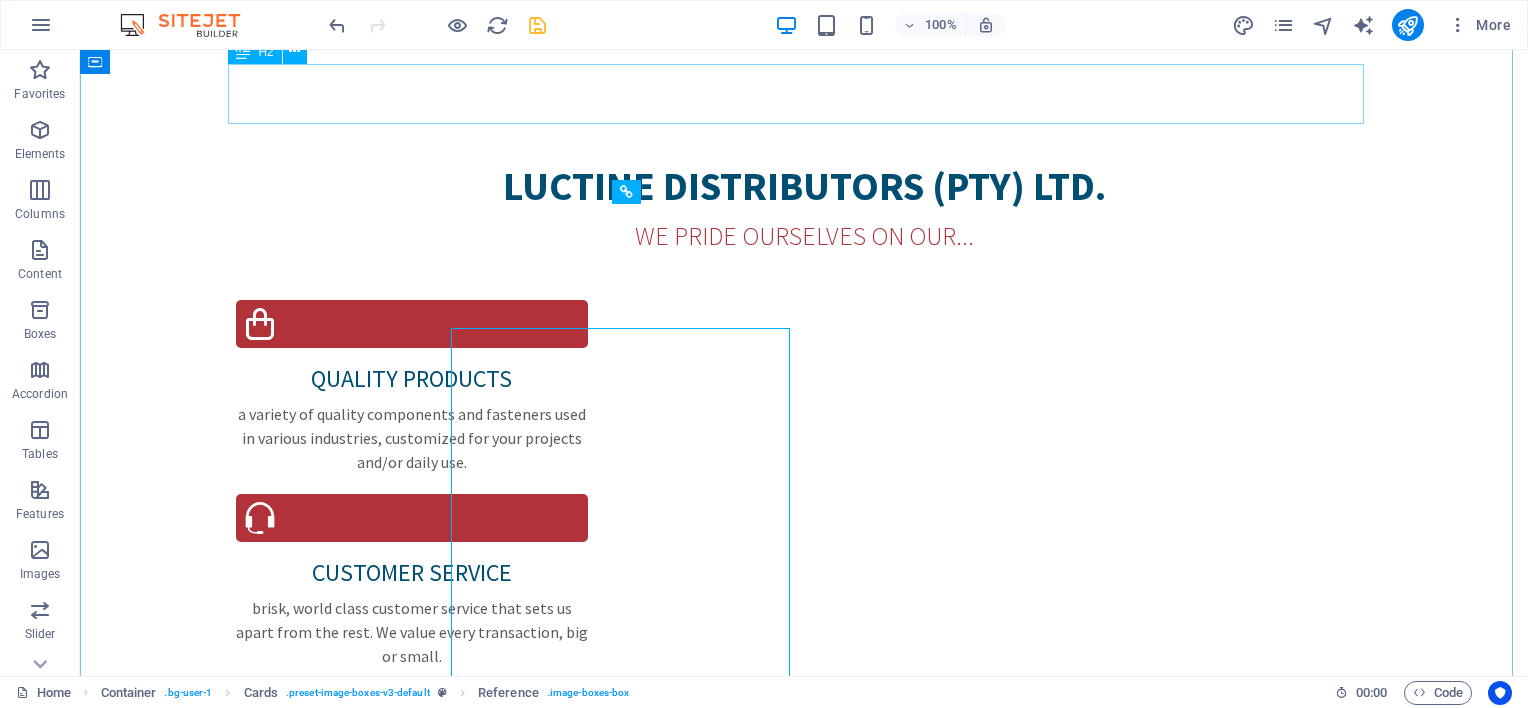 scroll, scrollTop: 2620, scrollLeft: 0, axis: vertical 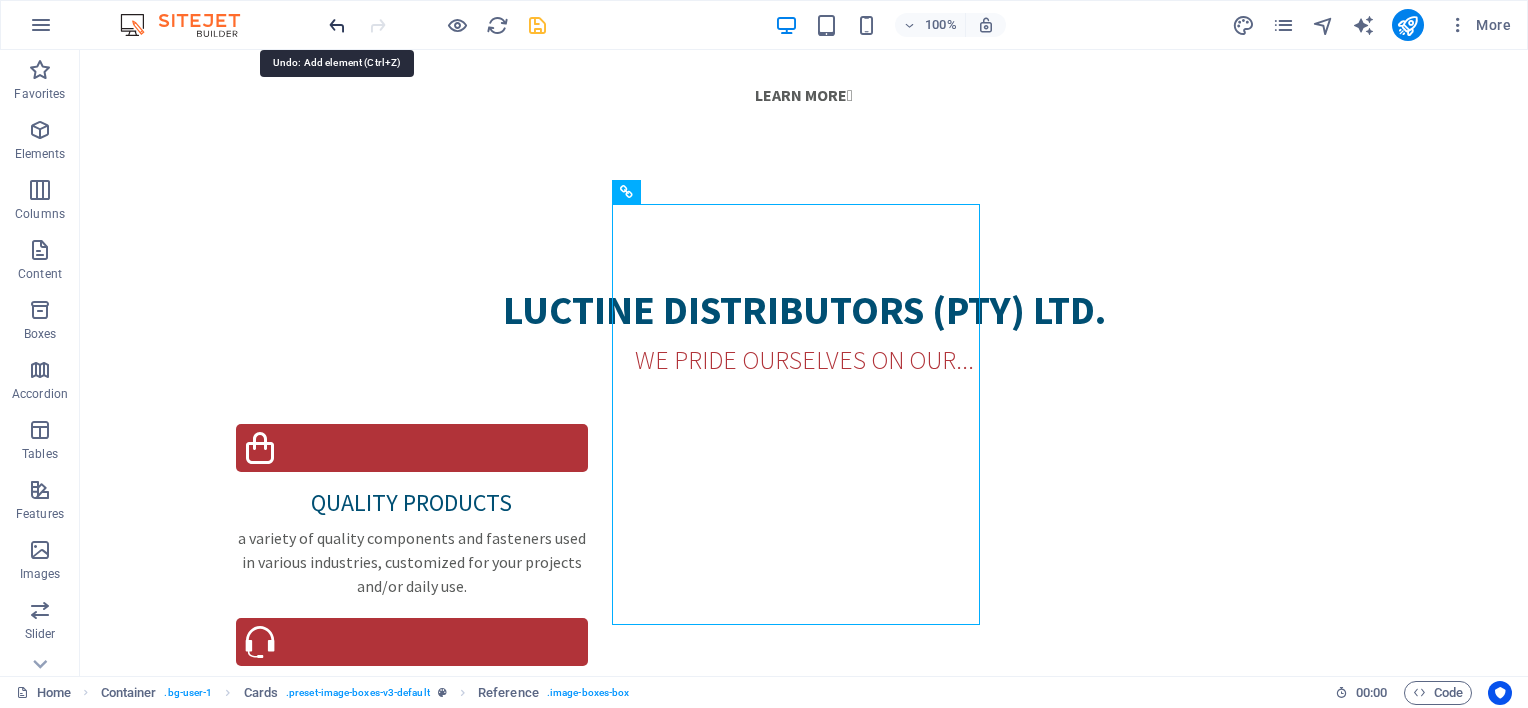 click at bounding box center [337, 25] 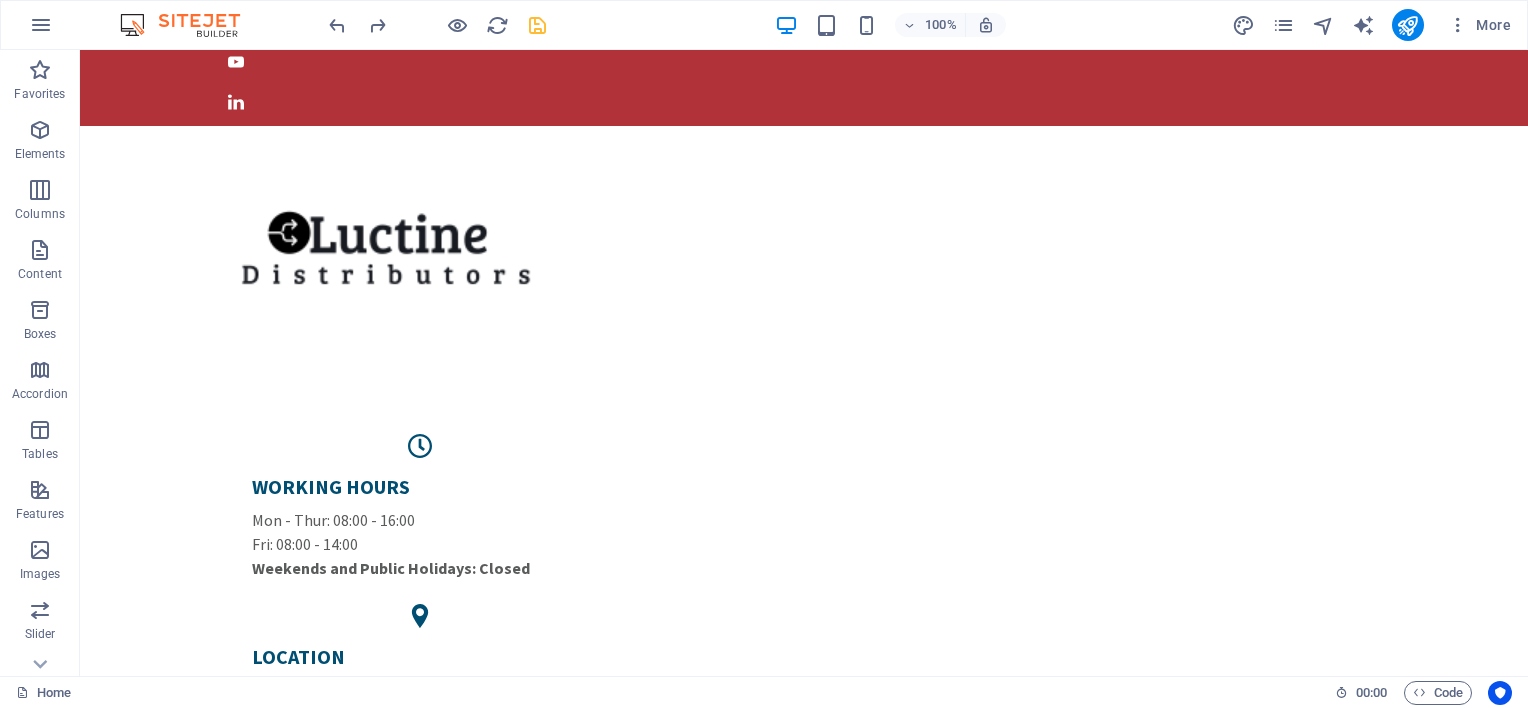 scroll, scrollTop: 0, scrollLeft: 0, axis: both 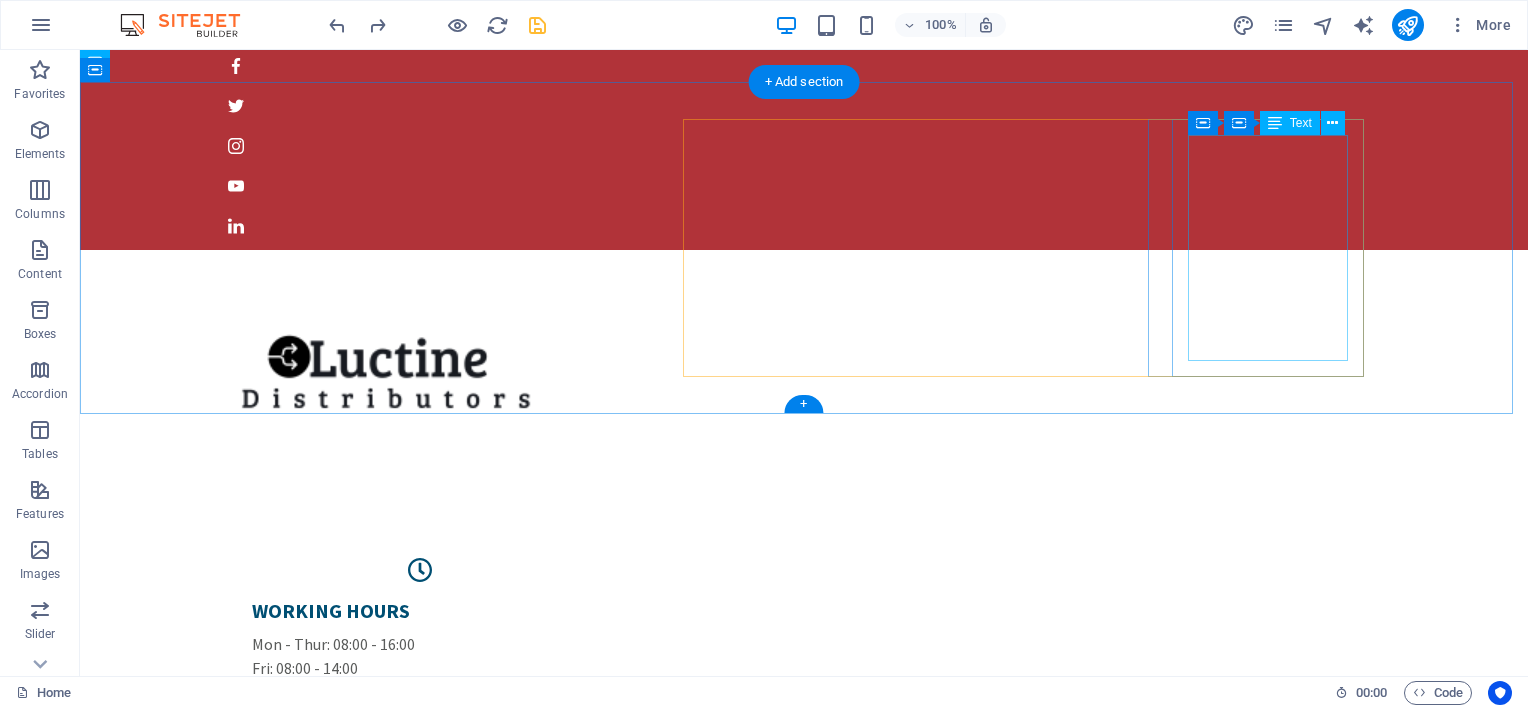 click on "Contact us Phone Number: ([PHONE])/ ([PHONE])/([PHONE]) Email Address: sales@example.com &/or admin@example.com" at bounding box center [420, 1039] 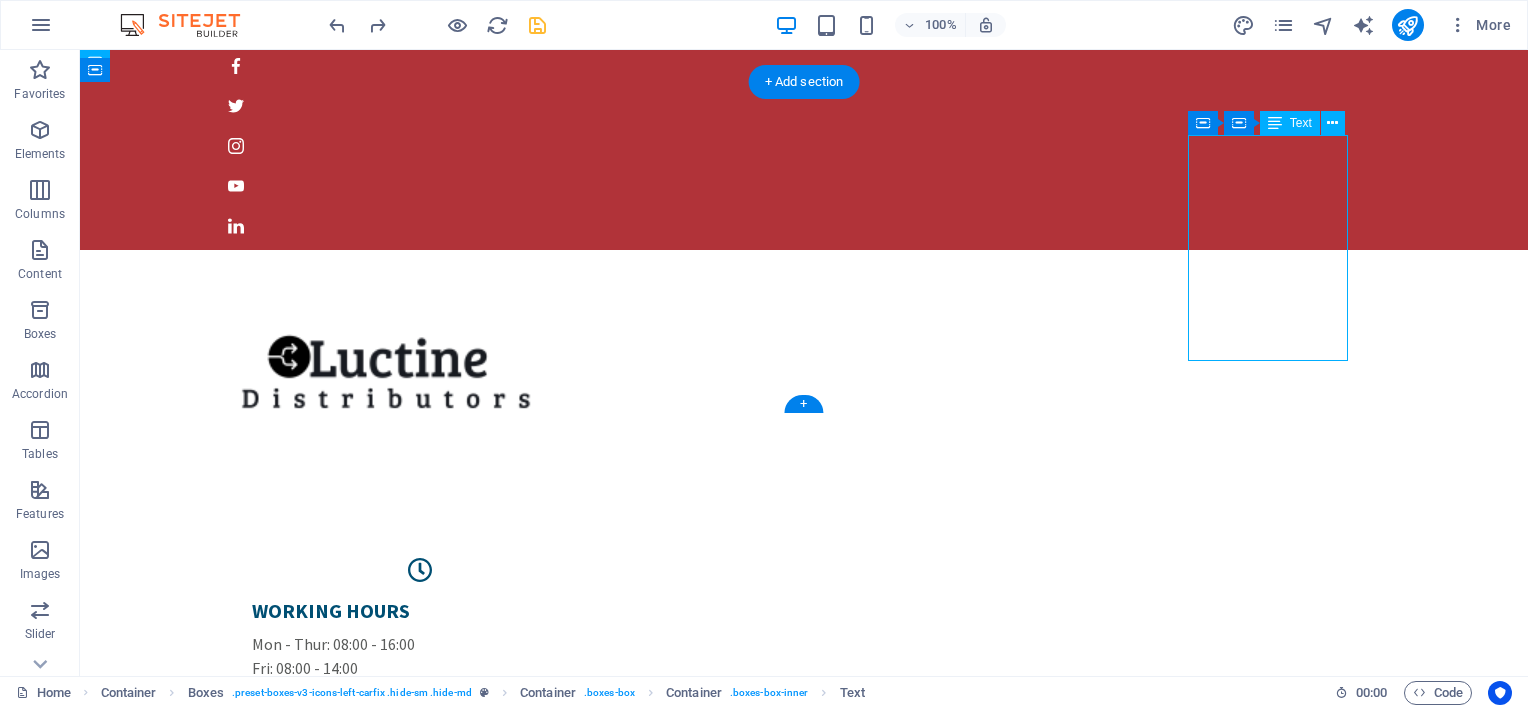 click on "Contact us Phone Number: ([PHONE])/ ([PHONE])/([PHONE]) Email Address: sales@example.com &/or admin@example.com" at bounding box center [420, 1039] 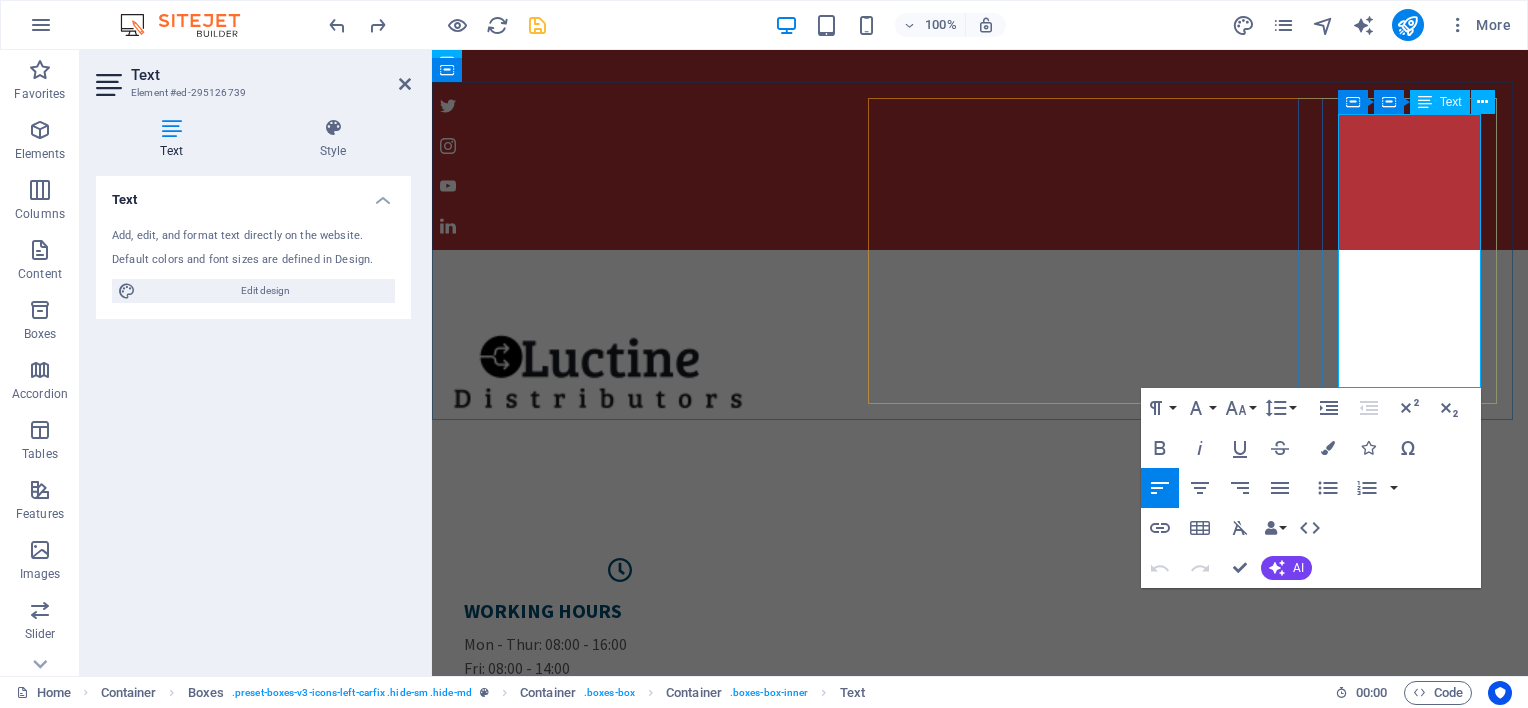 click on "example.com &/or admin@example.com.za" at bounding box center [620, 1104] 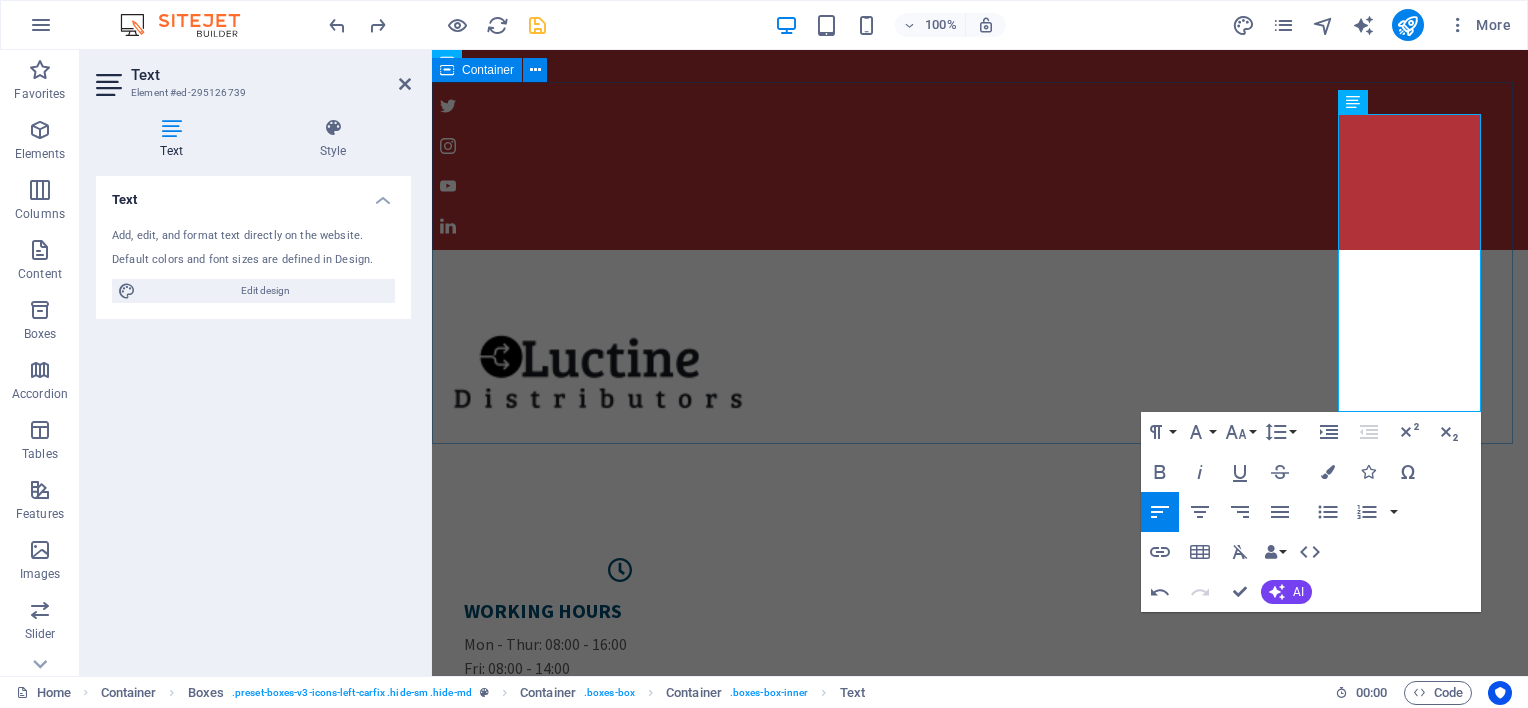 click on "WORKING HOURS Mon - Thur: 08:00 - 16:00 Fri: 08:00 - 14:00 Weekends and Public Holidays: Closed LOCATION Unit 1 02 Mallet Road Knights Ext 3 [CITY] 1401 Contact us Phone Number: ([PHONE])/ ([PHONE])/([PHONE]) Email Address: sales@example.com &/or admin@example.com" at bounding box center [980, 707] 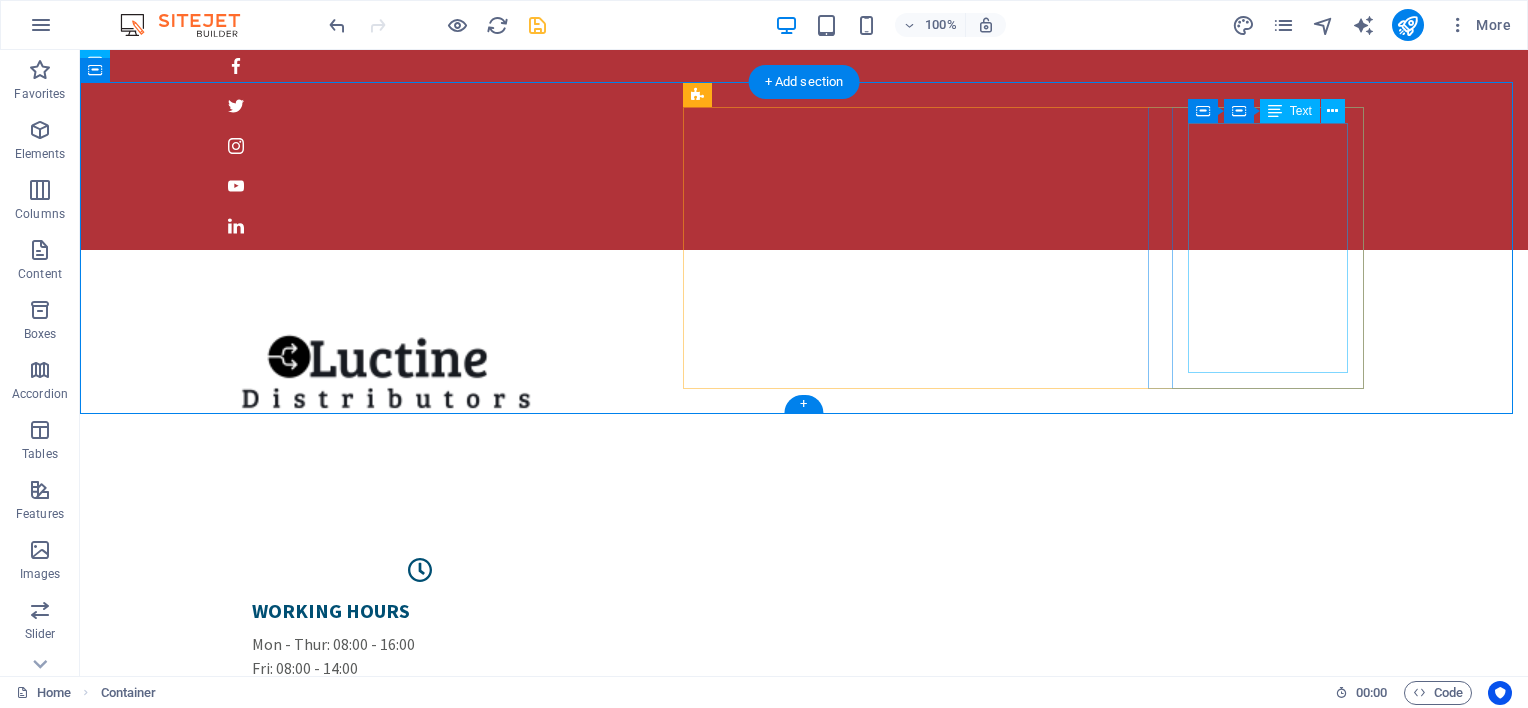 click on "Contact us Phone Number: ([PHONE])/ ([PHONE])/([PHONE]) Email Address: sales@example.com &/or admin@example.com" at bounding box center [420, 1051] 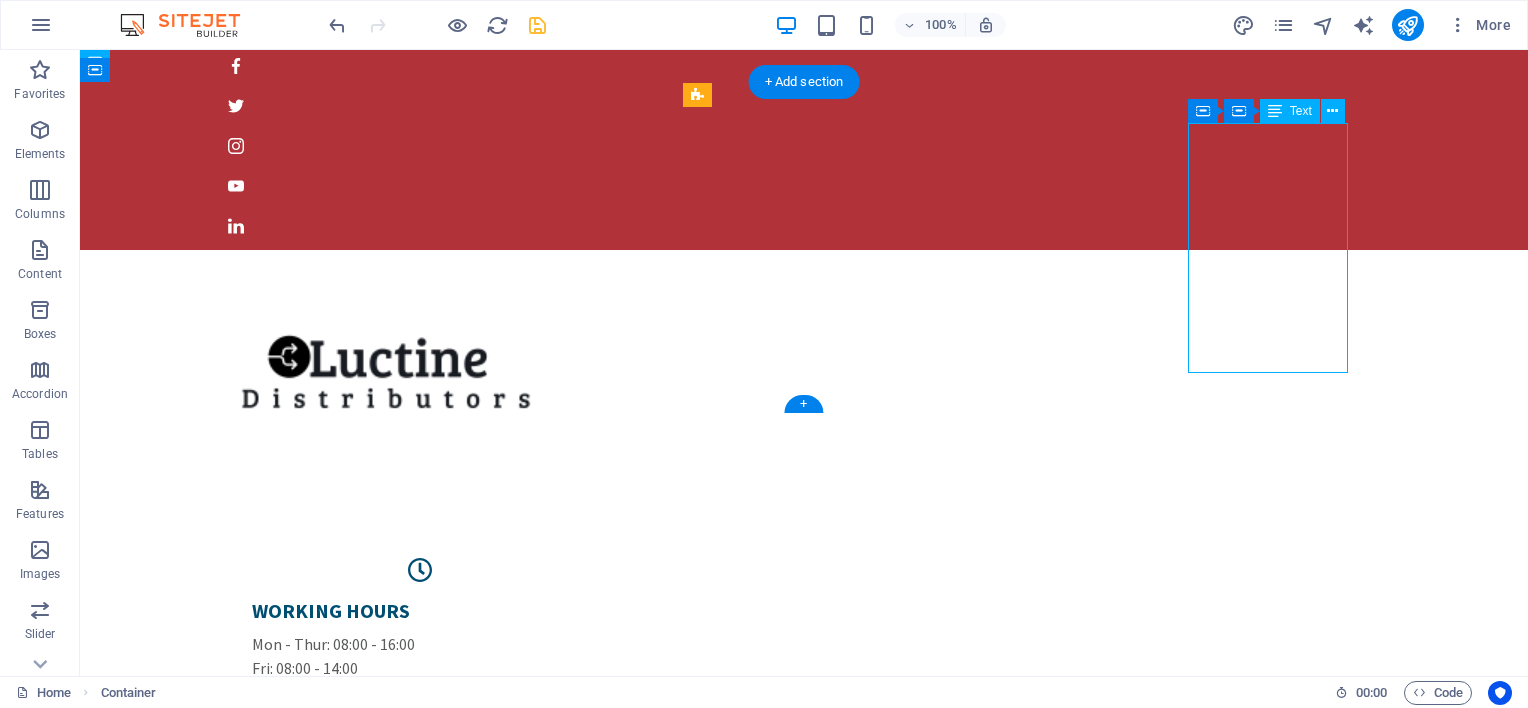 click on "Contact us Phone Number: ([PHONE])/ ([PHONE])/([PHONE]) Email Address: sales@example.com &/or admin@example.com" at bounding box center [420, 1051] 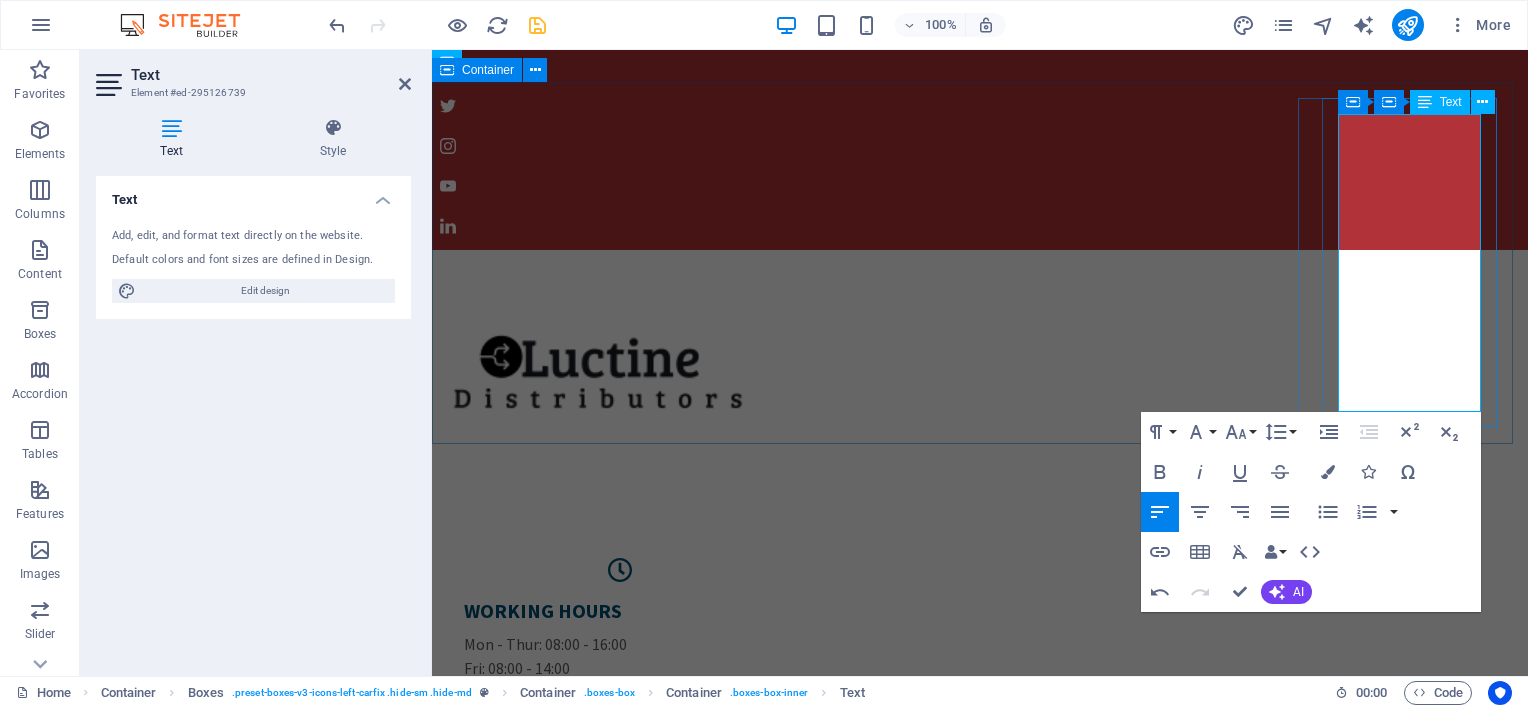click on "WORKING HOURS Mon - Thur: 08:00 - 16:00 Fri: 08:00 - 14:00 Weekends and Public Holidays: Closed LOCATION Unit 1 02 Mallet Road Knights Ext 3 [CITY] 1401 Contact us Phone Number: ([PHONE])/ ([PHONE])/([PHONE]) Email Address: sales@example.com &/or admin@example.com" at bounding box center [980, 707] 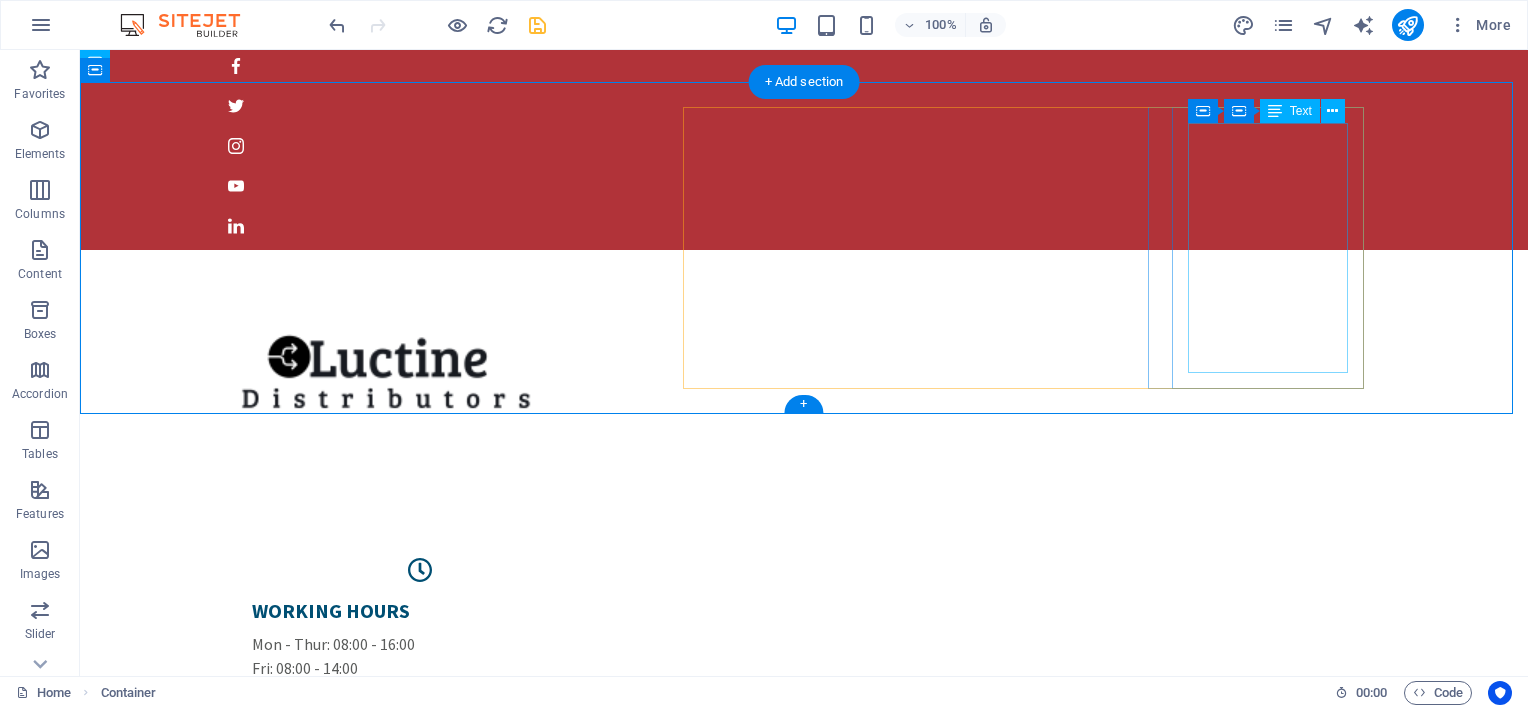click on "Contact us Phone Number: ([PHONE])/ ([PHONE])/([PHONE]) Email Address: sales@example.com &/or admin@example.com" at bounding box center (420, 1051) 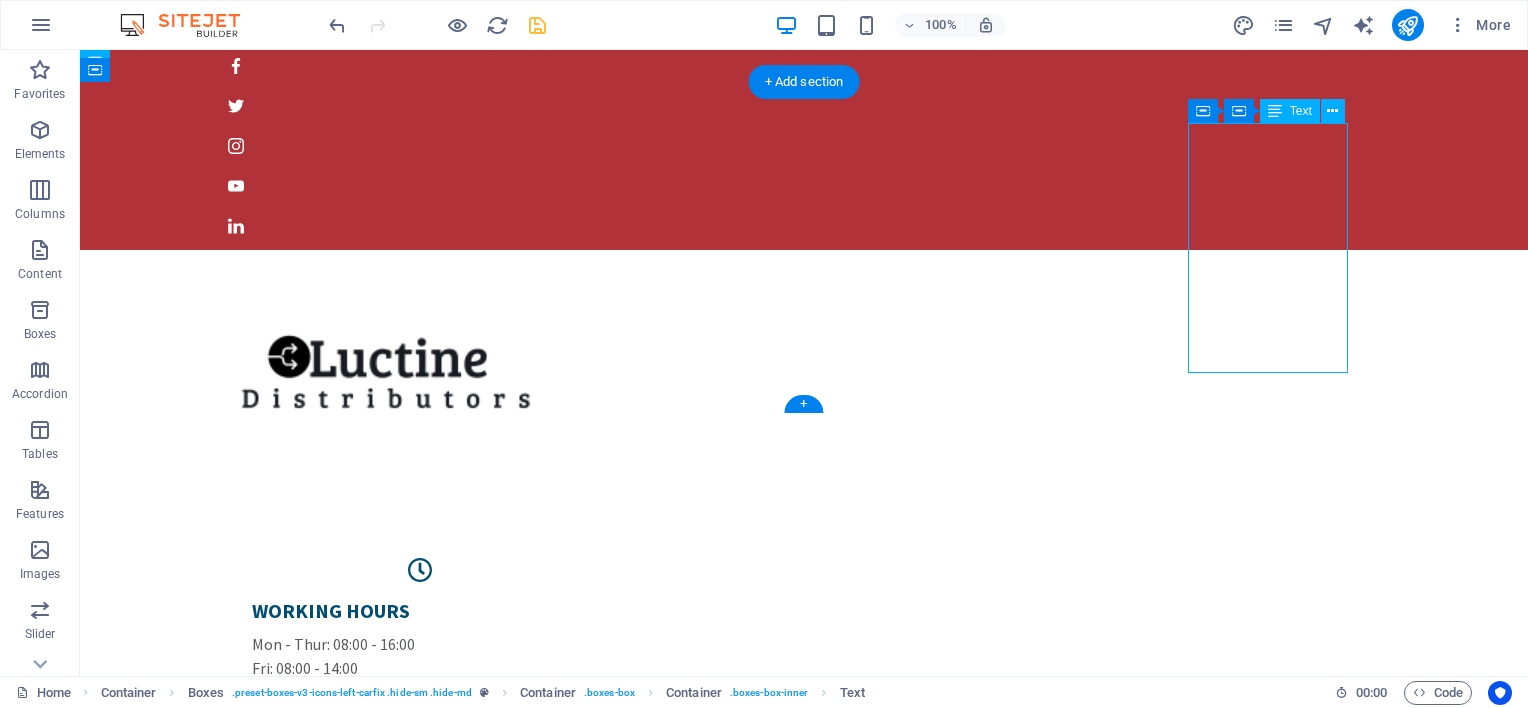 click on "Contact us Phone Number: ([PHONE])/ ([PHONE])/([PHONE]) Email Address: sales@example.com &/or admin@example.com" at bounding box center [420, 1051] 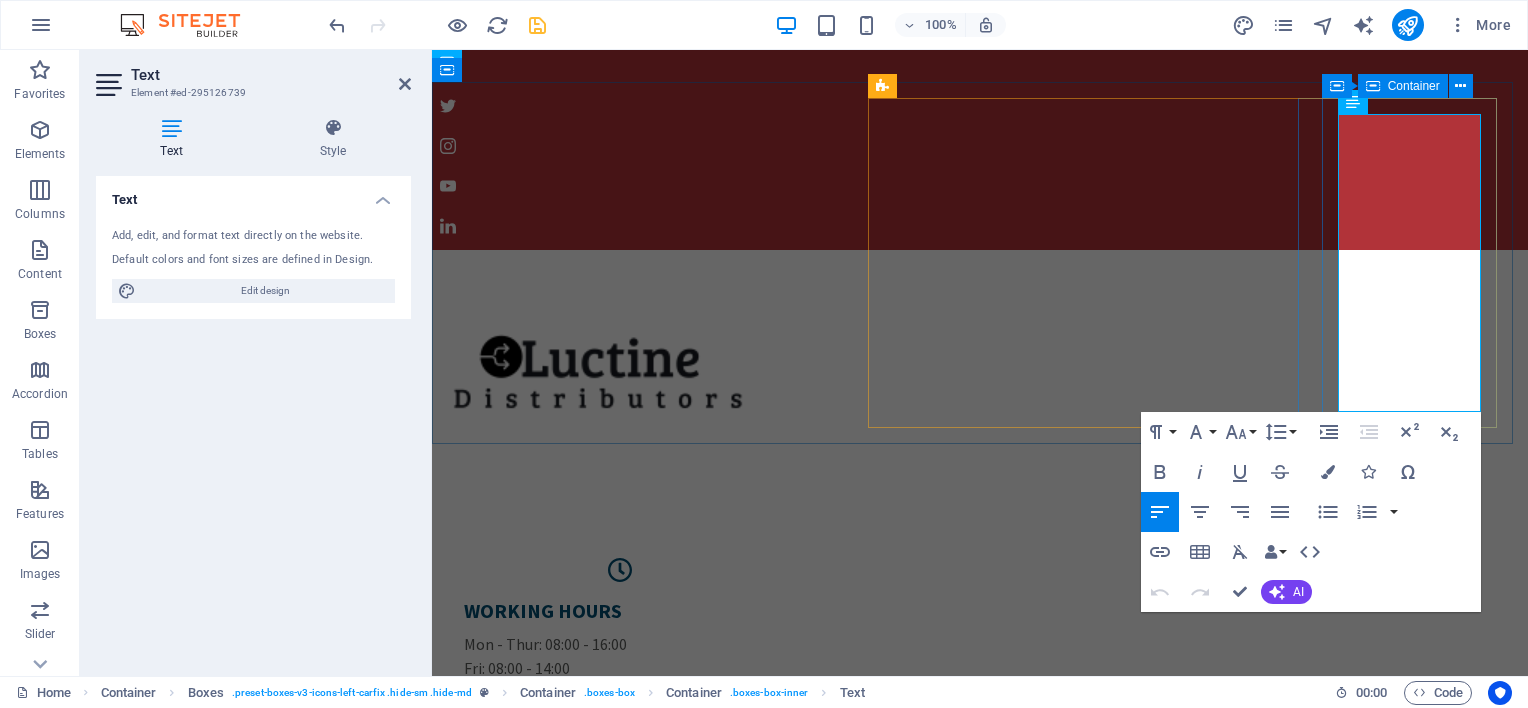 click at bounding box center [1373, 86] 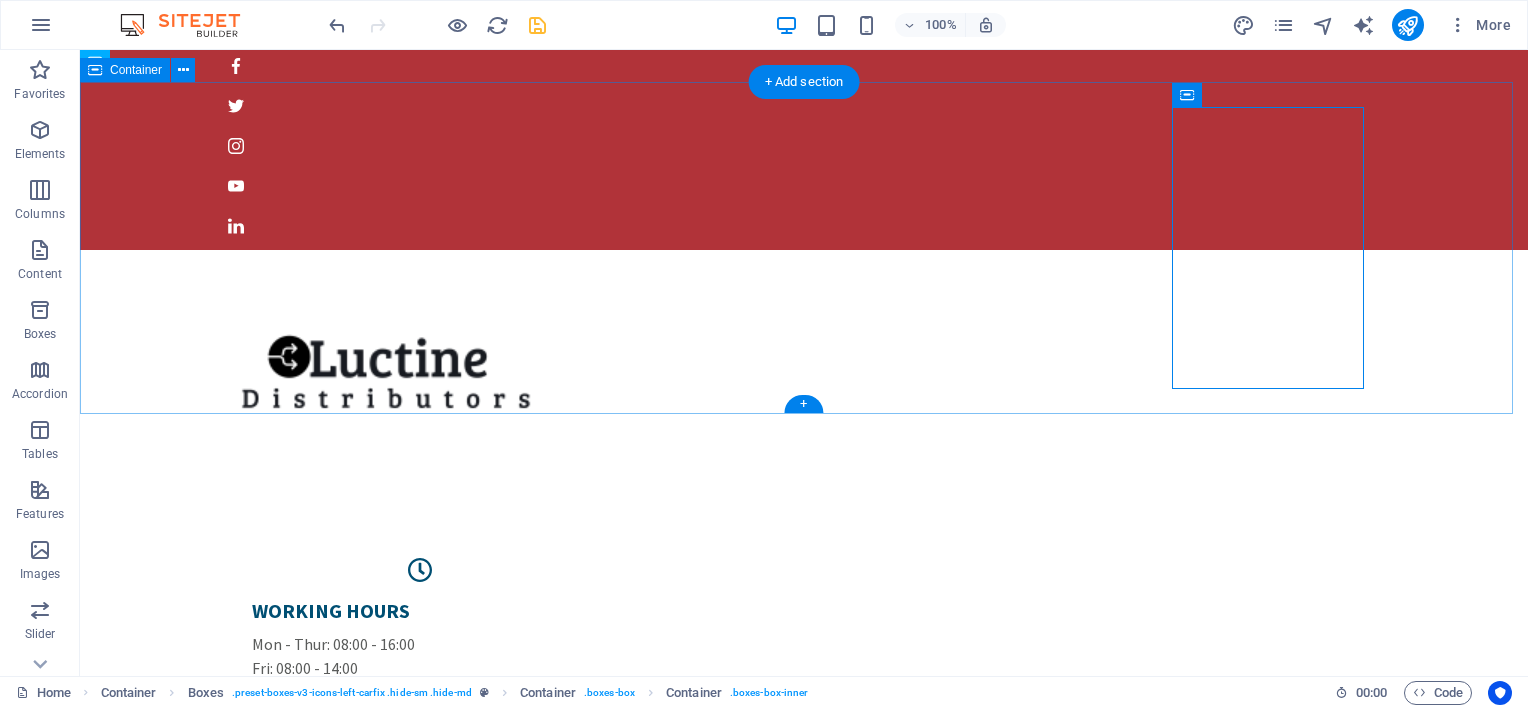 click on "WORKING HOURS Mon - Thur: 08:00 - 16:00 Fri: 08:00 - 14:00 Weekends and Public Holidays: Closed LOCATION Unit 1 02 Mallet Road Knights Ext 3 [CITY] 1401 Contact us Phone Number: ([PHONE])/ ([PHONE])/([PHONE]) Email Address: sales@example.com &/or admin@example.com" at bounding box center (804, 707) 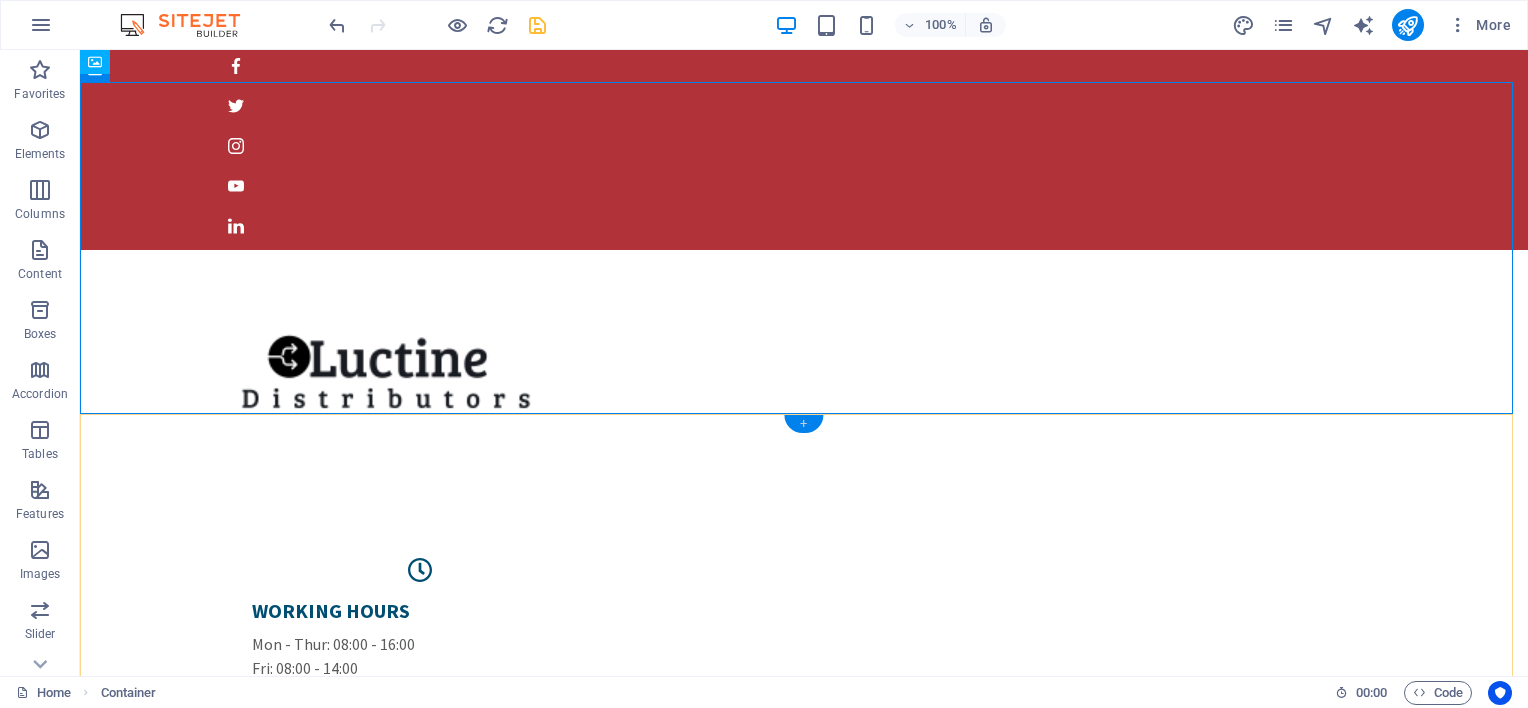 click on "+" at bounding box center (803, 424) 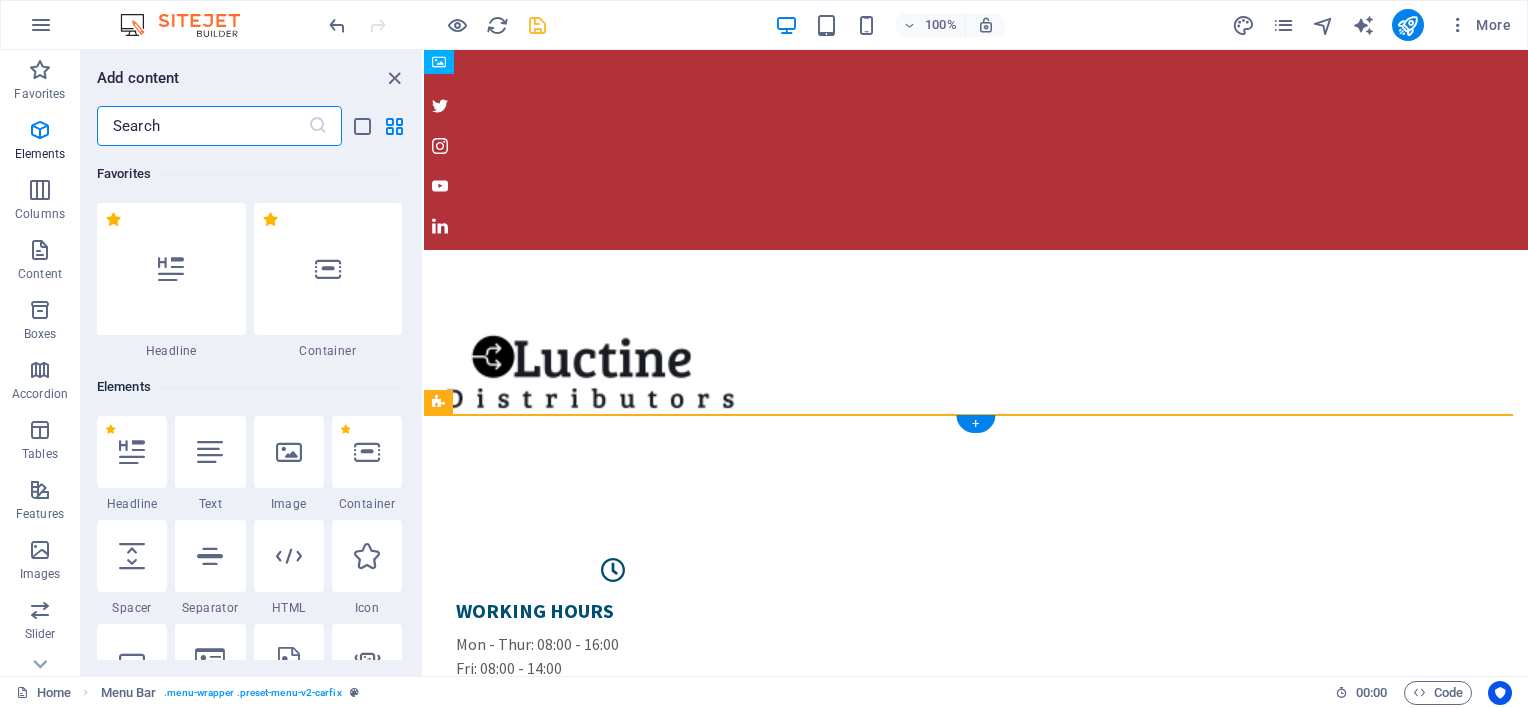 scroll, scrollTop: 3499, scrollLeft: 0, axis: vertical 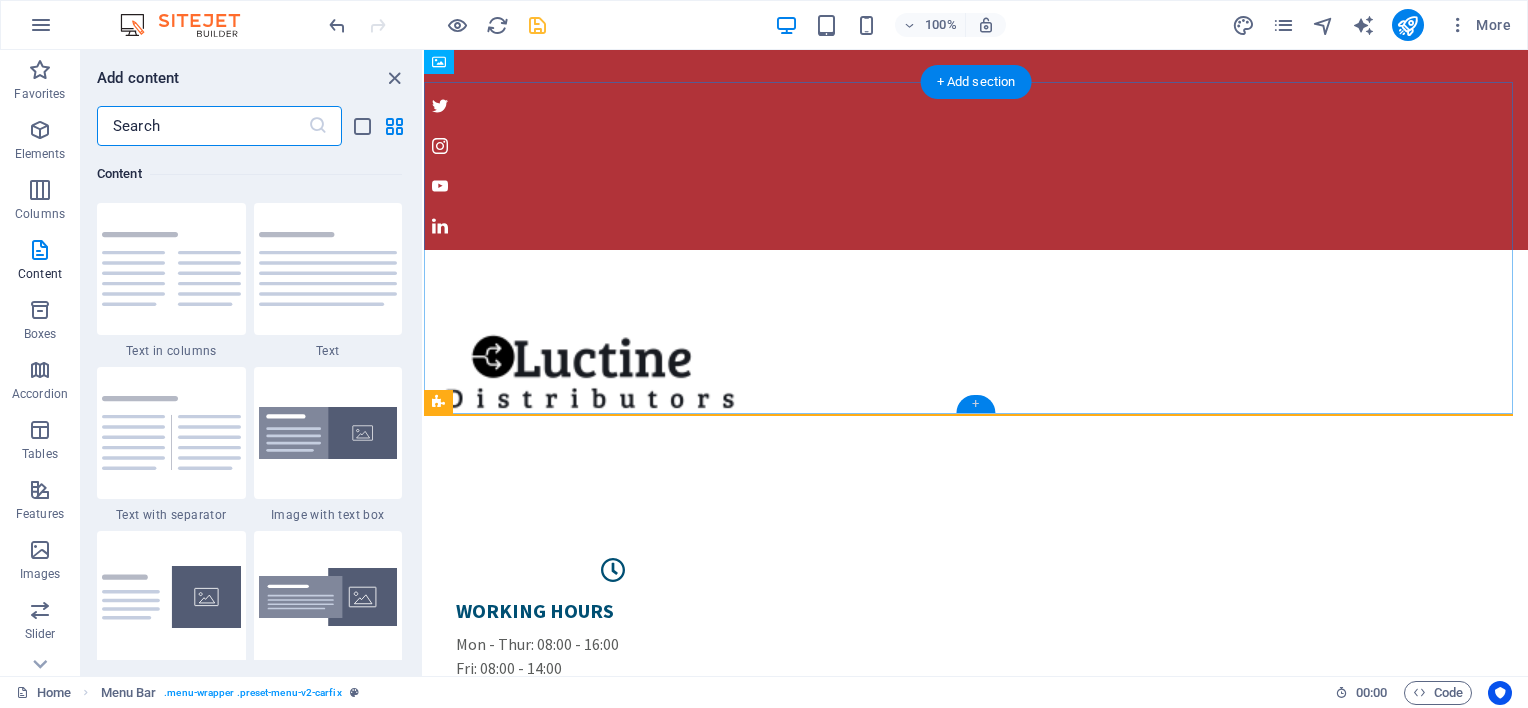click on "+" at bounding box center (975, 404) 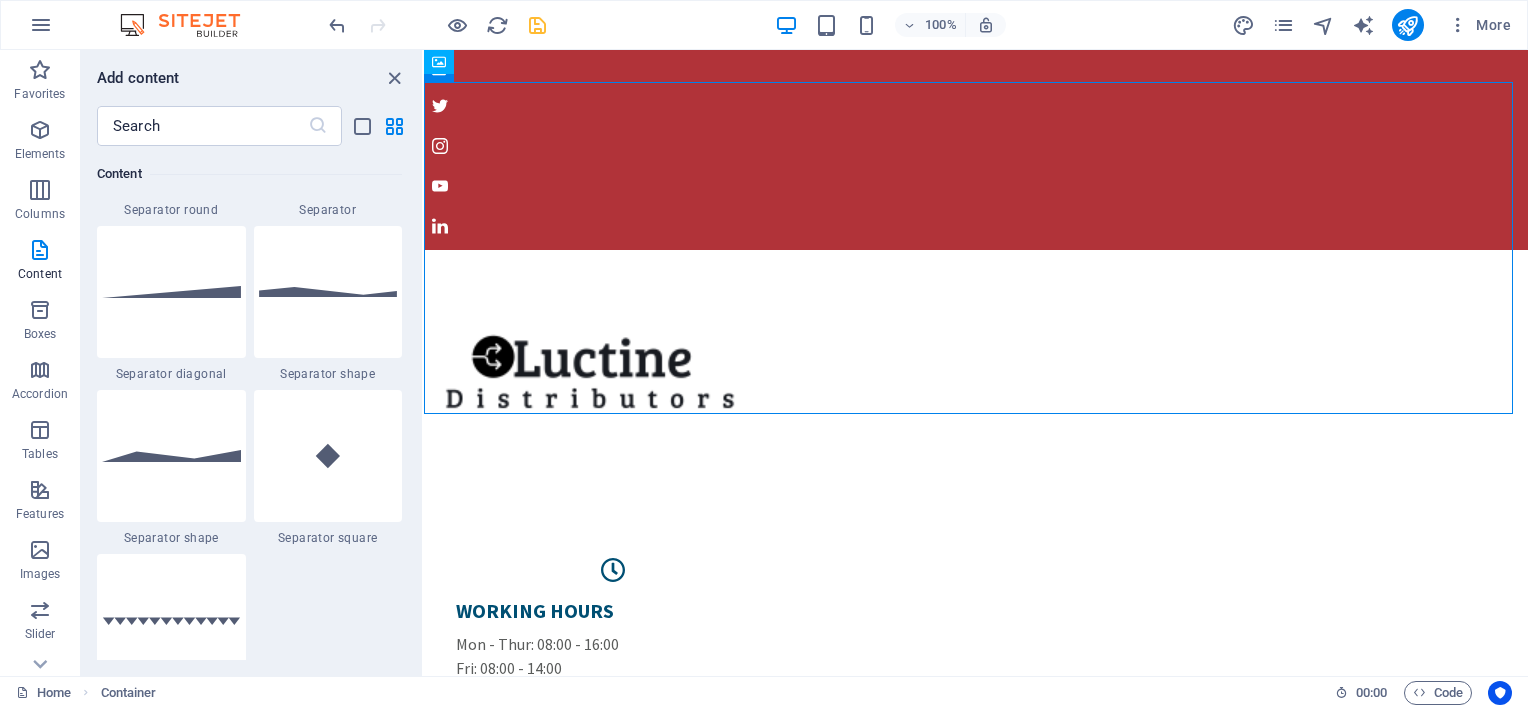 scroll, scrollTop: 4984, scrollLeft: 0, axis: vertical 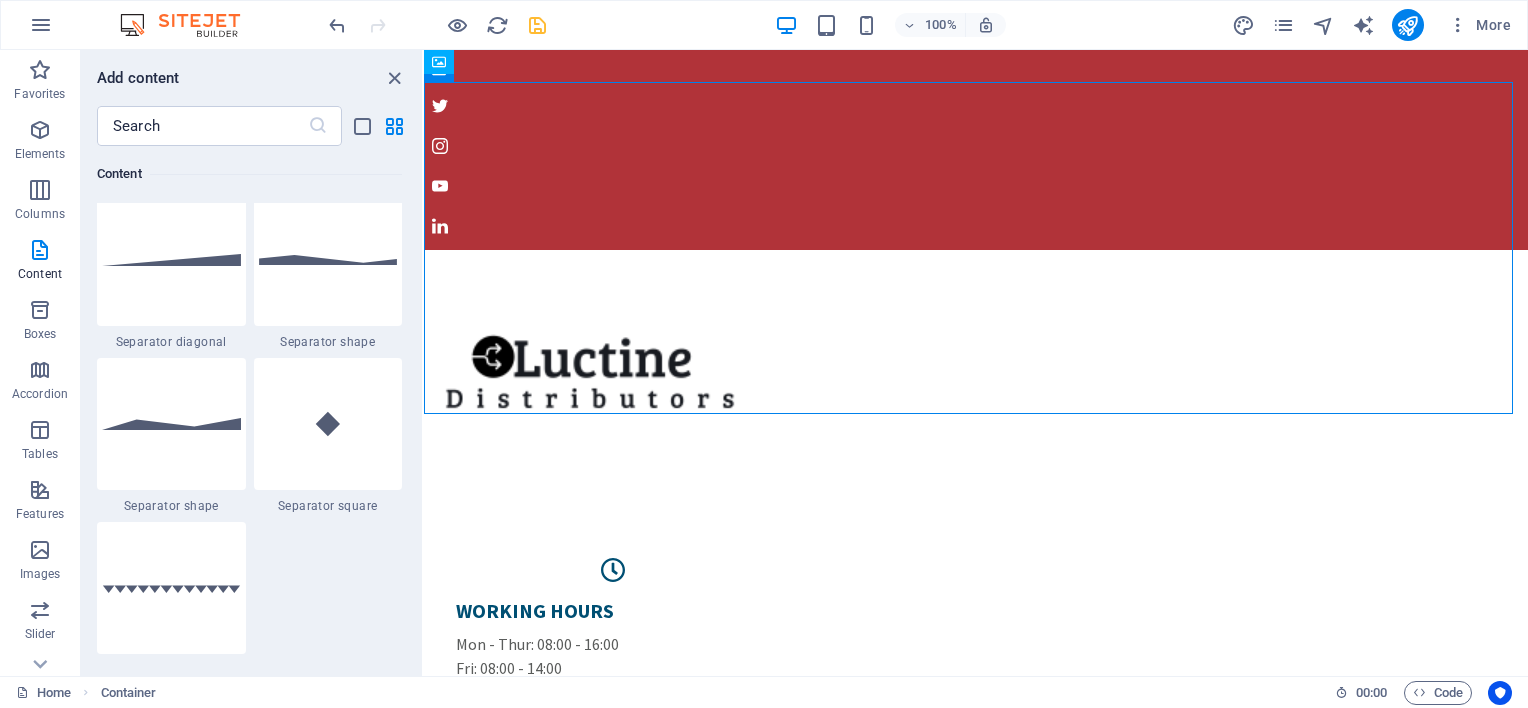 drag, startPoint x: 420, startPoint y: 241, endPoint x: 160, endPoint y: 310, distance: 269 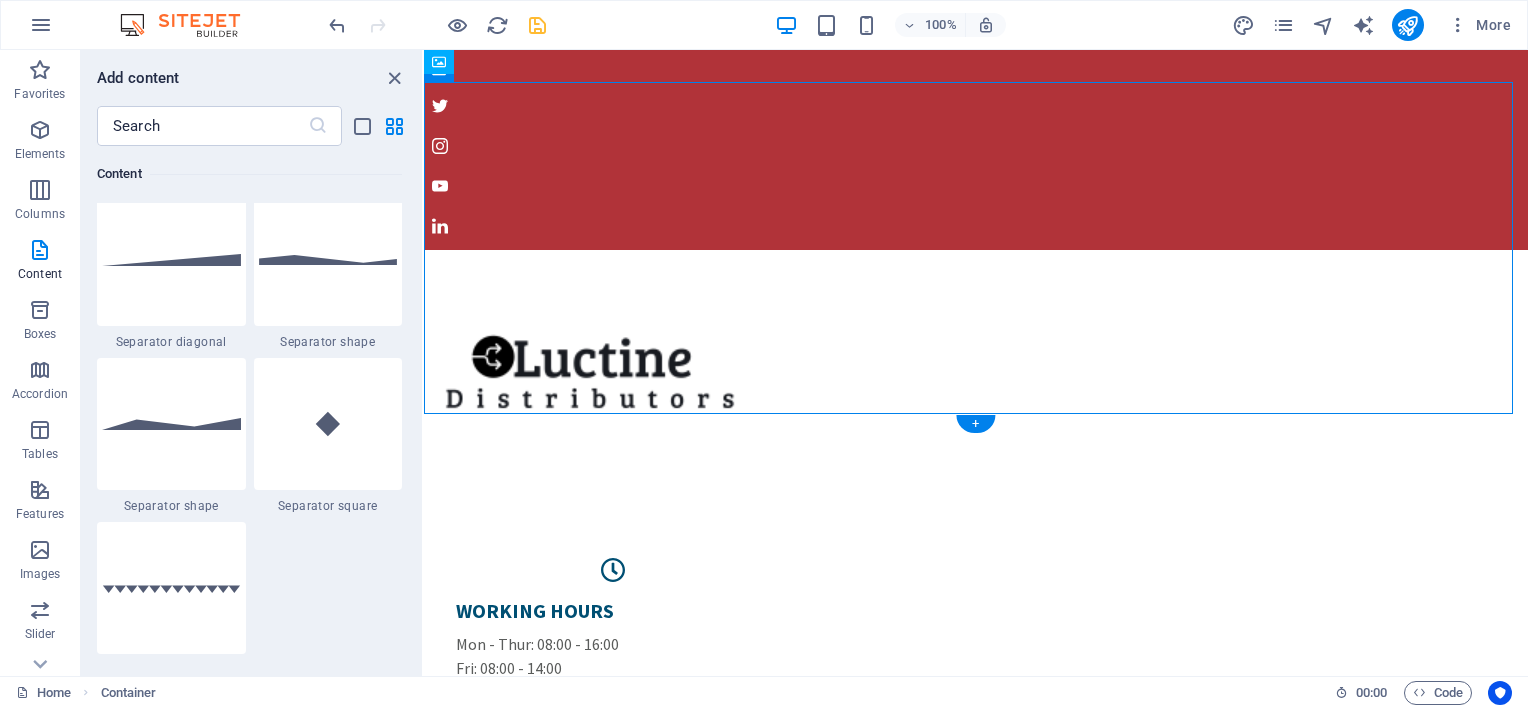 click at bounding box center [976, 1870] 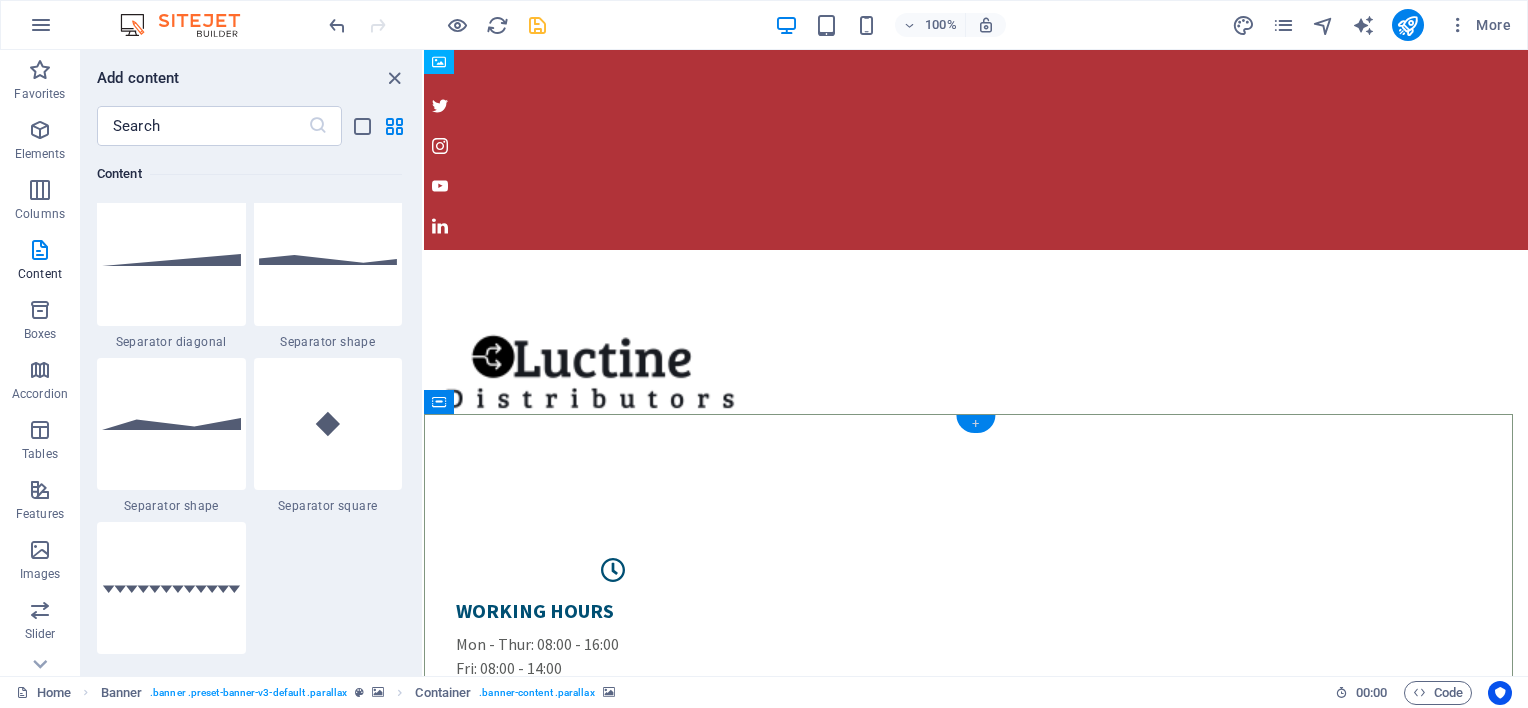 click on "+" at bounding box center [975, 424] 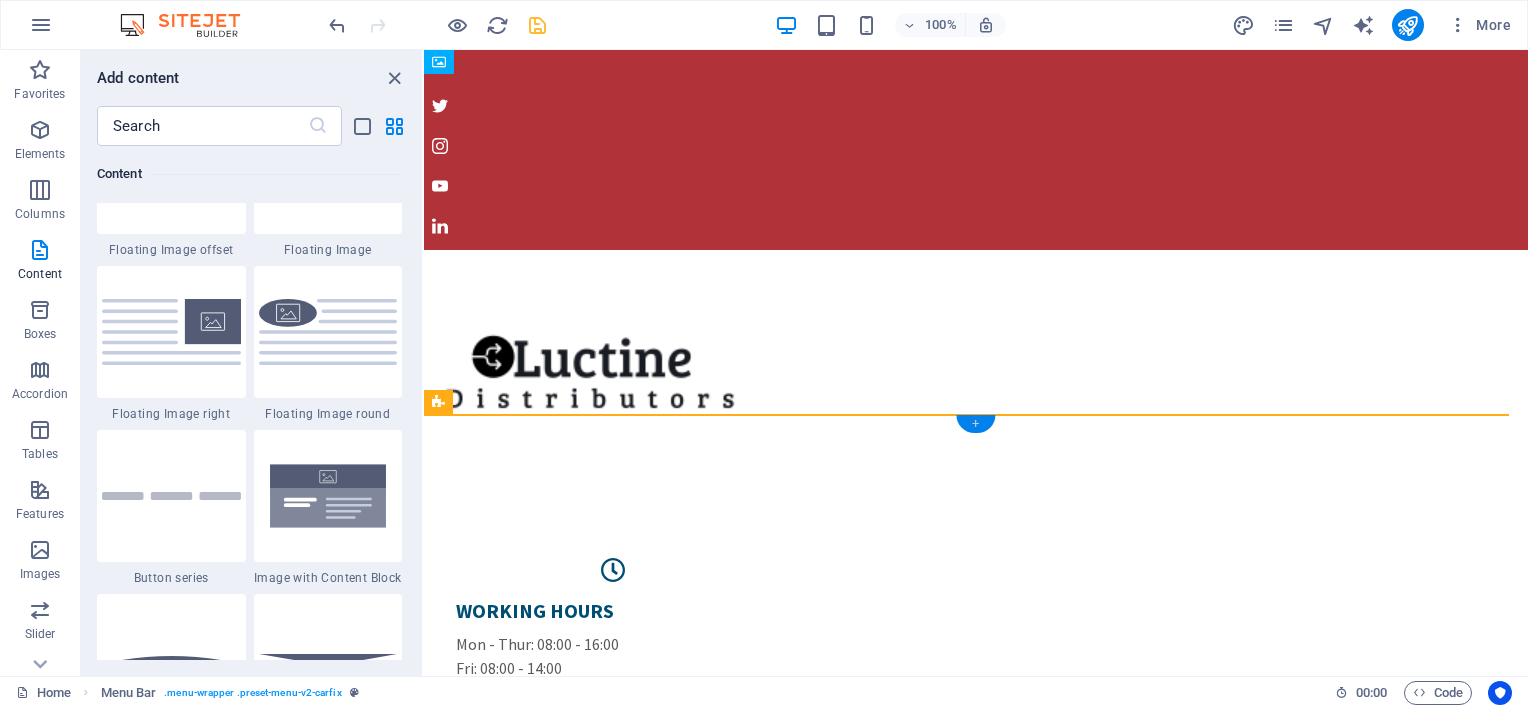 scroll, scrollTop: 3499, scrollLeft: 0, axis: vertical 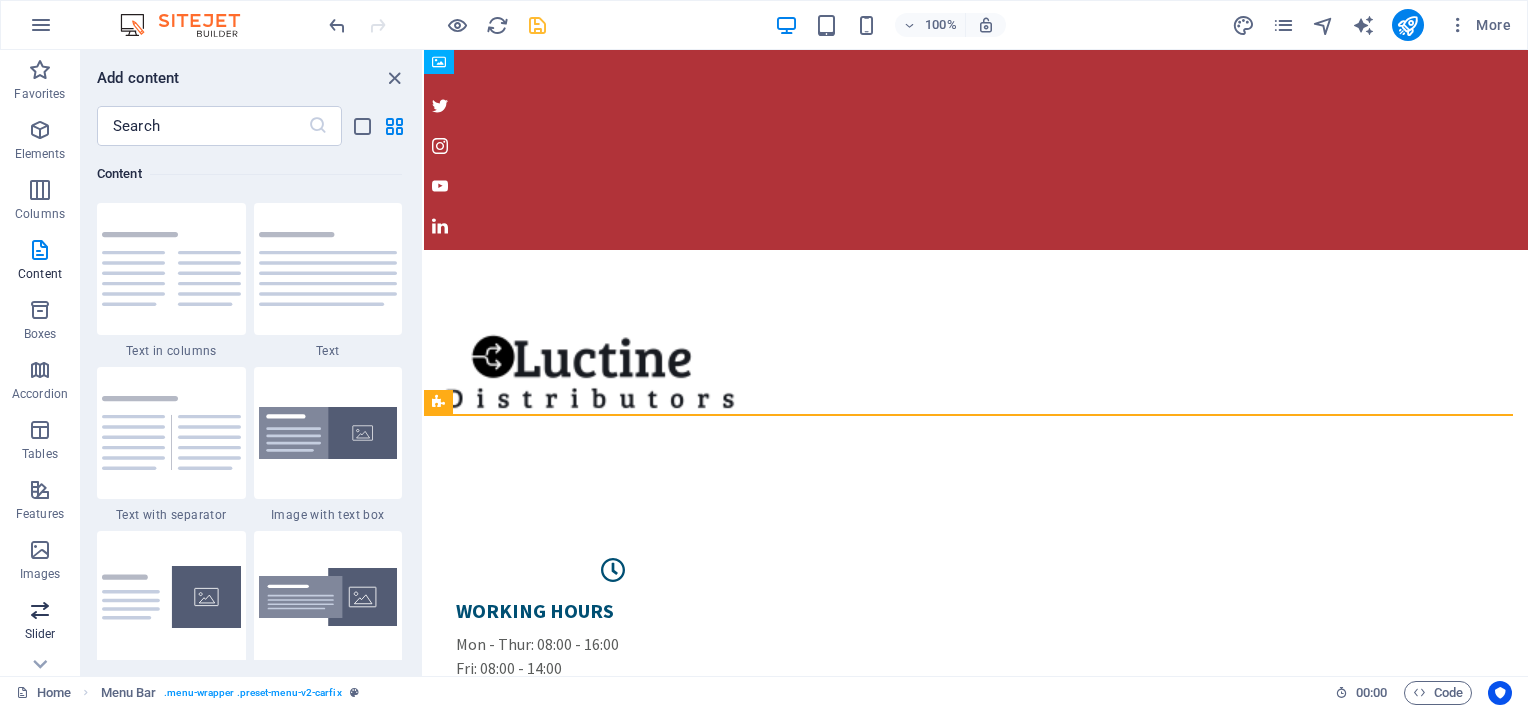 click at bounding box center (40, 610) 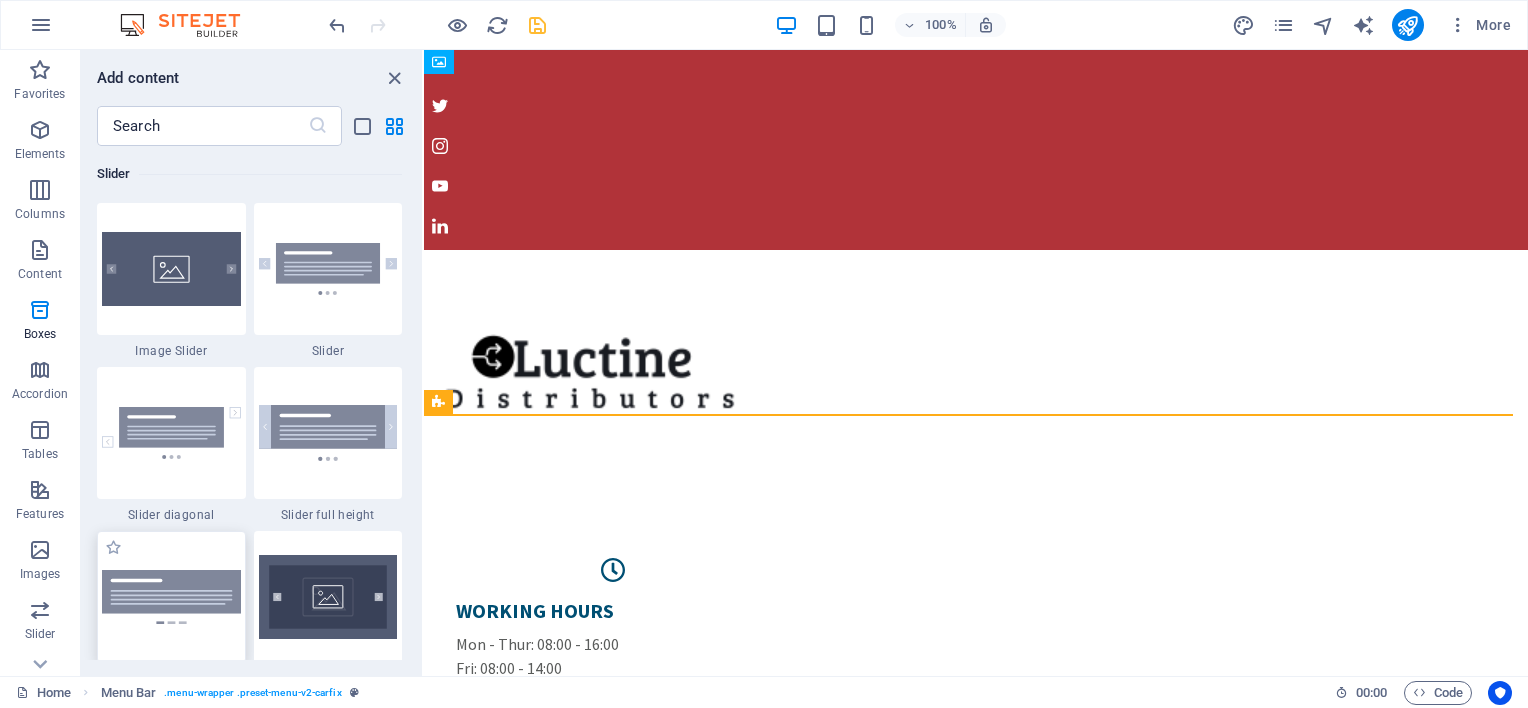 scroll, scrollTop: 11337, scrollLeft: 0, axis: vertical 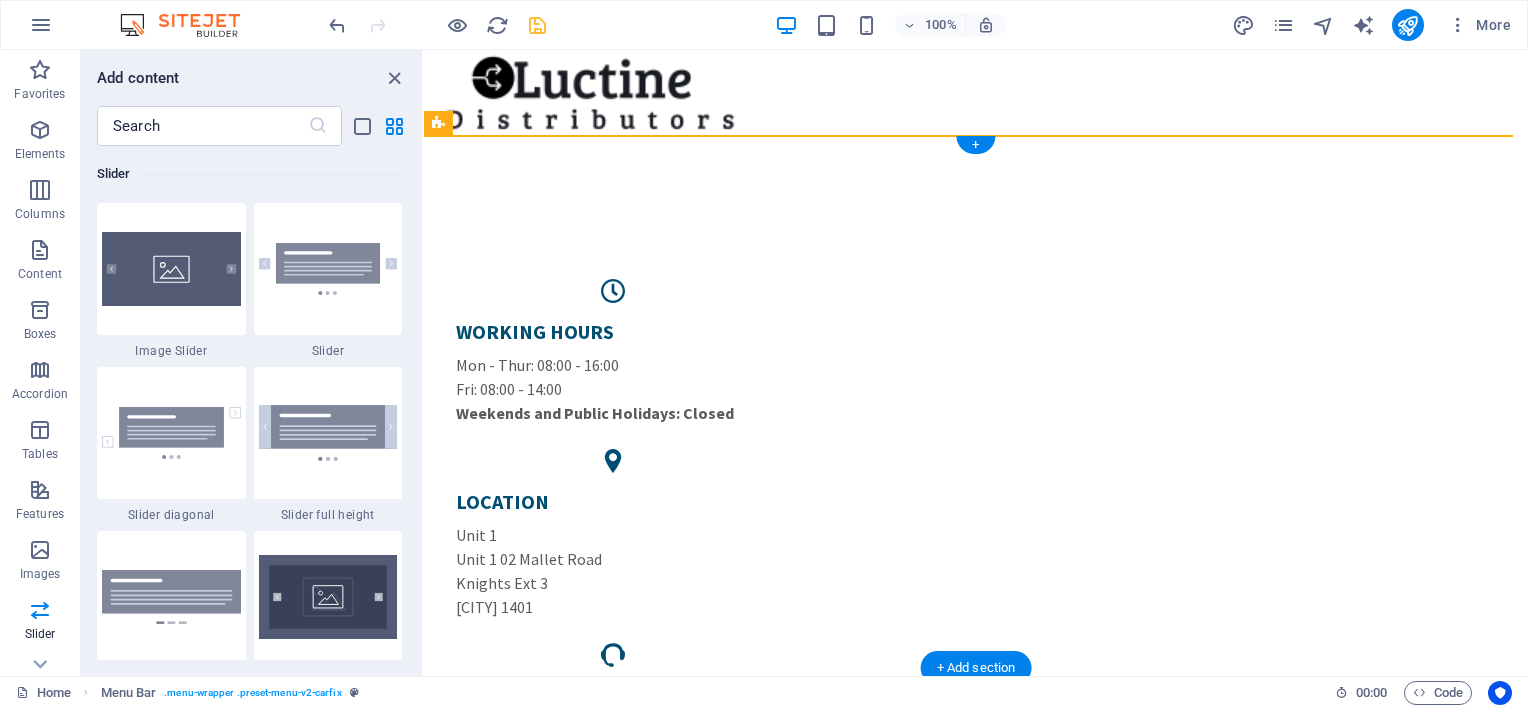 click at bounding box center (976, 1715) 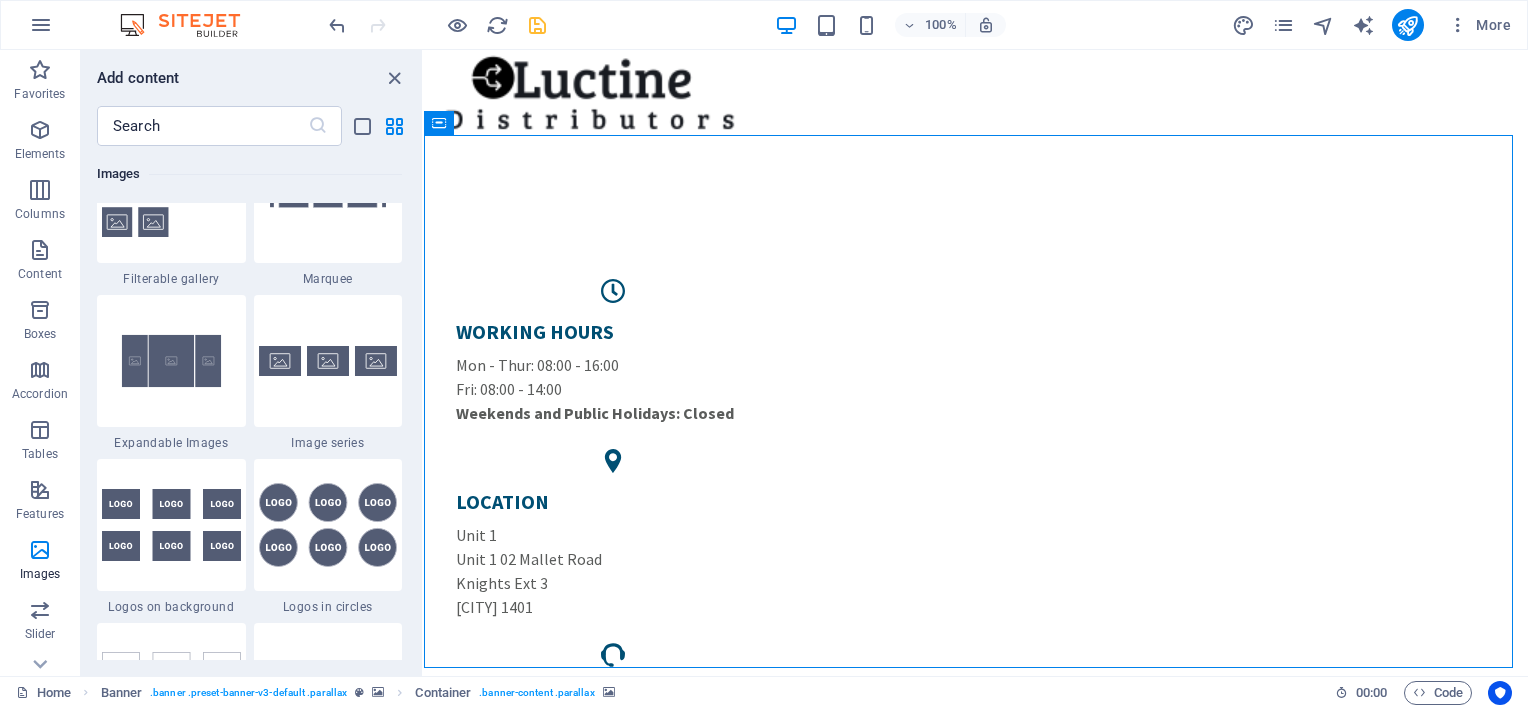 scroll, scrollTop: 10212, scrollLeft: 0, axis: vertical 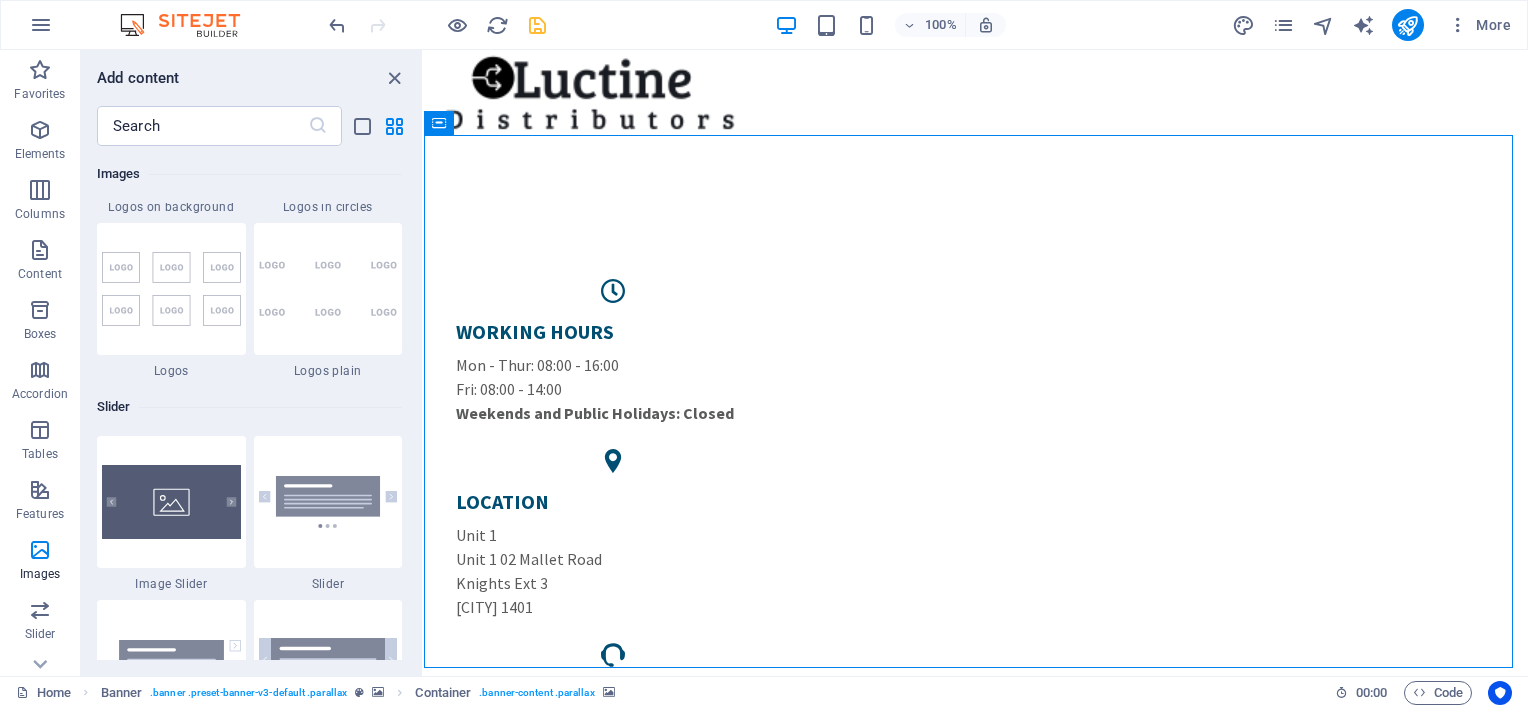 drag, startPoint x: 418, startPoint y: 449, endPoint x: 10, endPoint y: 396, distance: 411.428 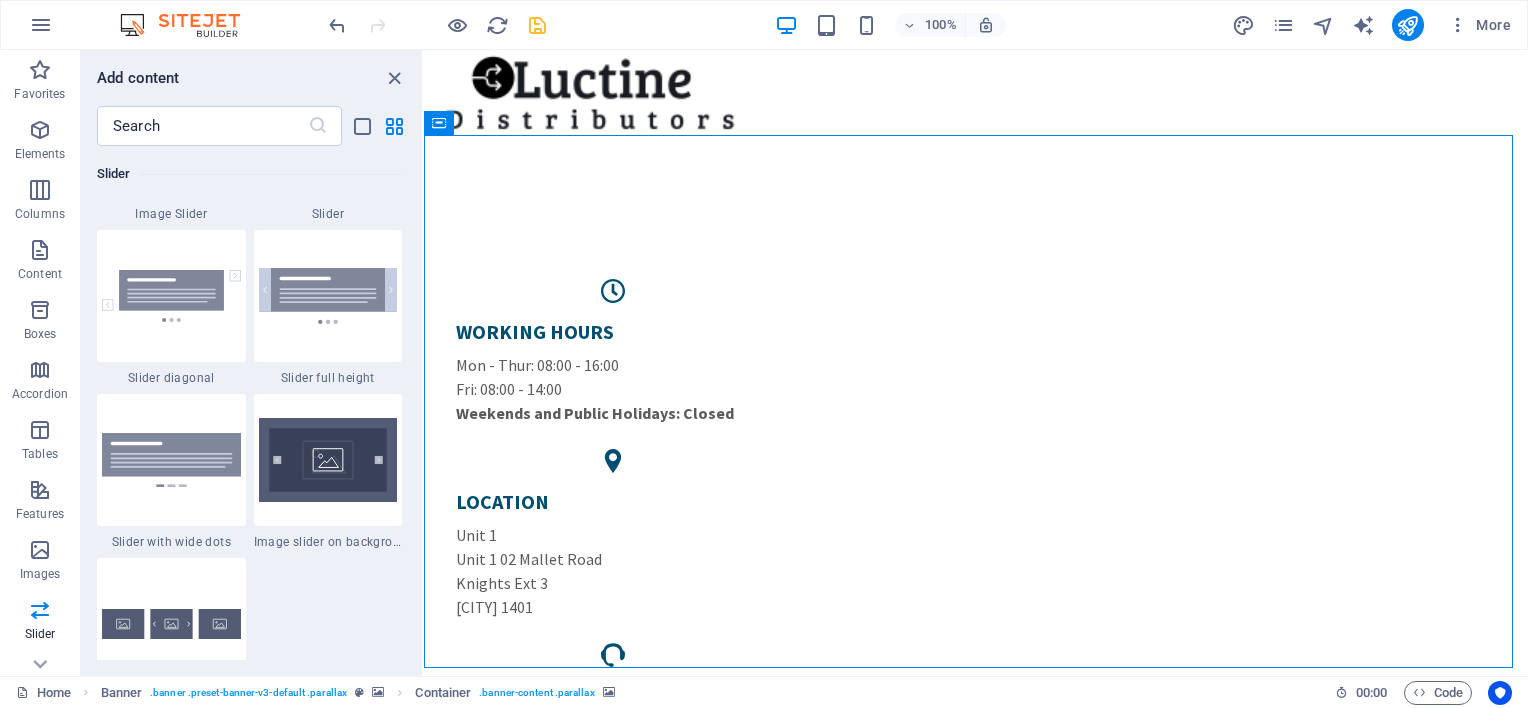scroll, scrollTop: 11535, scrollLeft: 0, axis: vertical 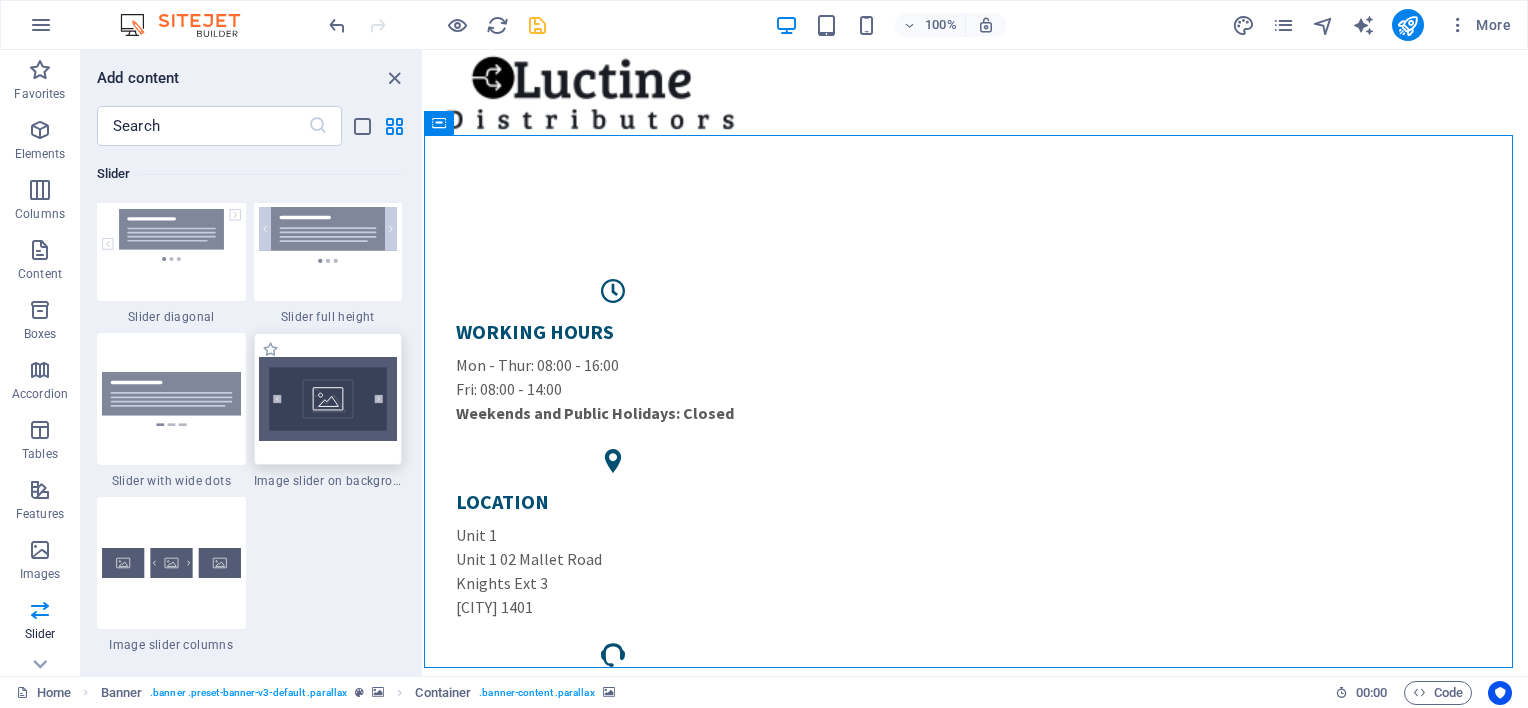 click at bounding box center [328, 399] 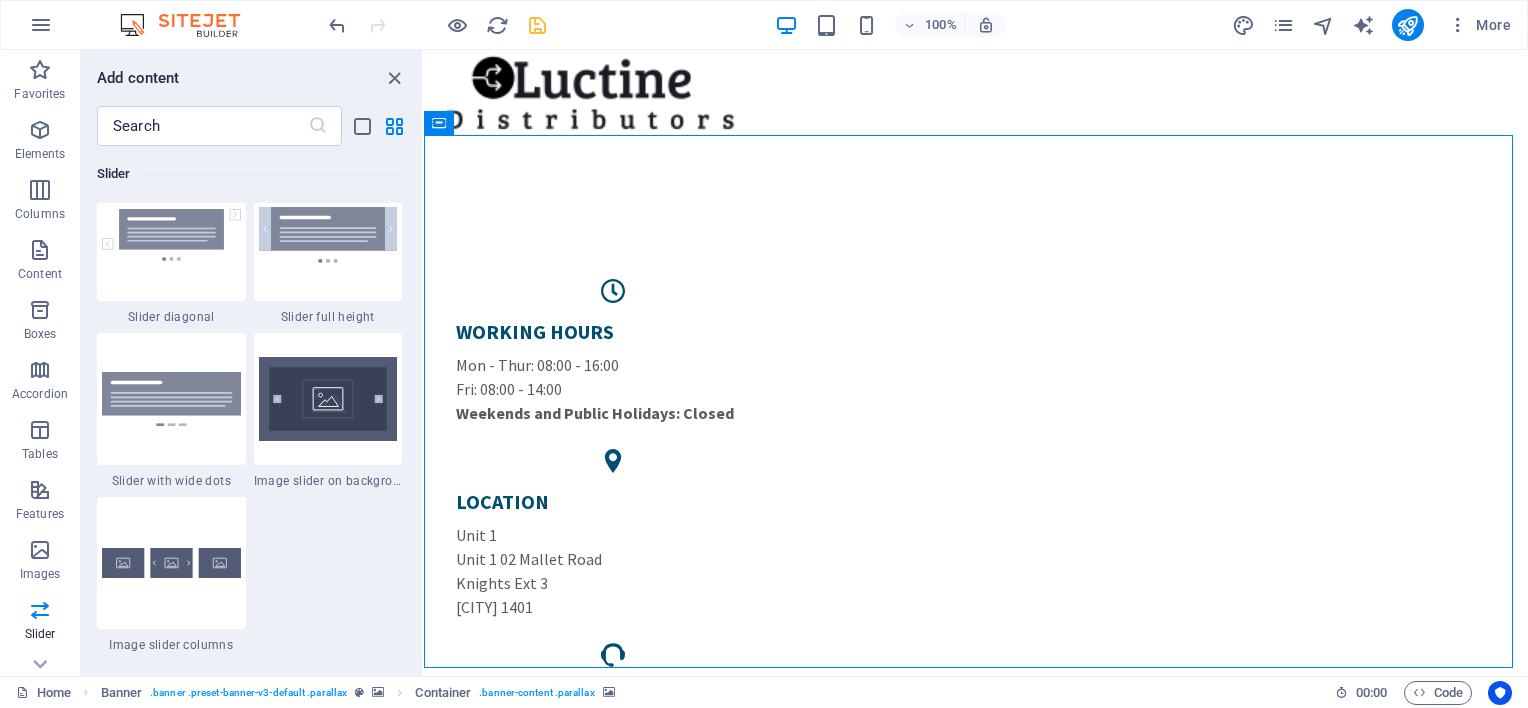 click on "Container   Image   Banner   Container   Banner
Image slider   Container   Text   Boxes   Container   Container   Container   Container   Container   Image slider   Button   Spacer   H2   H1   Info Bar   Icon   Social Media Icons   Container   Text   Container   Icon   Container   Container   Icon   Container   Container   Image   Cards   Container   Container   Image   Container   Cards   Container   Image   Container   H4   Preset   H4   Container   Text   Text image overlap   Container   Text   H2   Text image overlap   Image   H4   H4   Container   Image   Container   Text   Text   Container   Image   Text   H2   H3   Spacer   Reference   Container   Container   Boxes   Container   Icon   Icon   Menu Bar" at bounding box center [976, 363] 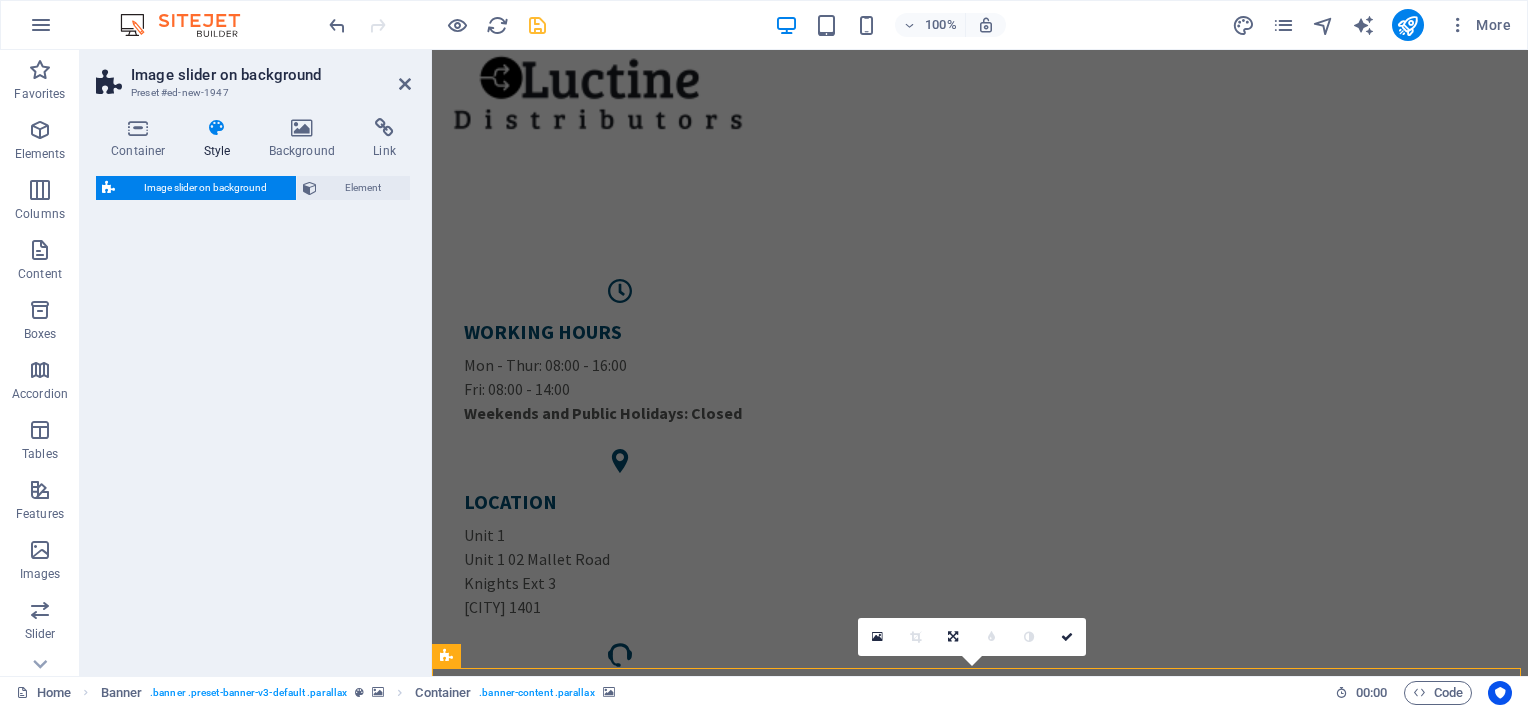 select on "rem" 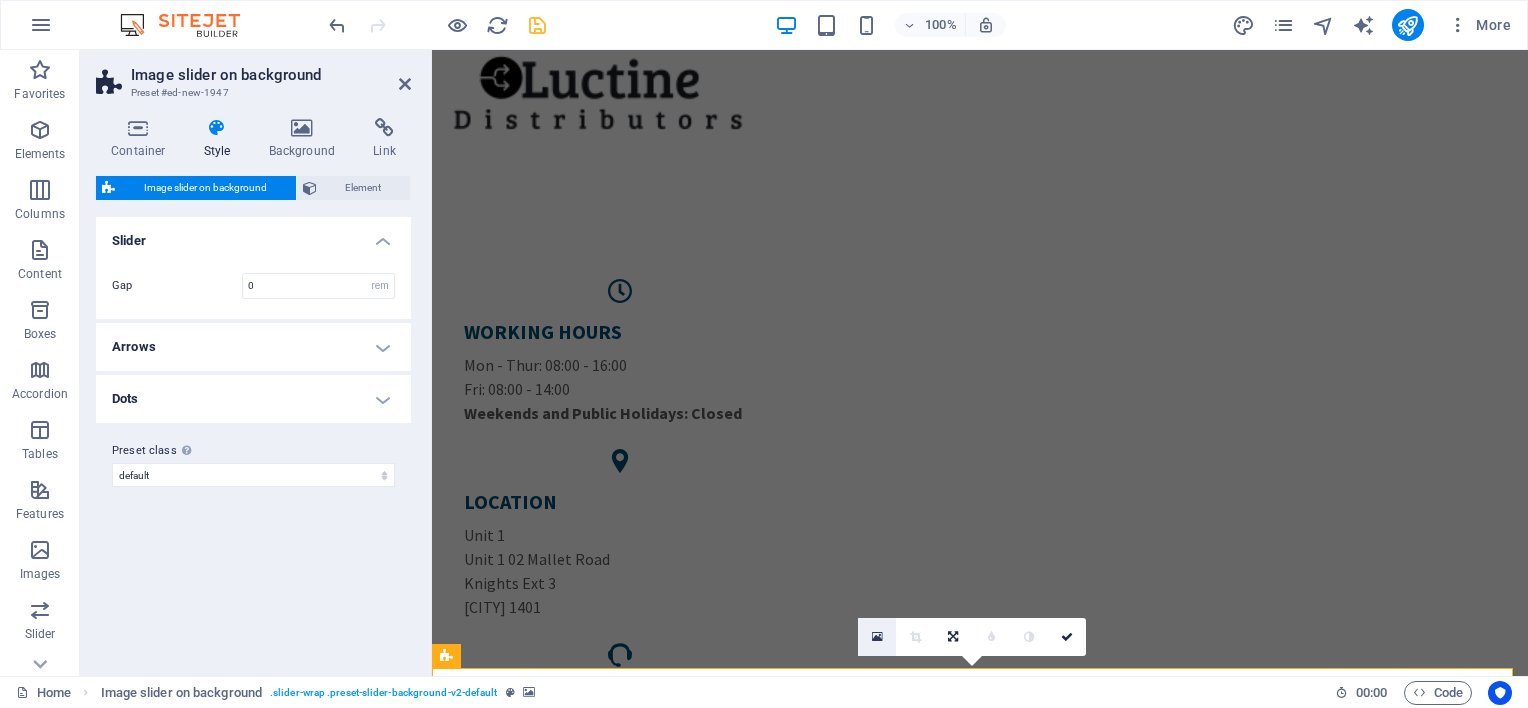 click at bounding box center [877, 637] 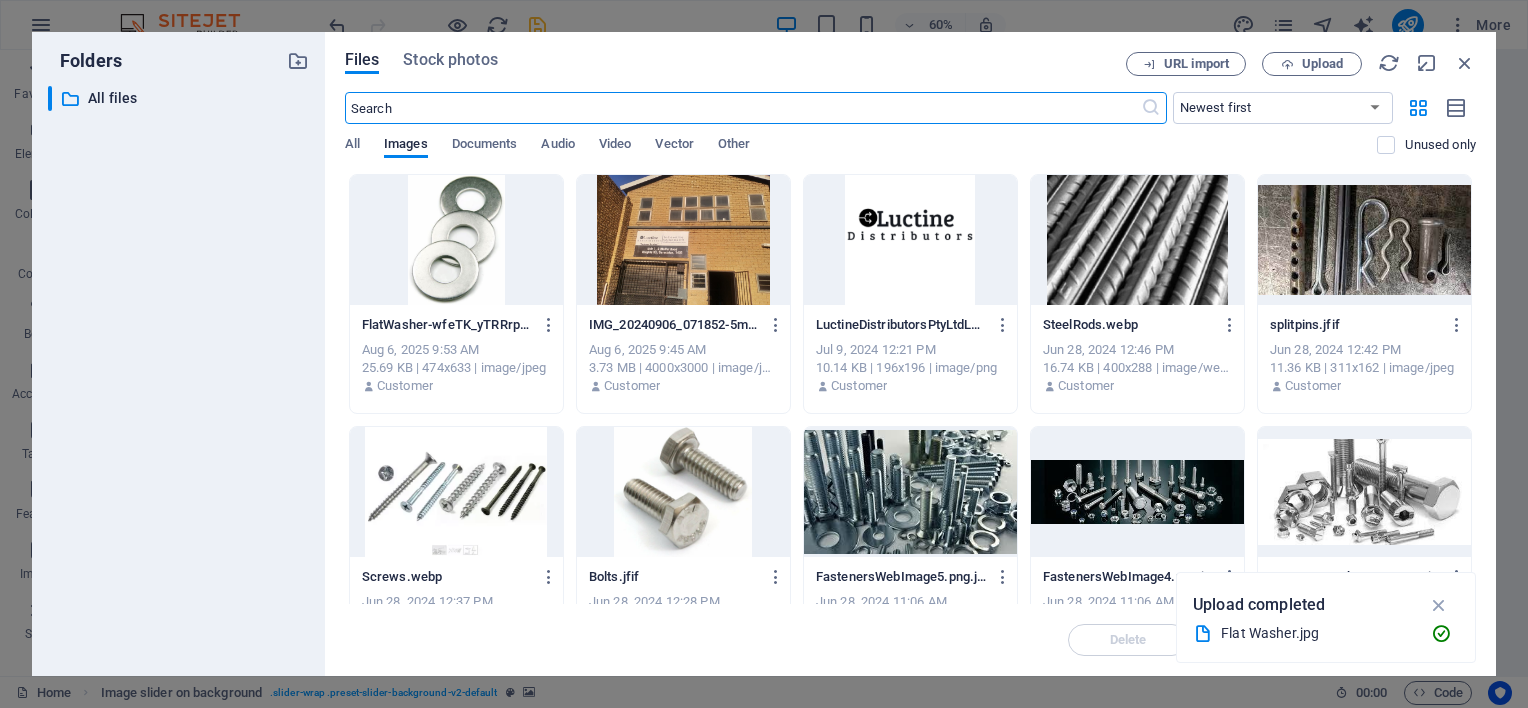click at bounding box center (683, 240) 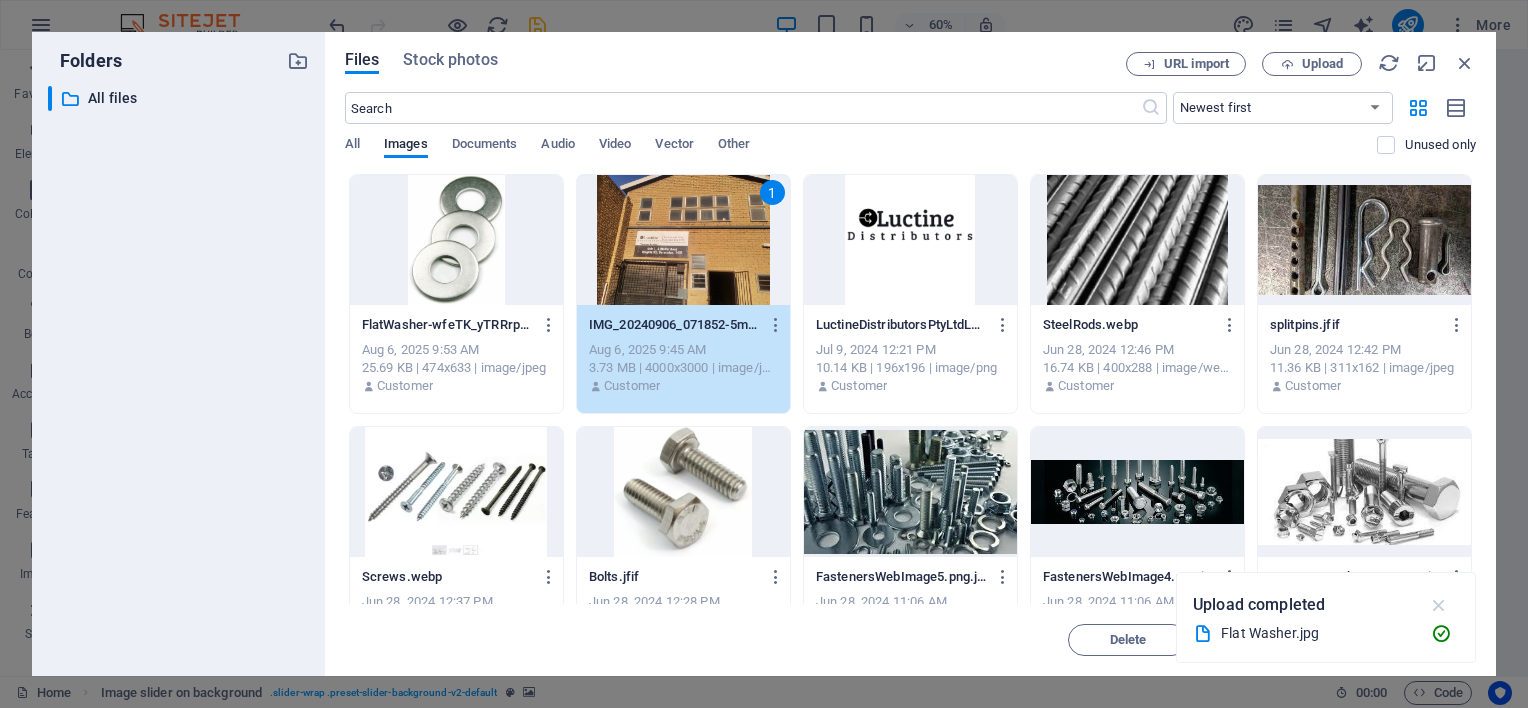 click at bounding box center (1439, 605) 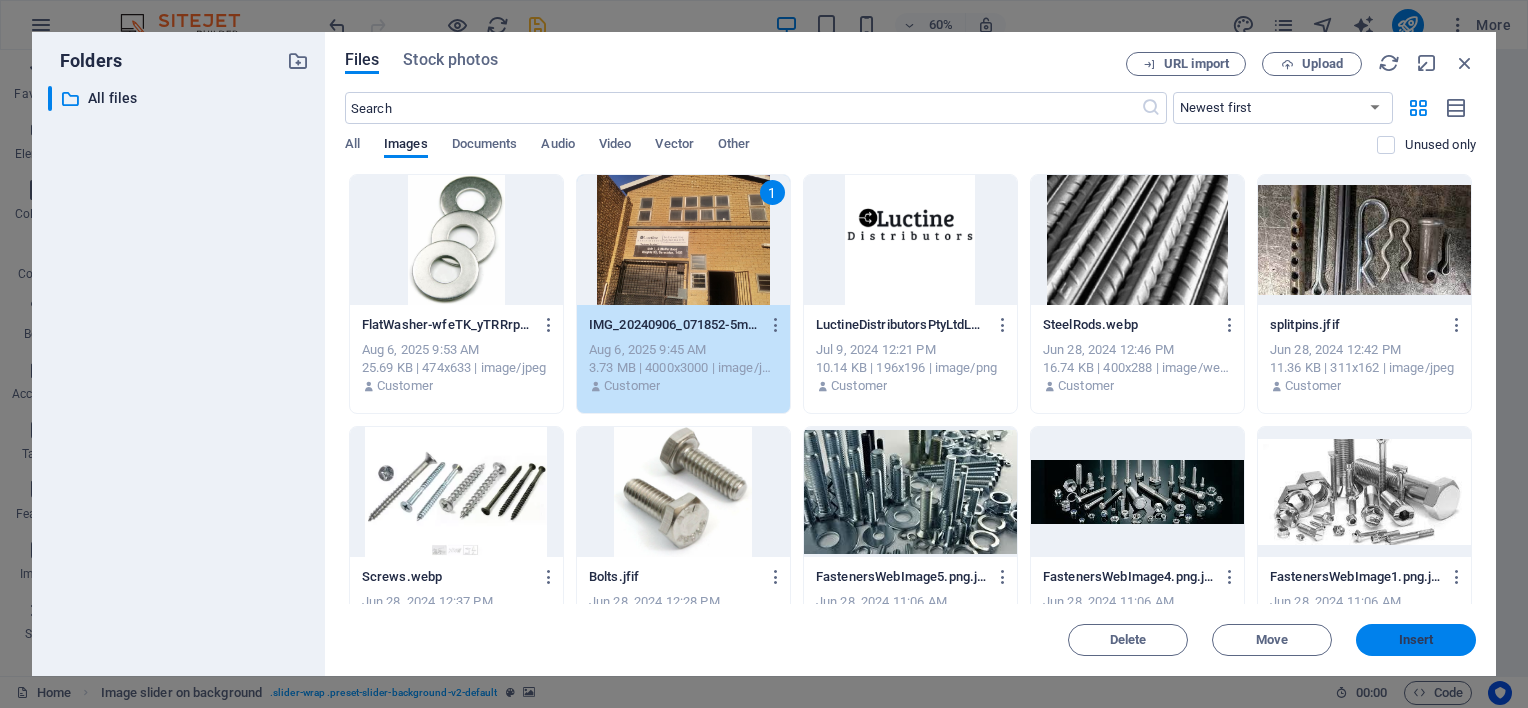 click on "Insert" at bounding box center [1416, 640] 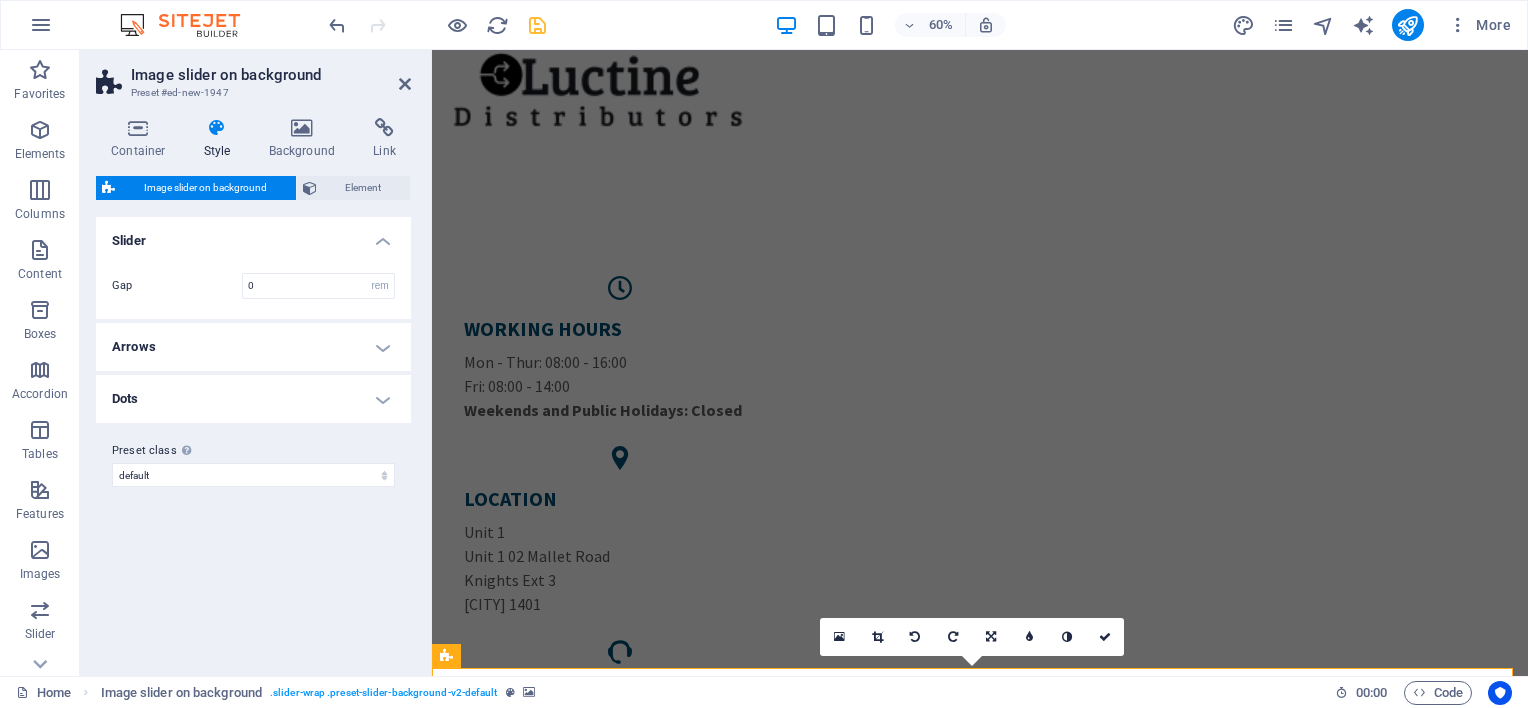 scroll, scrollTop: 279, scrollLeft: 0, axis: vertical 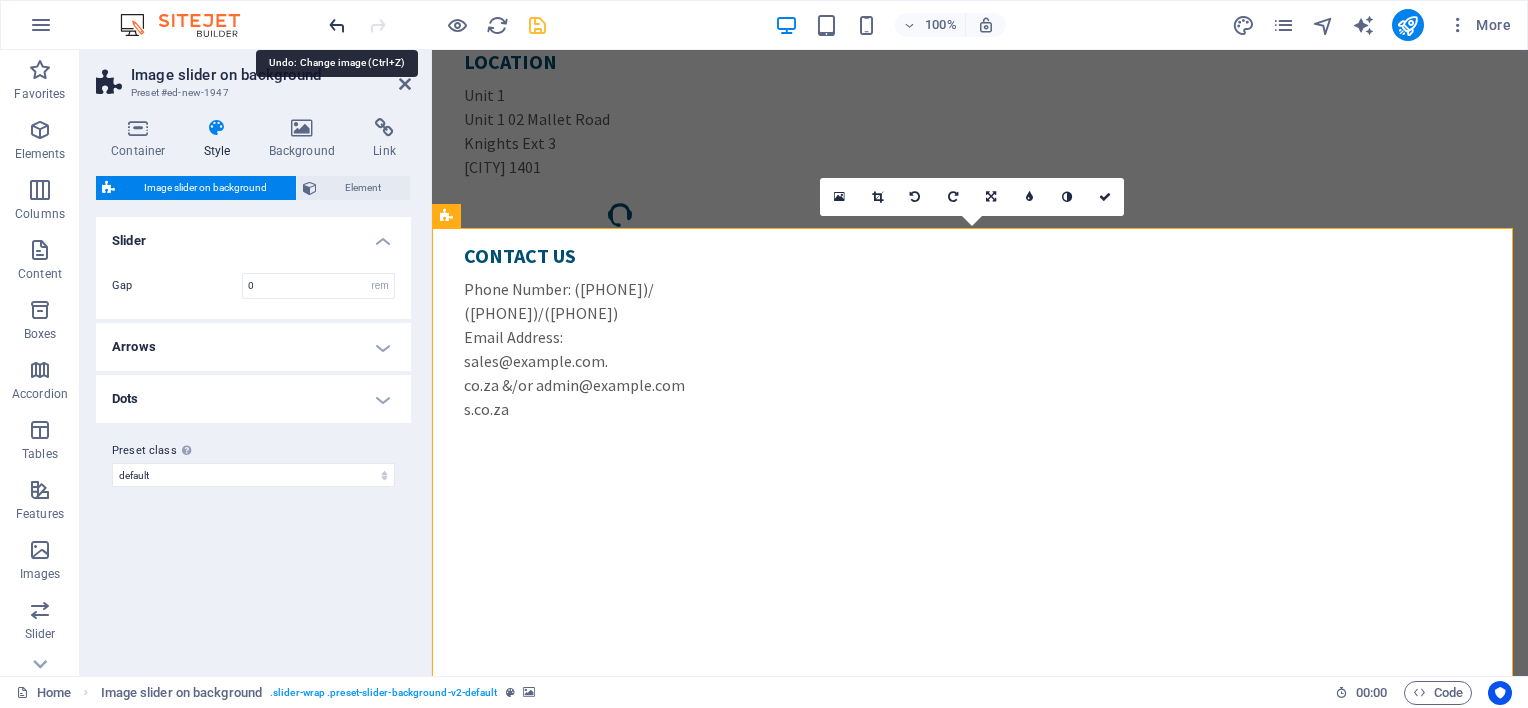 click at bounding box center (337, 25) 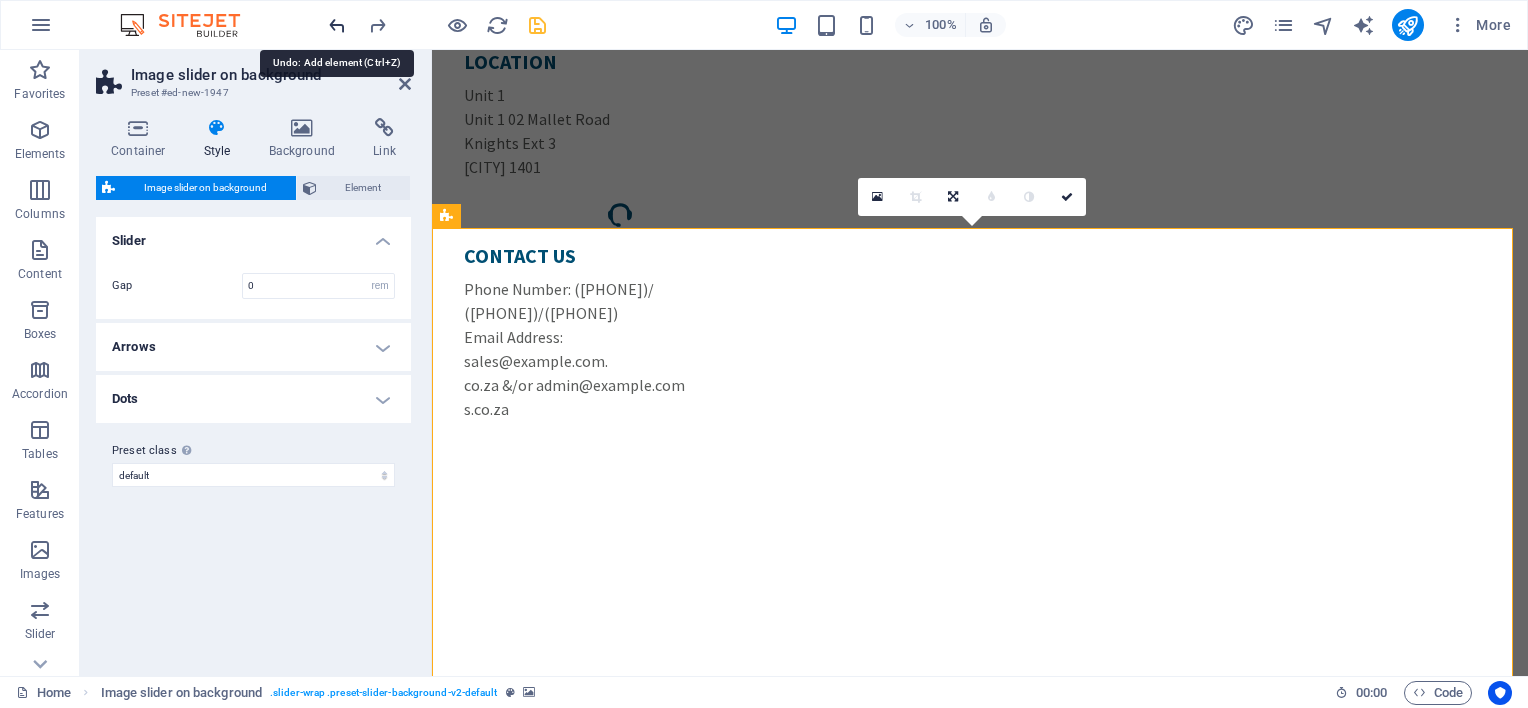 click at bounding box center [337, 25] 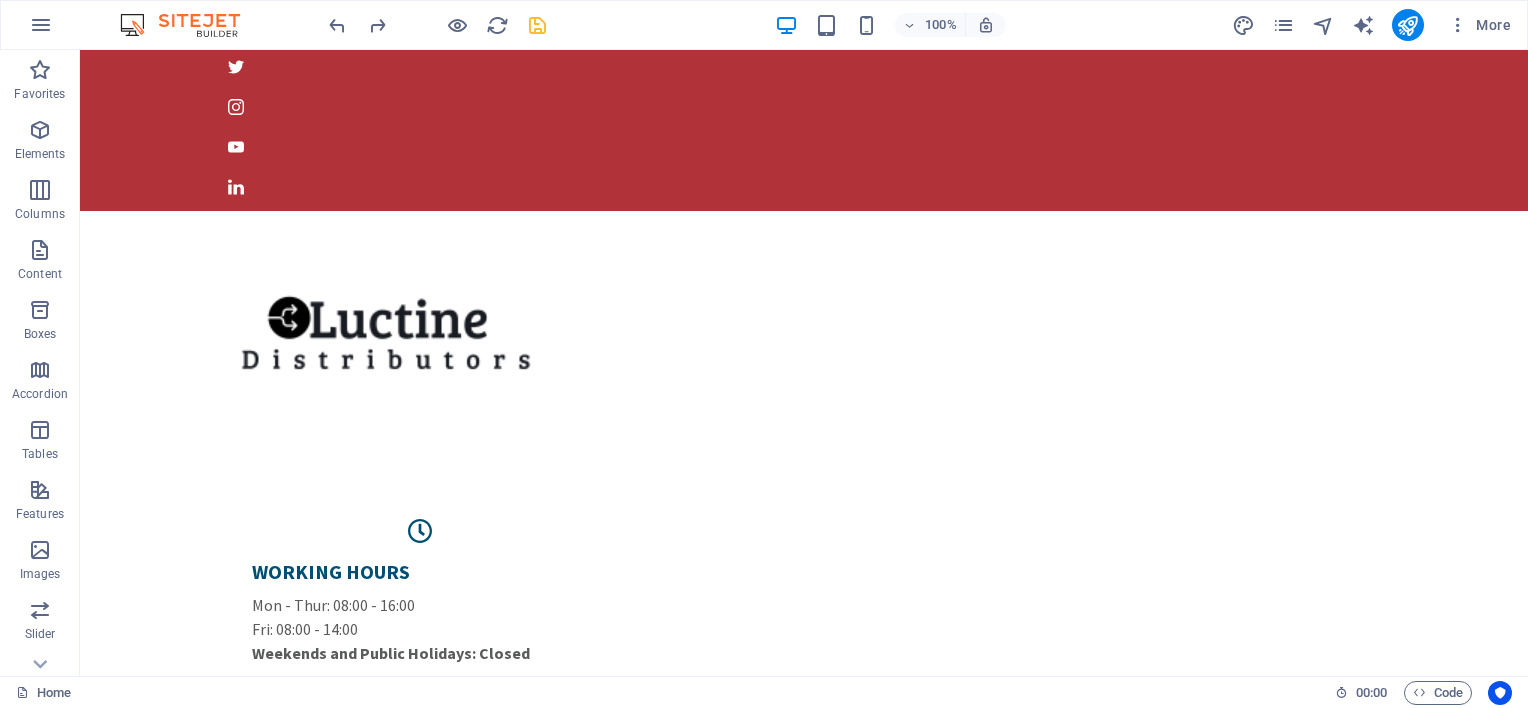 scroll, scrollTop: 0, scrollLeft: 0, axis: both 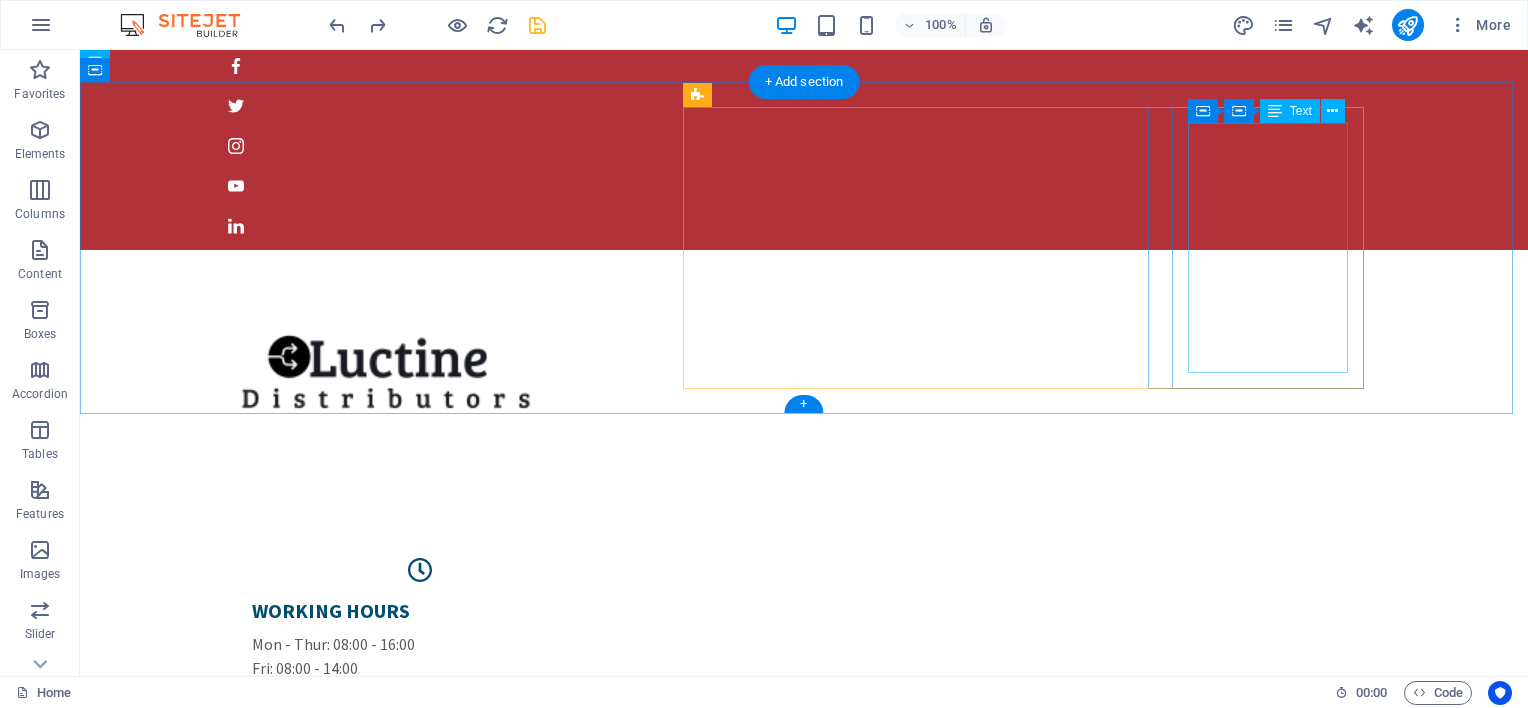 click on "Contact us Phone Number: ([PHONE])/ ([PHONE])/([PHONE]) Email Address: sales@example.com &/or admin@example.com" at bounding box center (420, 1051) 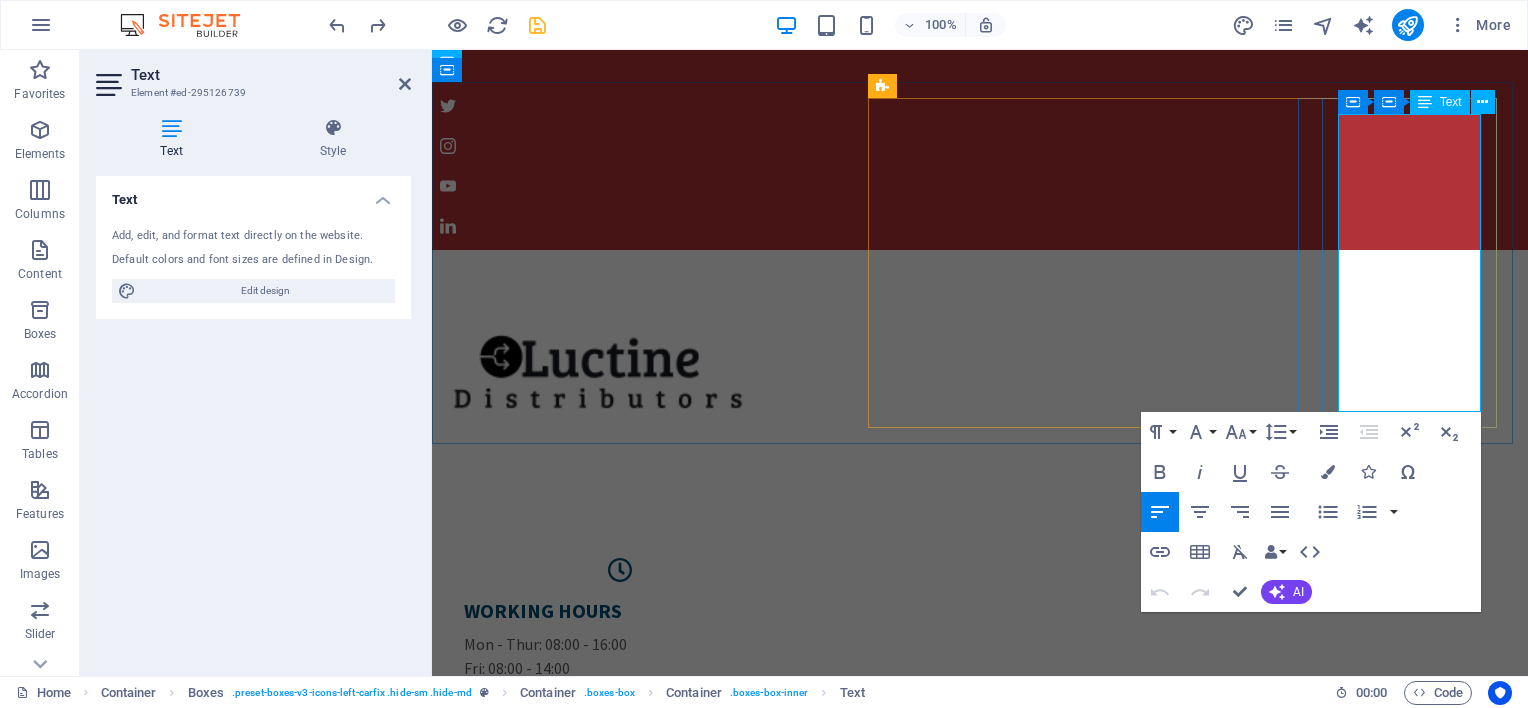 click on "co.za &/or admin@example.com" at bounding box center [620, 1104] 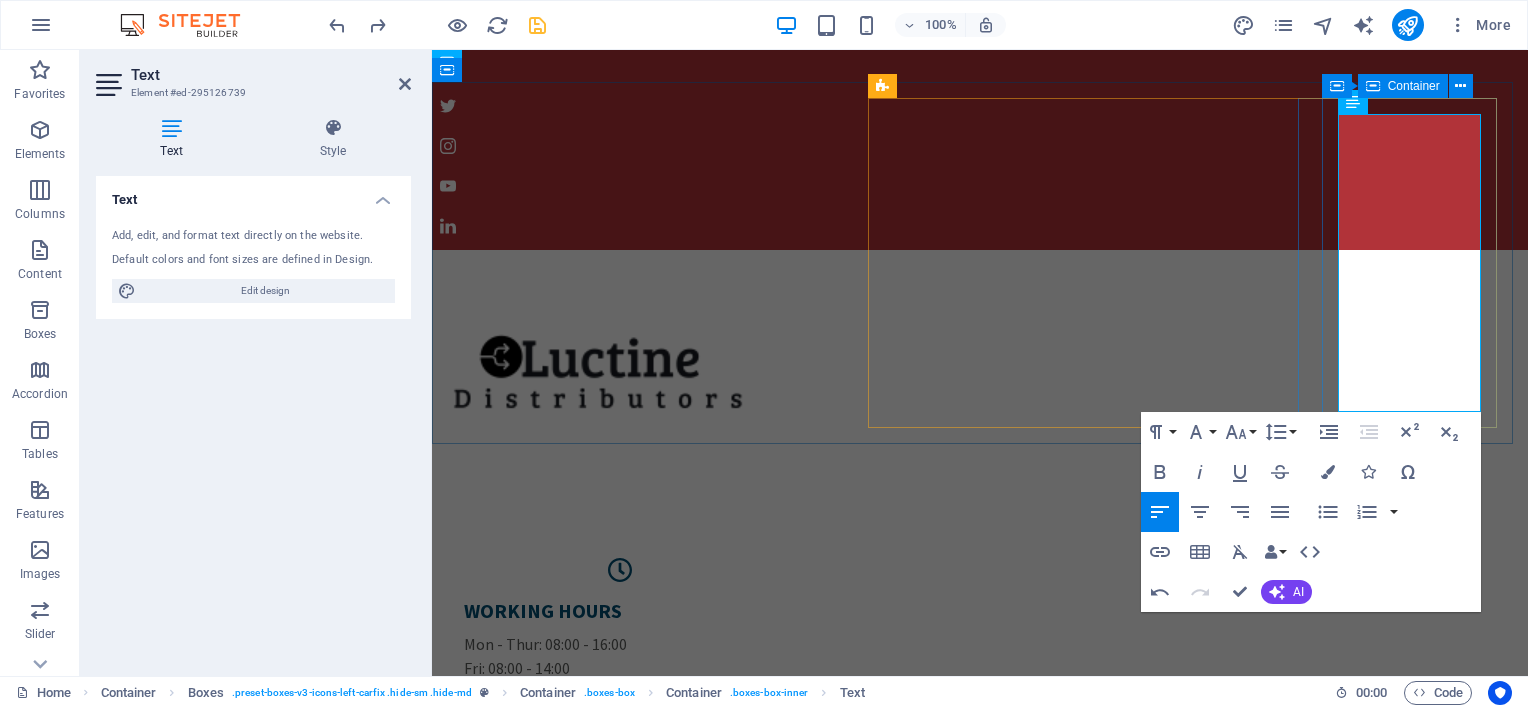 click on "Contact us Phone Number: ([PHONE])/ ([PHONE])/([PHONE]) Email Address: sales@example.com & admin@example.com" at bounding box center [620, 1051] 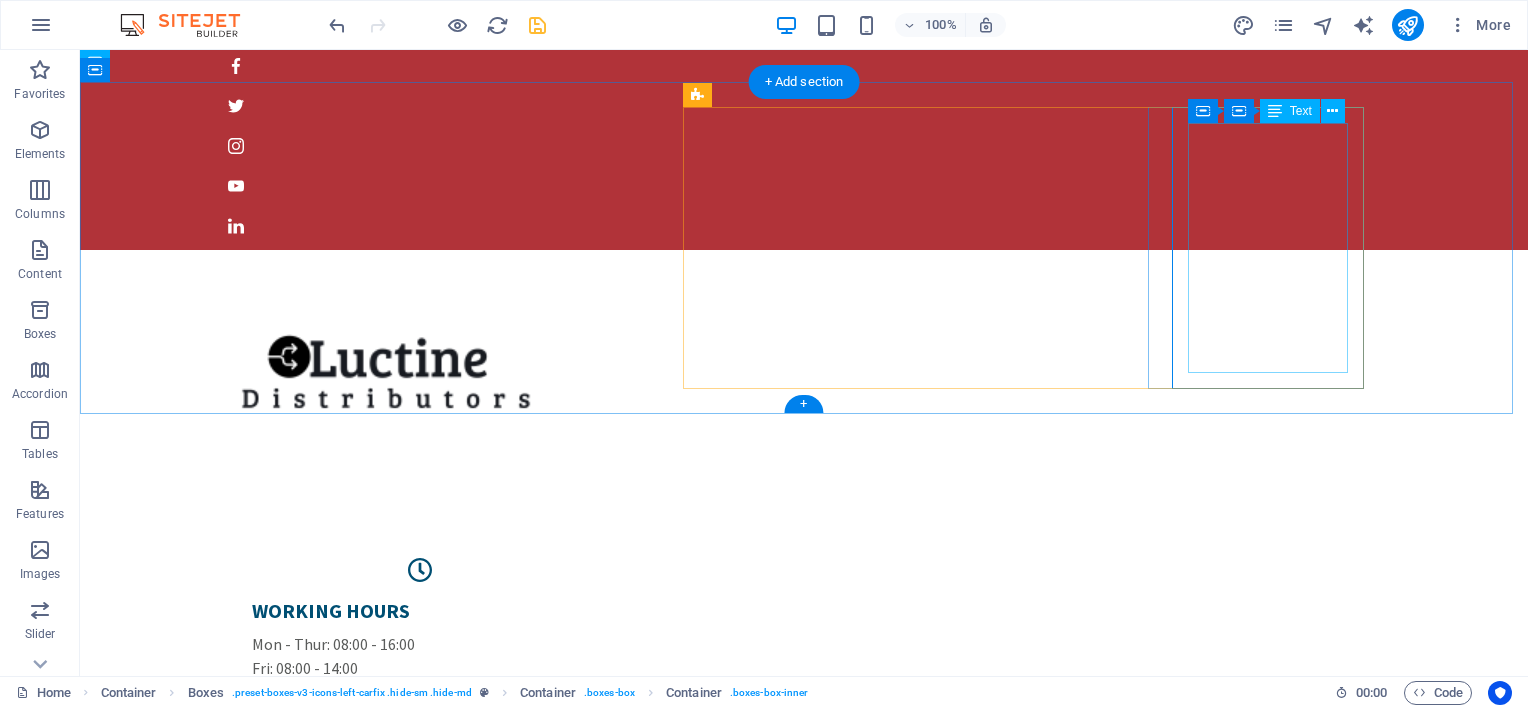 click on "Contact us Phone Number: ([PHONE])/ ([PHONE])/([PHONE]) Email Address: sales@example.com & admin@example.com" at bounding box center [420, 1051] 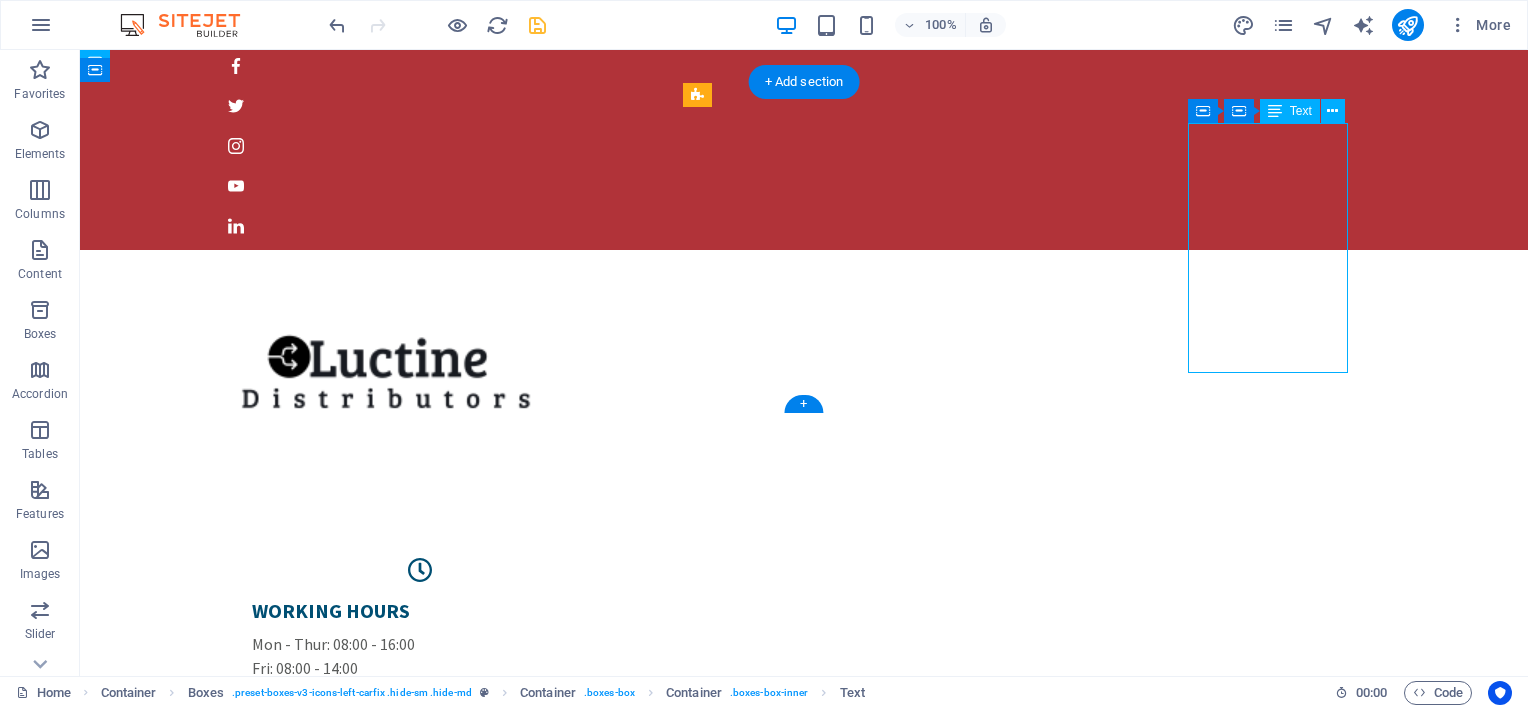 click on "Contact us Phone Number: ([PHONE])/ ([PHONE])/([PHONE]) Email Address: sales@example.com & admin@example.com" at bounding box center (420, 1051) 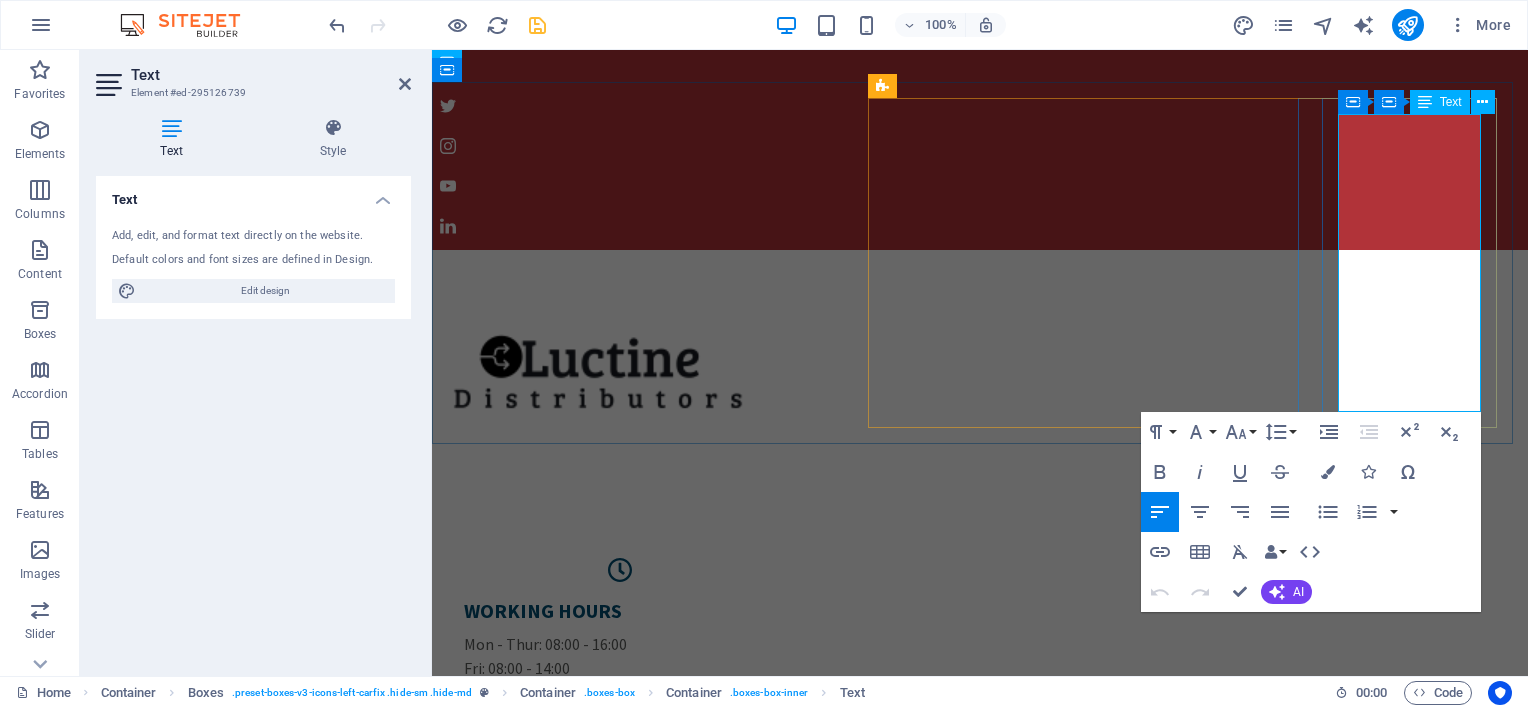 click on "co.za &admin@example.com" at bounding box center (620, 1104) 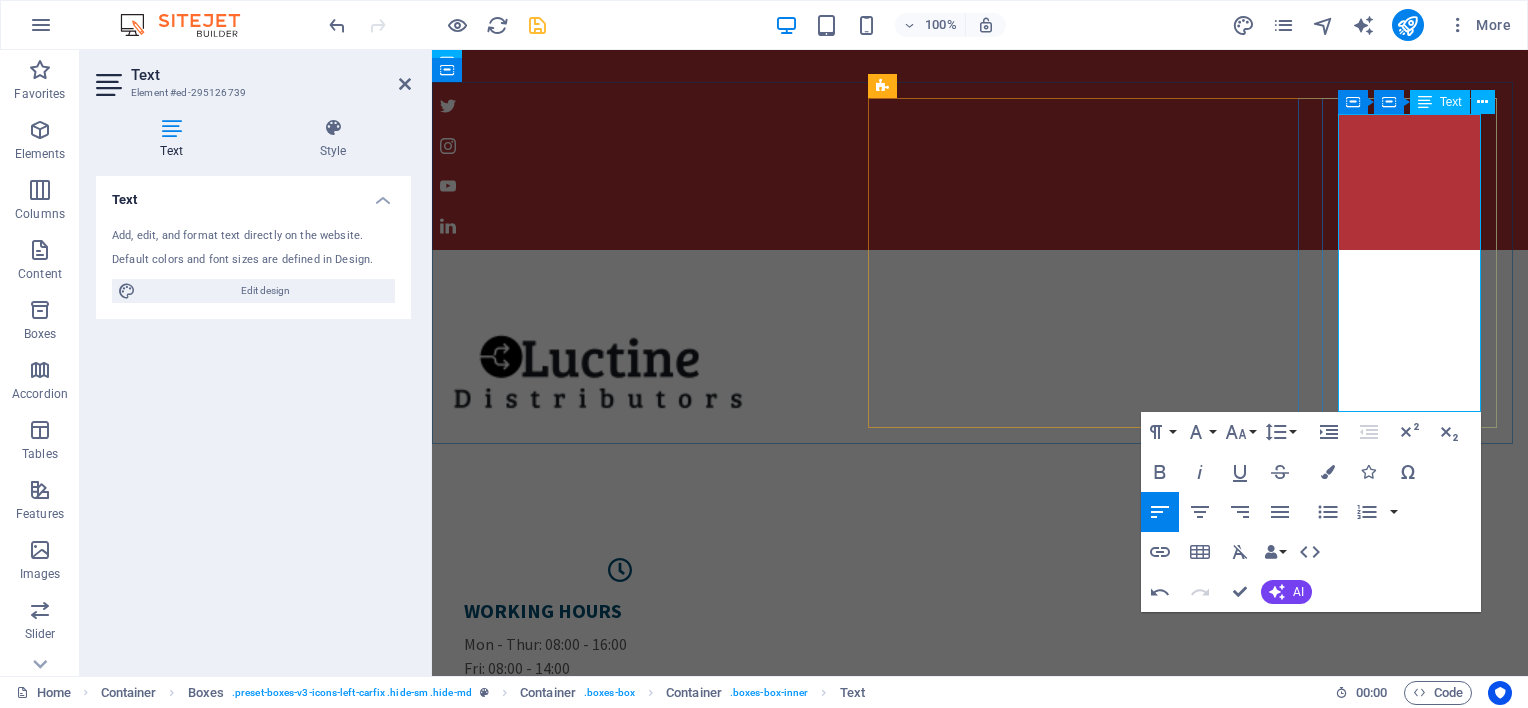 type 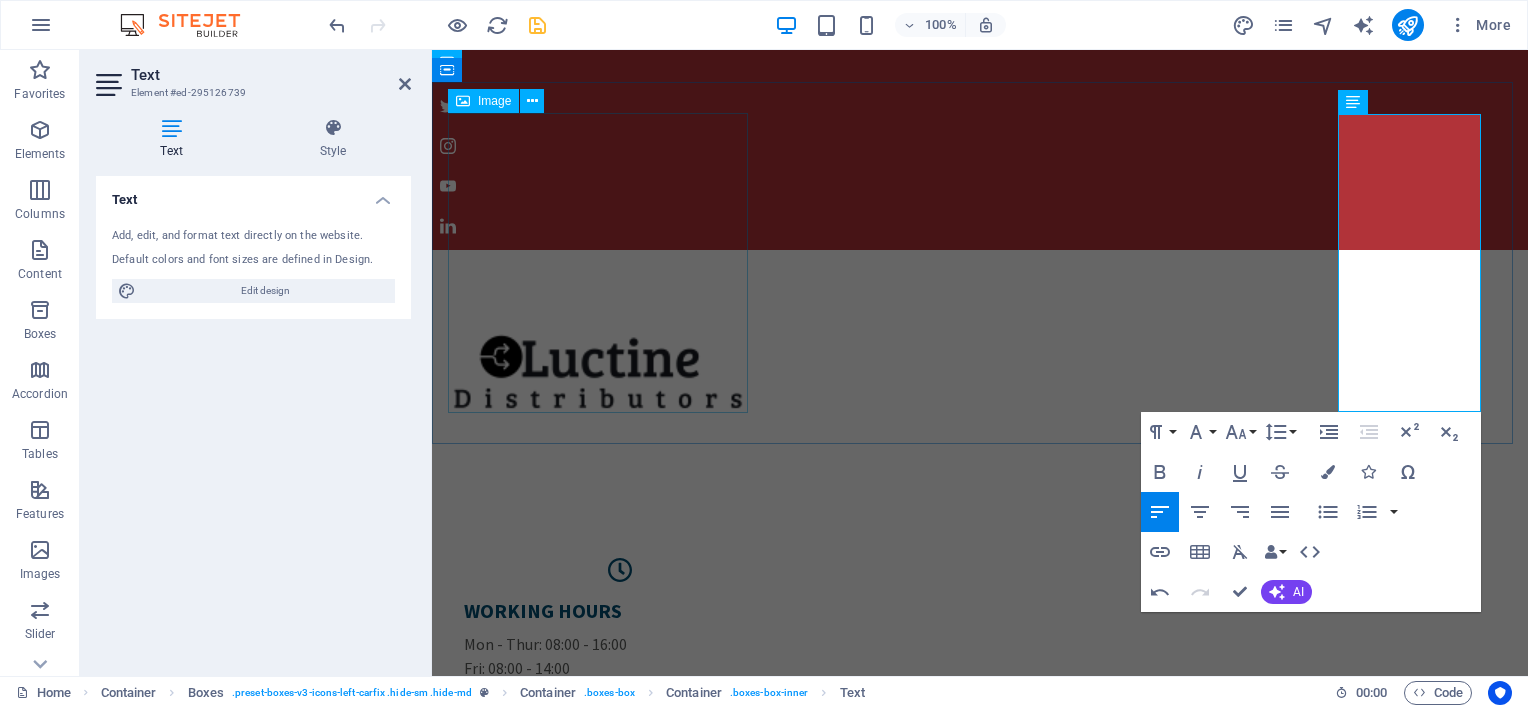 click at bounding box center [980, 408] 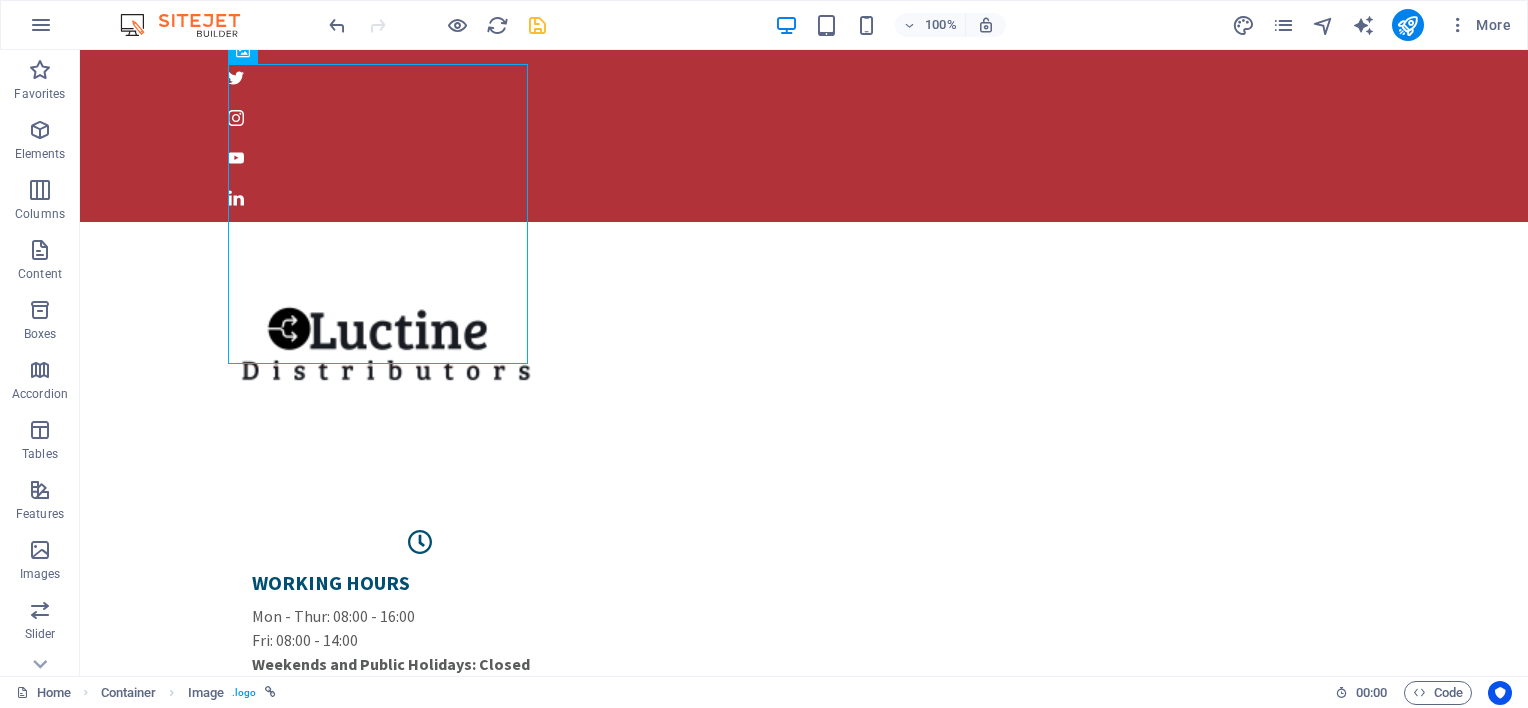 scroll, scrollTop: 0, scrollLeft: 0, axis: both 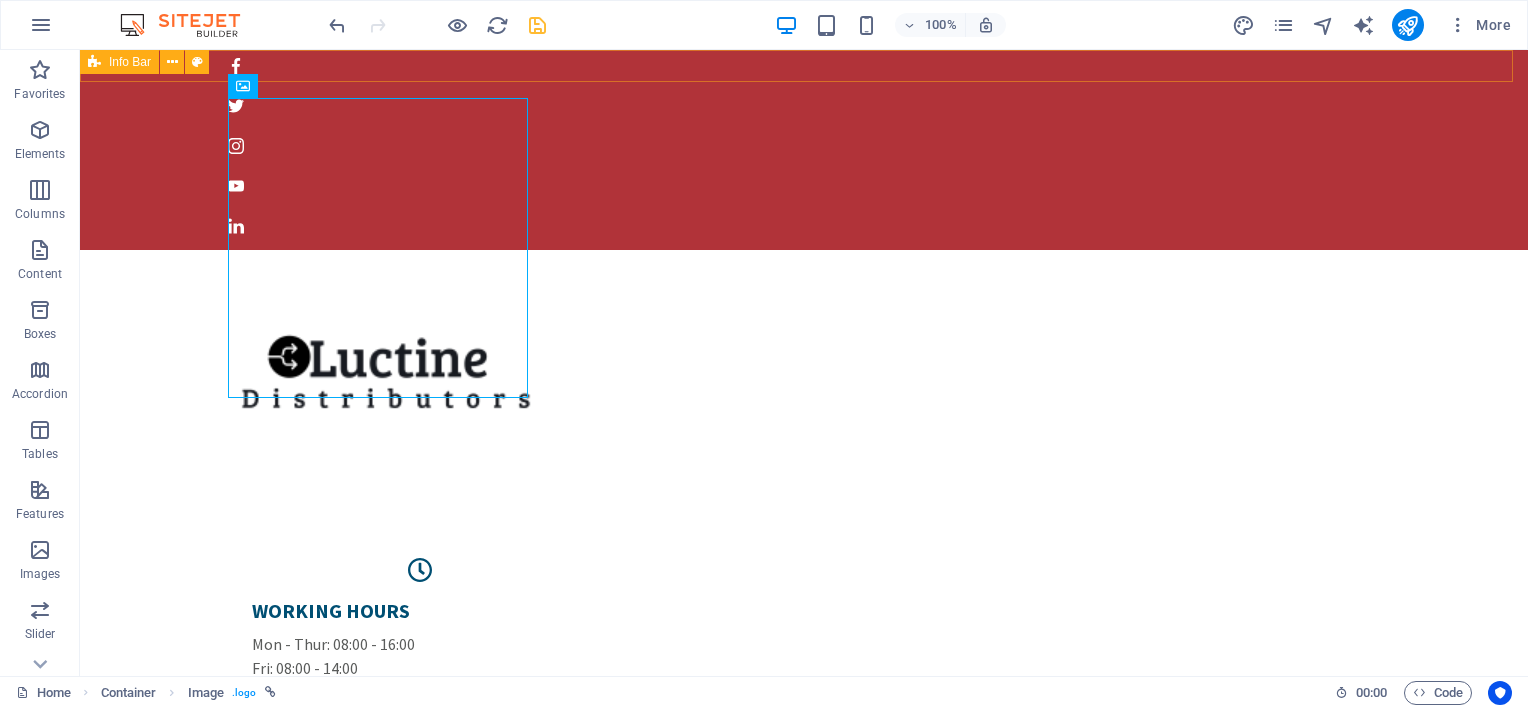 click on "Info Bar" at bounding box center (119, 62) 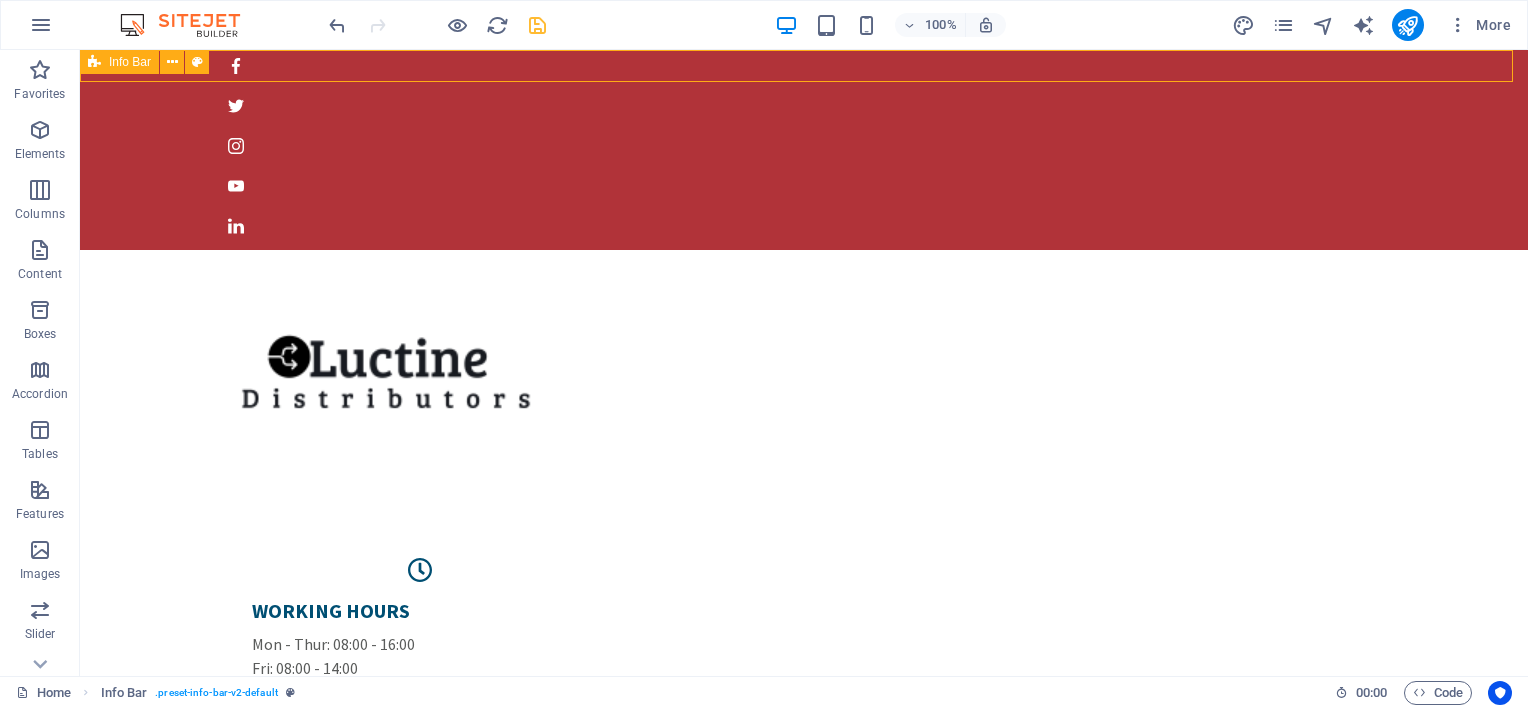 click on "Info Bar" at bounding box center (119, 62) 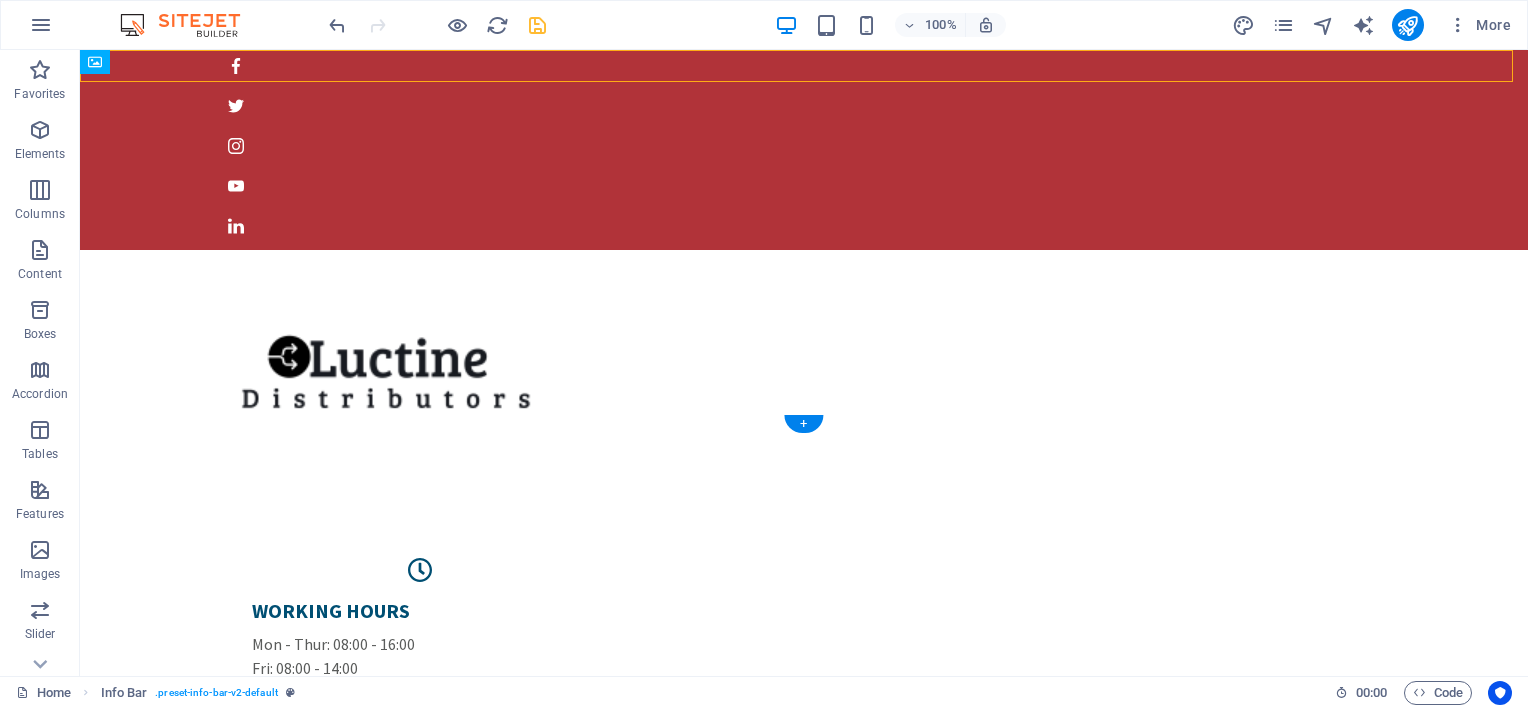 click at bounding box center (804, 1882) 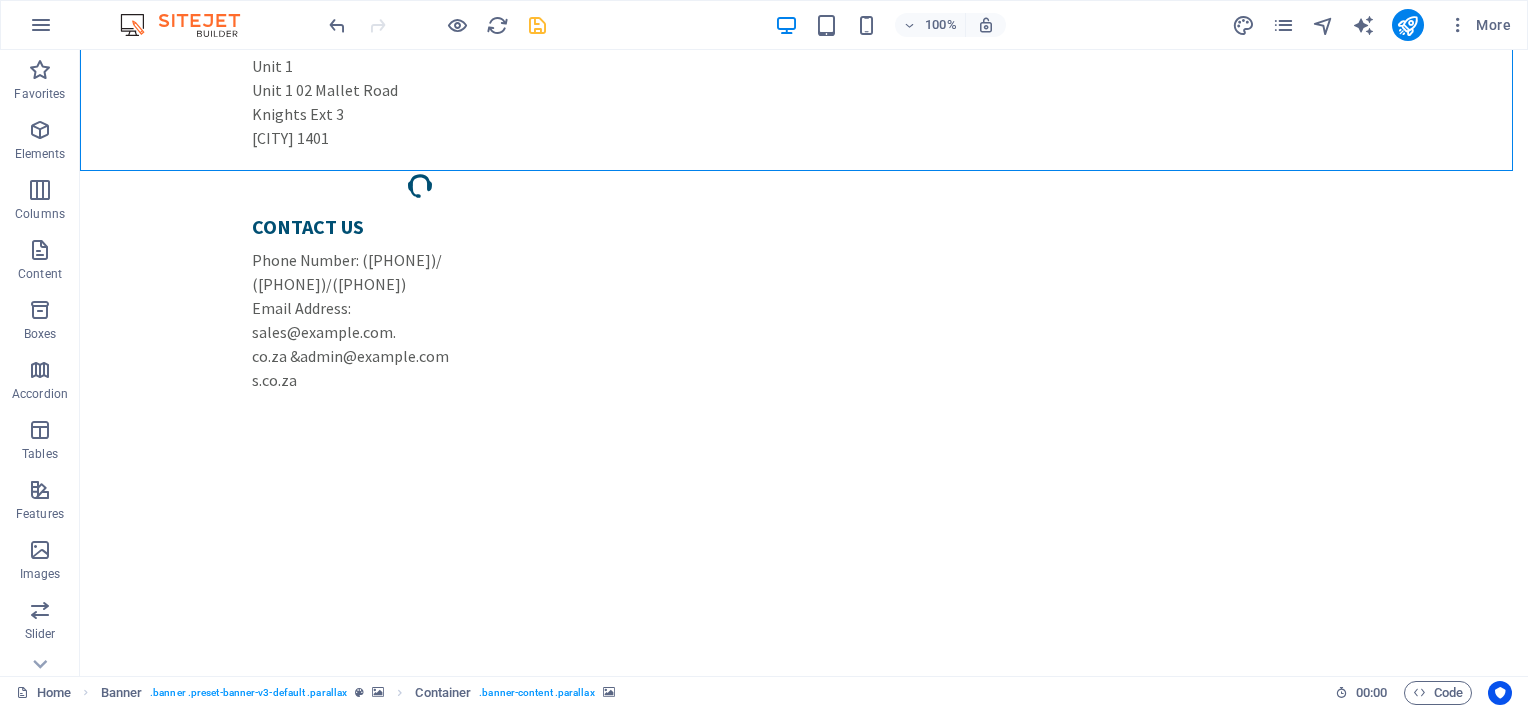 scroll, scrollTop: 828, scrollLeft: 0, axis: vertical 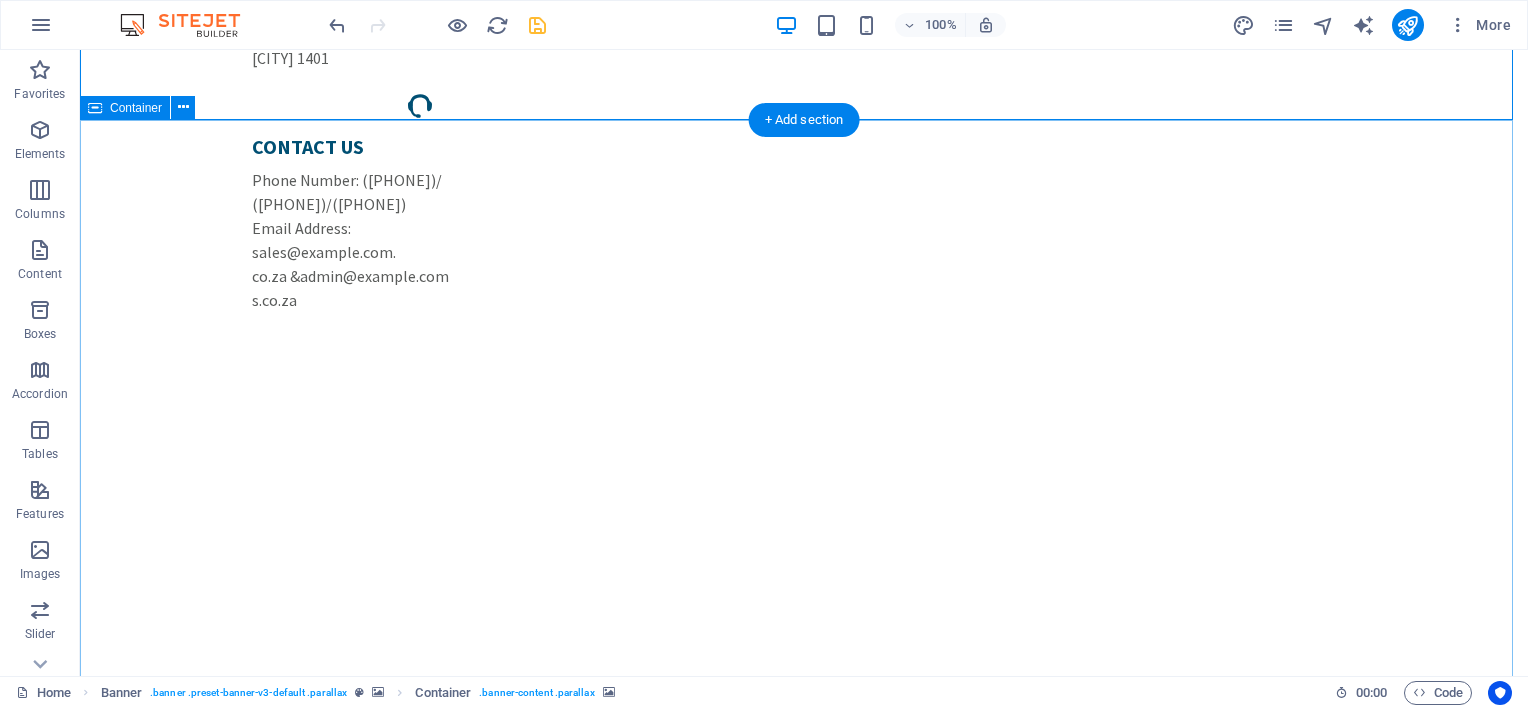 click on "luctine distributors (pty) ltd. we pride ourselves on our... quality products a variety of quality components and fasteners used in various industries, customized for your projects and/or daily use. customer Service brisk, world class customer service that sets us apart from the rest. We value every transaction, big or small. affordabilty competitively priced items within the component and fastener industry. delivery reliable delievery-schedules, minimizing delays and ensuring a seamless operation for our customer's. We deliver locally, nationwide and internationally" at bounding box center [804, 2536] 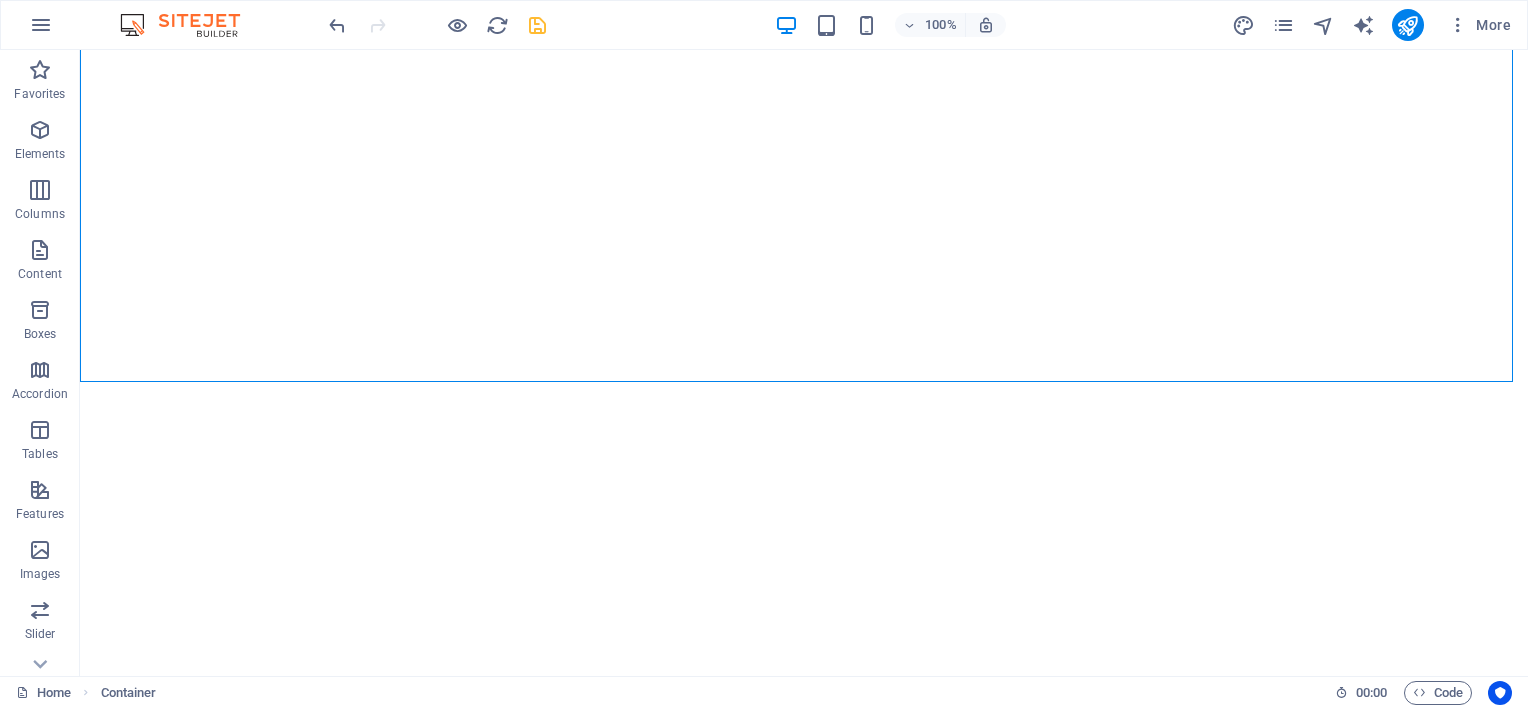 scroll, scrollTop: 1321, scrollLeft: 0, axis: vertical 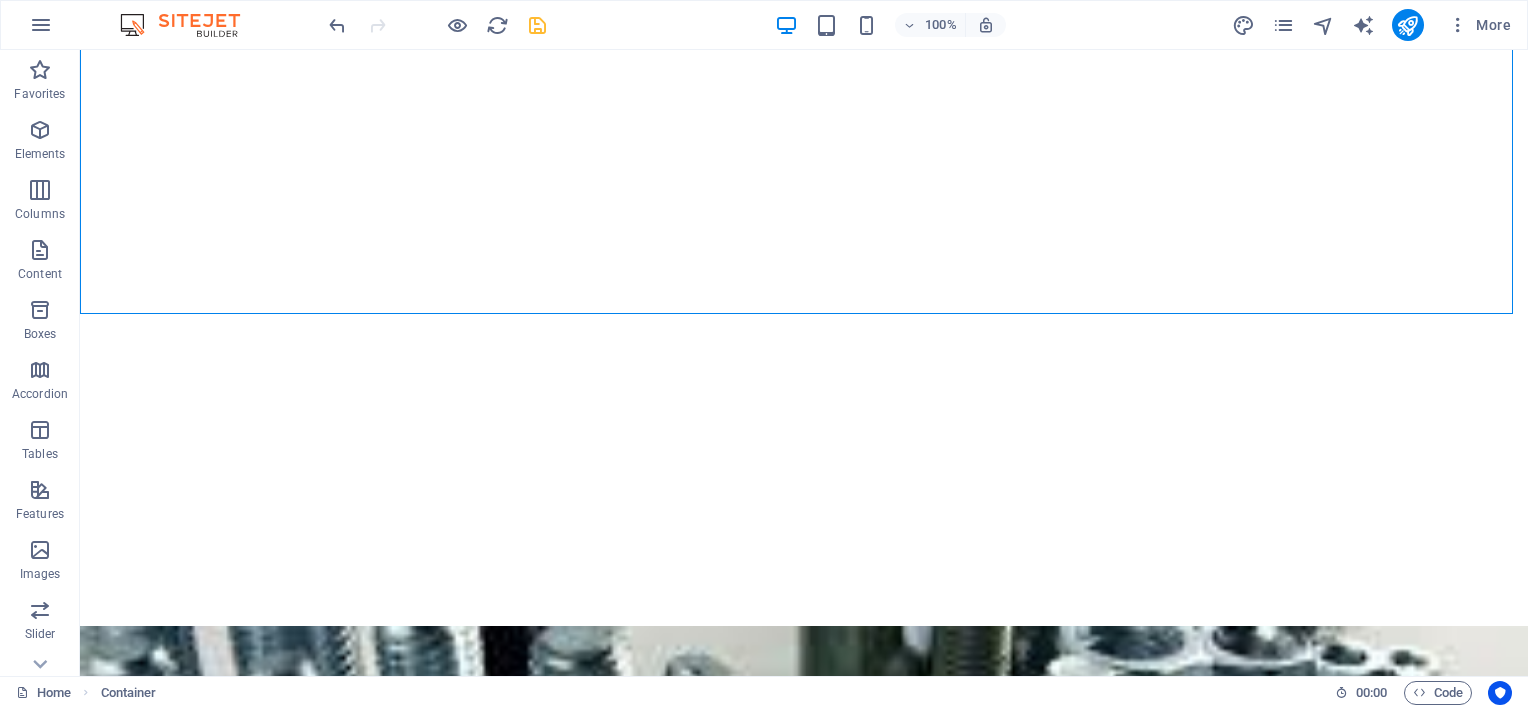 click at bounding box center (804, 2798) 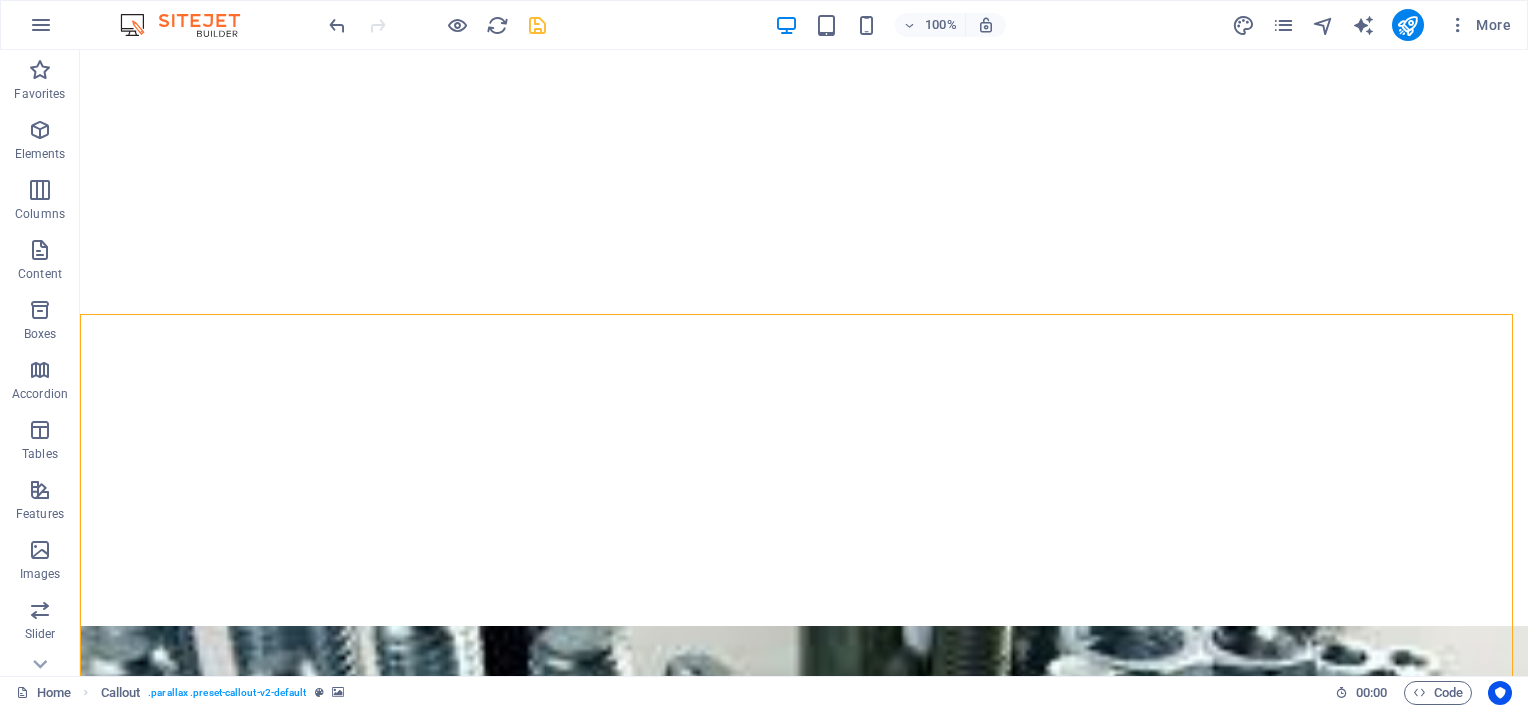 click at bounding box center (804, 2798) 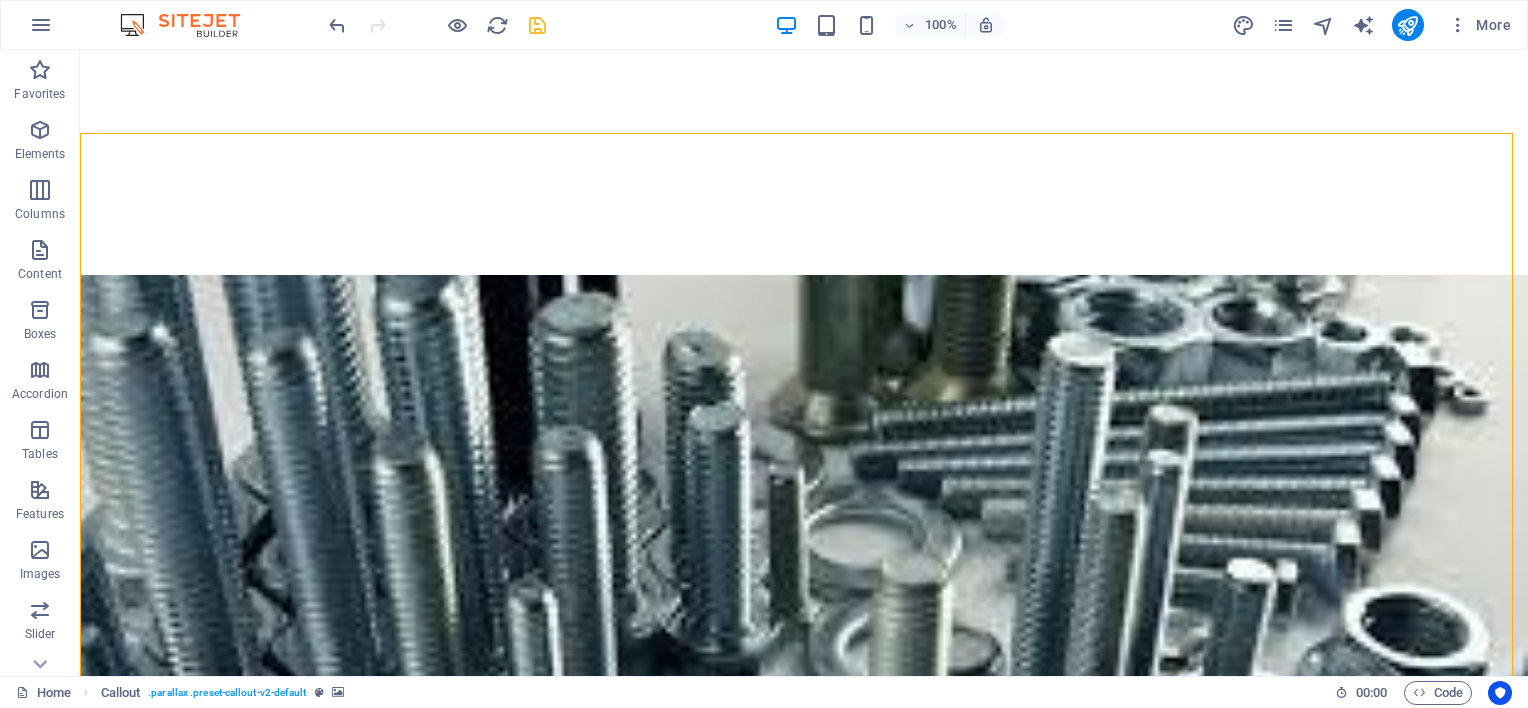 scroll, scrollTop: 1548, scrollLeft: 0, axis: vertical 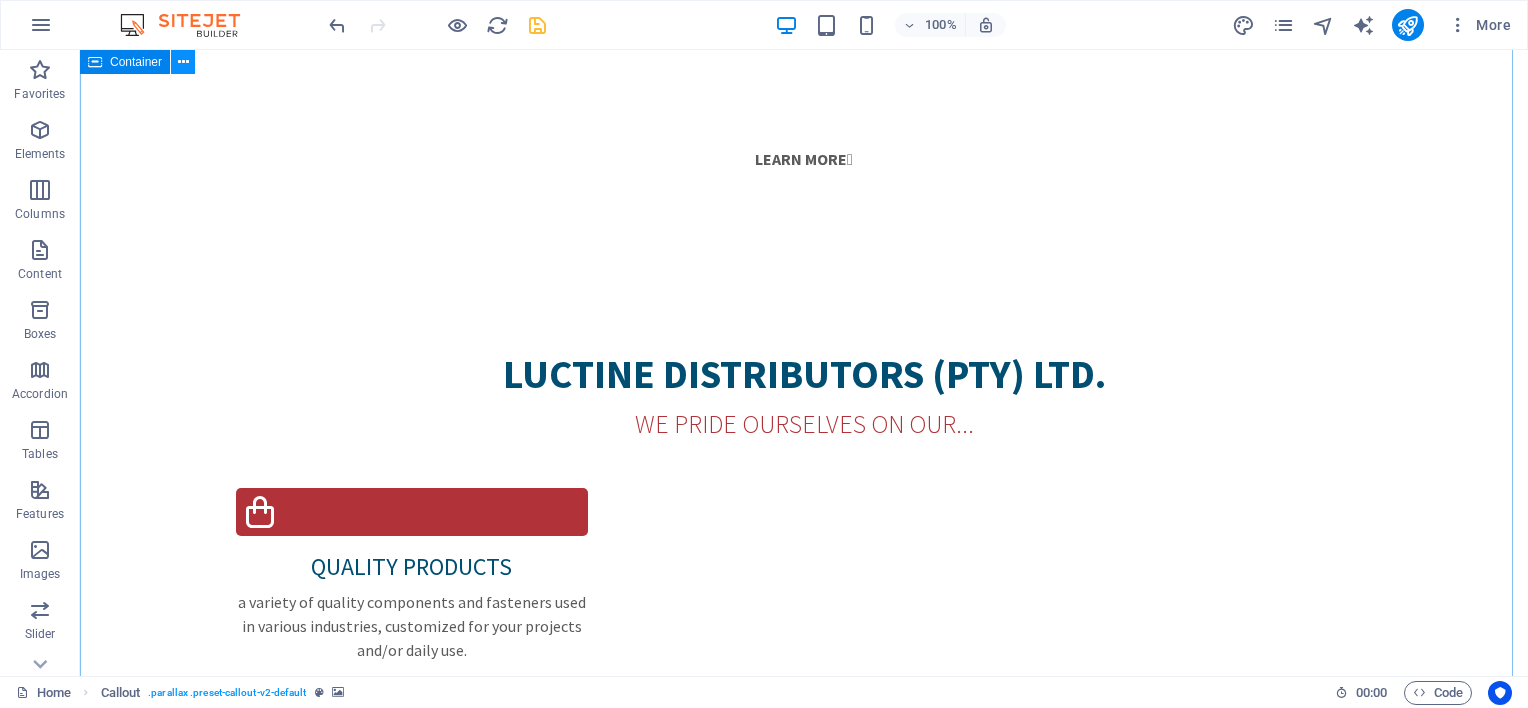 click at bounding box center (183, 62) 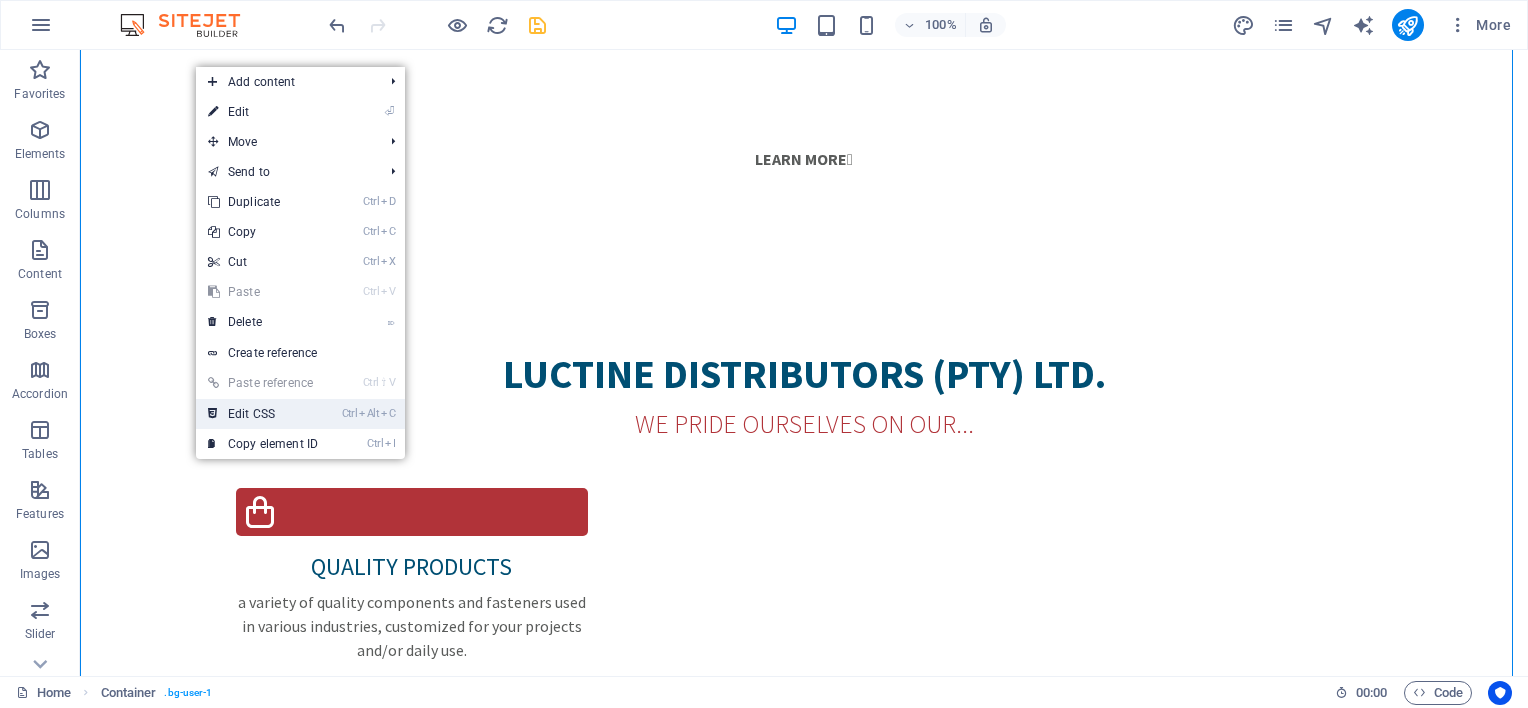 click on "Ctrl Alt C  Edit CSS" at bounding box center (263, 414) 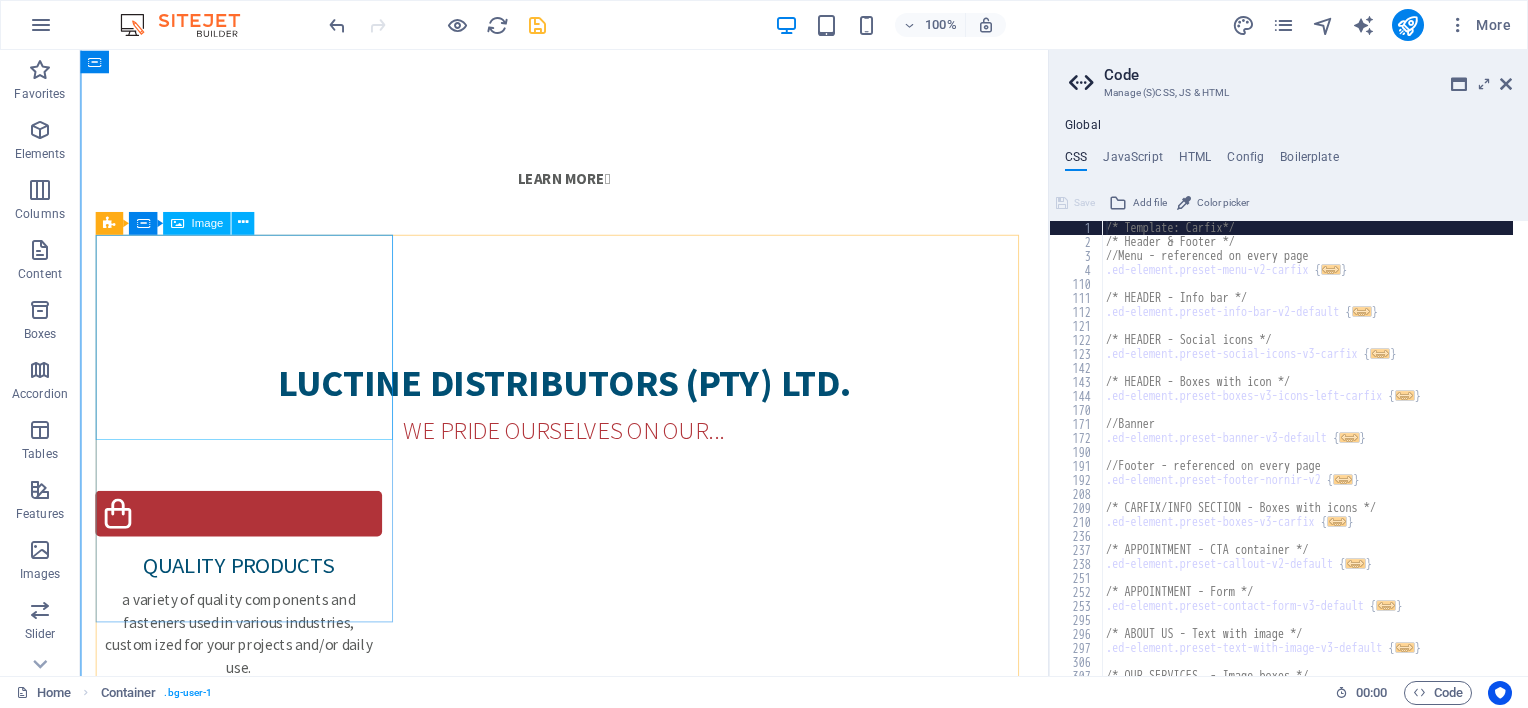 scroll, scrollTop: 2781, scrollLeft: 0, axis: vertical 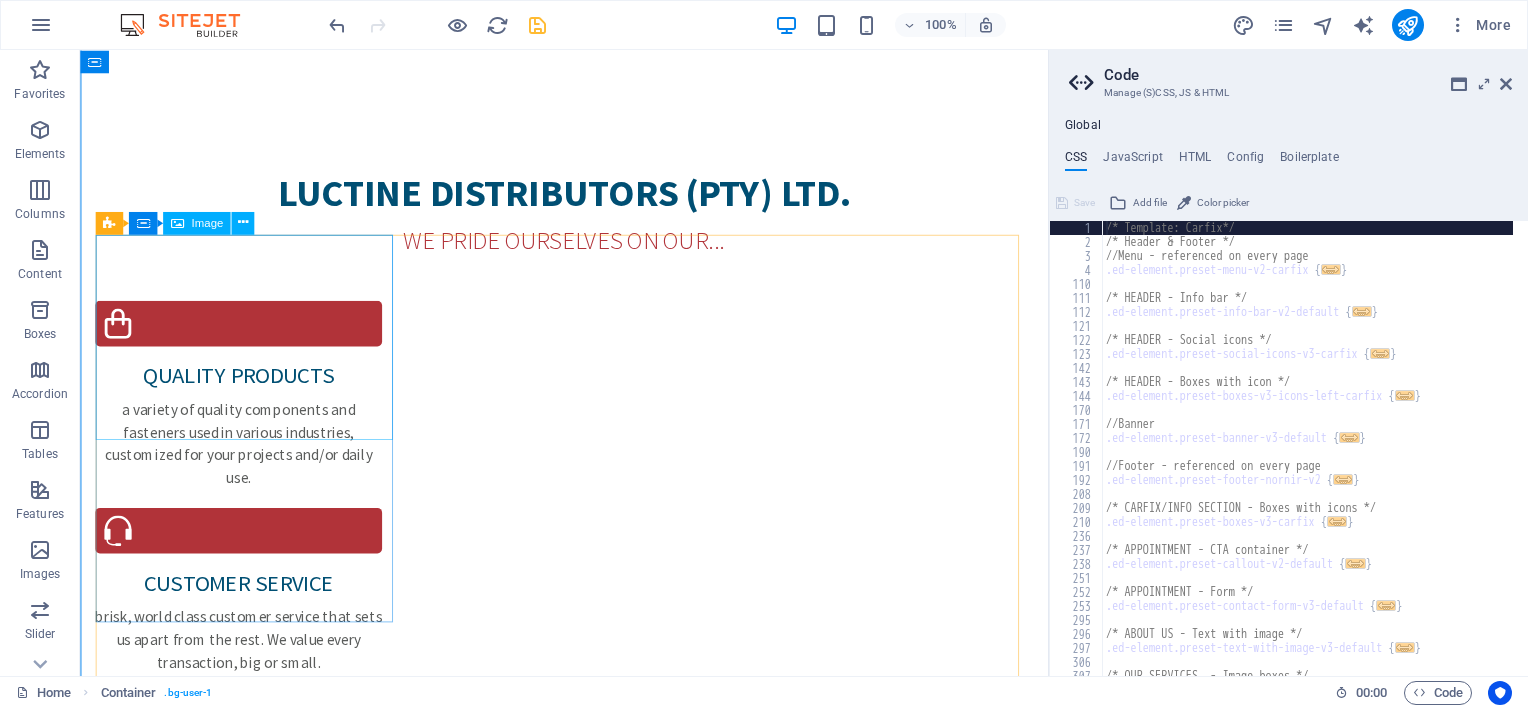 type on "@include image-boxes-v3(" 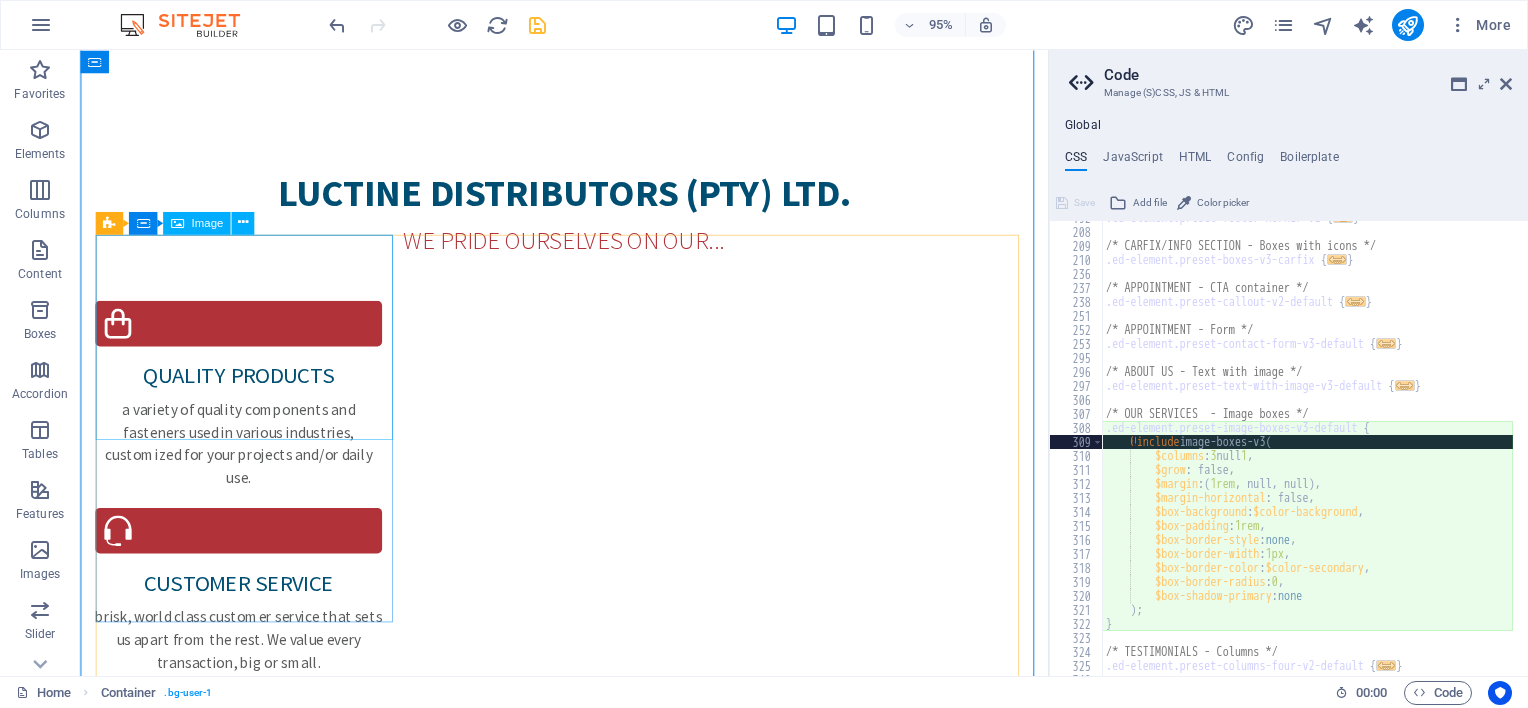 scroll, scrollTop: 262, scrollLeft: 0, axis: vertical 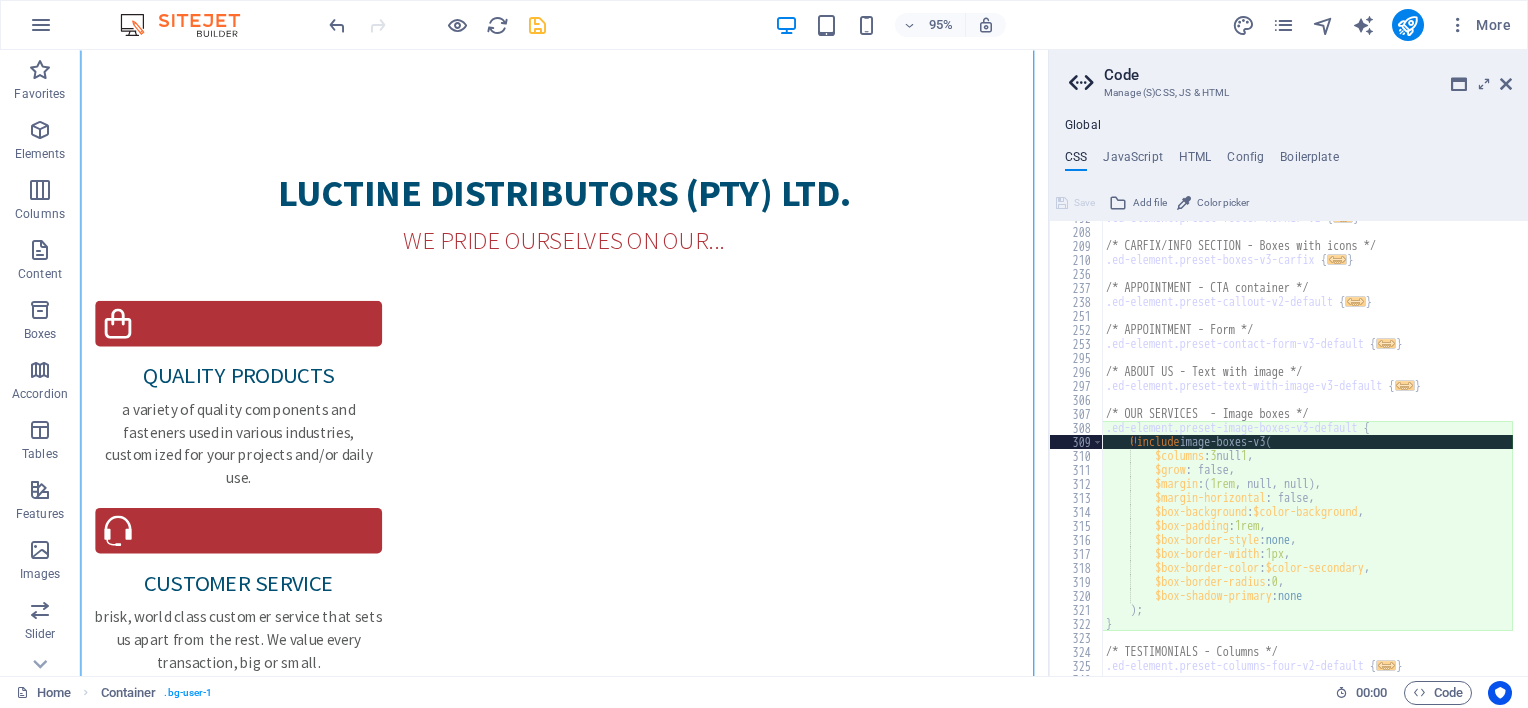 click on "Code Manage (S)CSS, JS & HTML Global CSS JavaScript HTML Config Boilerplate @include image-boxes-v3( 192 208 209 210 236 237 238 251 252 253 295 296 297 306 307 308 309 310 311 312 313 314 315 316 317 318 319 320 321 322 323 324 325 340 341 .ed-element.preset-footer-nornir-v2 { ... } /* CARFIX/INFO SECTION - Boxes with icons */ .ed-element.preset-boxes-v3-carfix { ... } /* APPOINTMENT - CTA container */ .ed-element.preset-callout-v2-default { ... } /* APPOINTMENT - Form */ .ed-element.preset-contact-form-v3-default { ... } /* ABOUT US - Text with image */ .ed-element.preset-text-with-image-v3-default { ... } /* OUR SERVICES - Image boxes */ .ed-element.preset-image-boxes-v3-default { @include image-boxes-v3( $columns : 3 null 1 , $grow : false, $margin : (1rem, null, null) , $margin-horizontal : false, $box-background : $color-background , $box-padding : 1rem , $box-border-style : none , : 1px" at bounding box center [1288, 363] 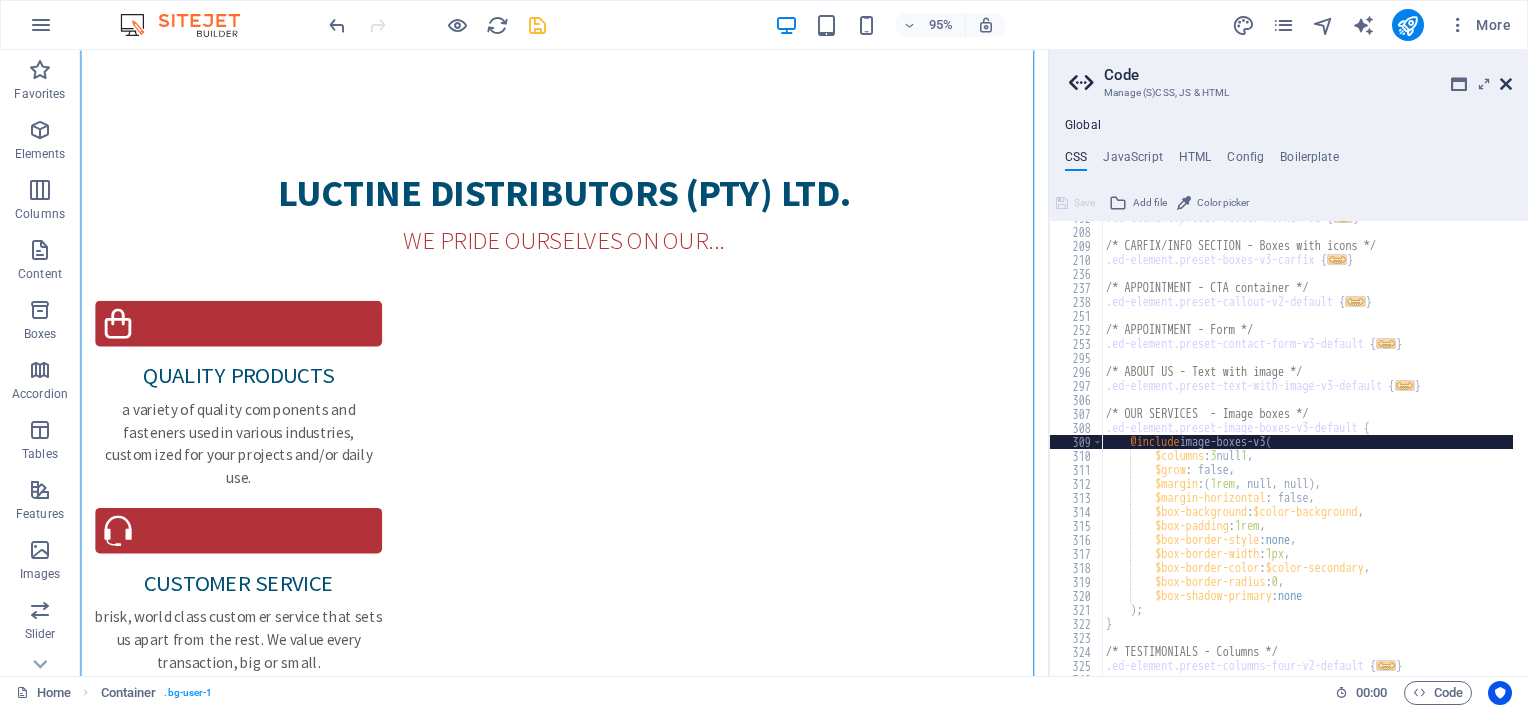click at bounding box center [1506, 84] 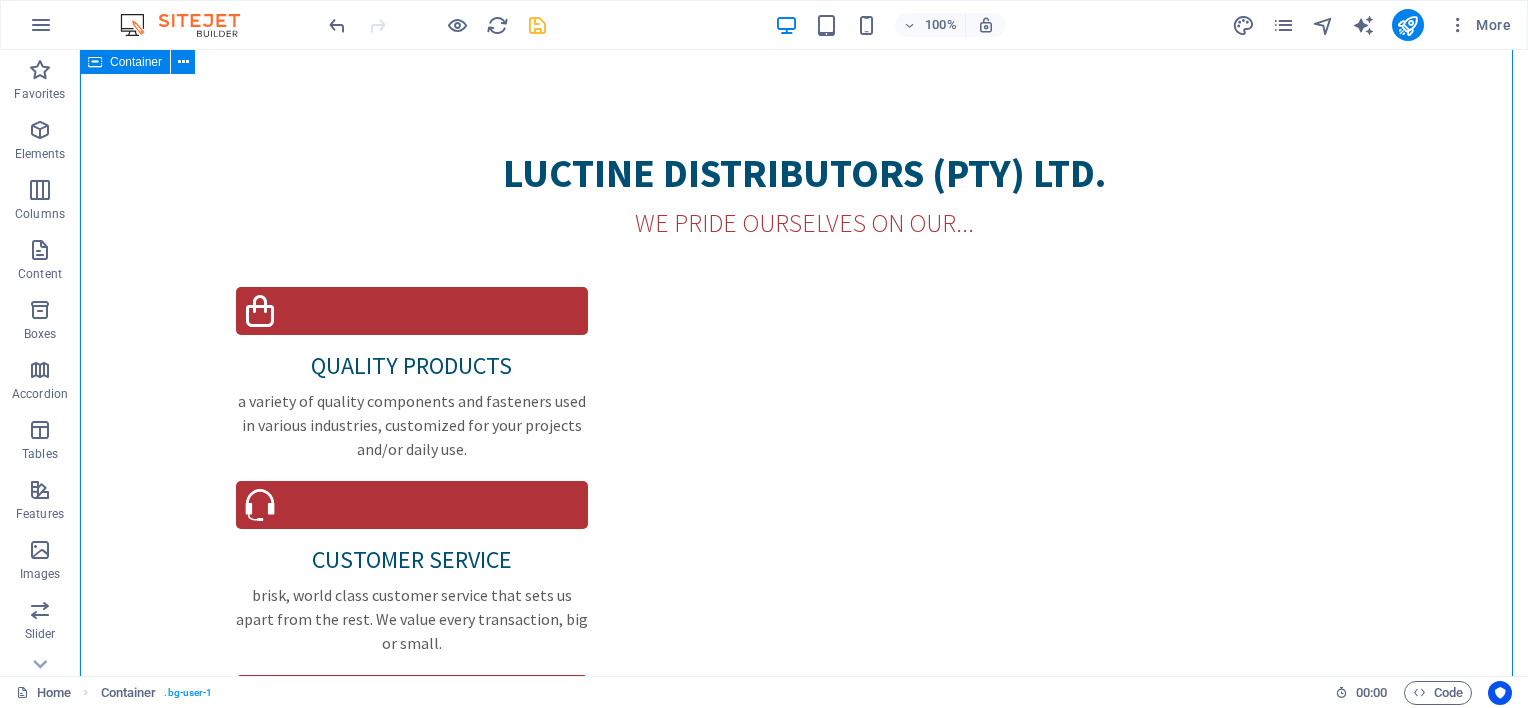 scroll, scrollTop: 2580, scrollLeft: 0, axis: vertical 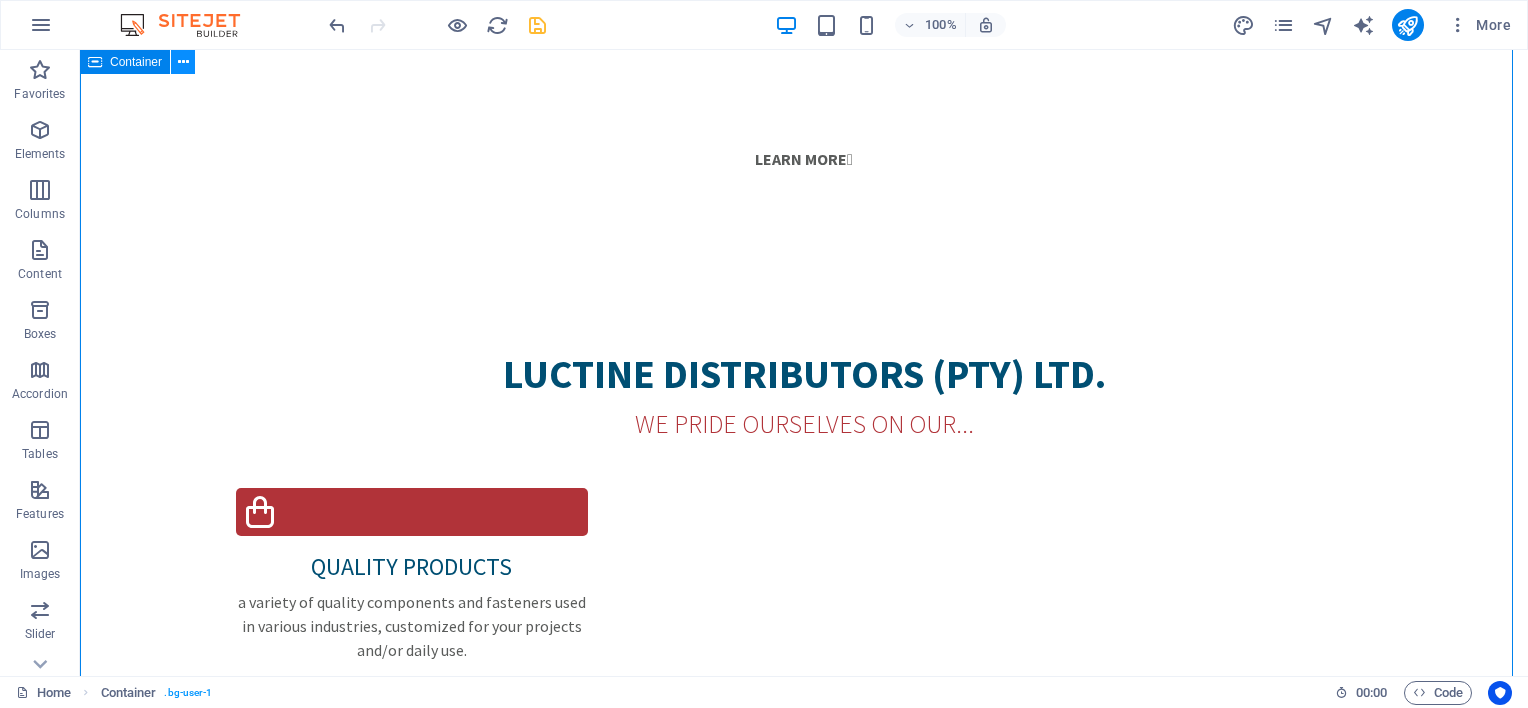 click at bounding box center (183, 62) 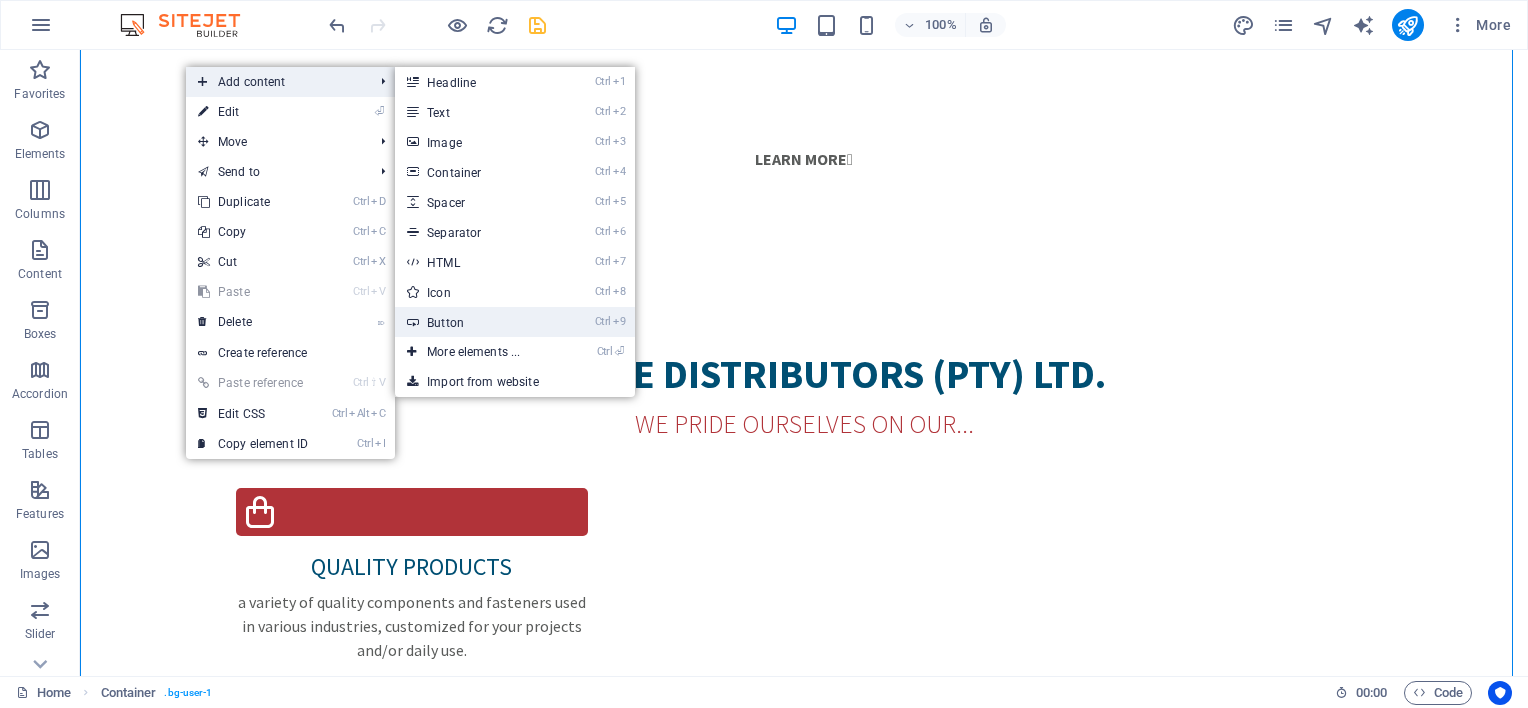 click on "Ctrl 9  Button" at bounding box center [477, 322] 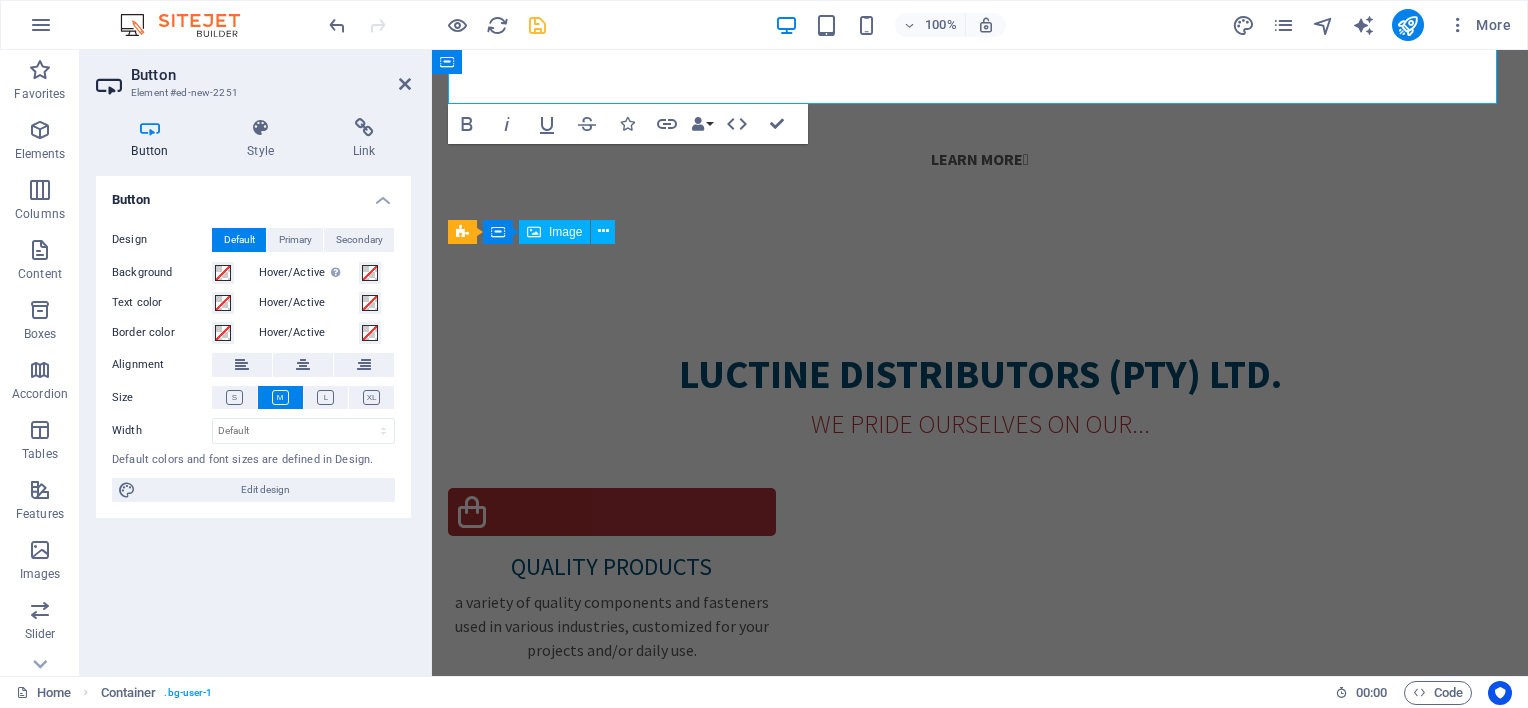 scroll, scrollTop: 2761, scrollLeft: 0, axis: vertical 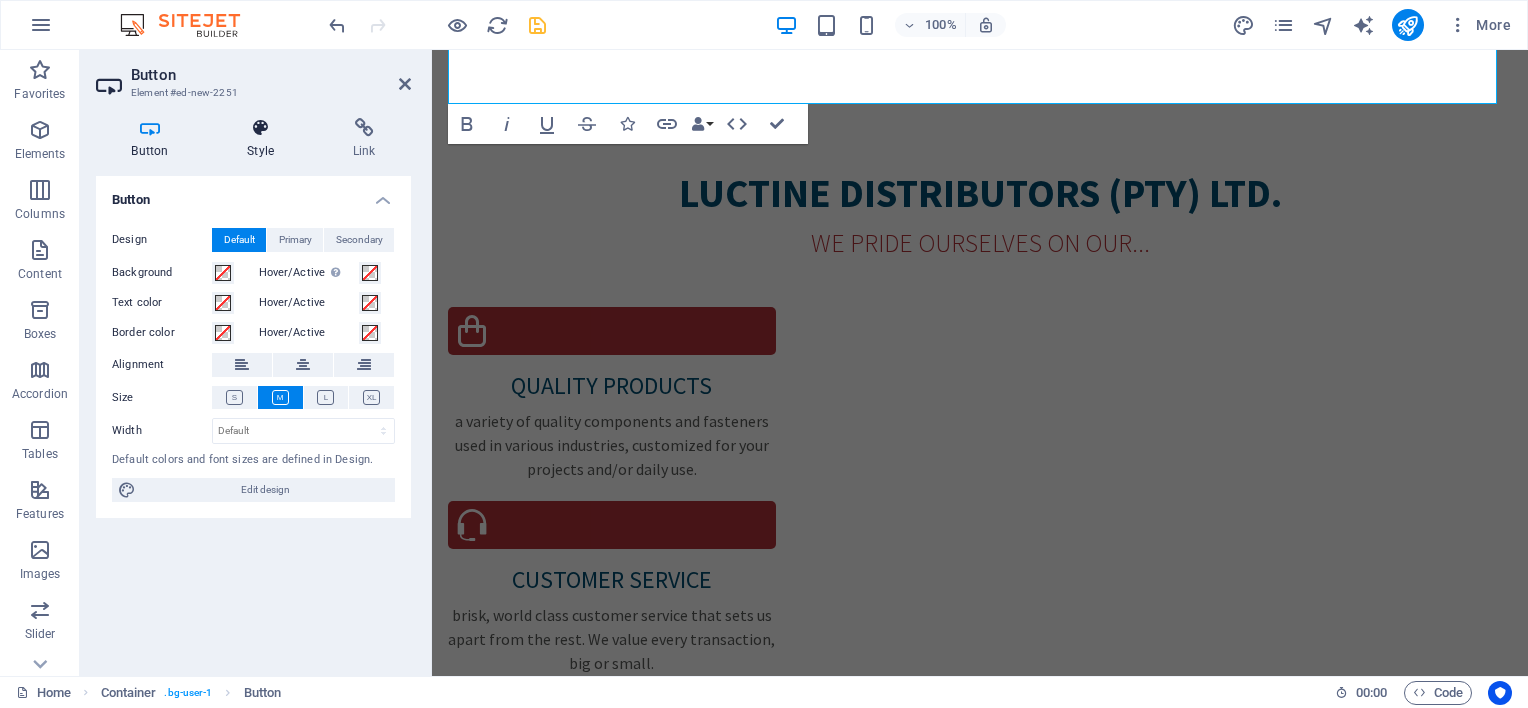 click on "Style" at bounding box center [265, 139] 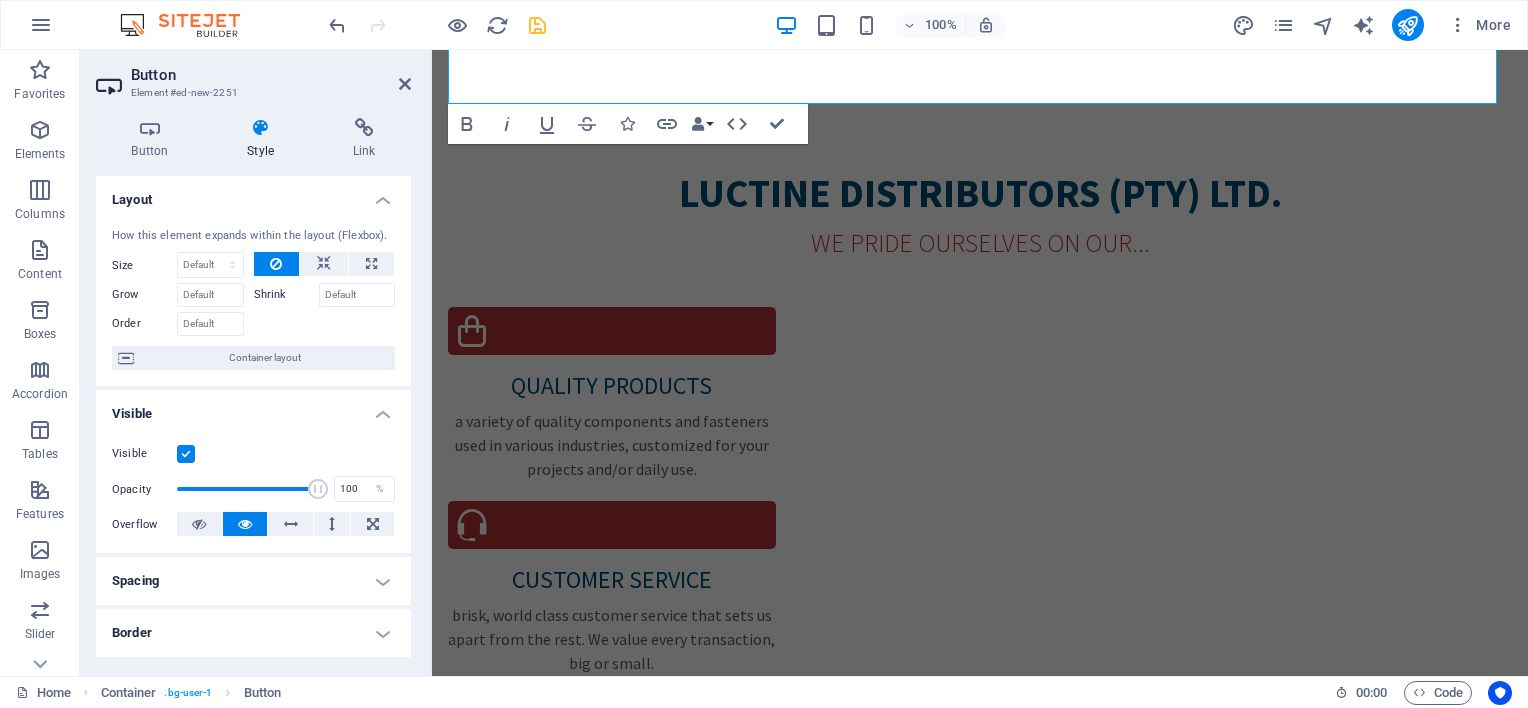 click on "Spacing" at bounding box center [253, 581] 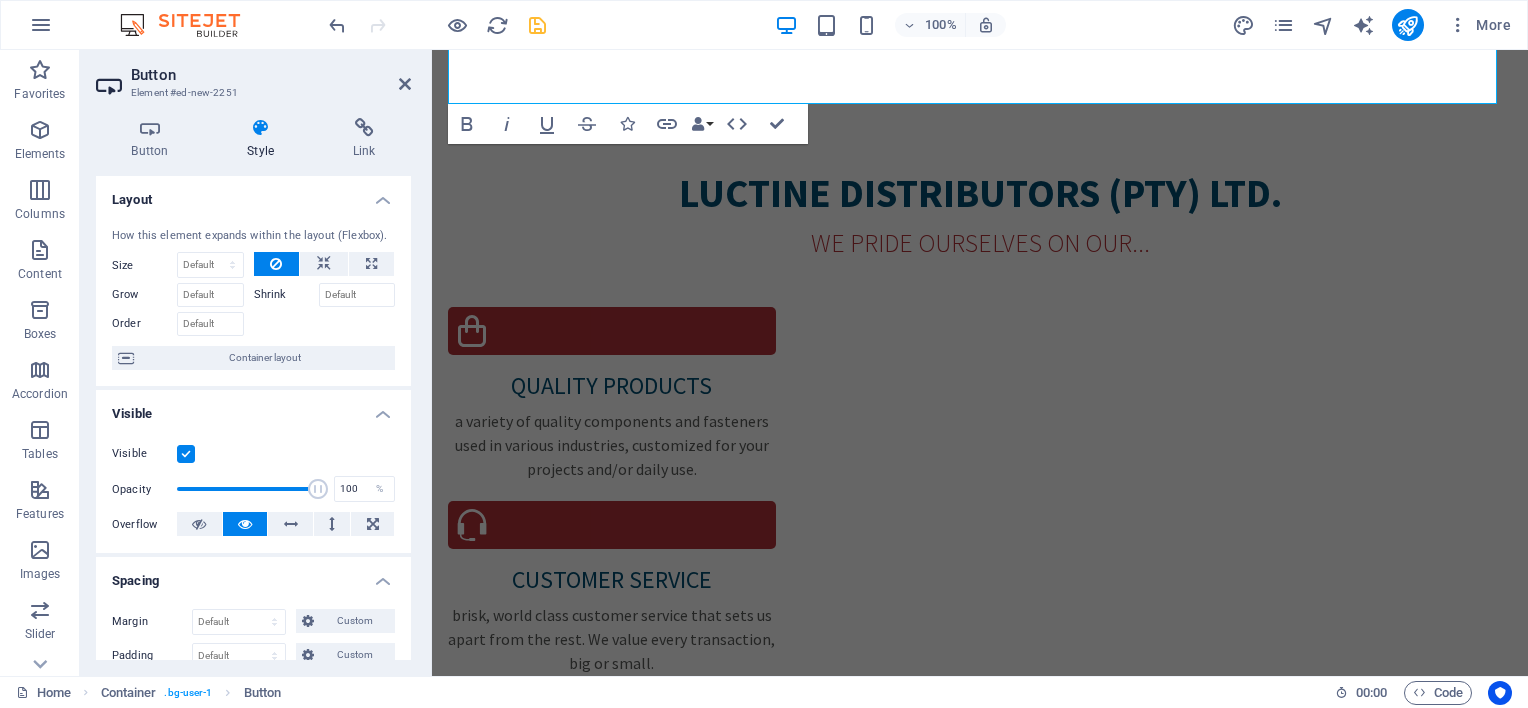 drag, startPoint x: 406, startPoint y: 404, endPoint x: 391, endPoint y: 447, distance: 45.54119 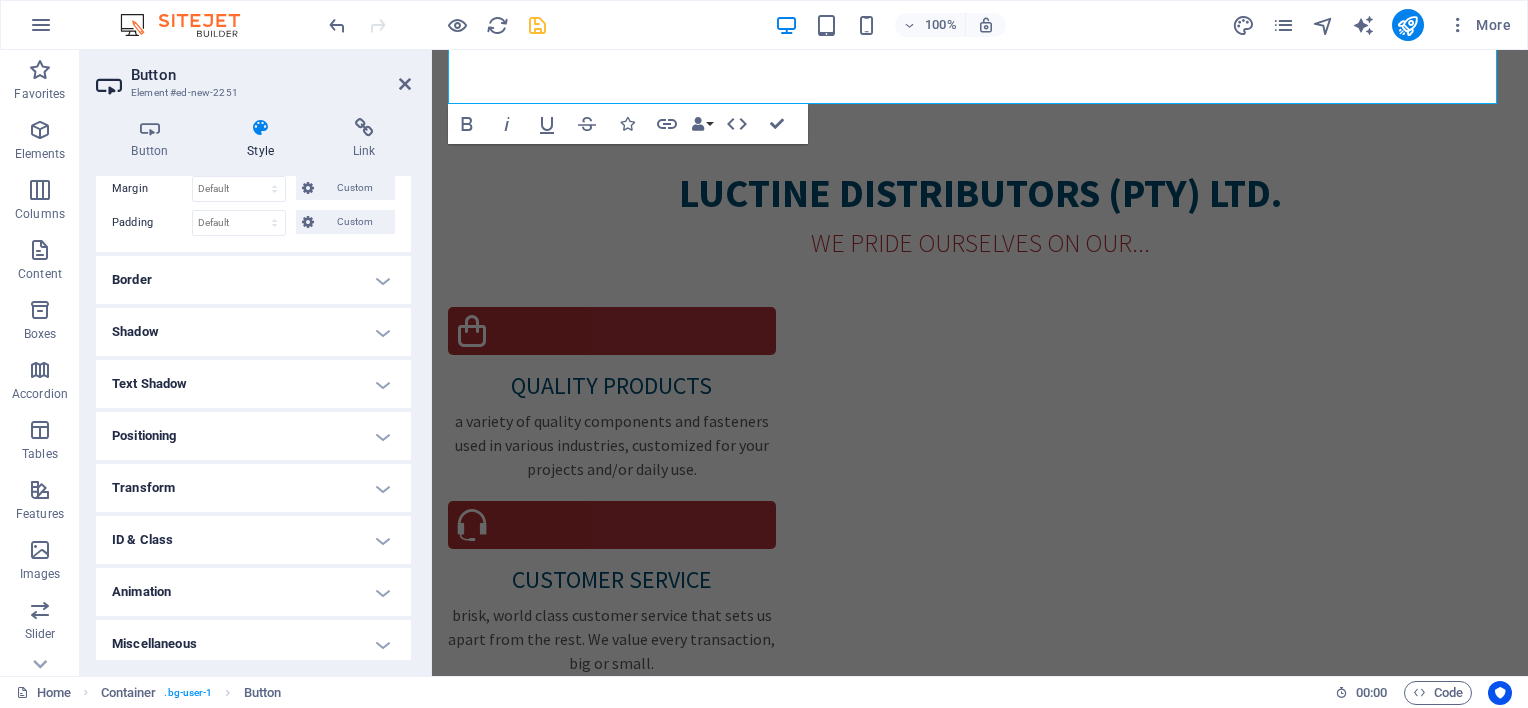 scroll, scrollTop: 439, scrollLeft: 0, axis: vertical 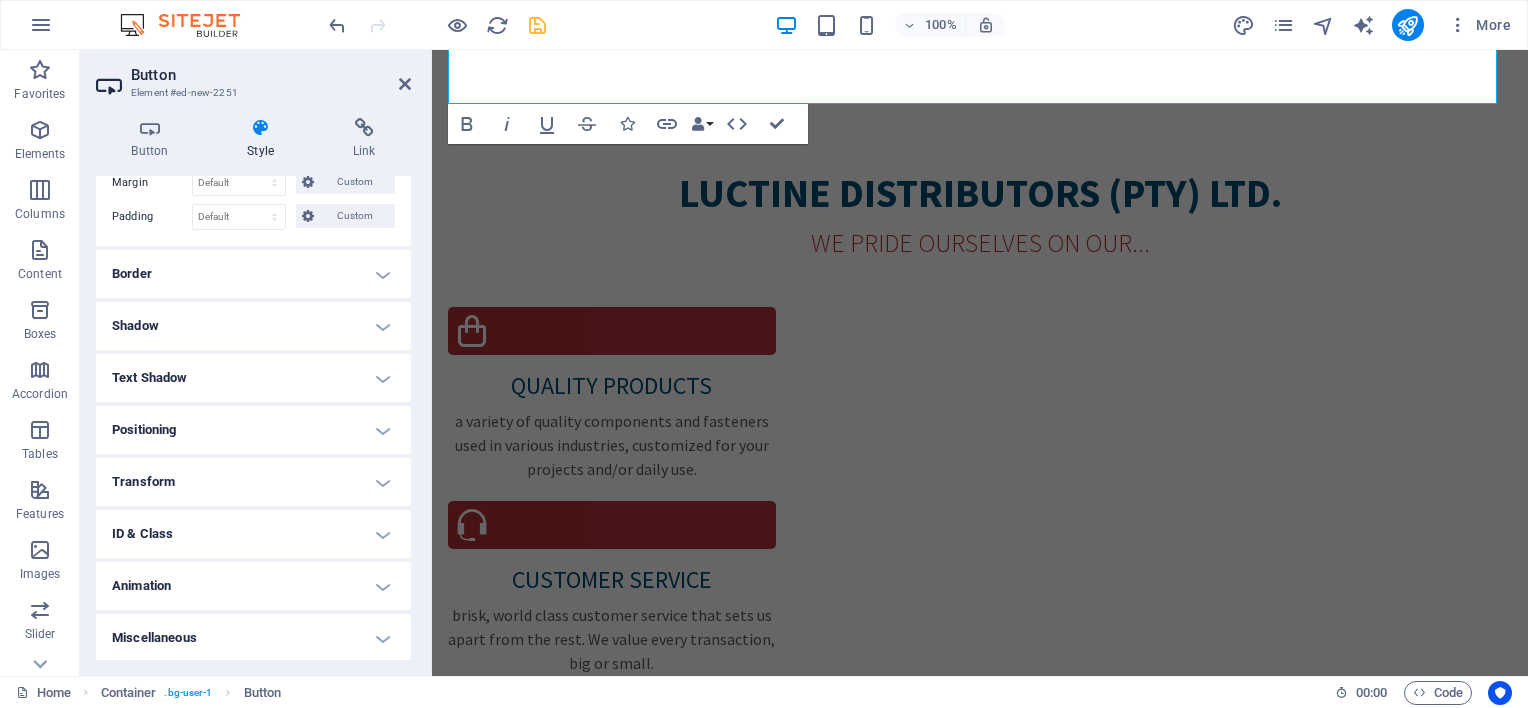 click on "Animation" at bounding box center (253, 586) 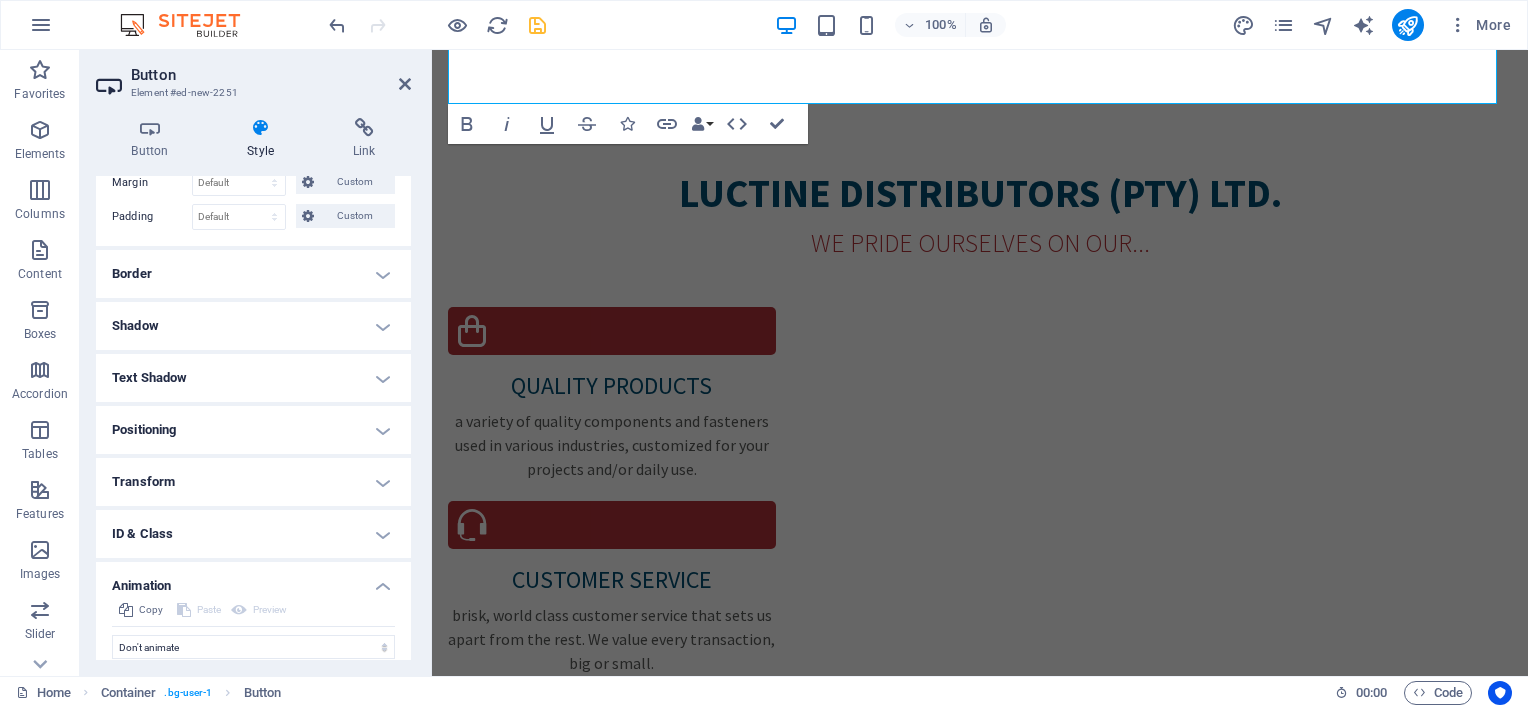 click on "Animation" at bounding box center [253, 580] 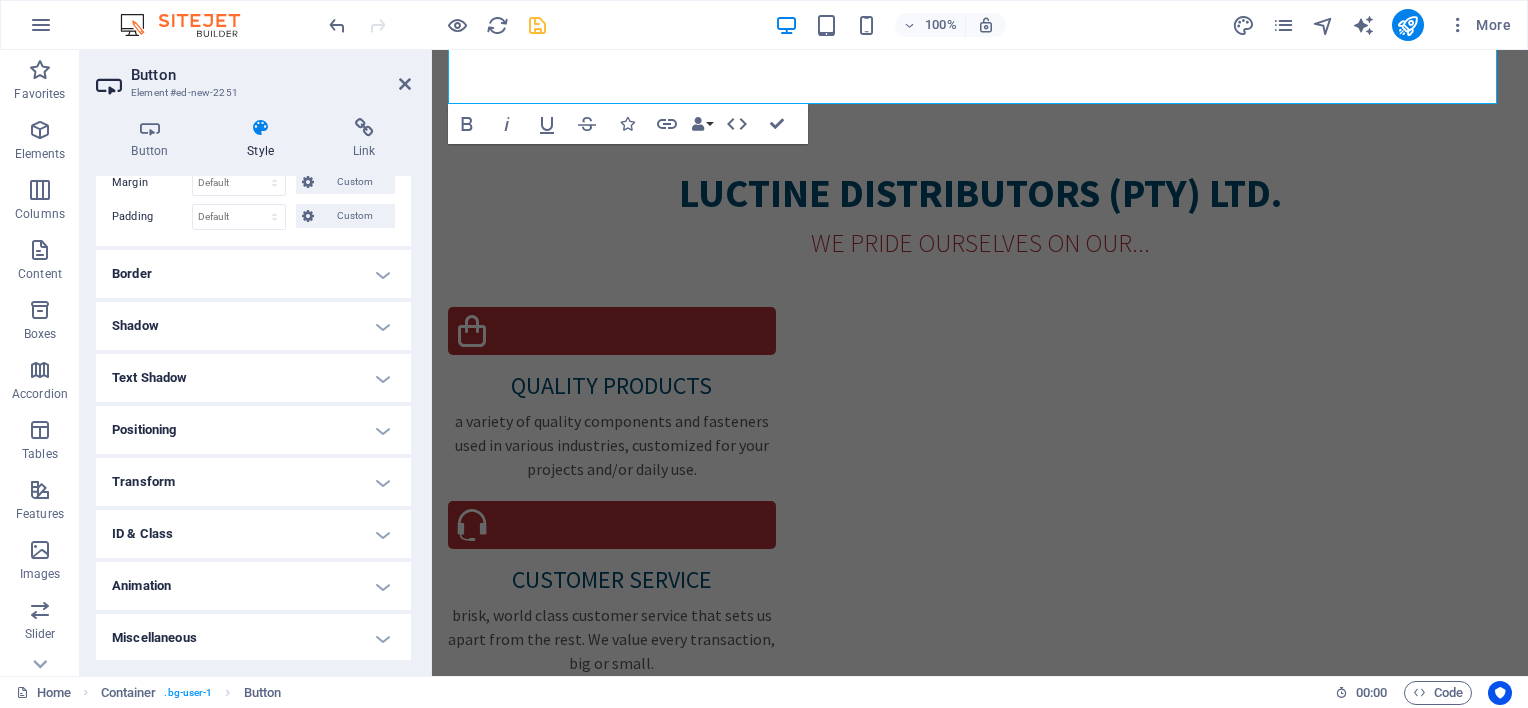 drag, startPoint x: 405, startPoint y: 592, endPoint x: 416, endPoint y: 551, distance: 42.44997 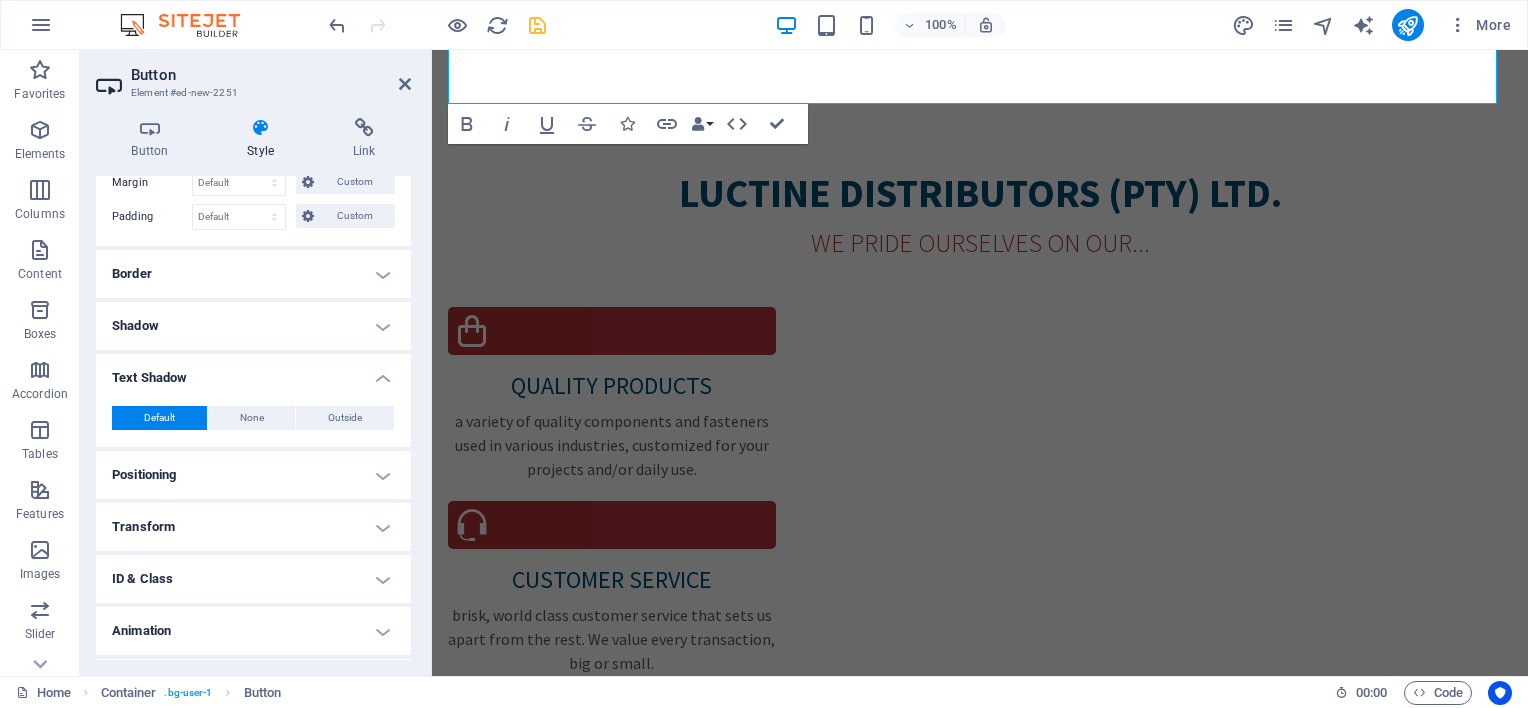 click at bounding box center [429, 363] 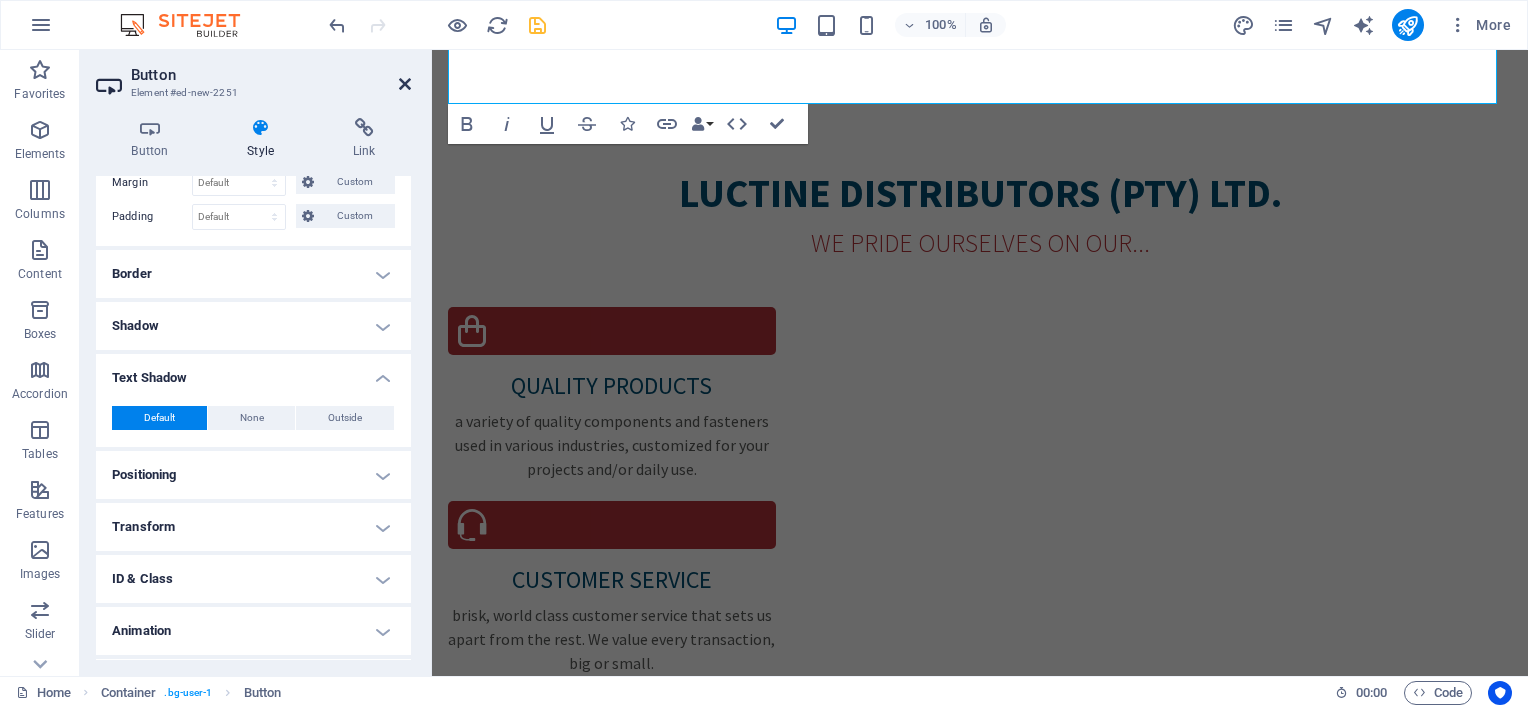 click at bounding box center [405, 84] 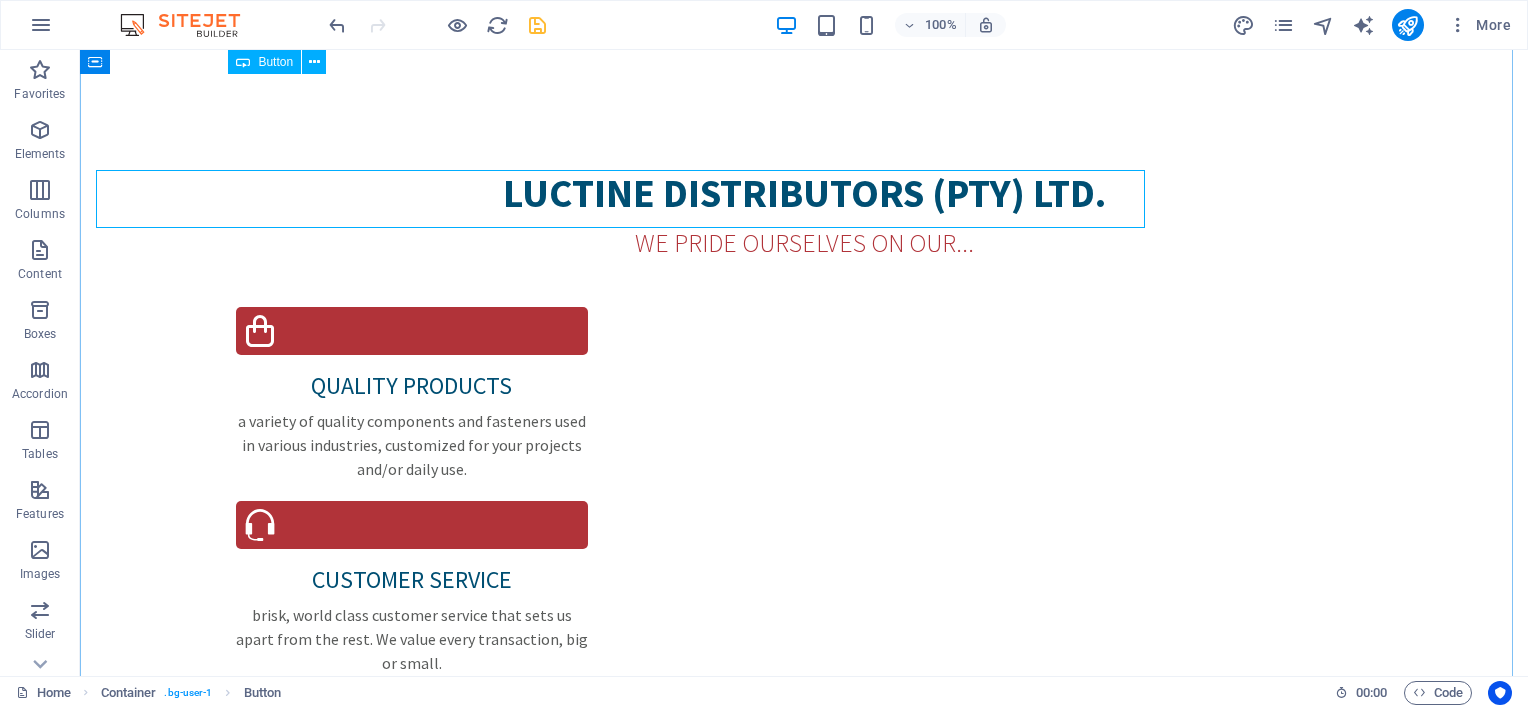 scroll, scrollTop: 2637, scrollLeft: 0, axis: vertical 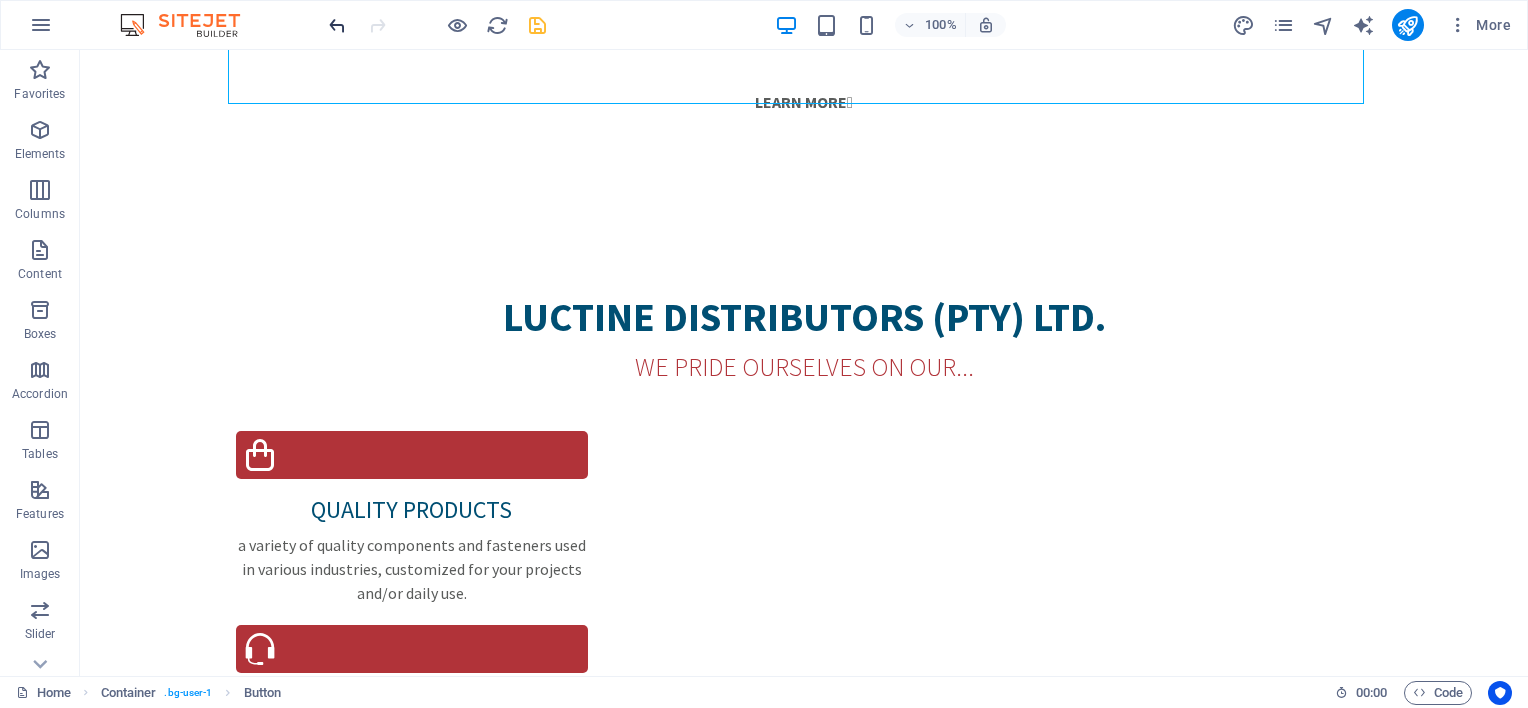 click at bounding box center (337, 25) 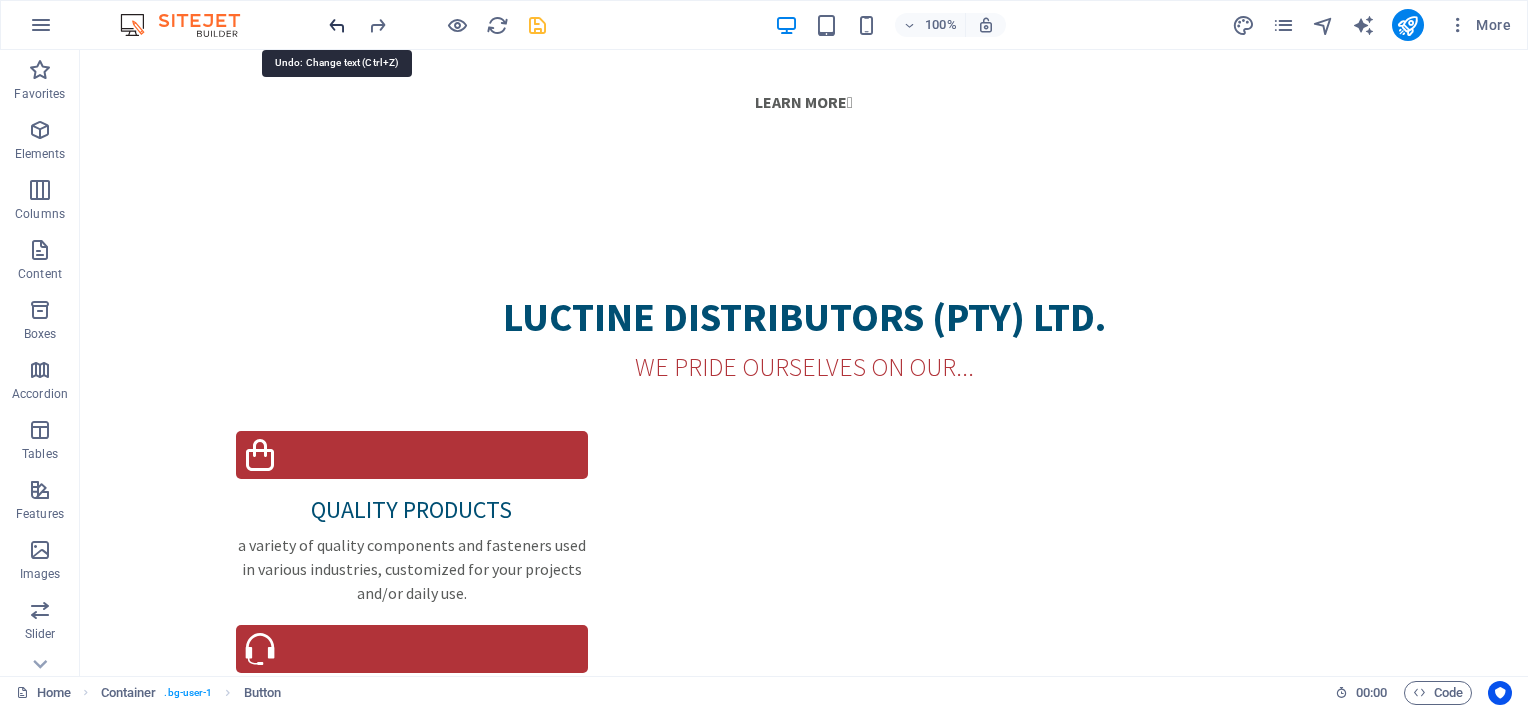 scroll, scrollTop: 2580, scrollLeft: 0, axis: vertical 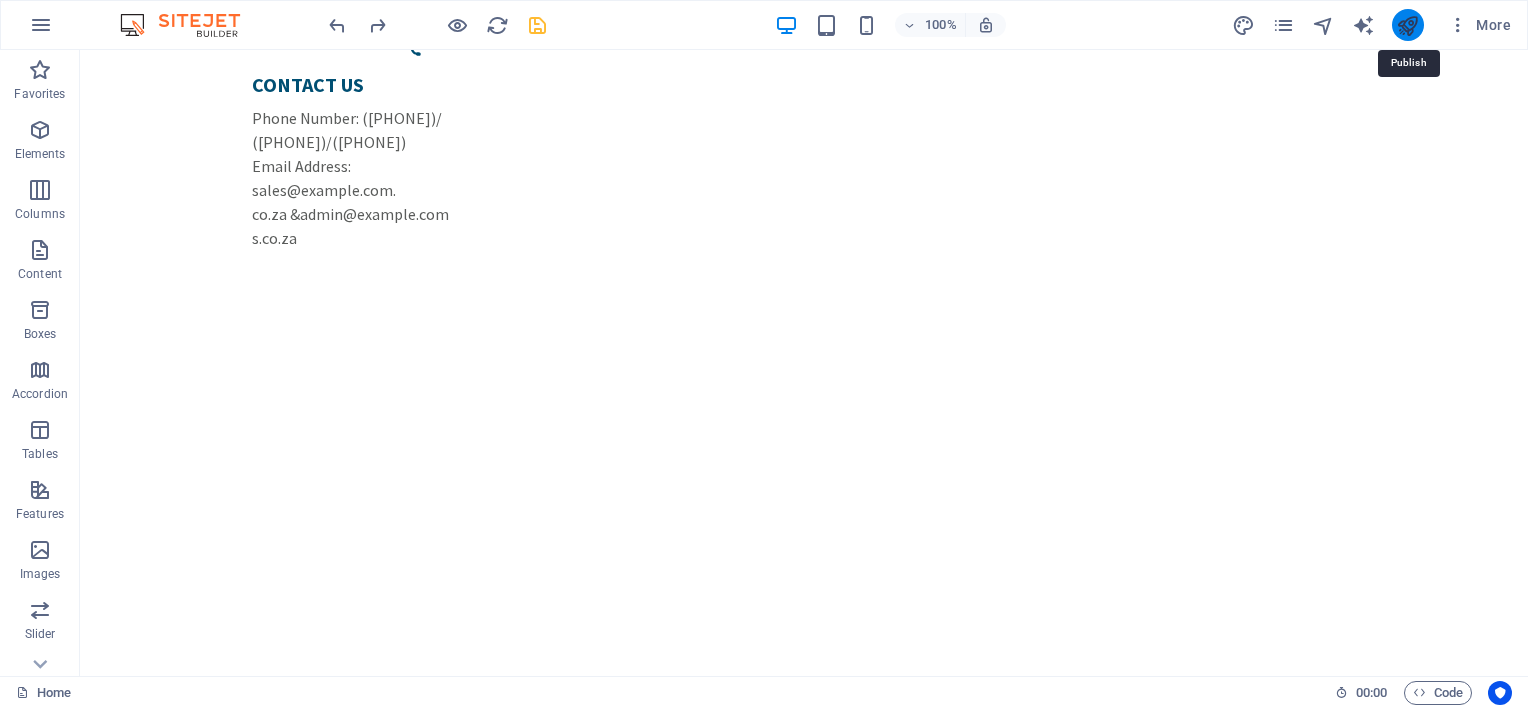 click at bounding box center (1407, 25) 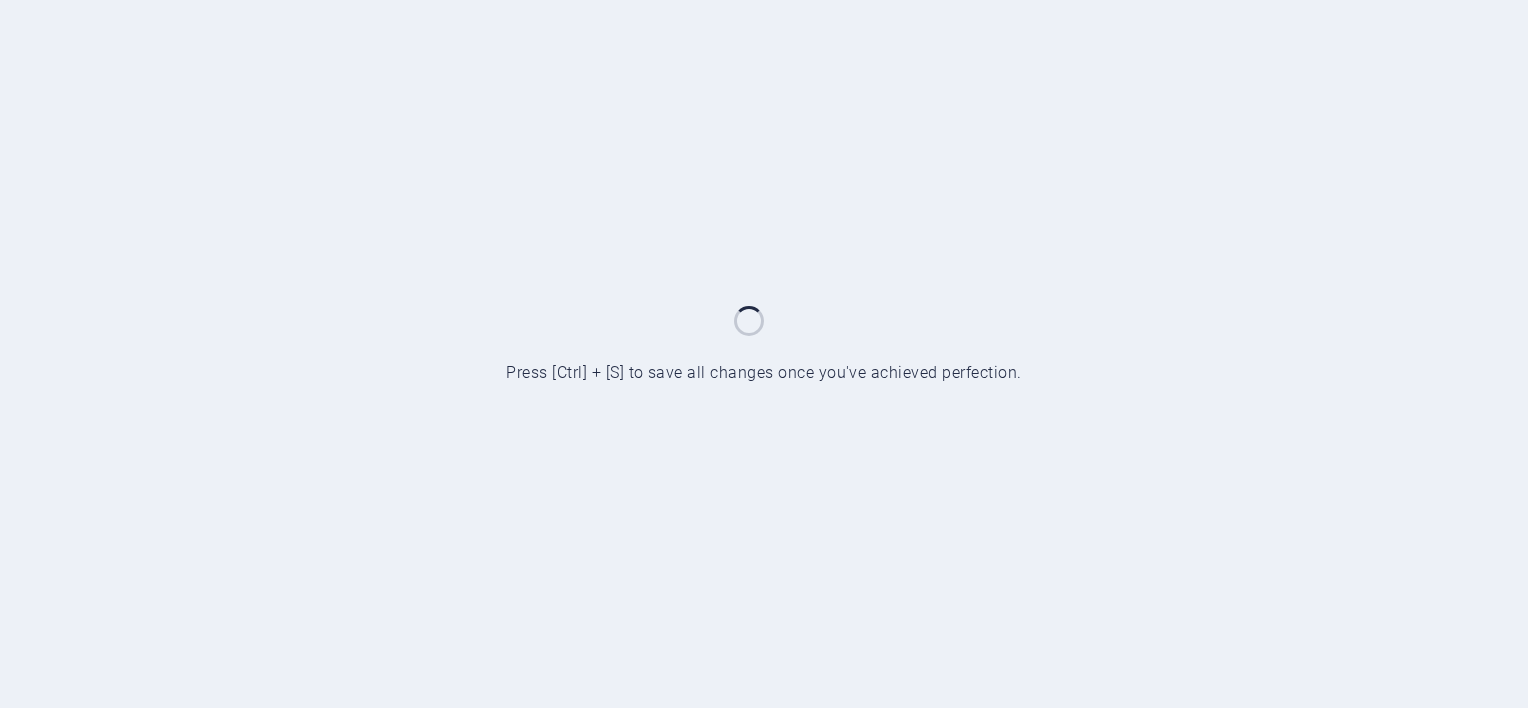 scroll, scrollTop: 0, scrollLeft: 0, axis: both 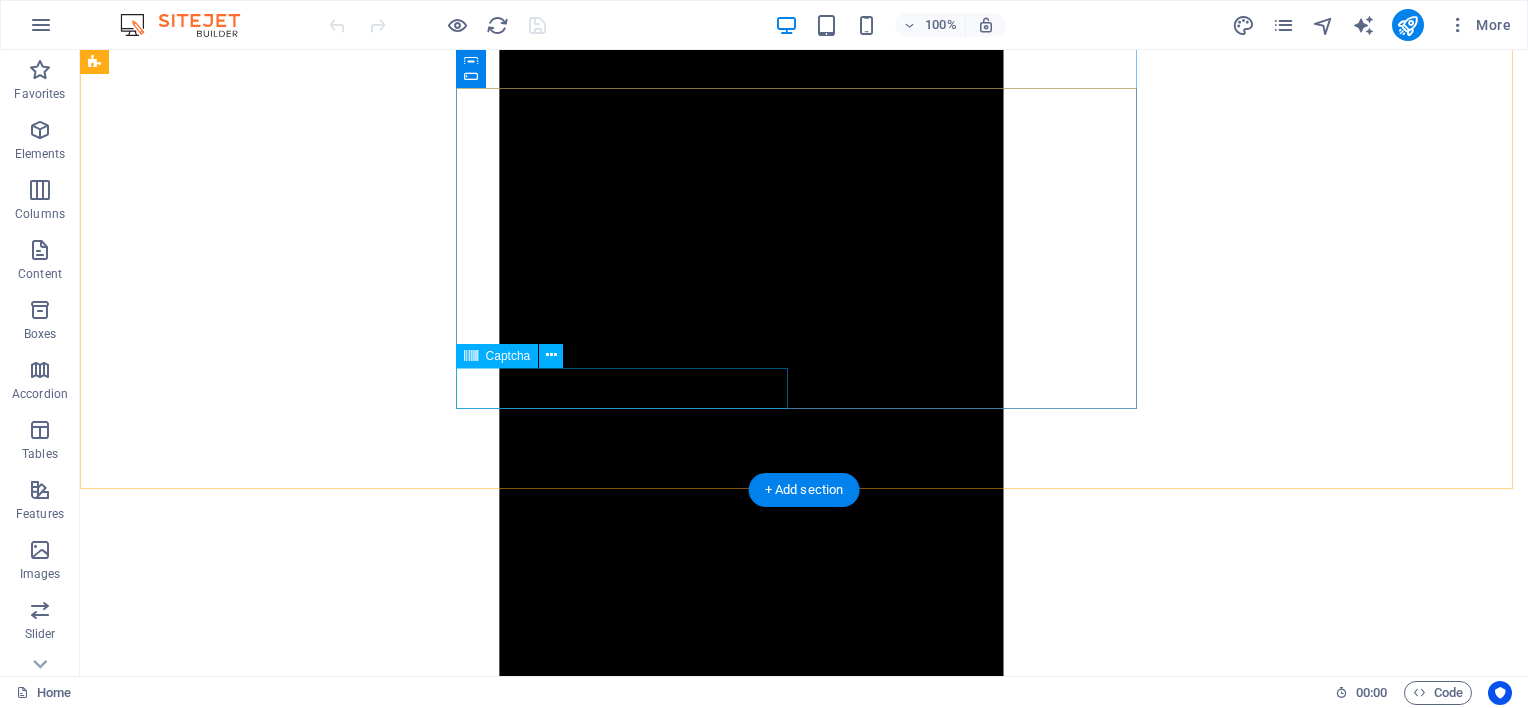 click on "Unreadable? Load new" at bounding box center [804, 24839] 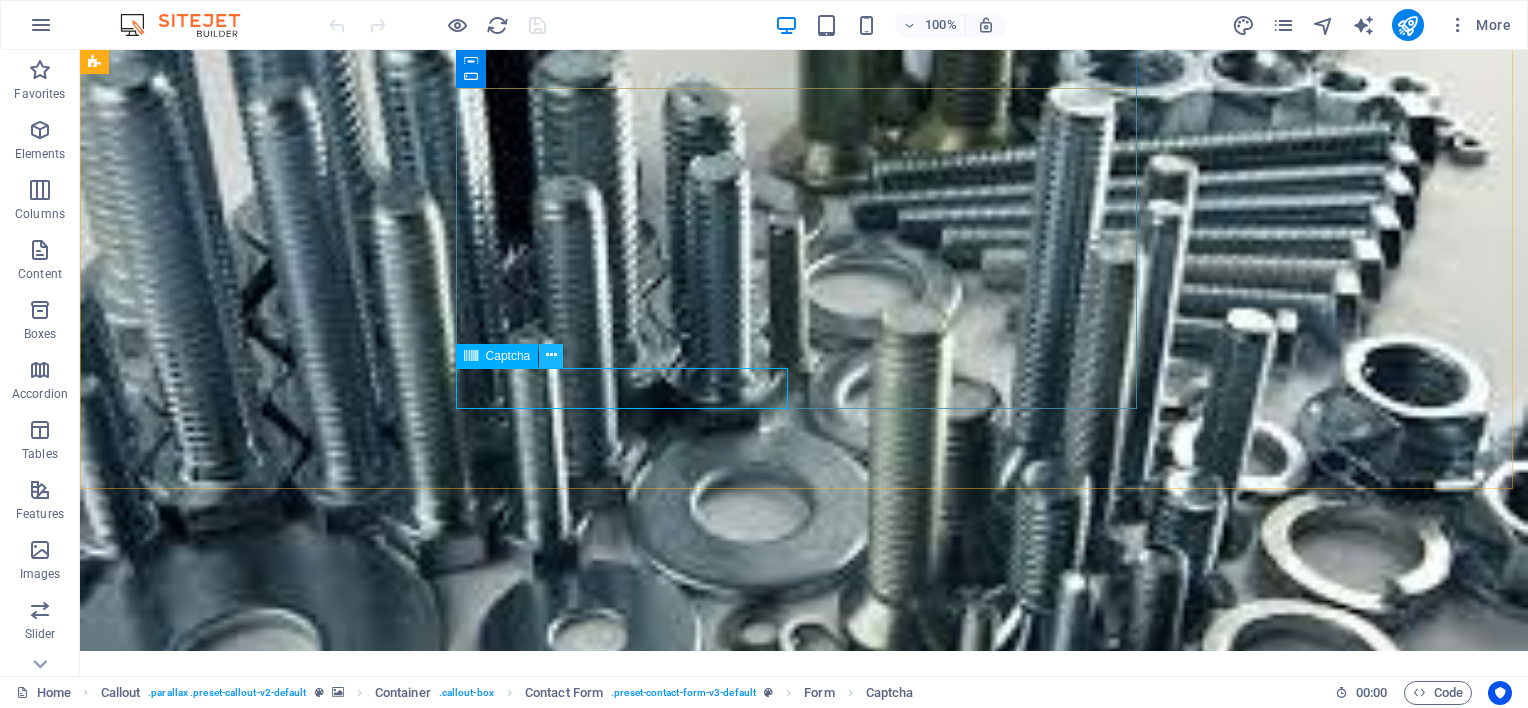 click at bounding box center [551, 356] 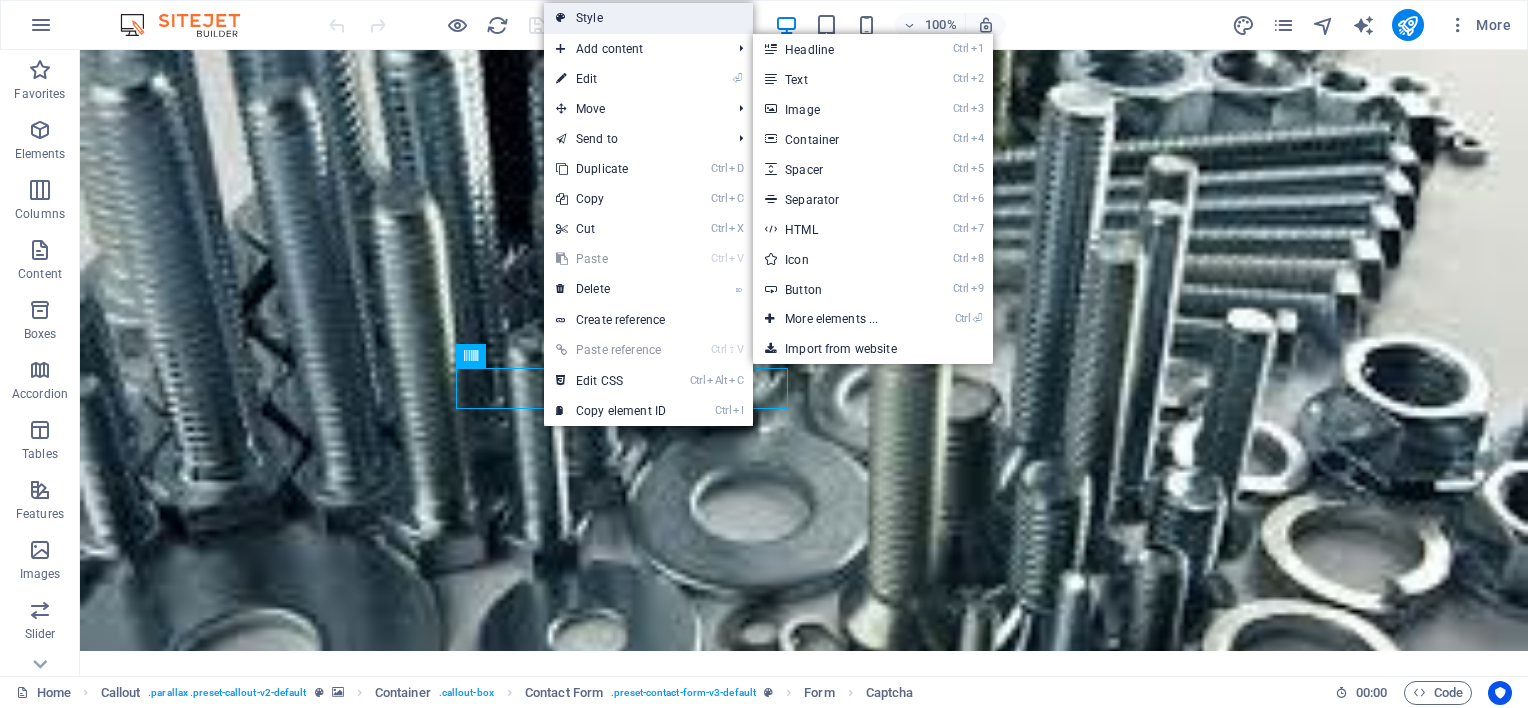 click on "Style" at bounding box center [648, 18] 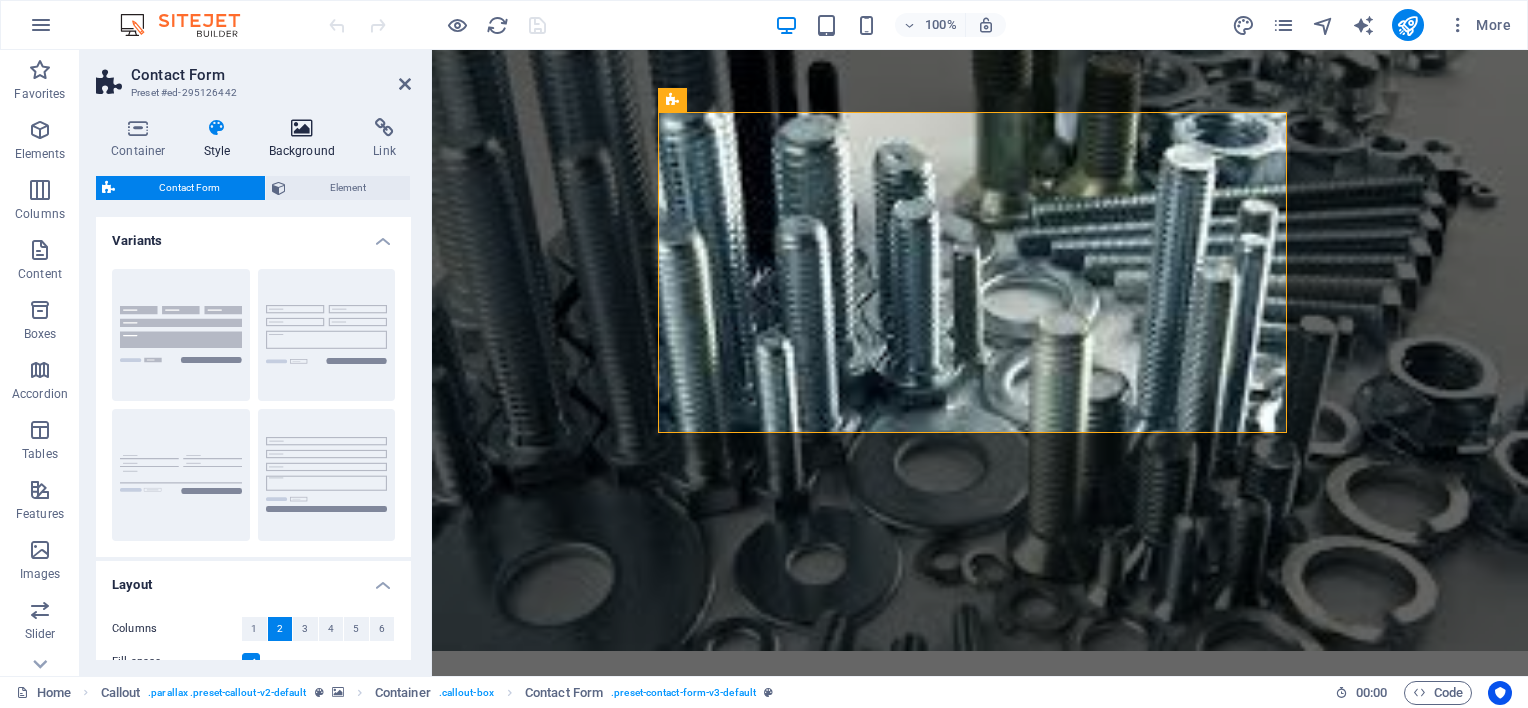 click on "Background" at bounding box center (306, 139) 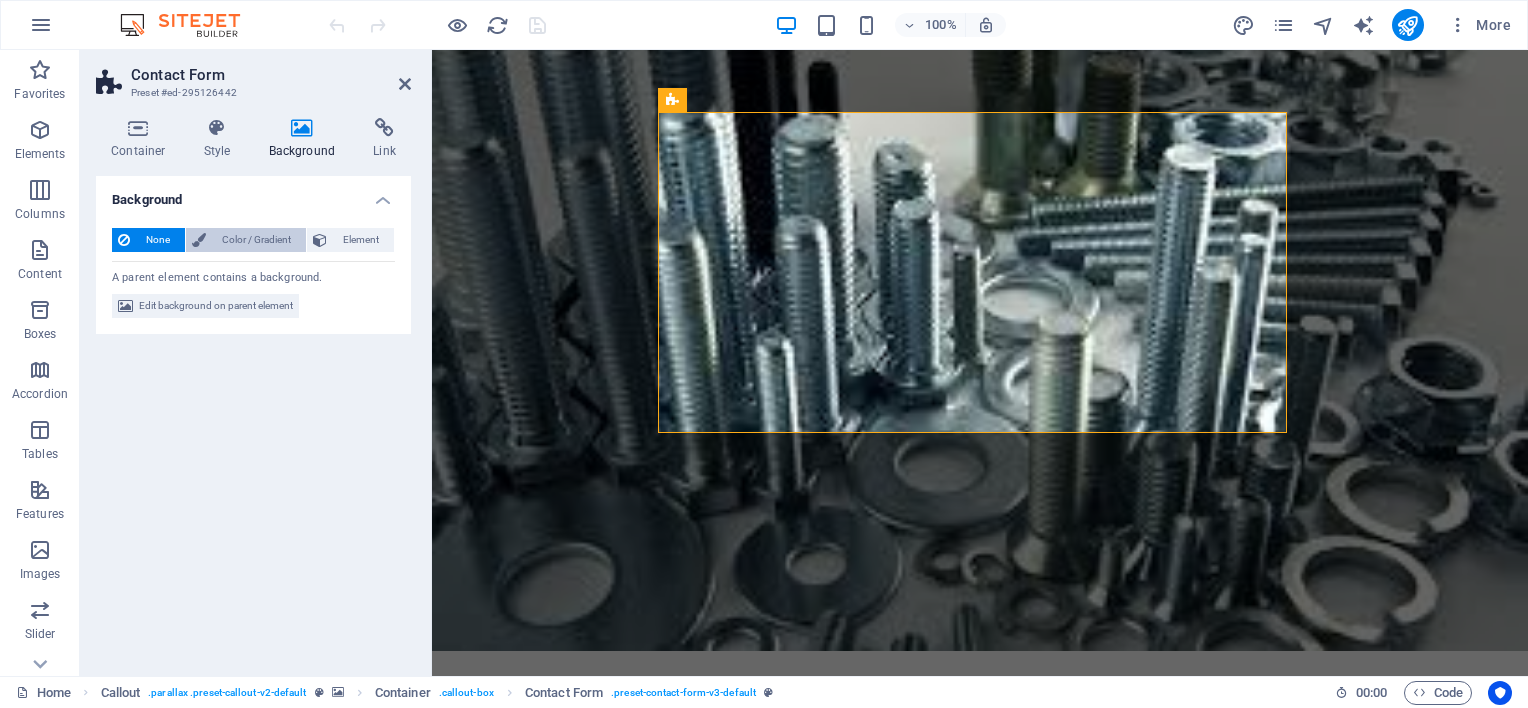 click on "Color / Gradient" at bounding box center [256, 240] 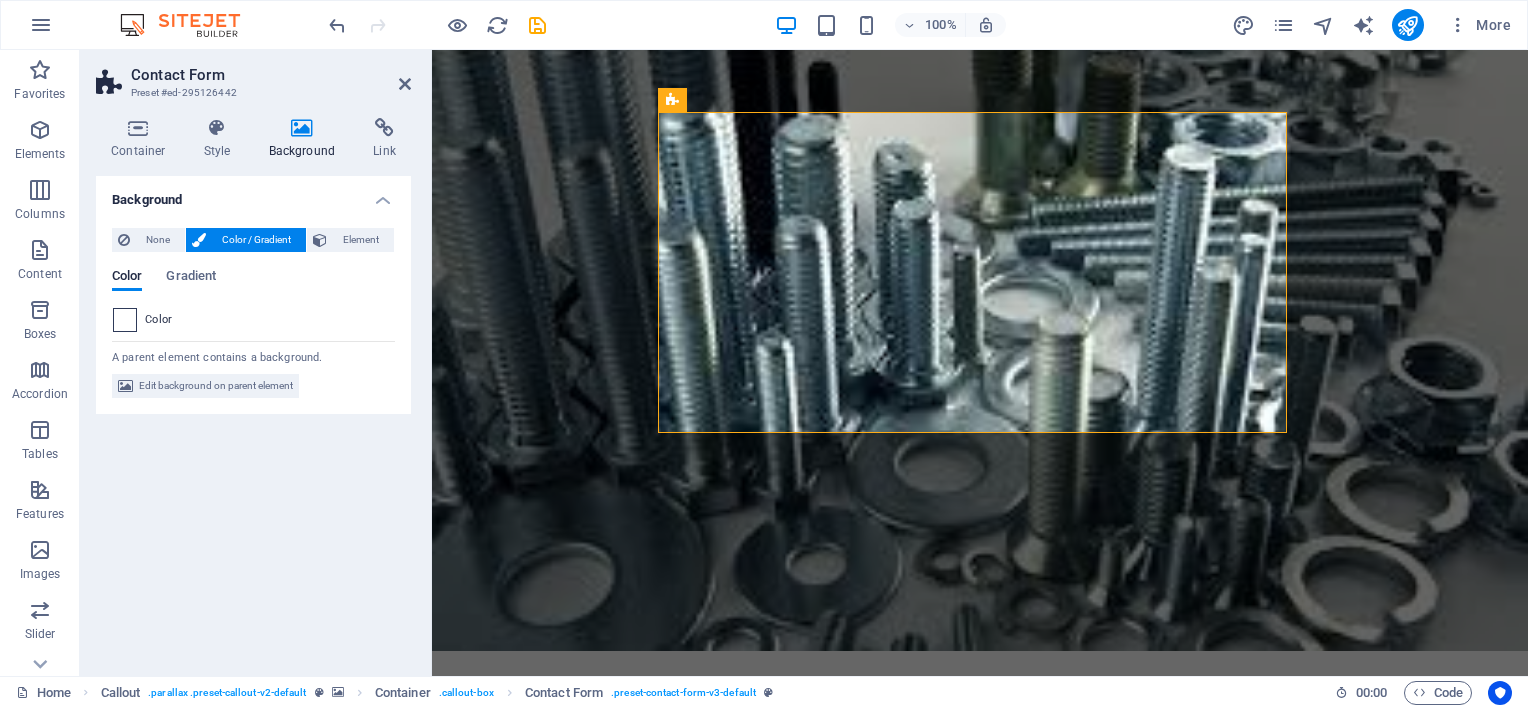 click at bounding box center [125, 320] 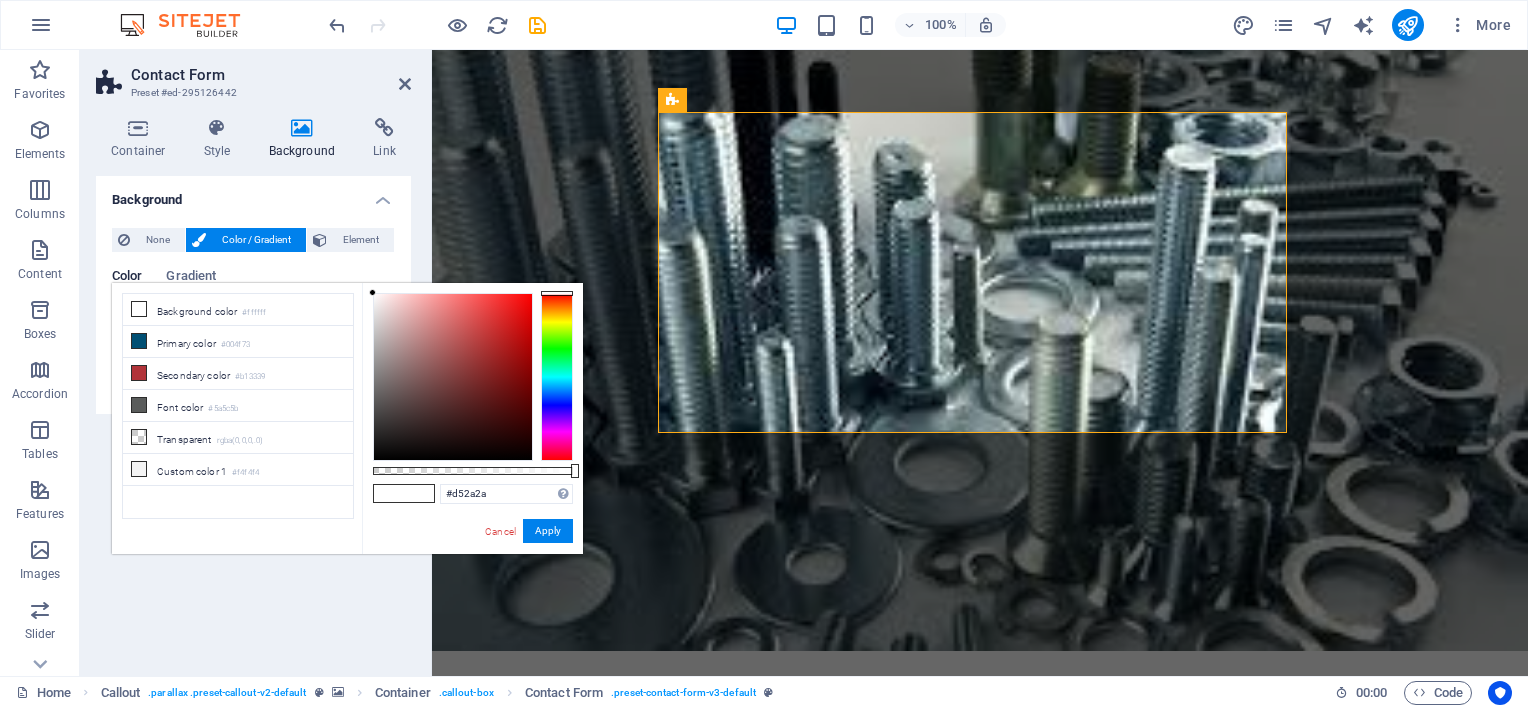 click at bounding box center [453, 377] 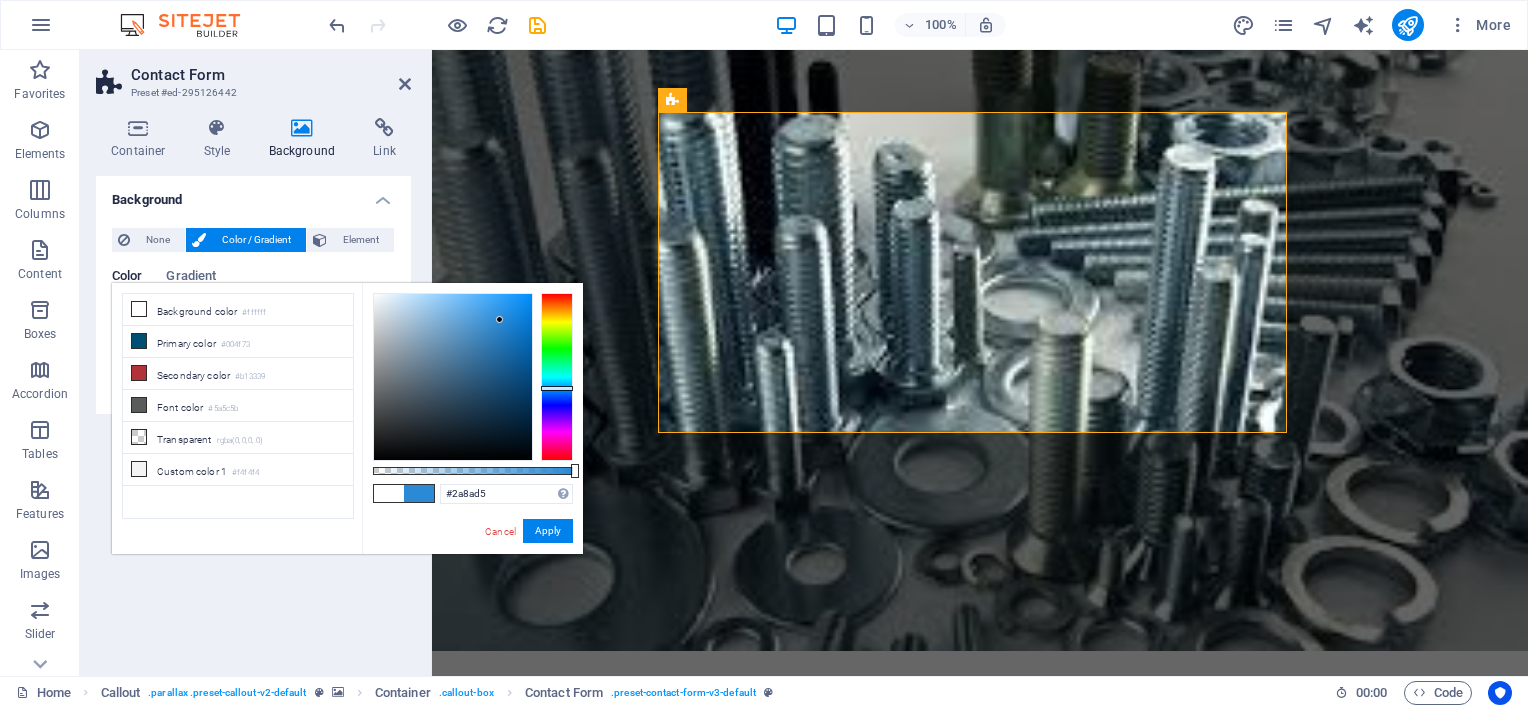 drag, startPoint x: 553, startPoint y: 332, endPoint x: 562, endPoint y: 388, distance: 56.718605 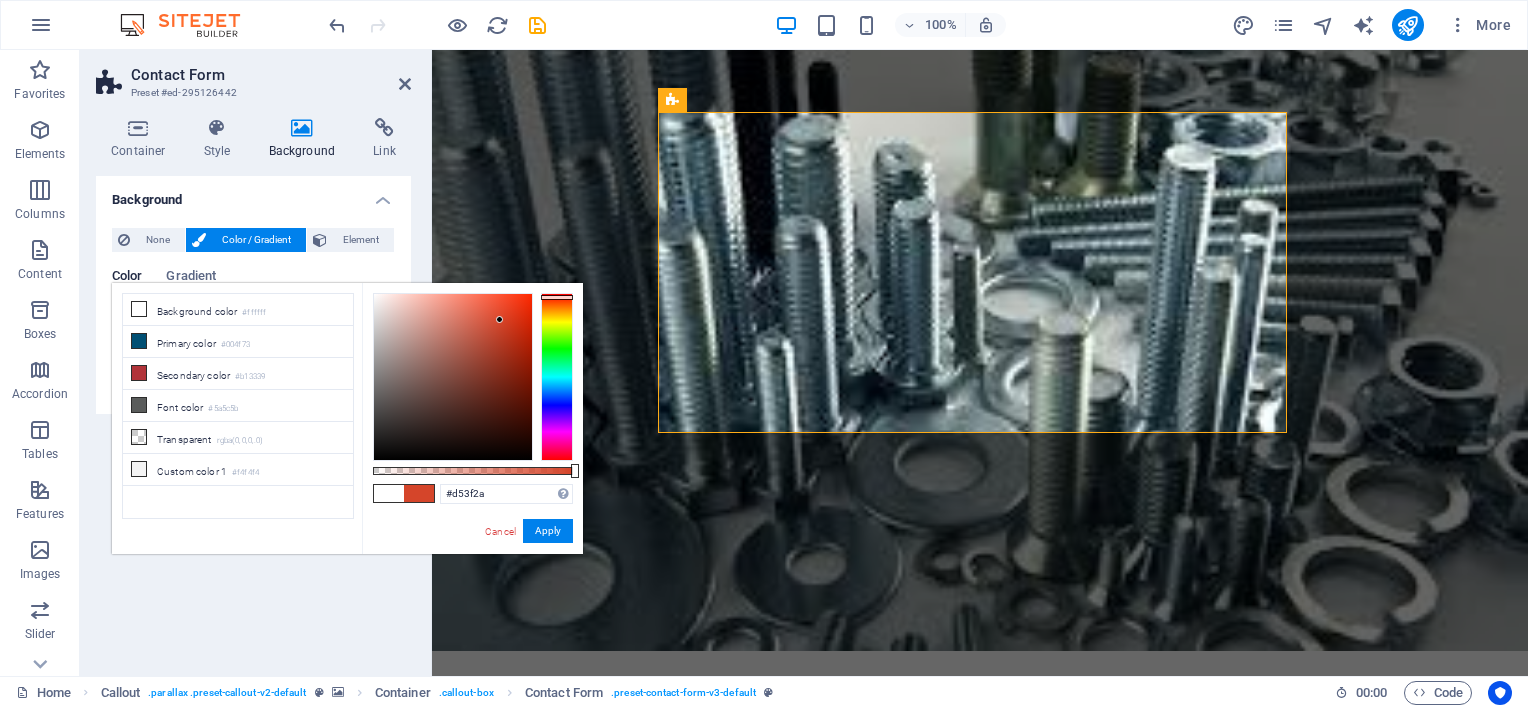 type on "#d5392a" 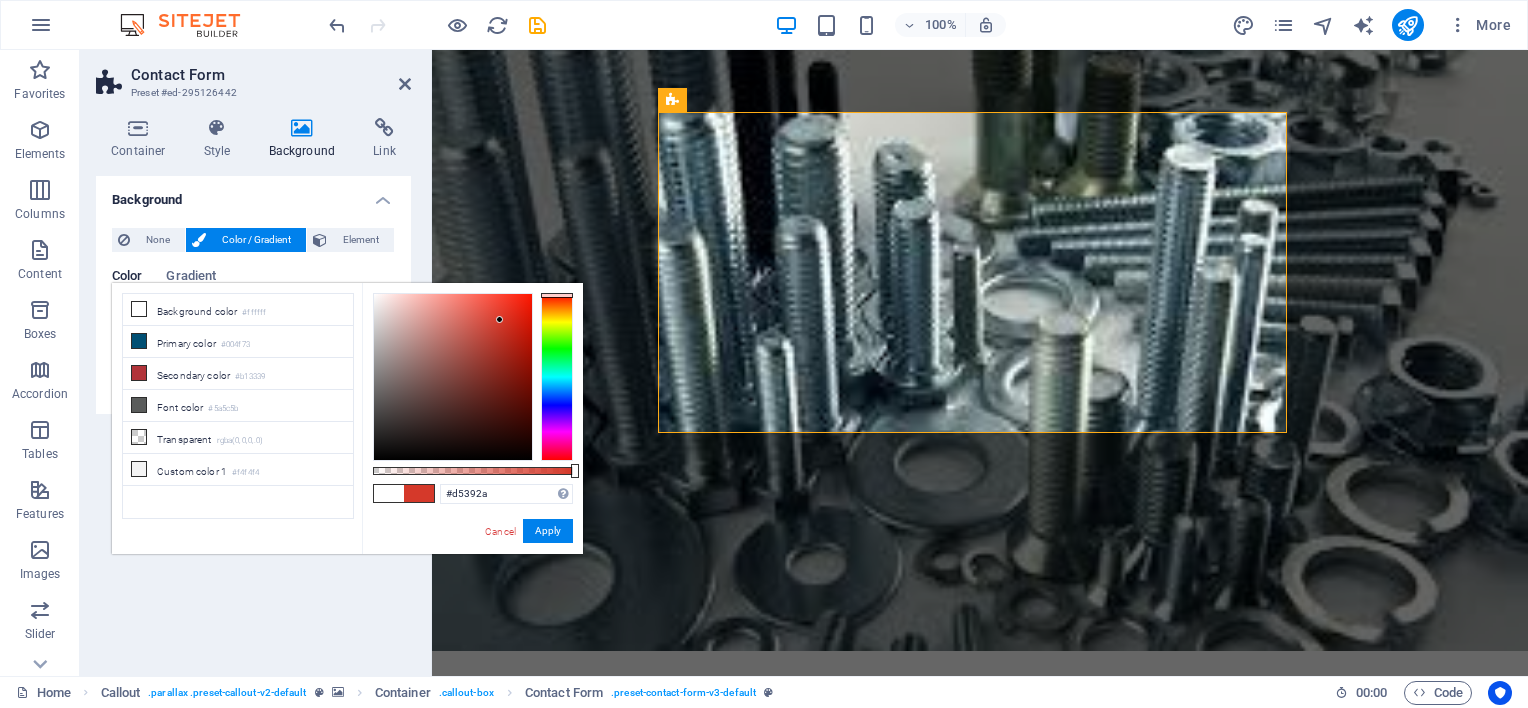 drag, startPoint x: 562, startPoint y: 388, endPoint x: 568, endPoint y: 295, distance: 93.193344 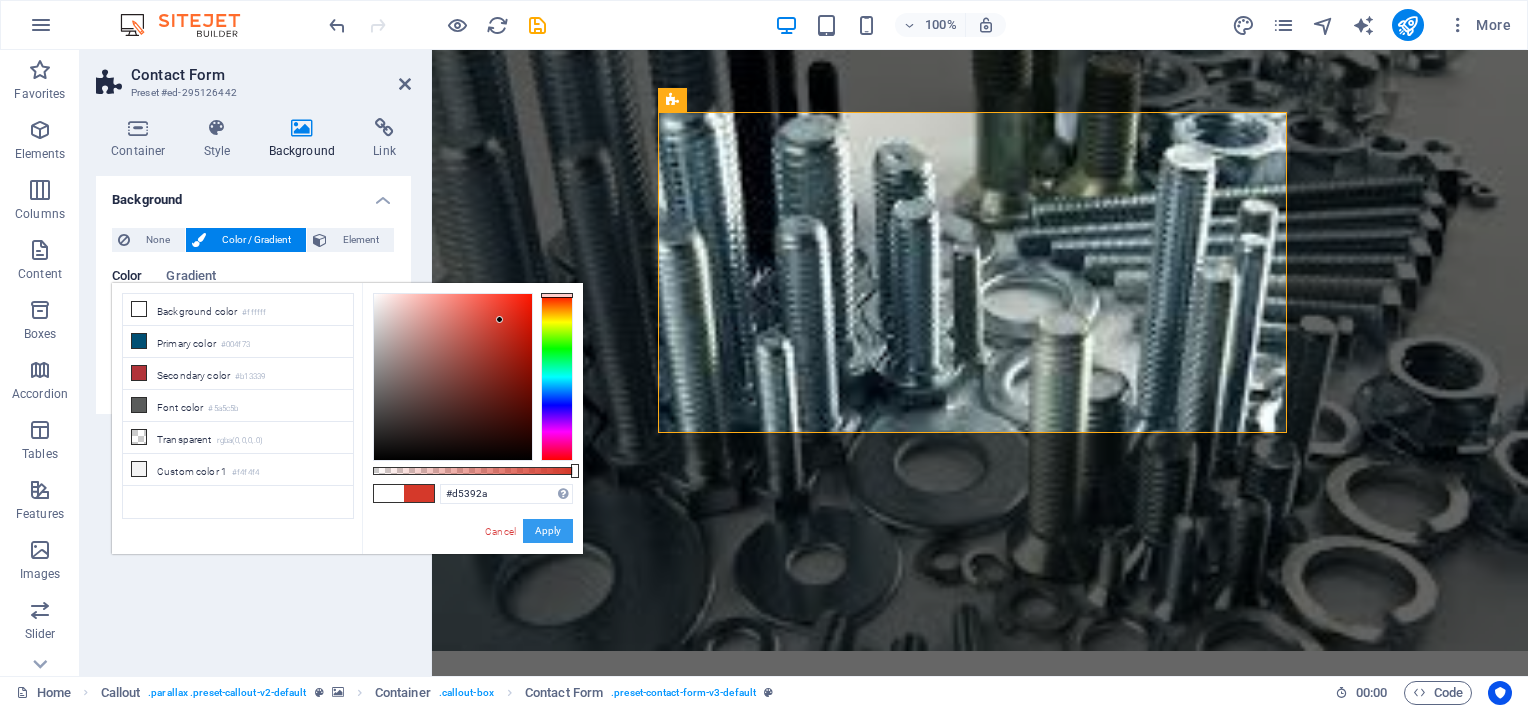 click on "Apply" at bounding box center (548, 531) 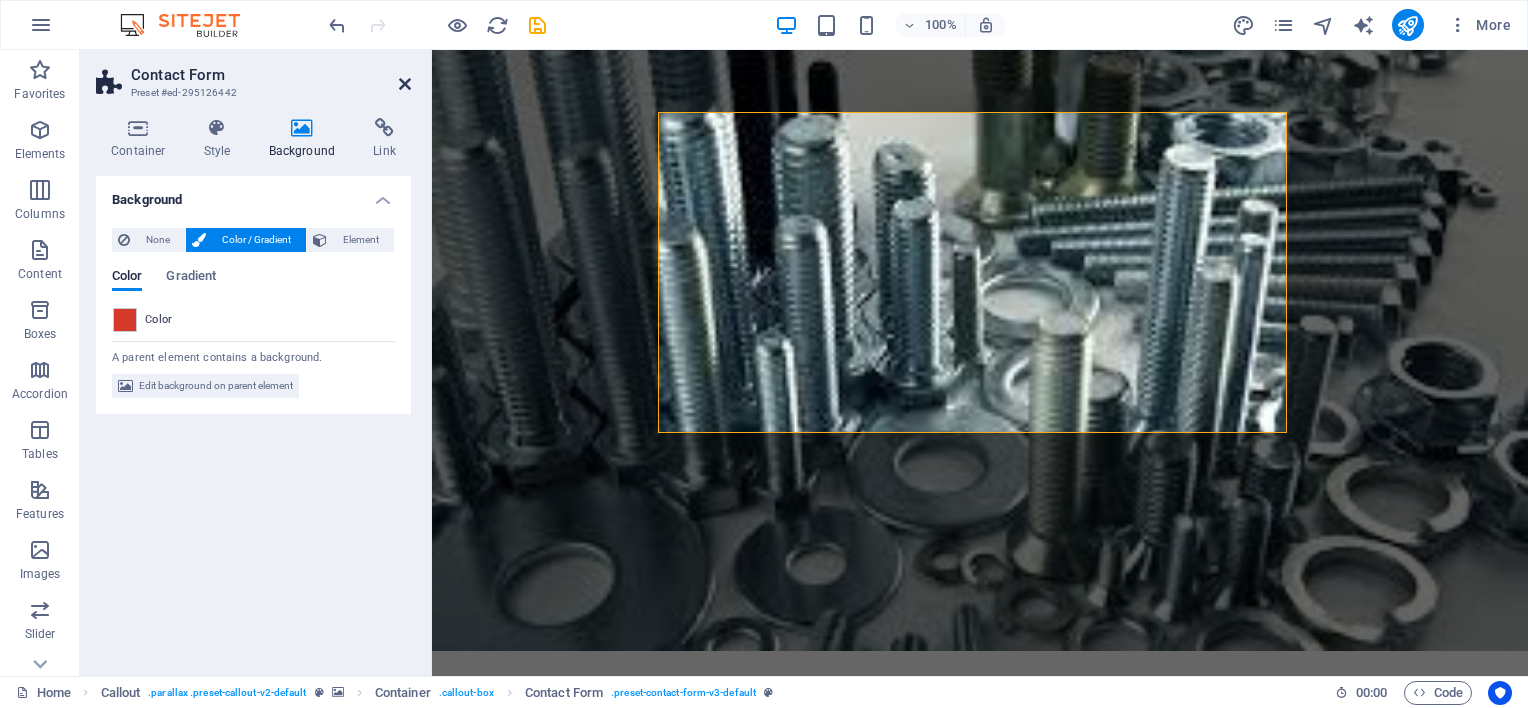 click at bounding box center (405, 84) 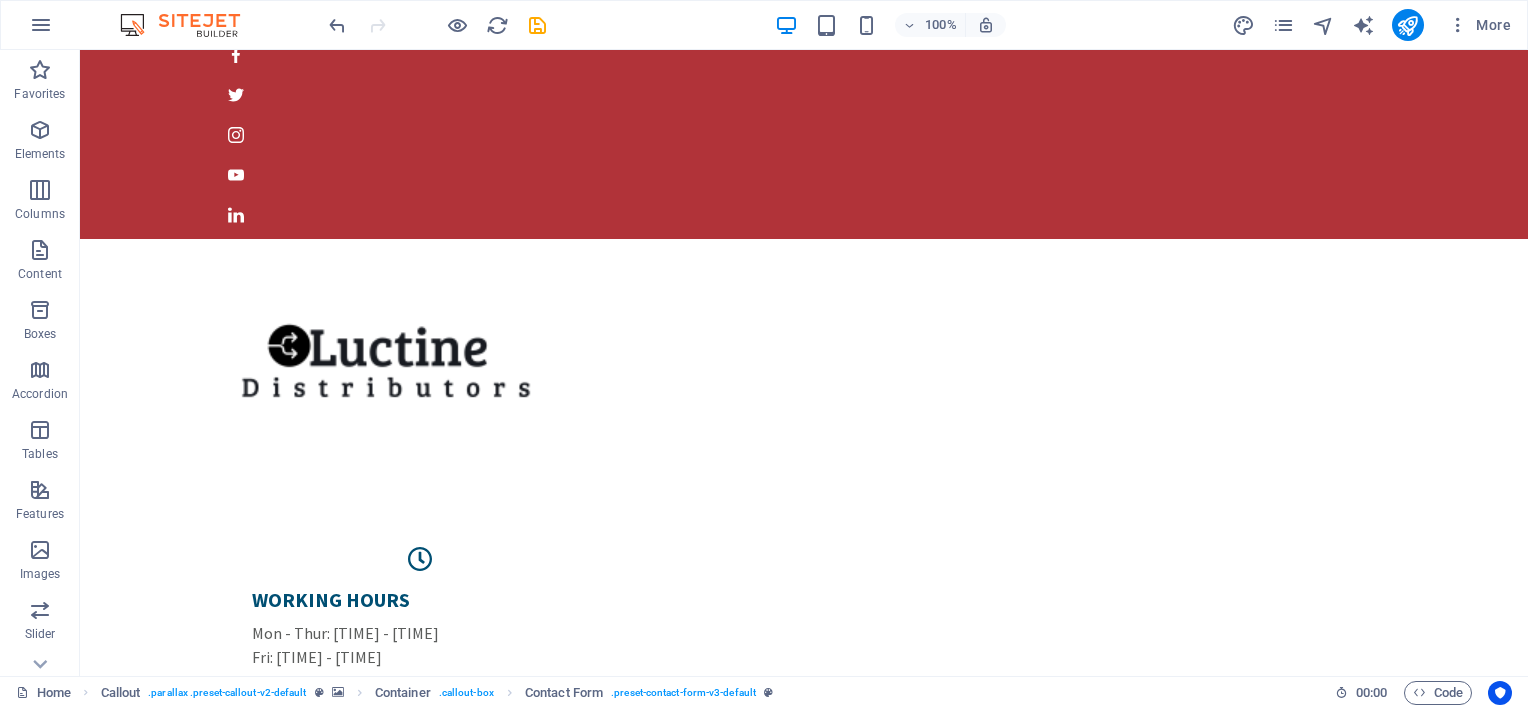 scroll, scrollTop: 0, scrollLeft: 0, axis: both 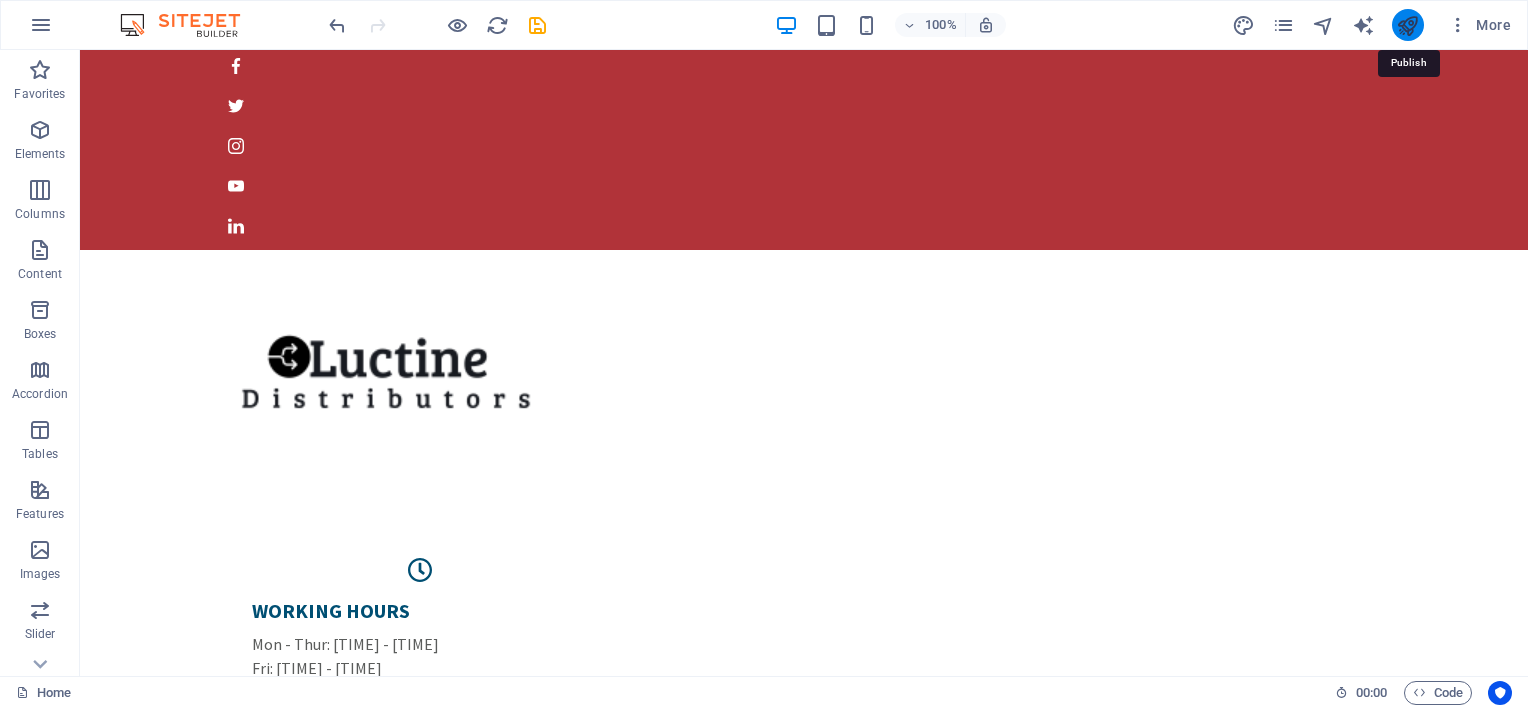 click at bounding box center (1407, 25) 